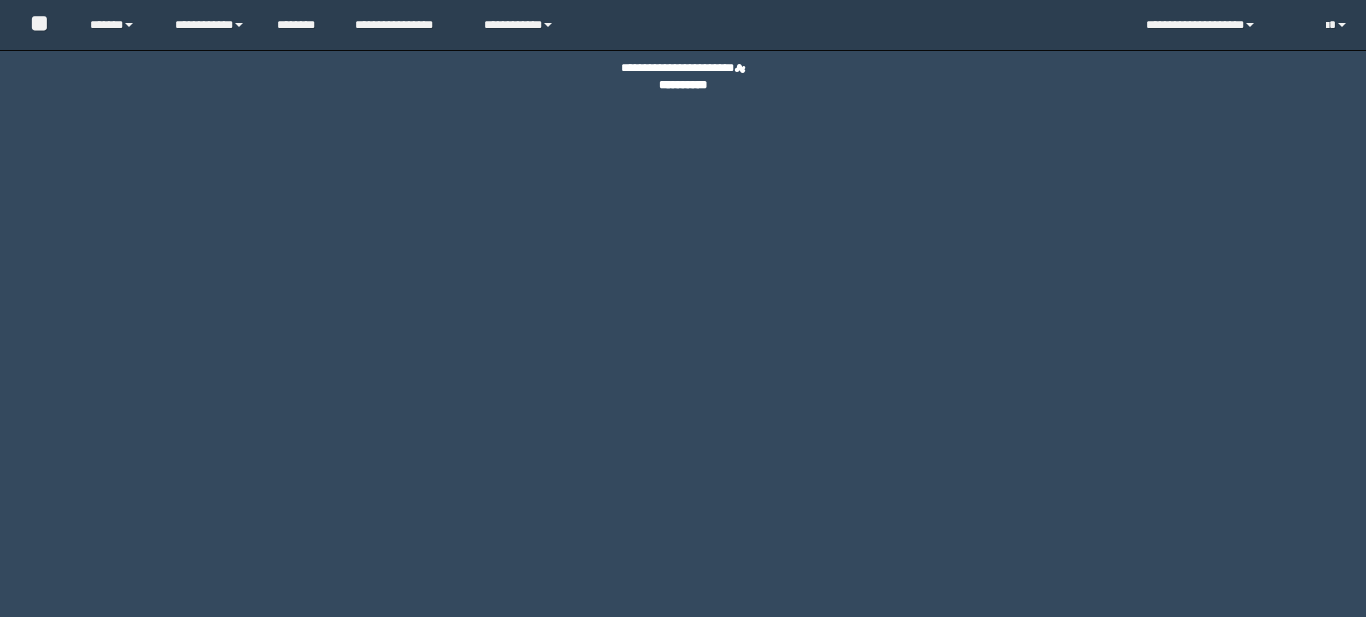 scroll, scrollTop: 0, scrollLeft: 0, axis: both 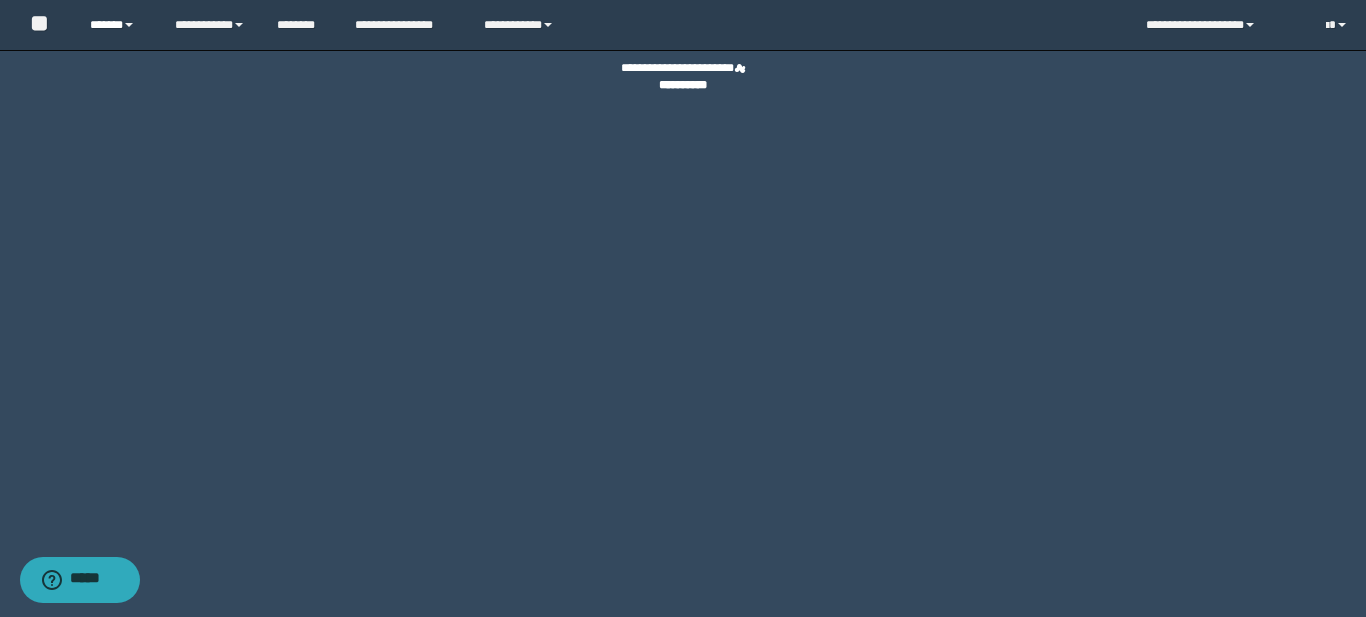 click on "******" at bounding box center (117, 25) 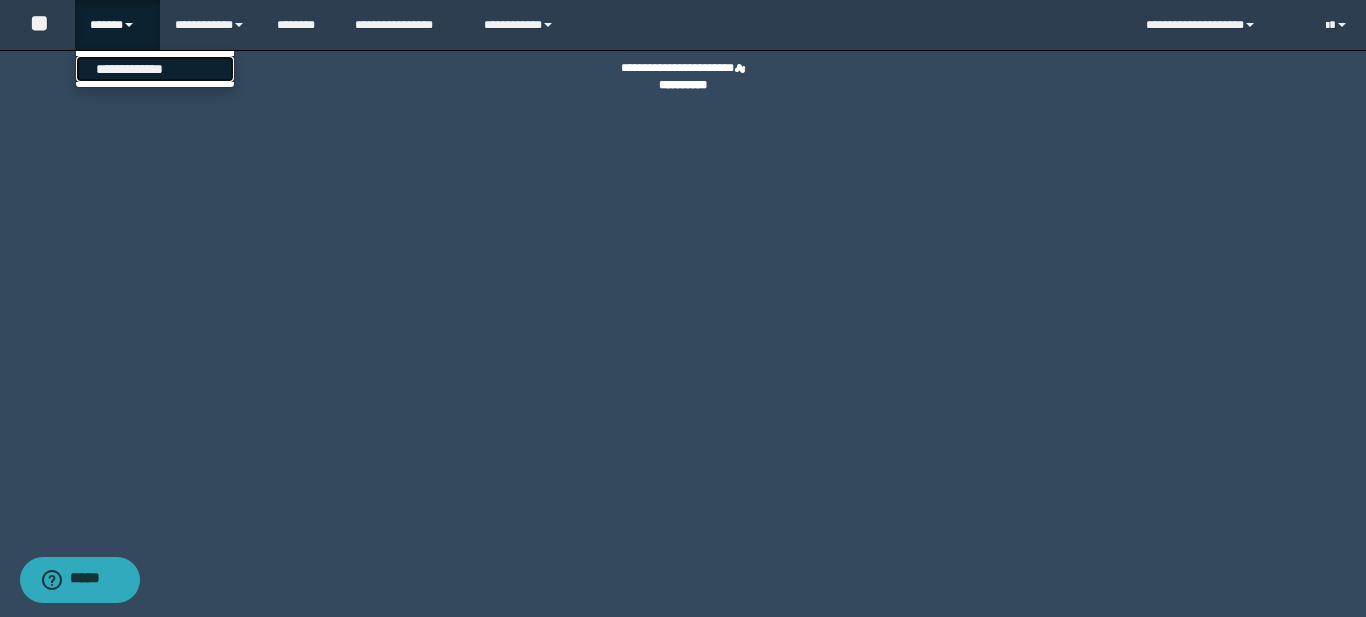 click on "**********" at bounding box center (155, 69) 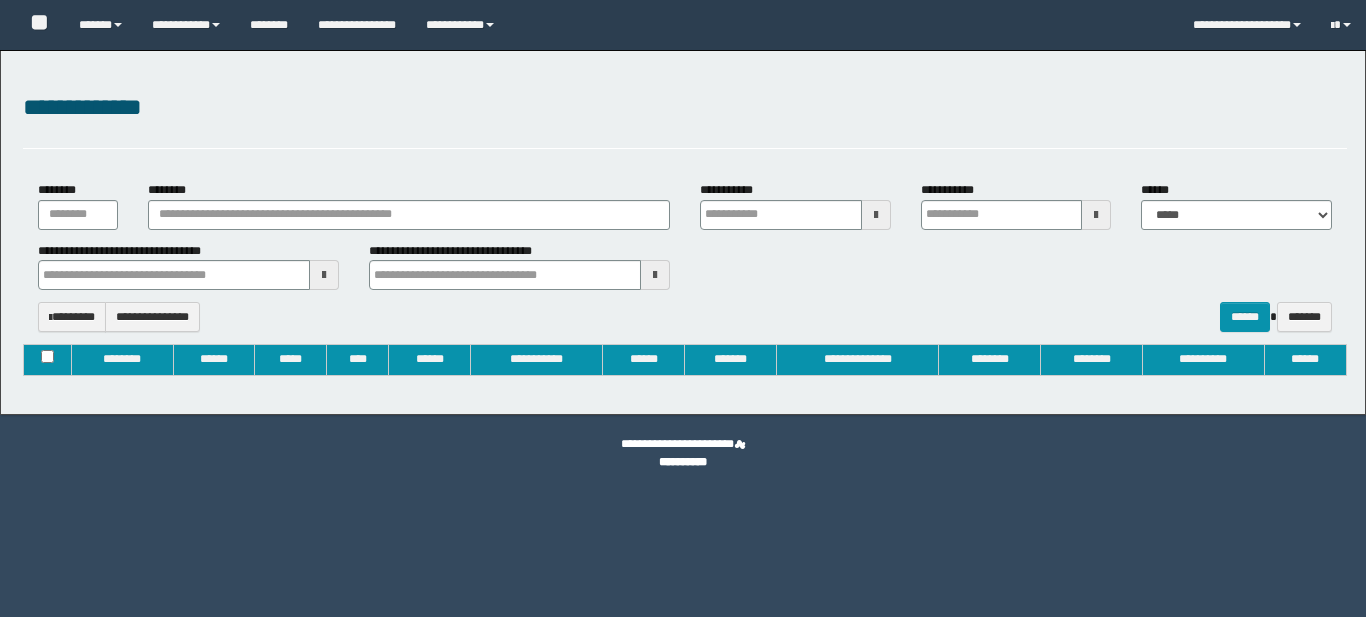type on "**********" 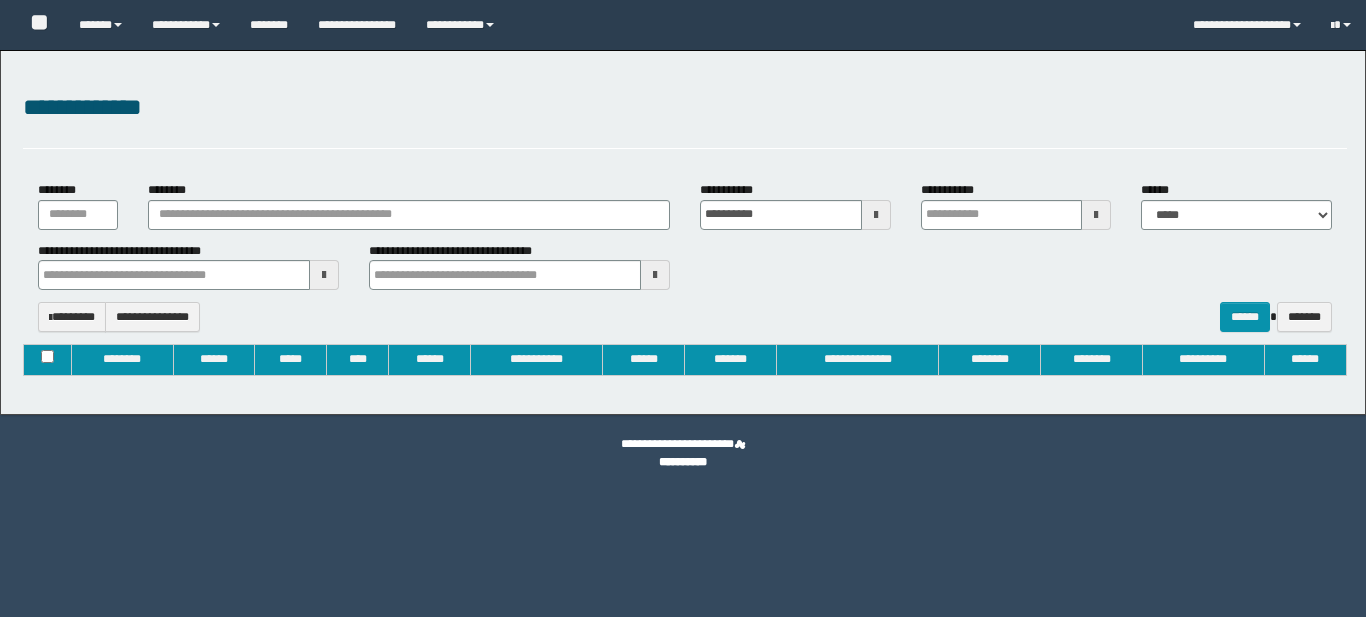 type on "**********" 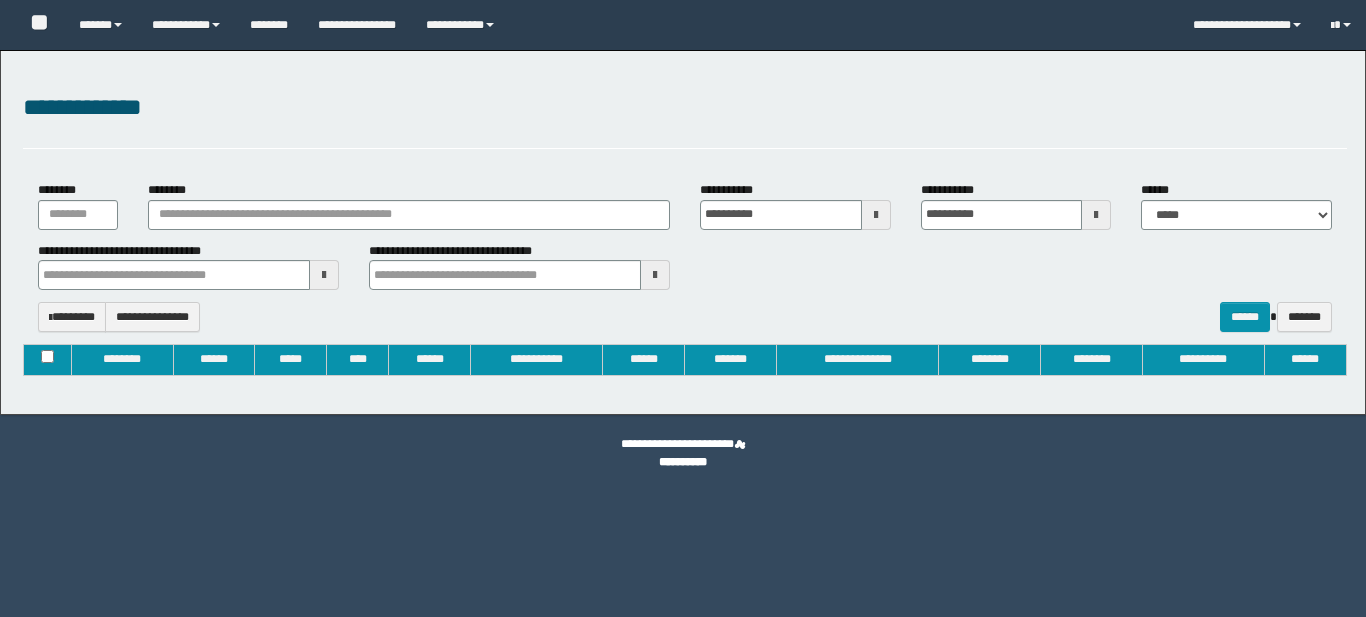 type 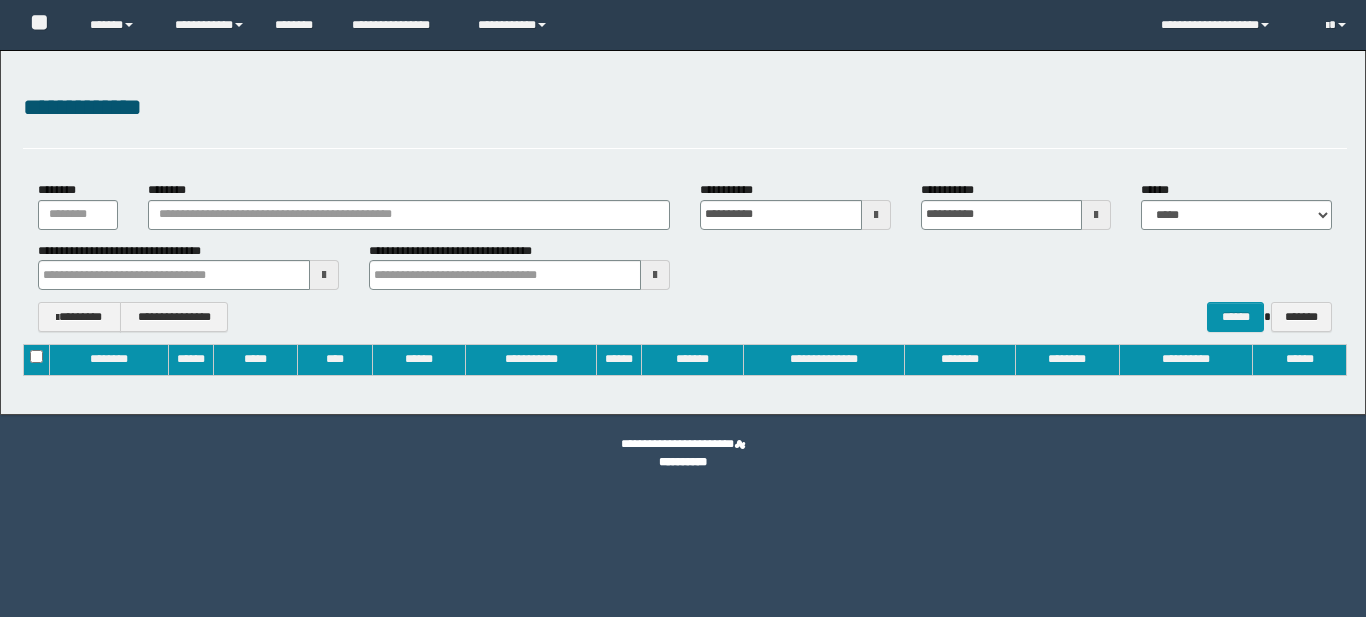 scroll, scrollTop: 0, scrollLeft: 0, axis: both 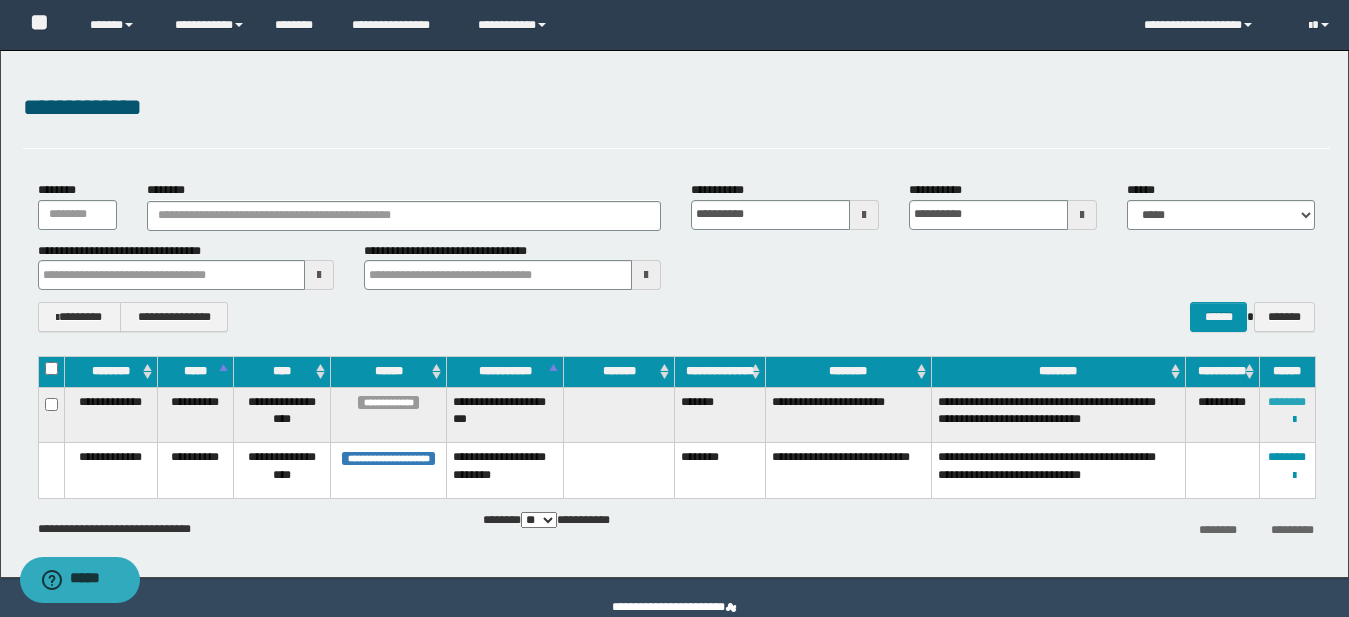 click on "********" at bounding box center (1287, 402) 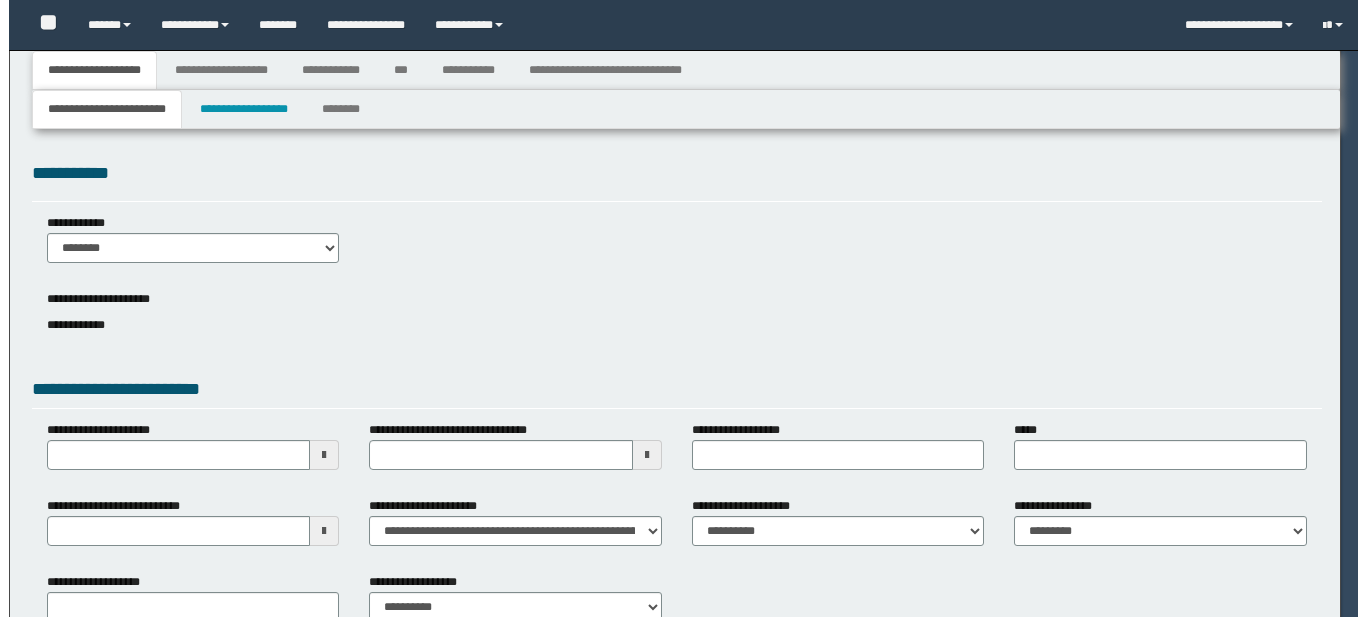 scroll, scrollTop: 0, scrollLeft: 0, axis: both 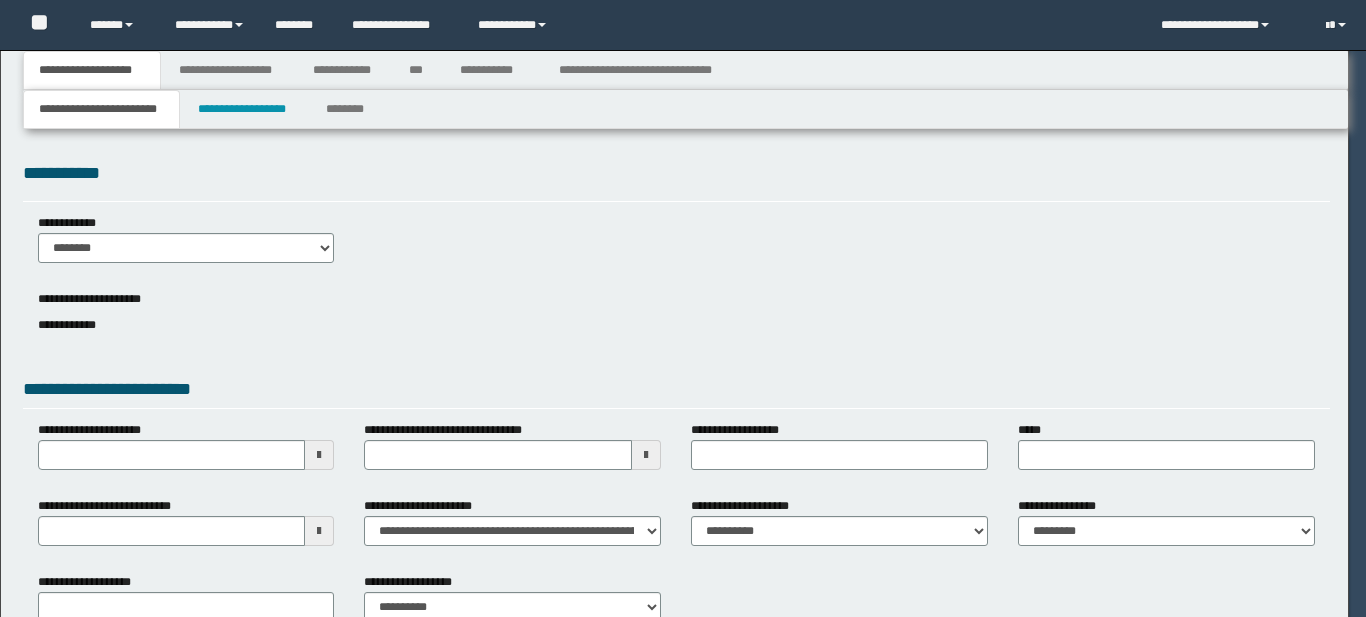 select on "*" 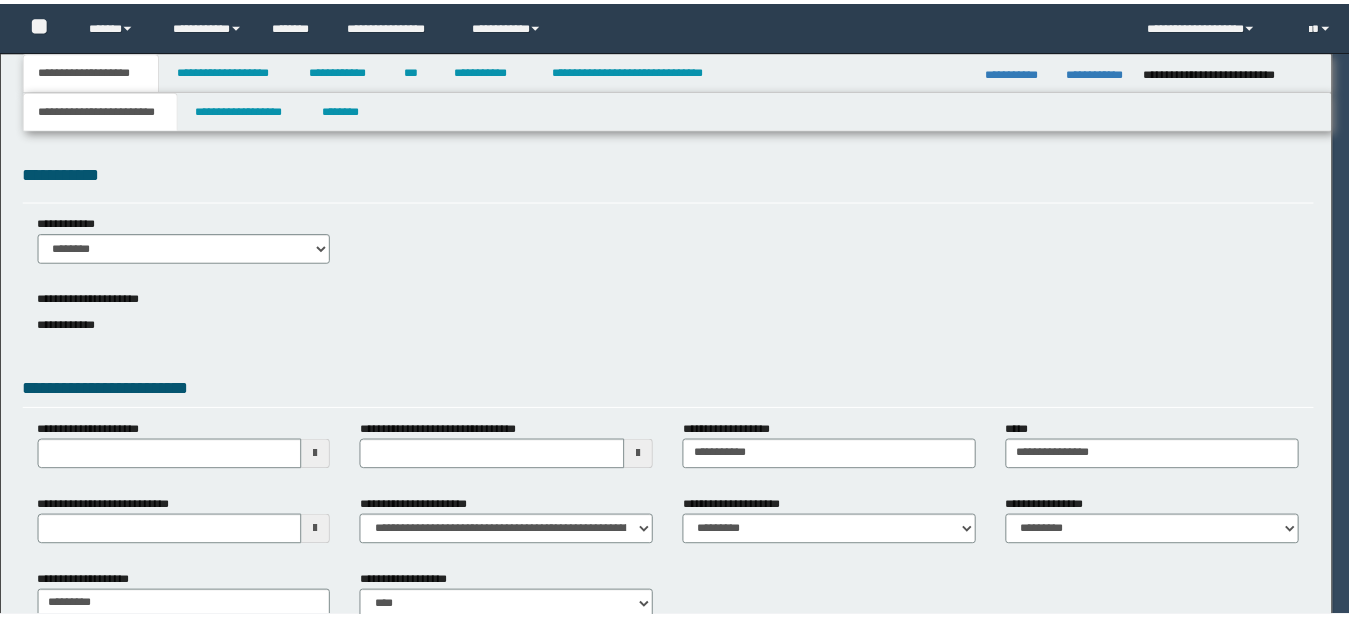 scroll, scrollTop: 0, scrollLeft: 0, axis: both 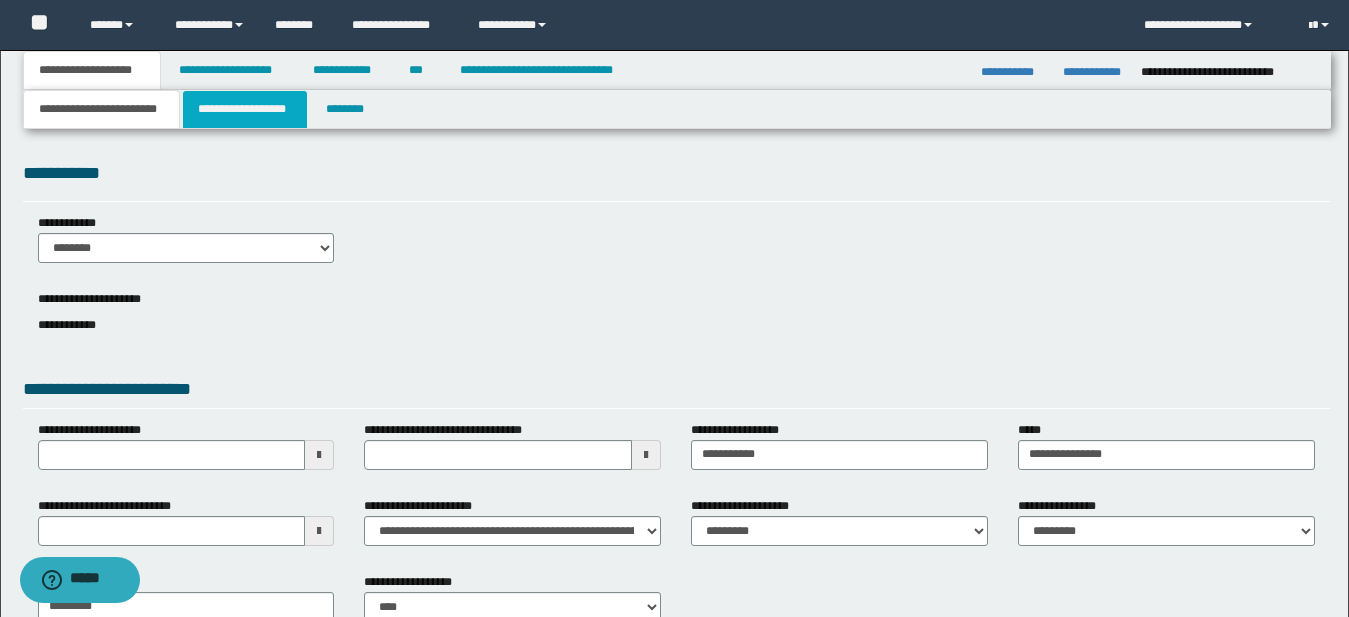 click on "**********" at bounding box center [245, 109] 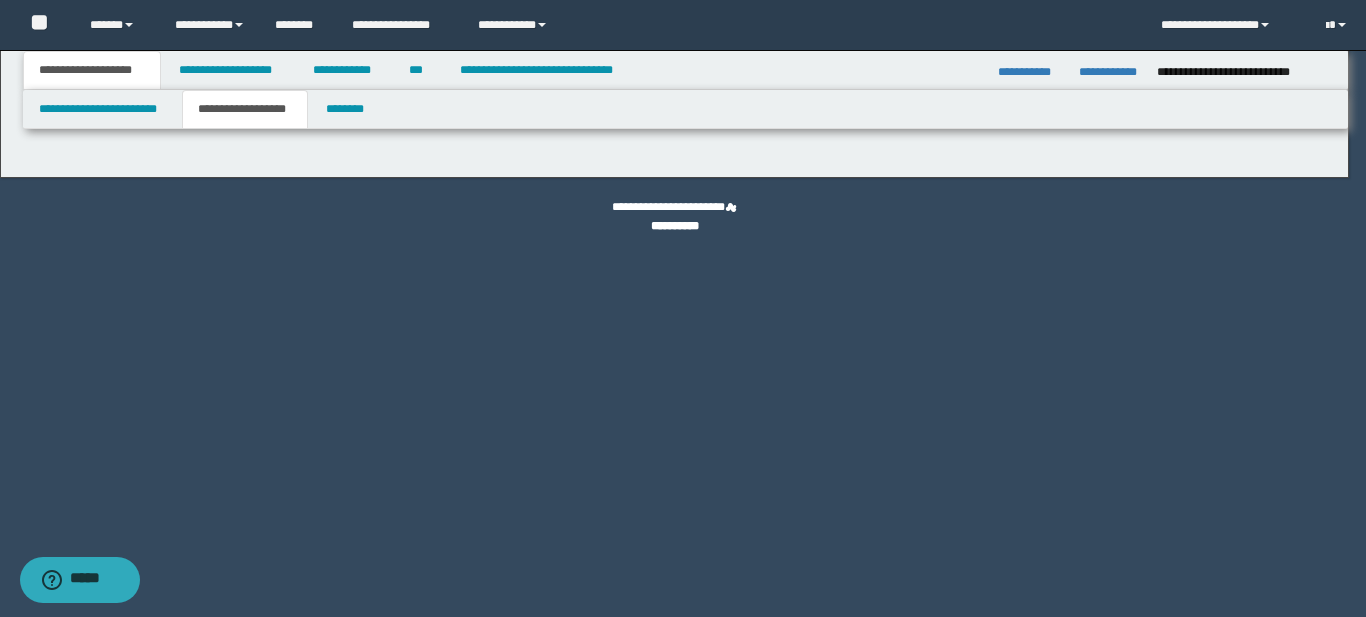 type on "*******" 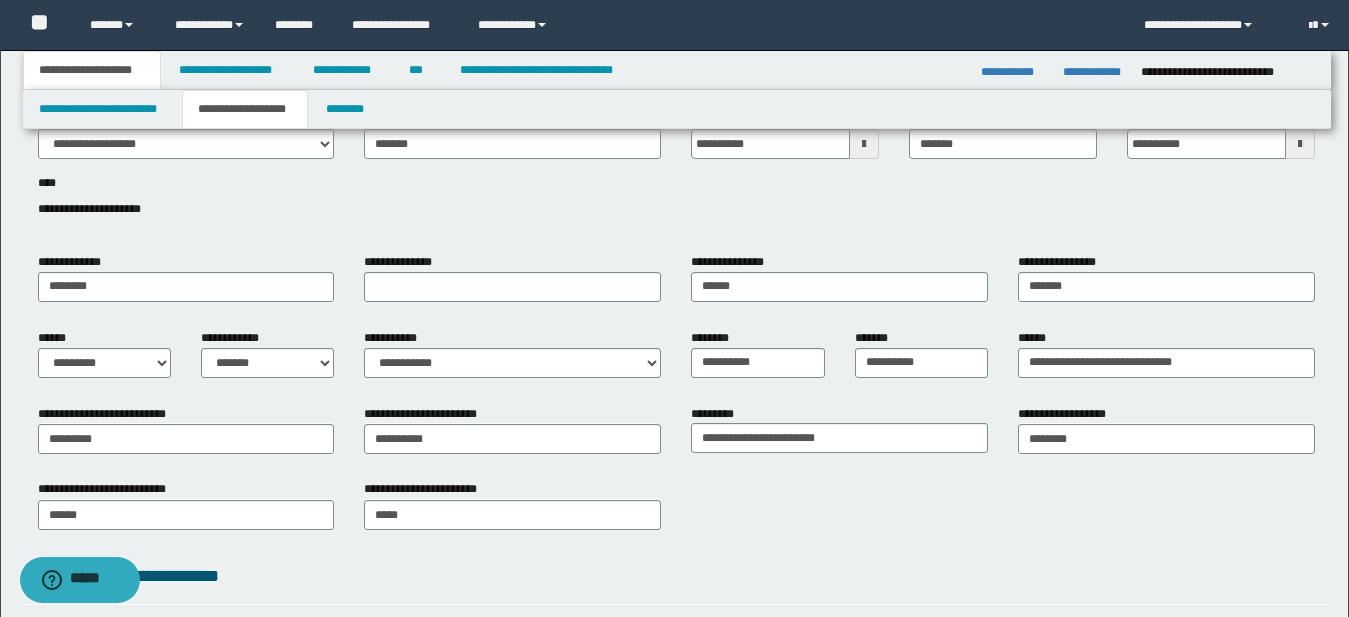 scroll, scrollTop: 111, scrollLeft: 0, axis: vertical 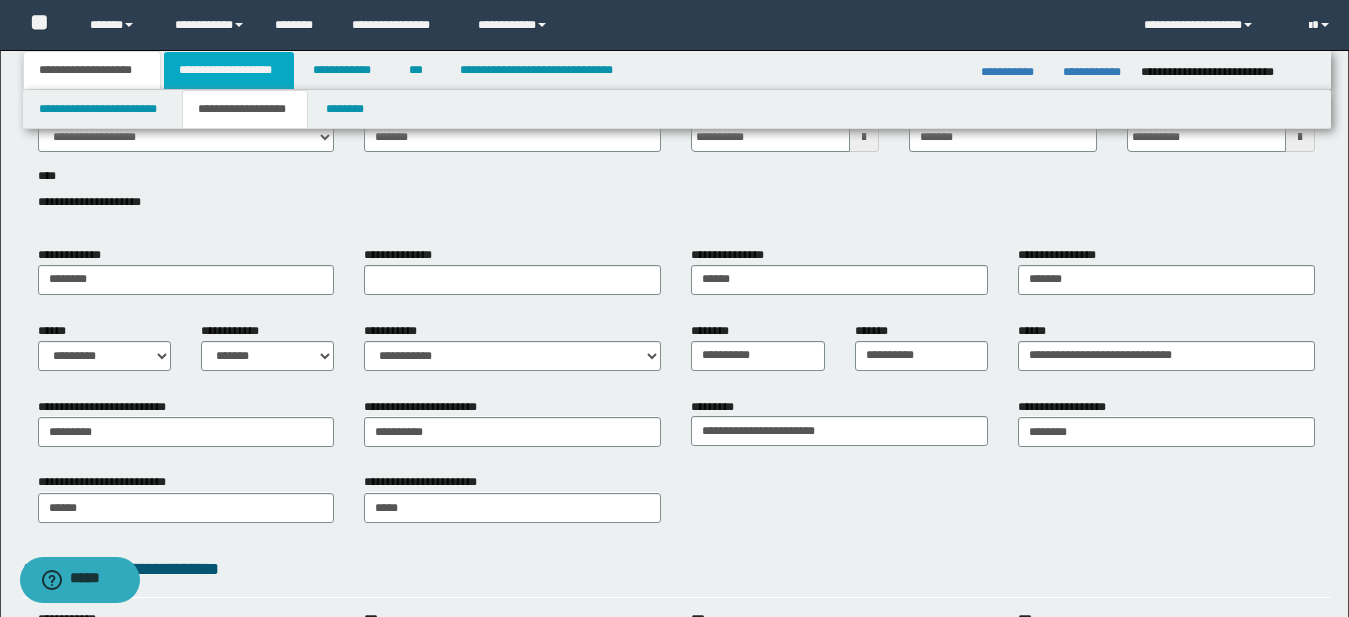 click on "**********" at bounding box center [229, 70] 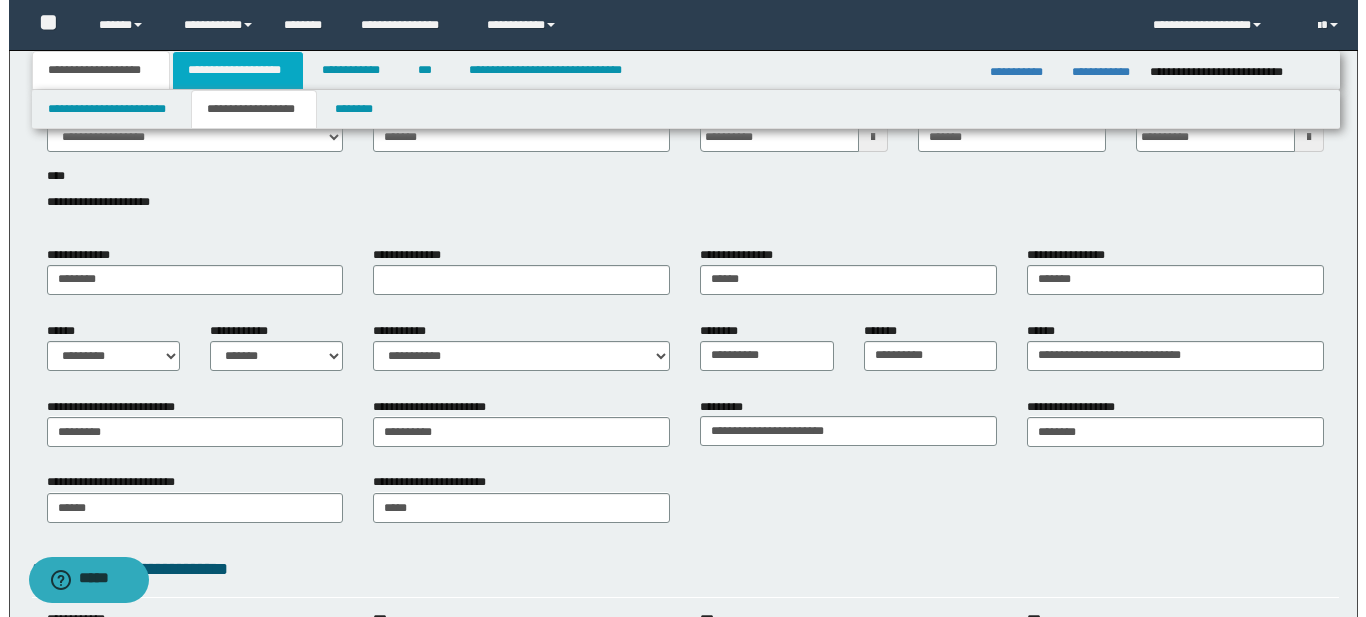 scroll, scrollTop: 0, scrollLeft: 0, axis: both 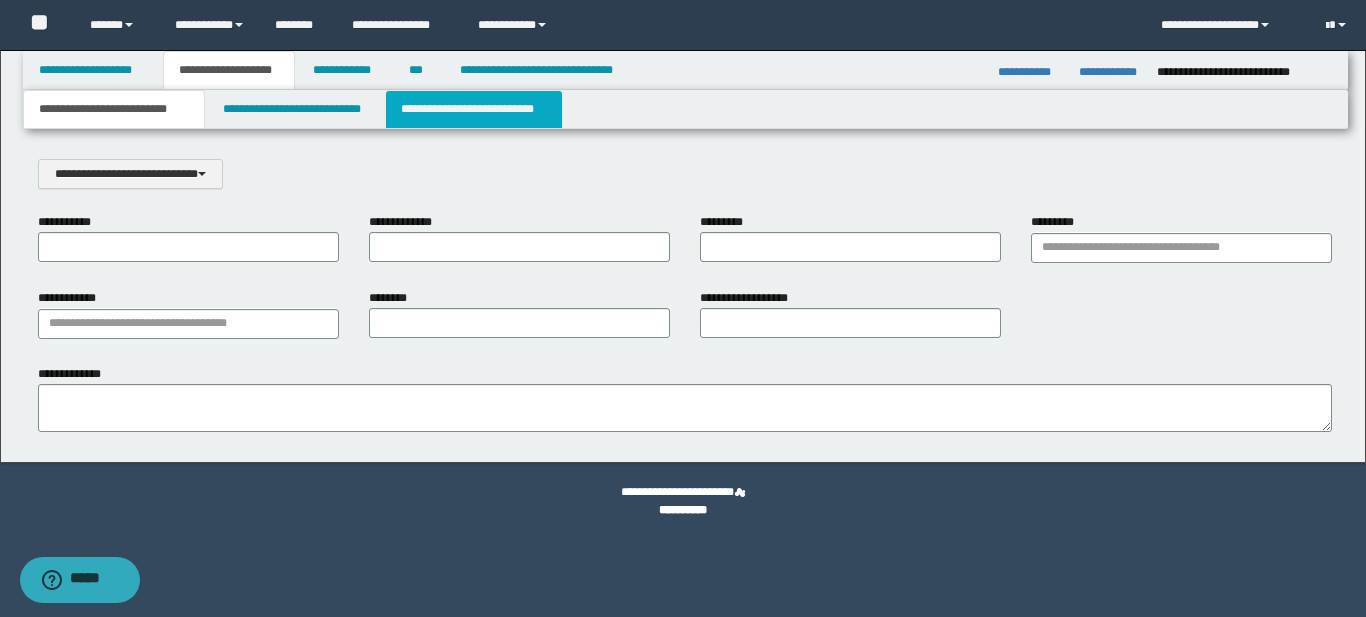 click on "**********" at bounding box center (474, 109) 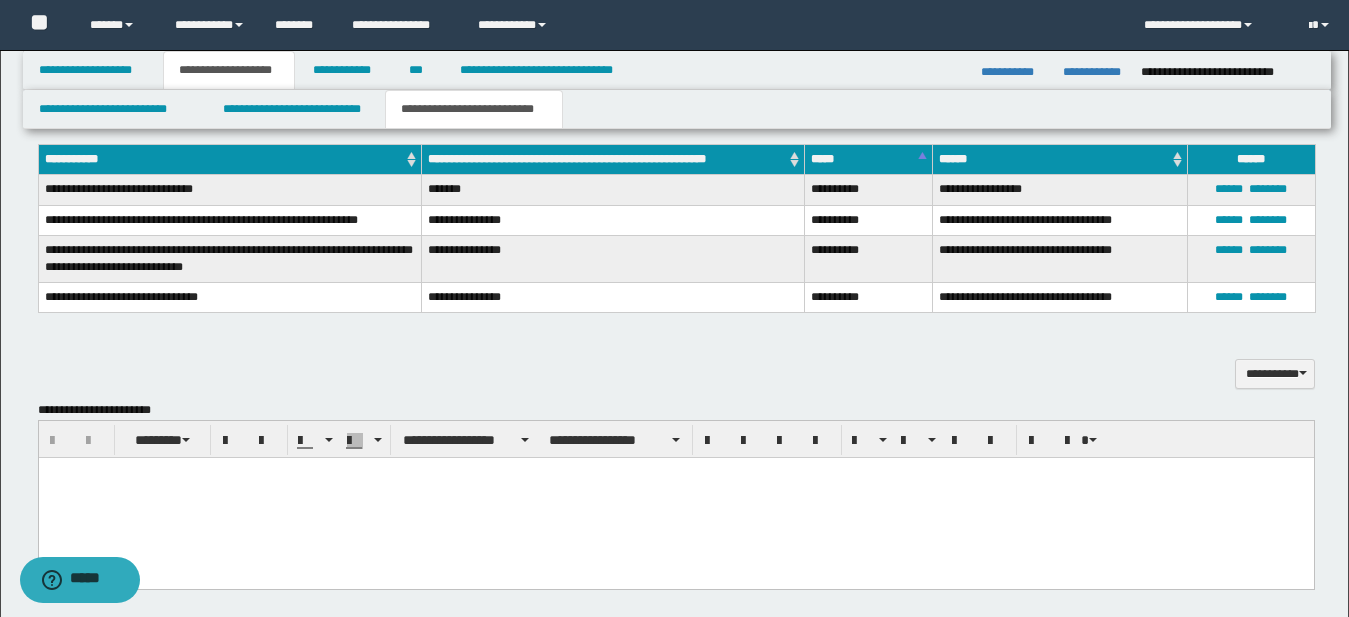 scroll, scrollTop: 558, scrollLeft: 0, axis: vertical 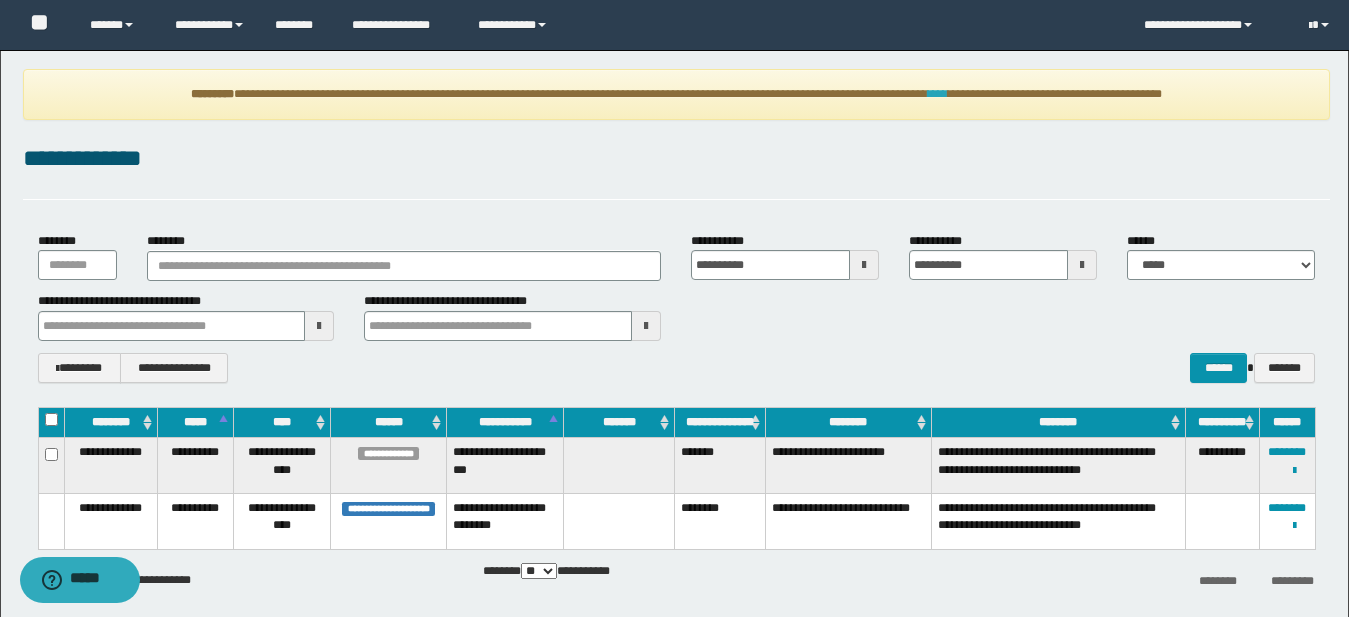 click on "****" at bounding box center (938, 94) 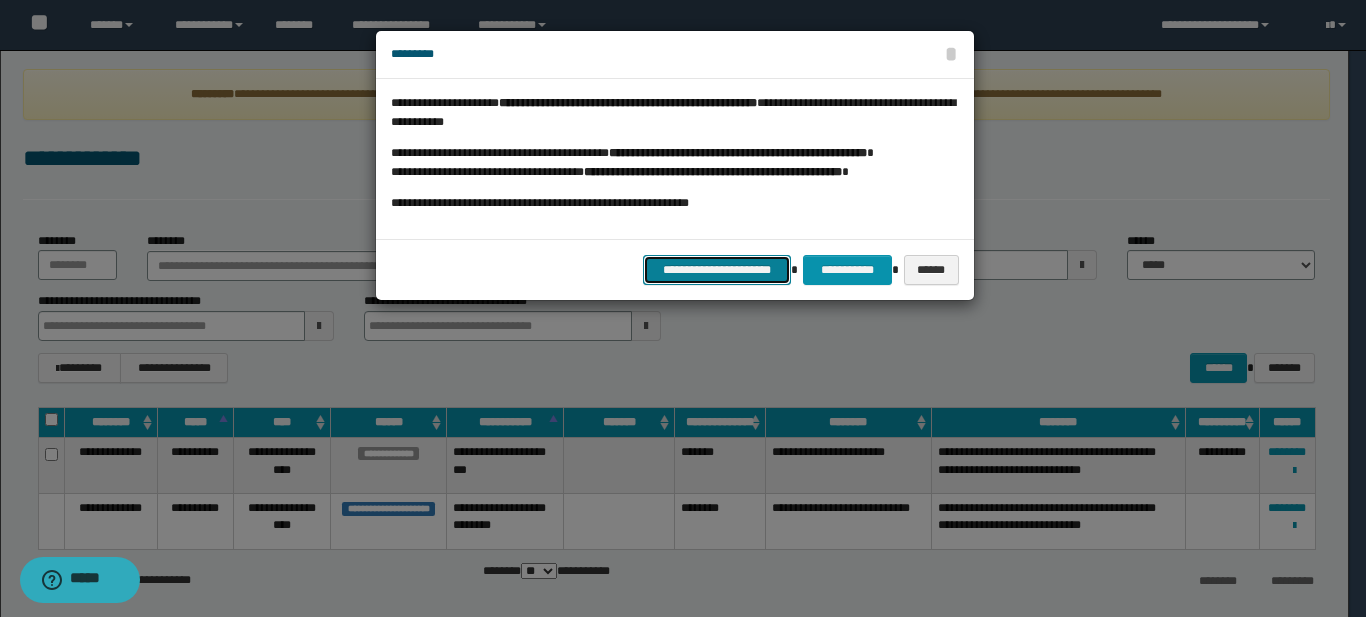 click on "**********" at bounding box center [717, 270] 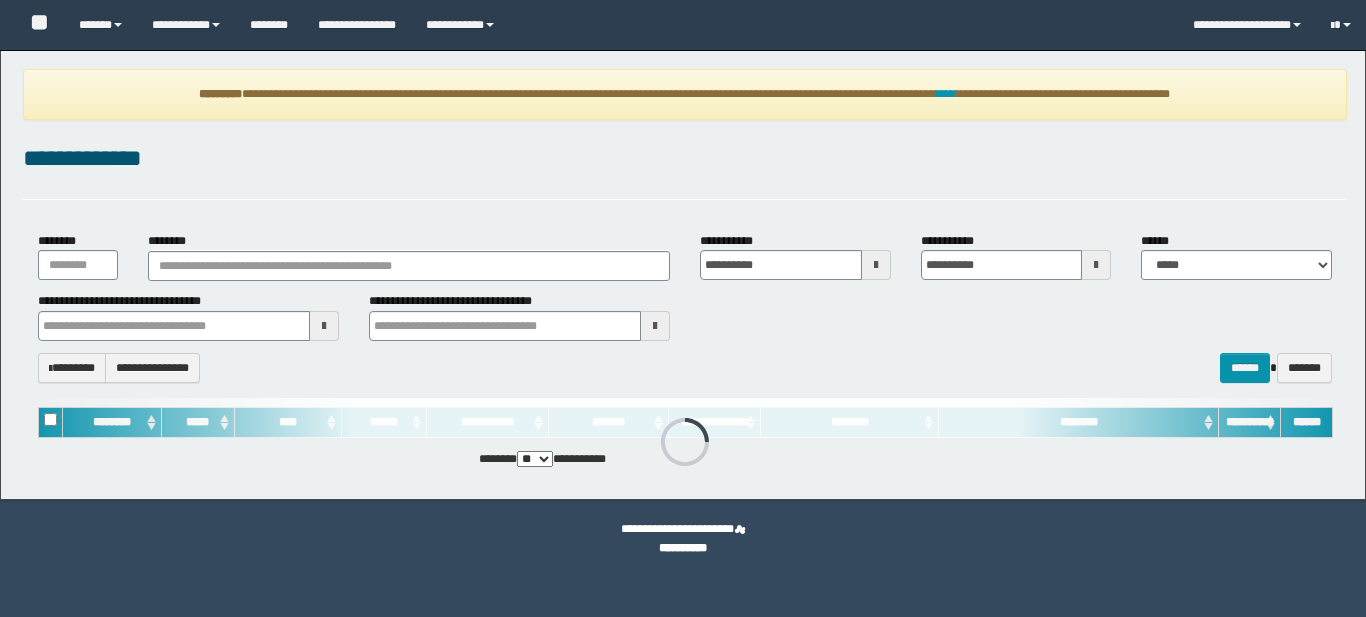 scroll, scrollTop: 0, scrollLeft: 0, axis: both 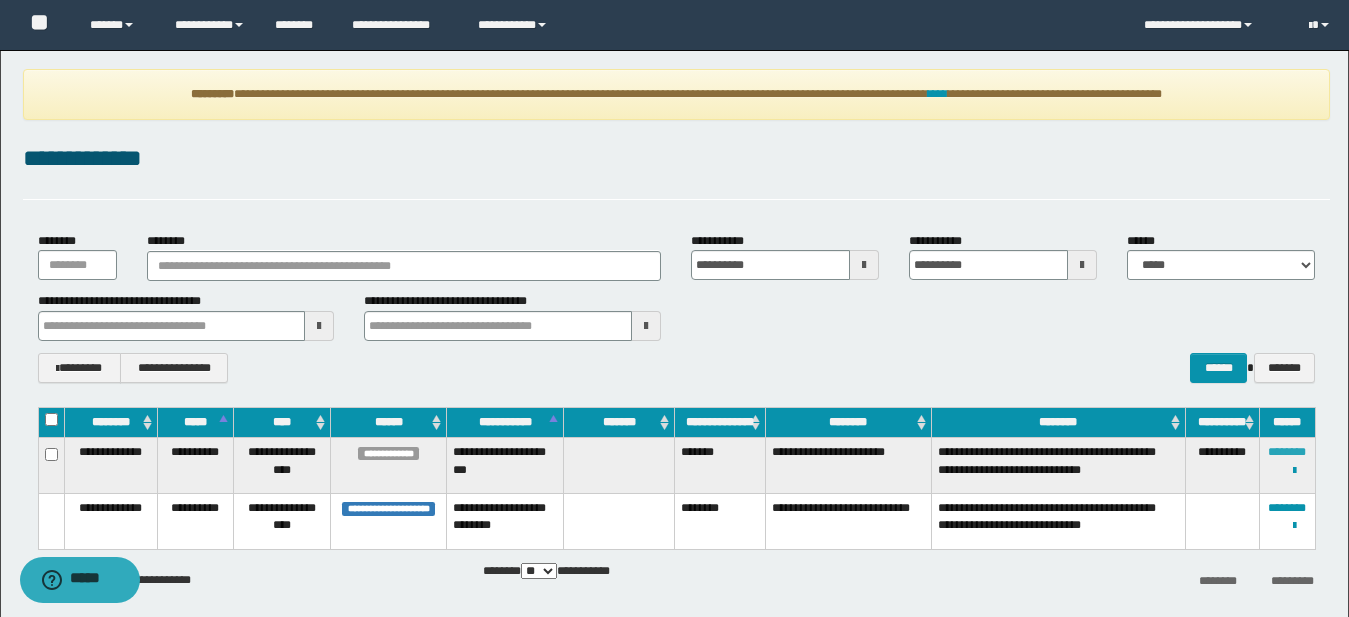 click on "********" at bounding box center (1287, 452) 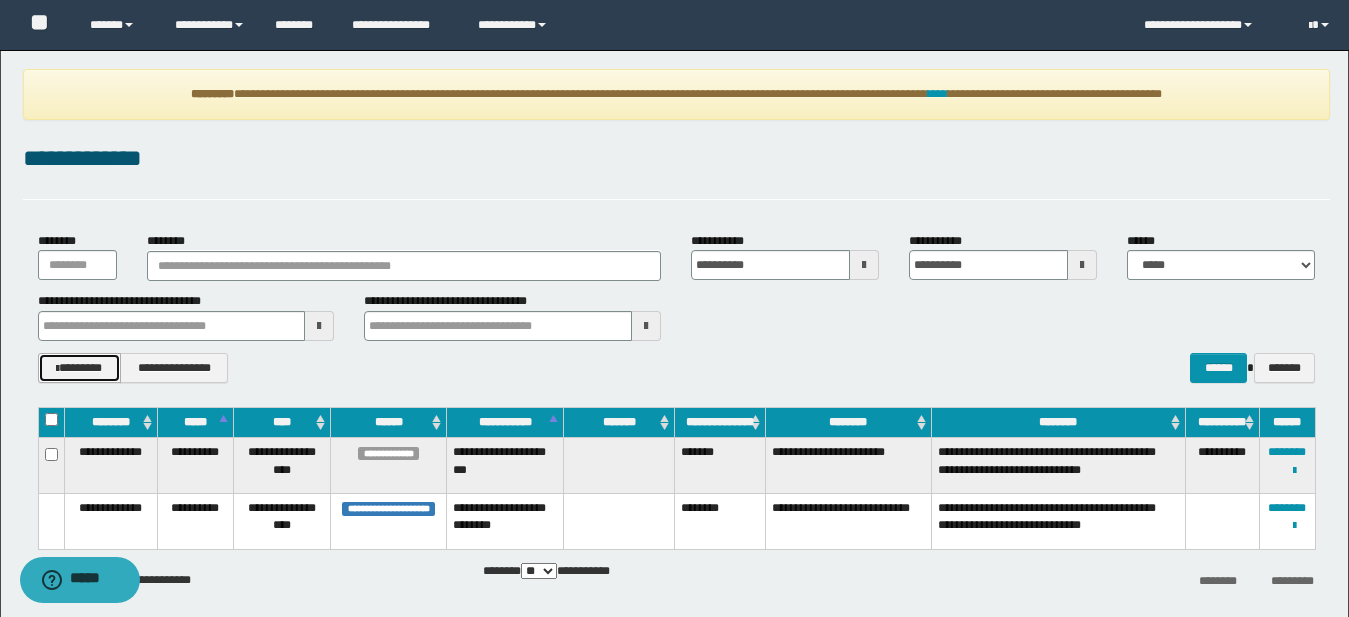 click on "********" at bounding box center (79, 368) 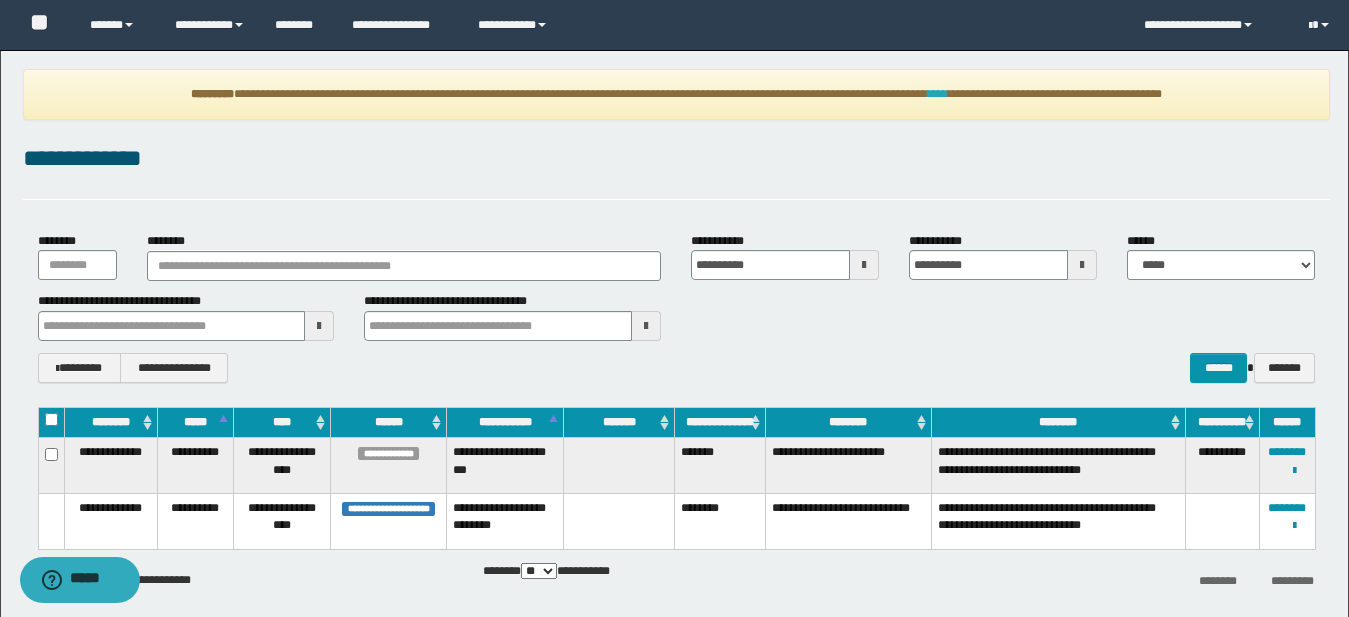 click on "****" at bounding box center [938, 94] 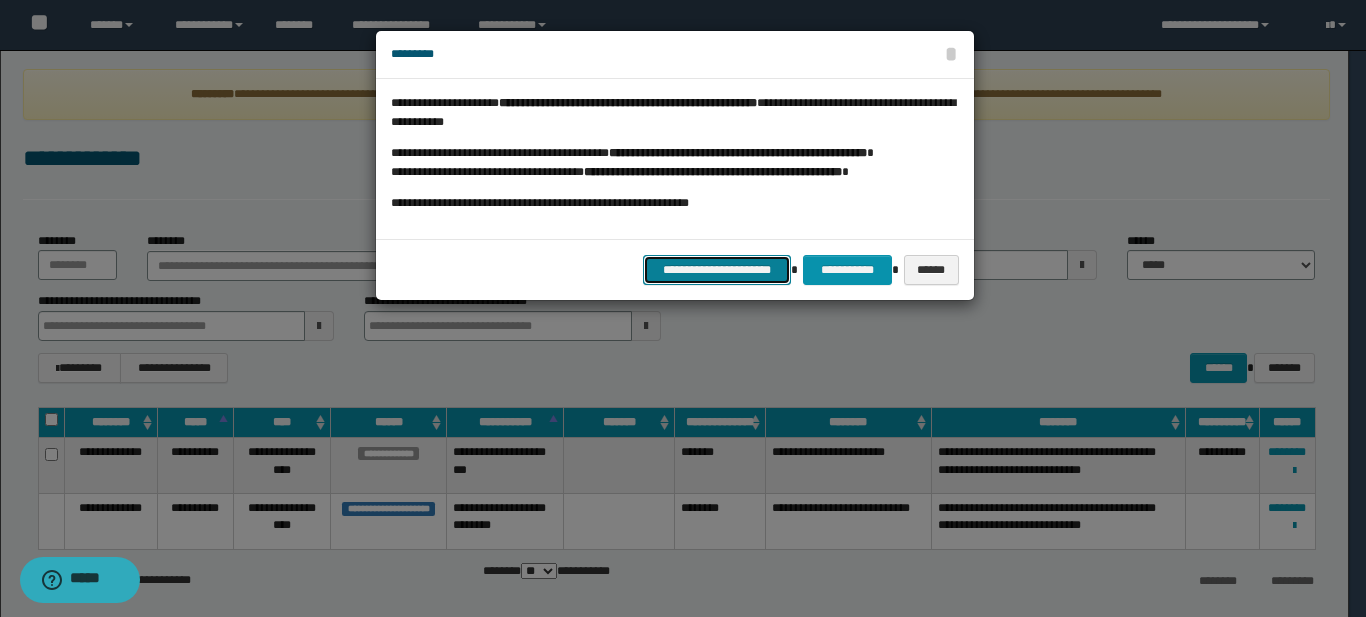 click on "**********" at bounding box center [717, 270] 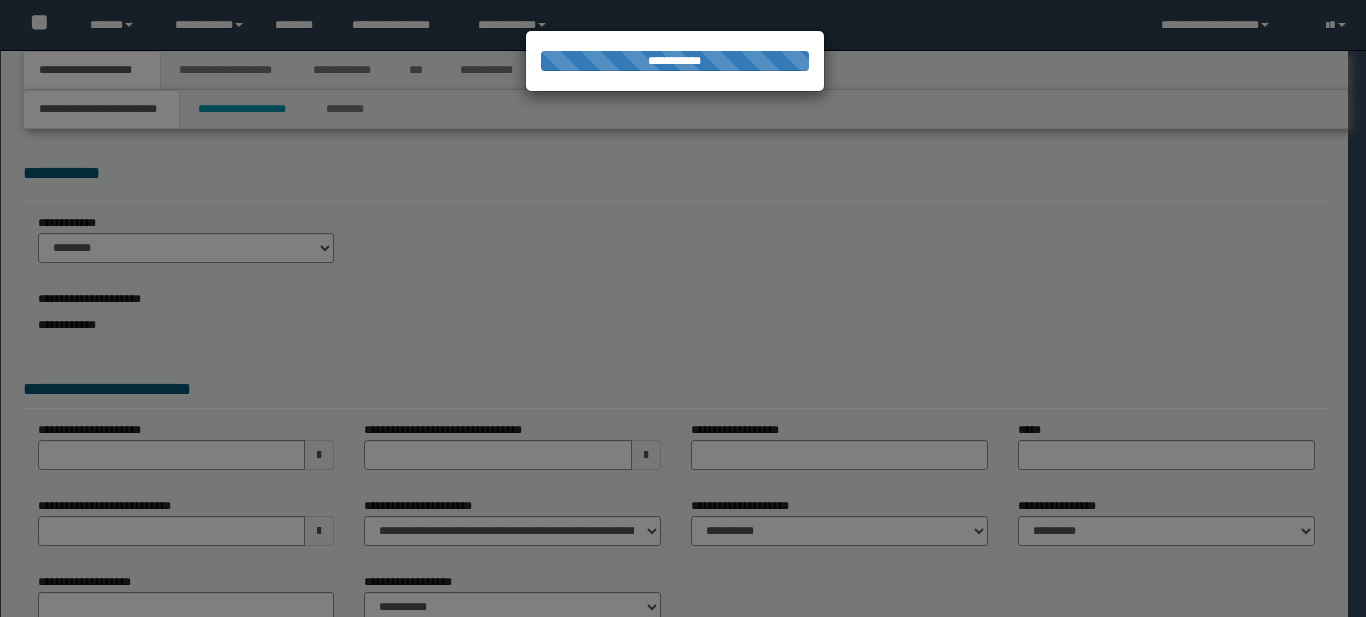 scroll, scrollTop: 0, scrollLeft: 0, axis: both 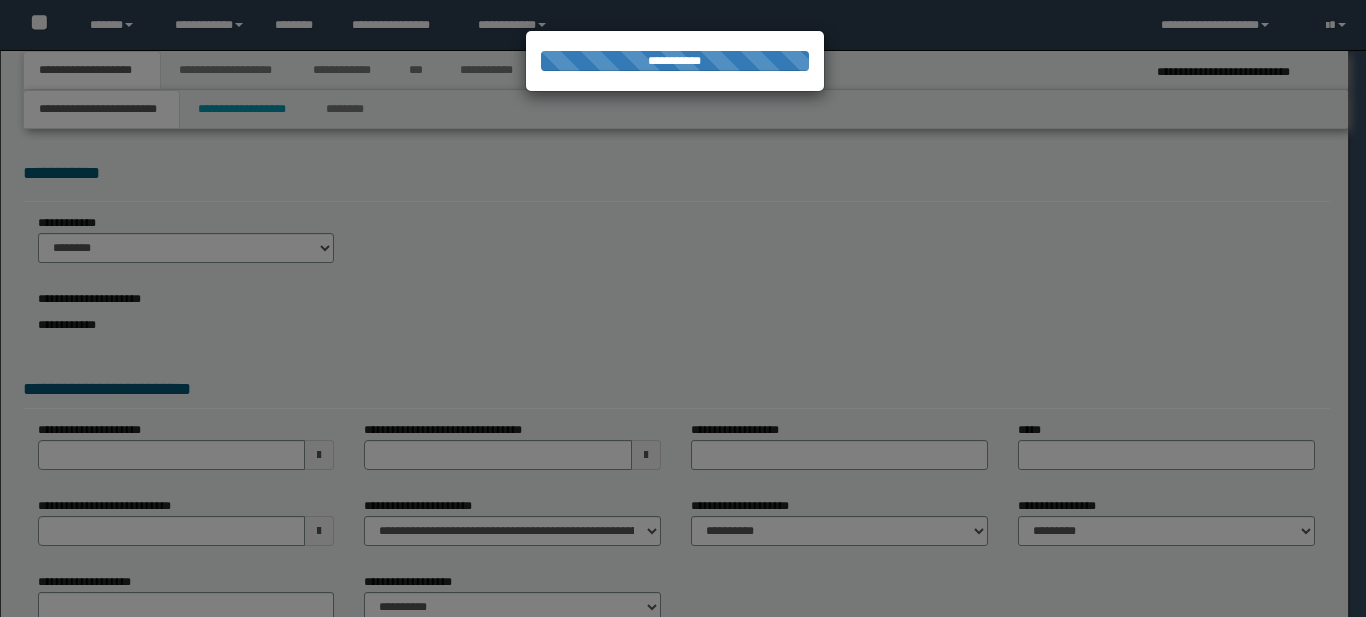 select on "*" 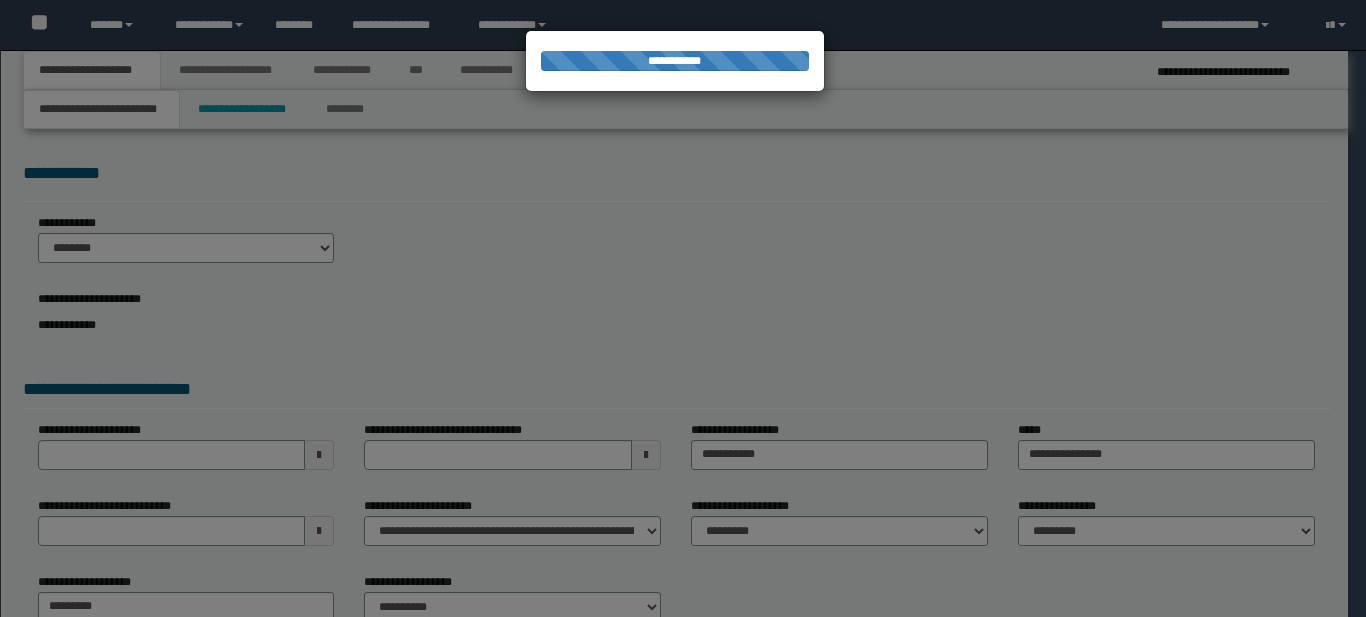 select on "*" 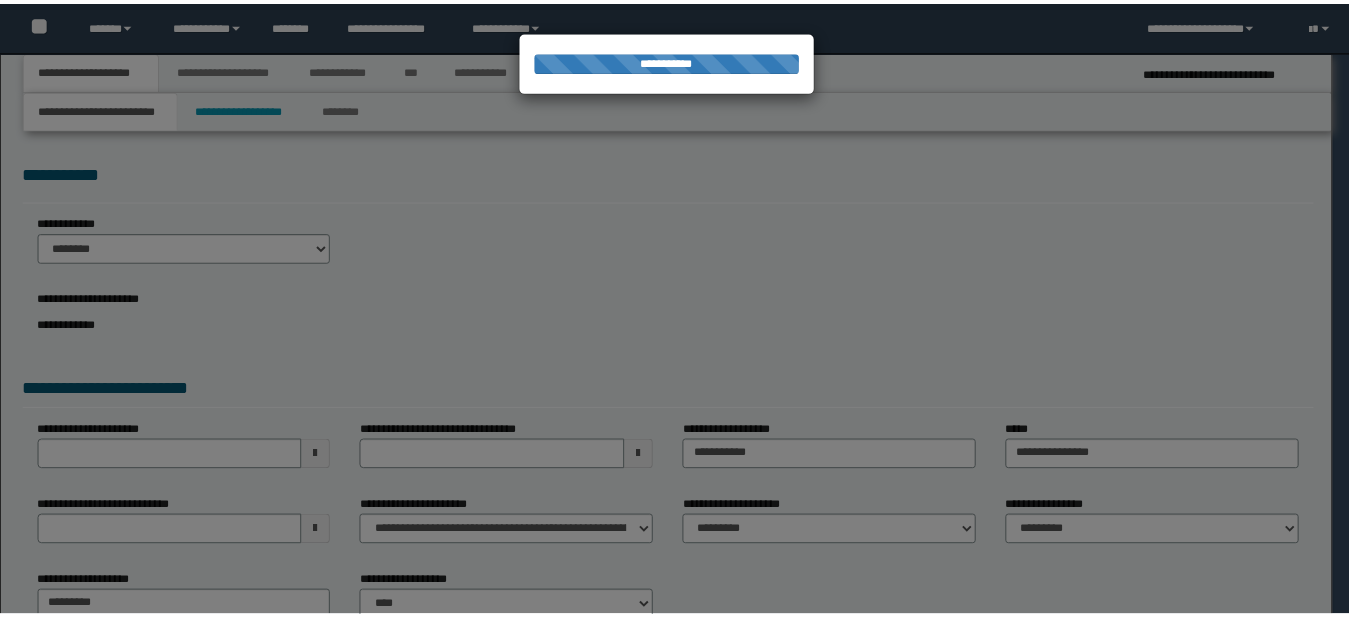 scroll, scrollTop: 0, scrollLeft: 0, axis: both 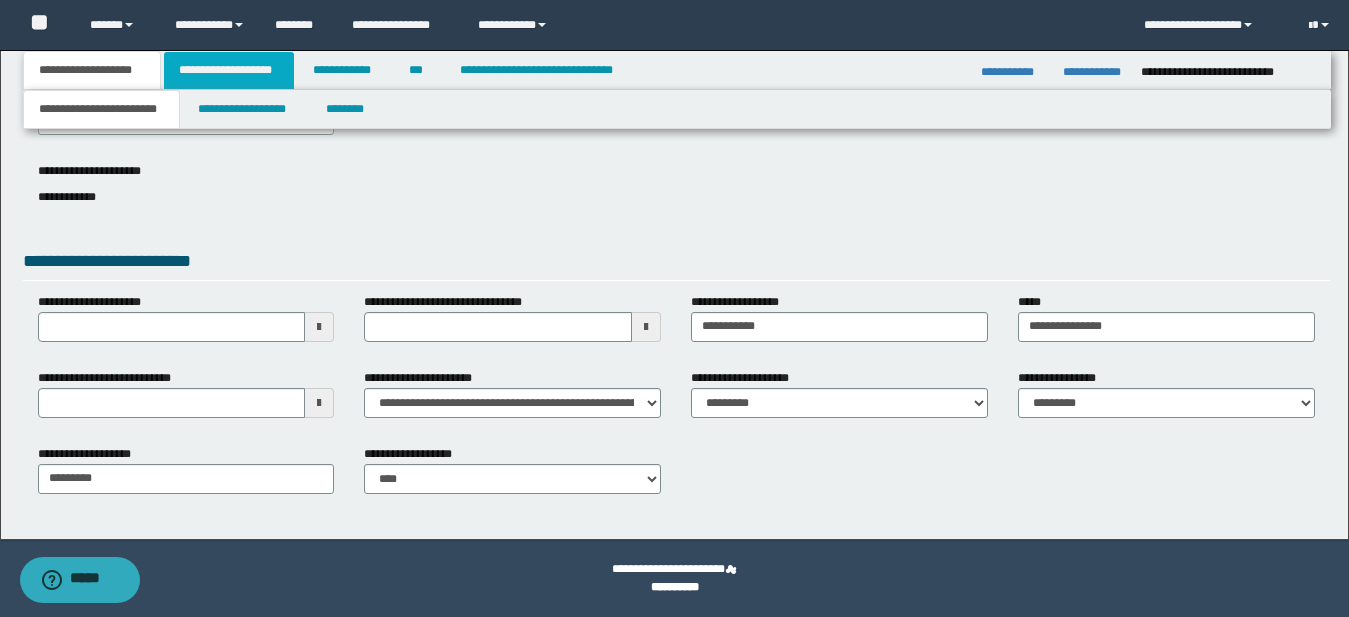 click on "**********" at bounding box center (229, 70) 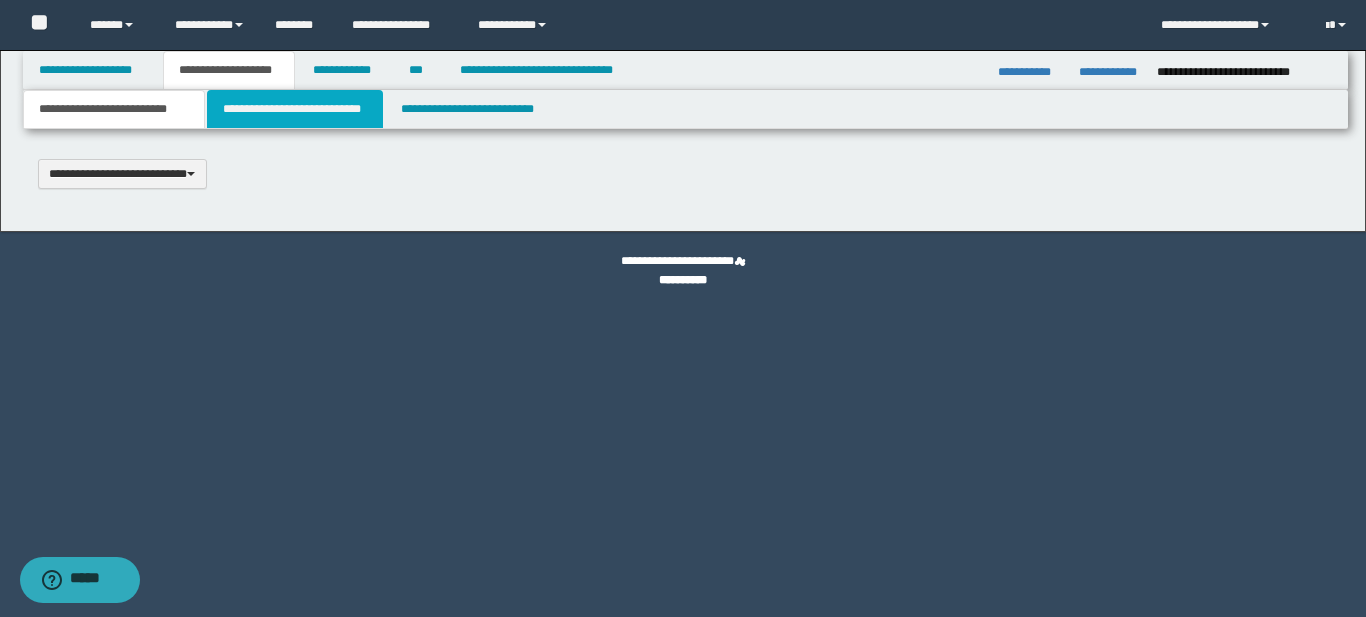 click on "**********" at bounding box center [295, 109] 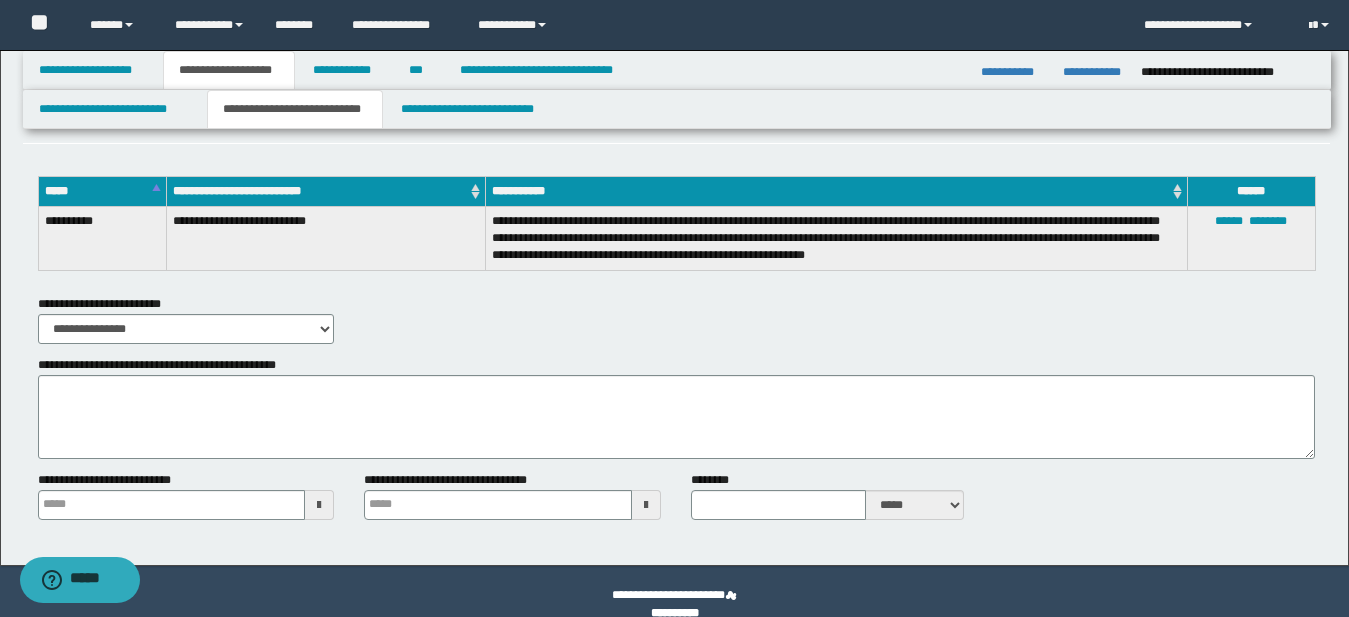scroll, scrollTop: 1834, scrollLeft: 0, axis: vertical 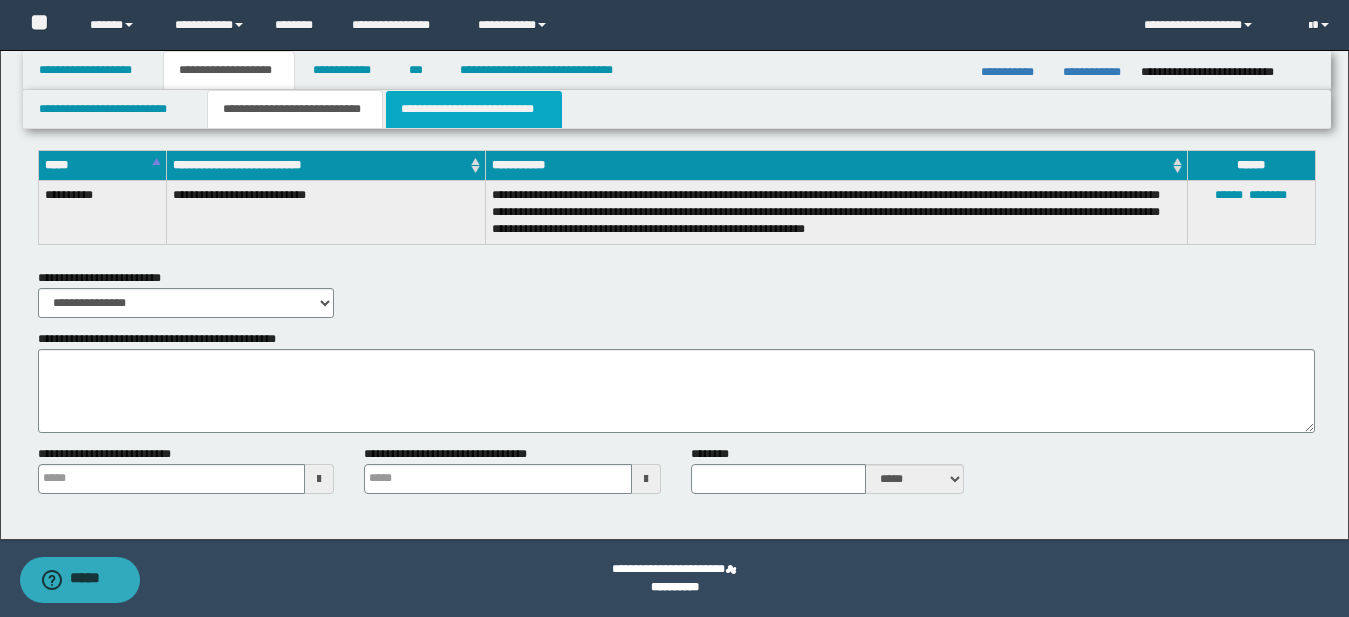 click on "**********" at bounding box center [474, 109] 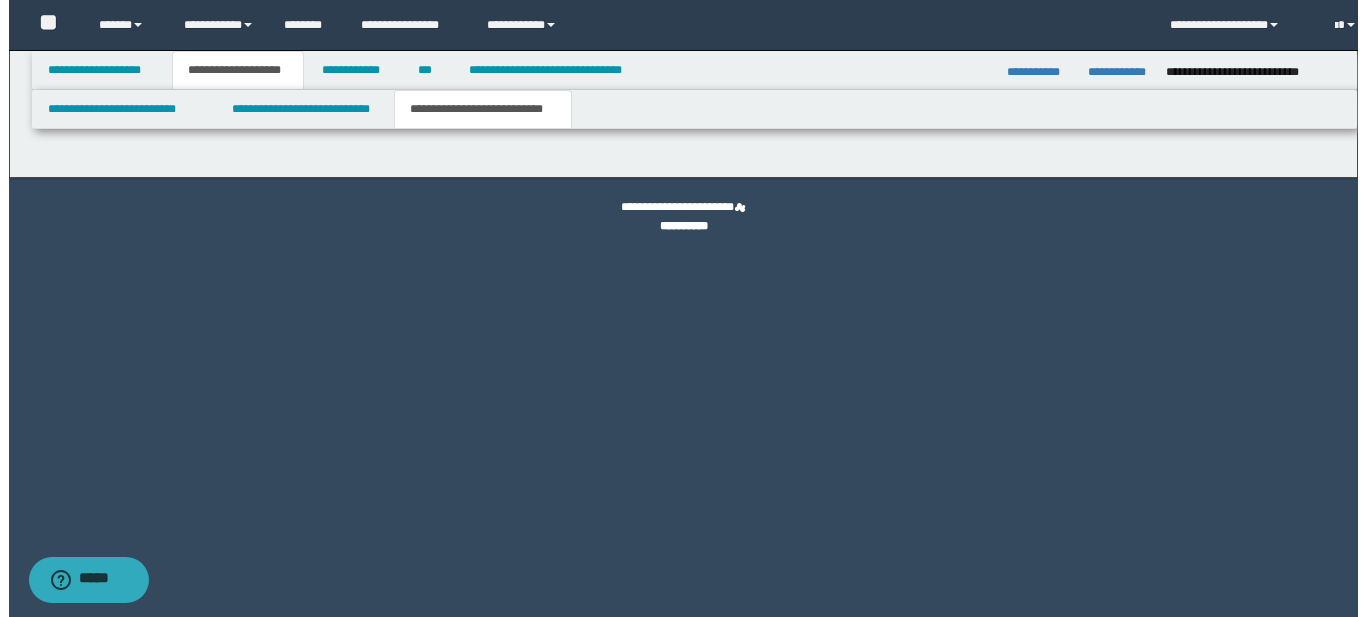 scroll, scrollTop: 0, scrollLeft: 0, axis: both 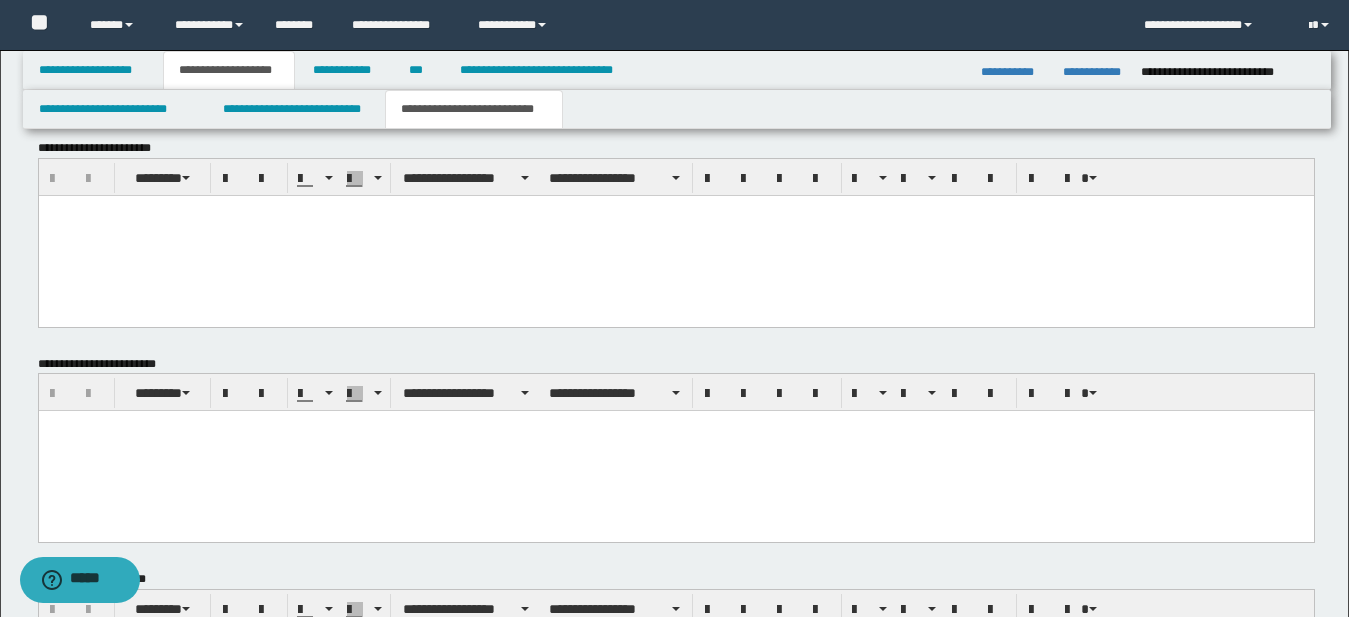 click at bounding box center [675, 235] 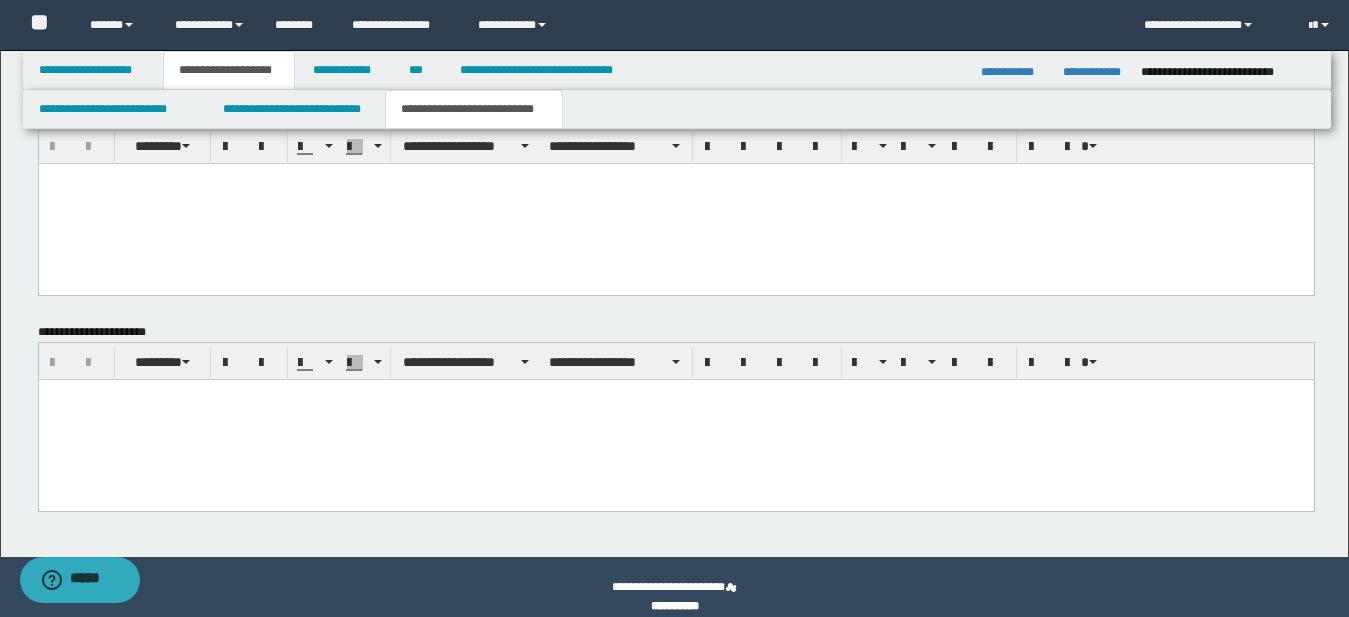 scroll, scrollTop: 1396, scrollLeft: 0, axis: vertical 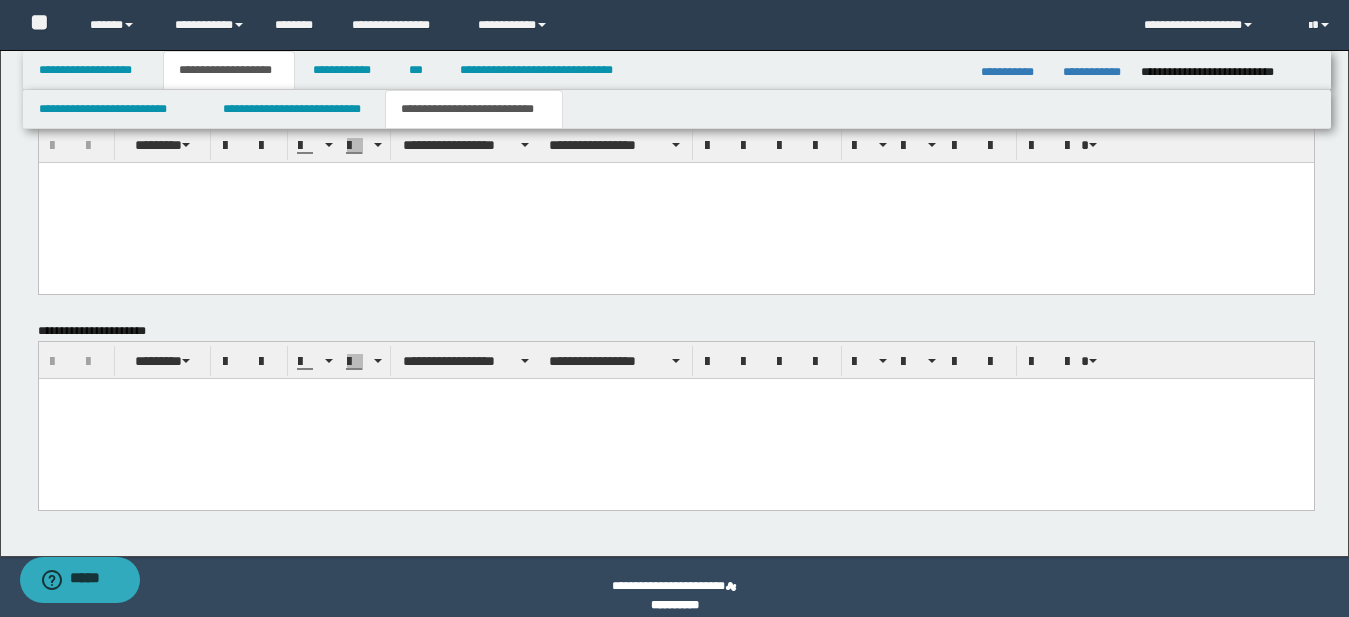 click at bounding box center (675, 419) 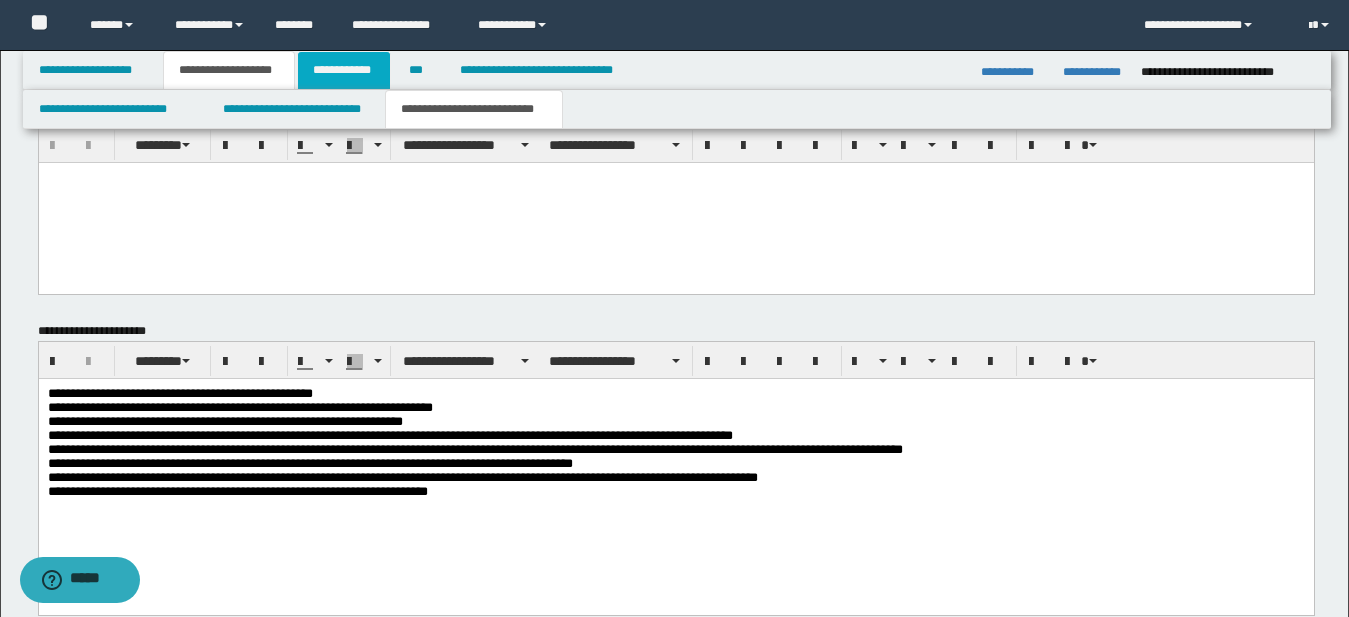 click on "**********" at bounding box center [344, 70] 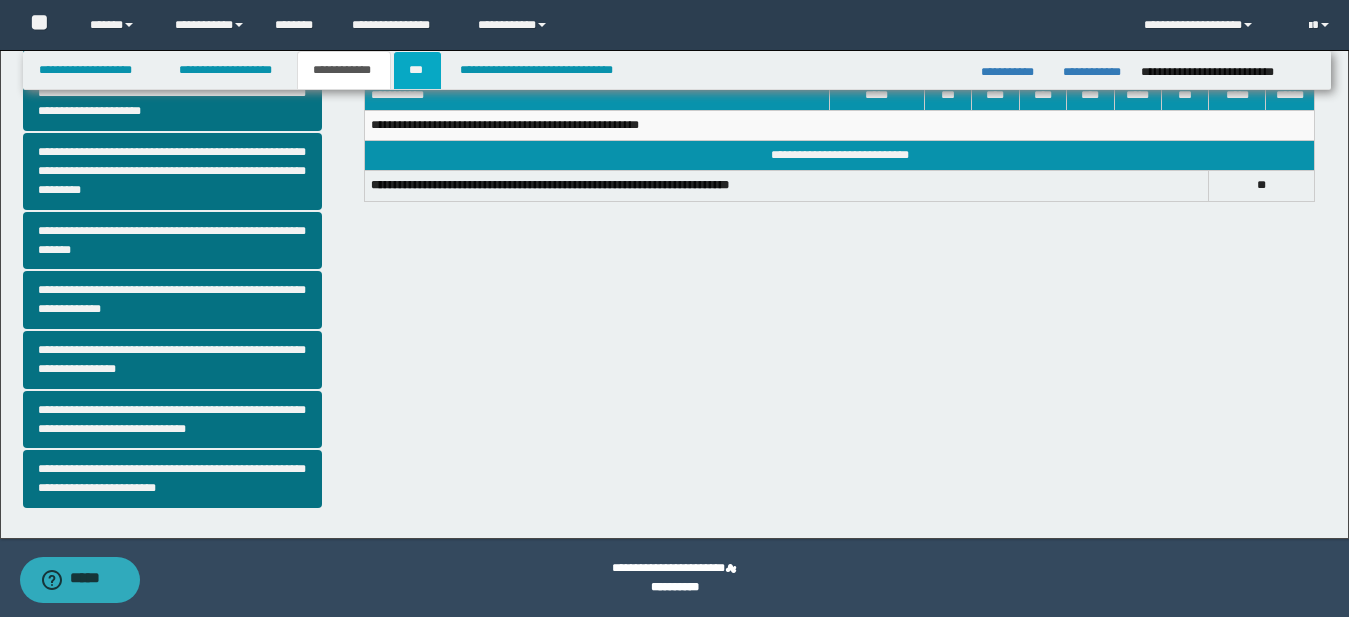 click on "***" at bounding box center [417, 70] 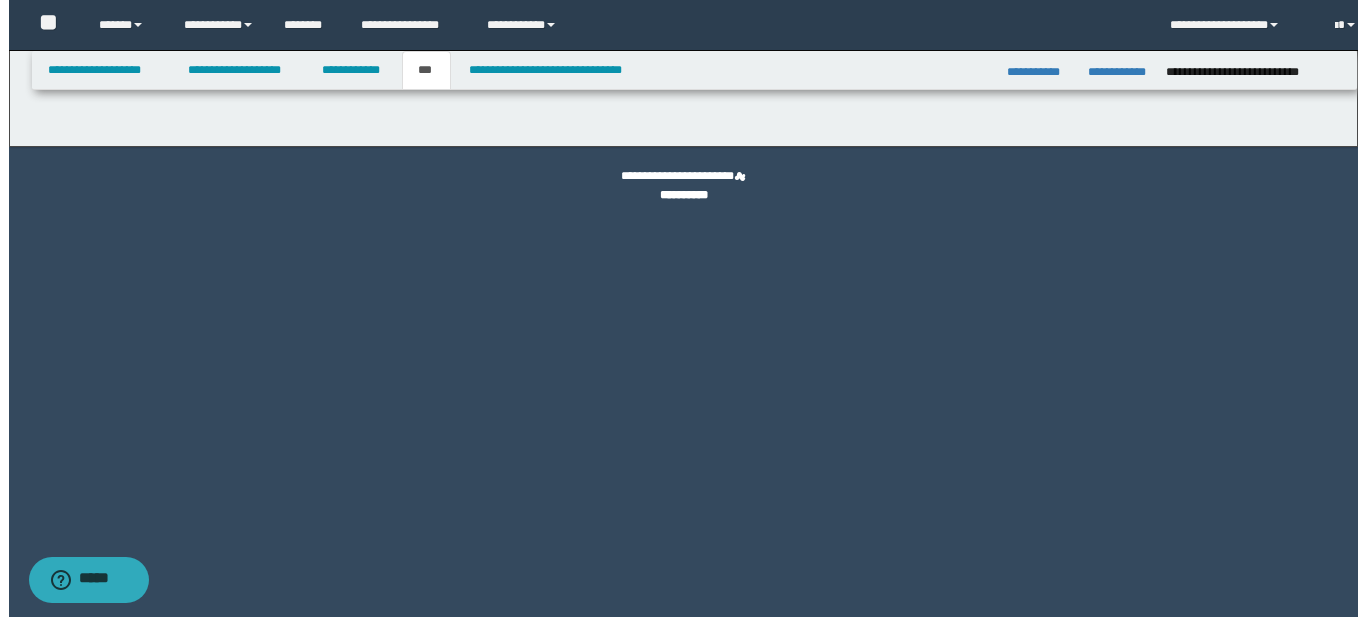 scroll, scrollTop: 0, scrollLeft: 0, axis: both 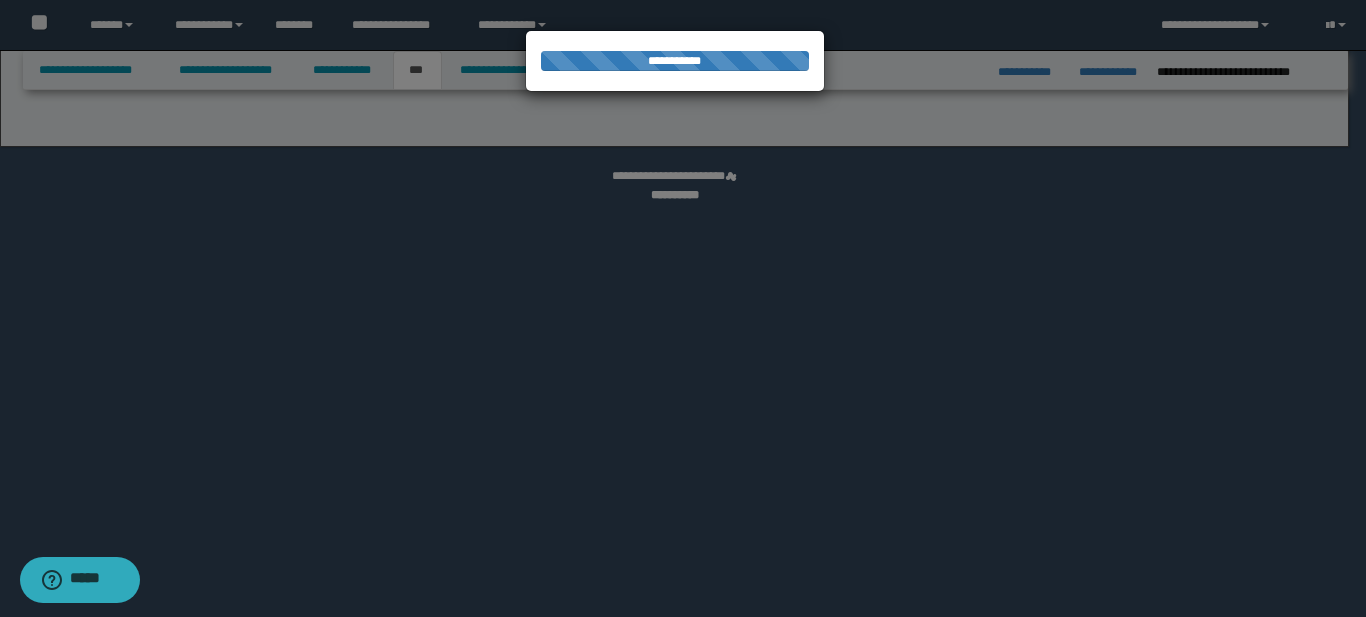 select on "*" 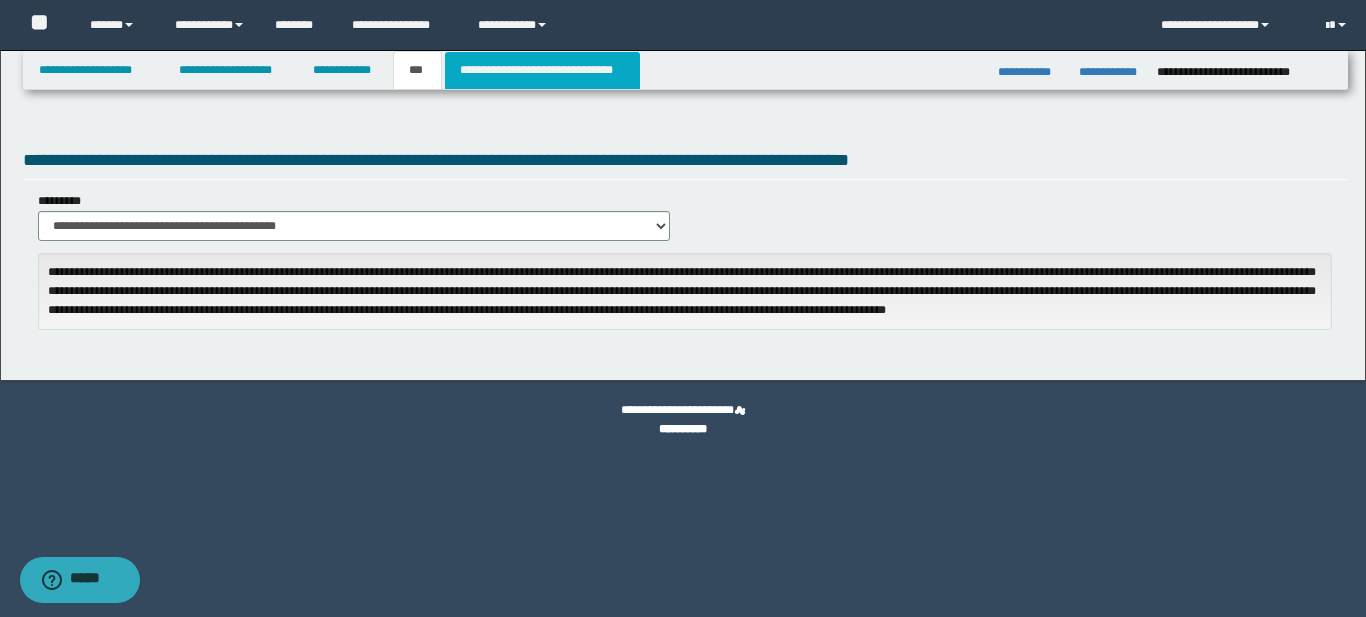 click on "**********" at bounding box center [542, 70] 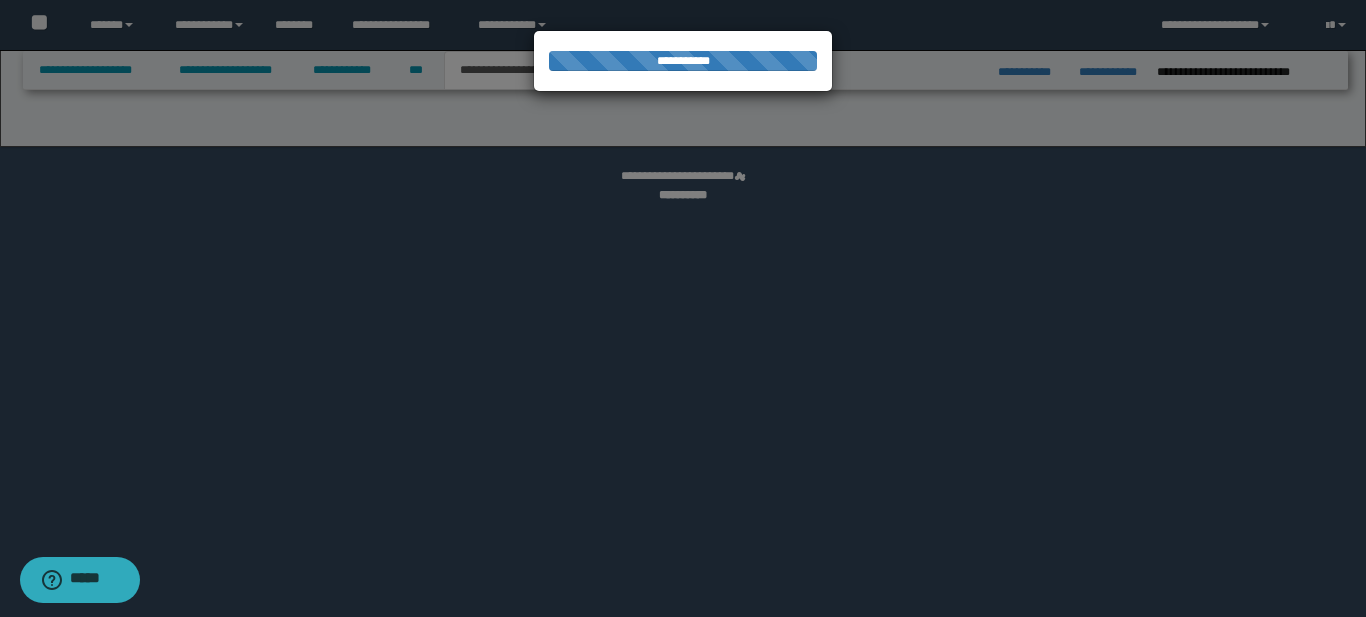 select on "*" 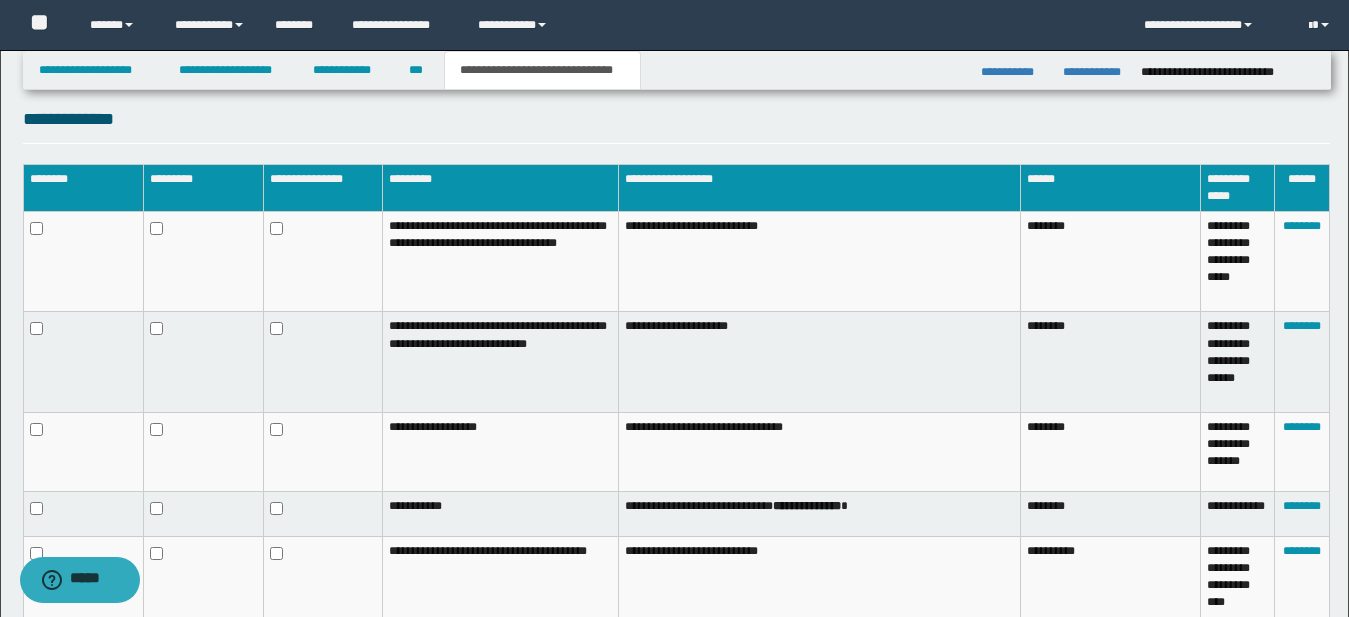 scroll, scrollTop: 1299, scrollLeft: 0, axis: vertical 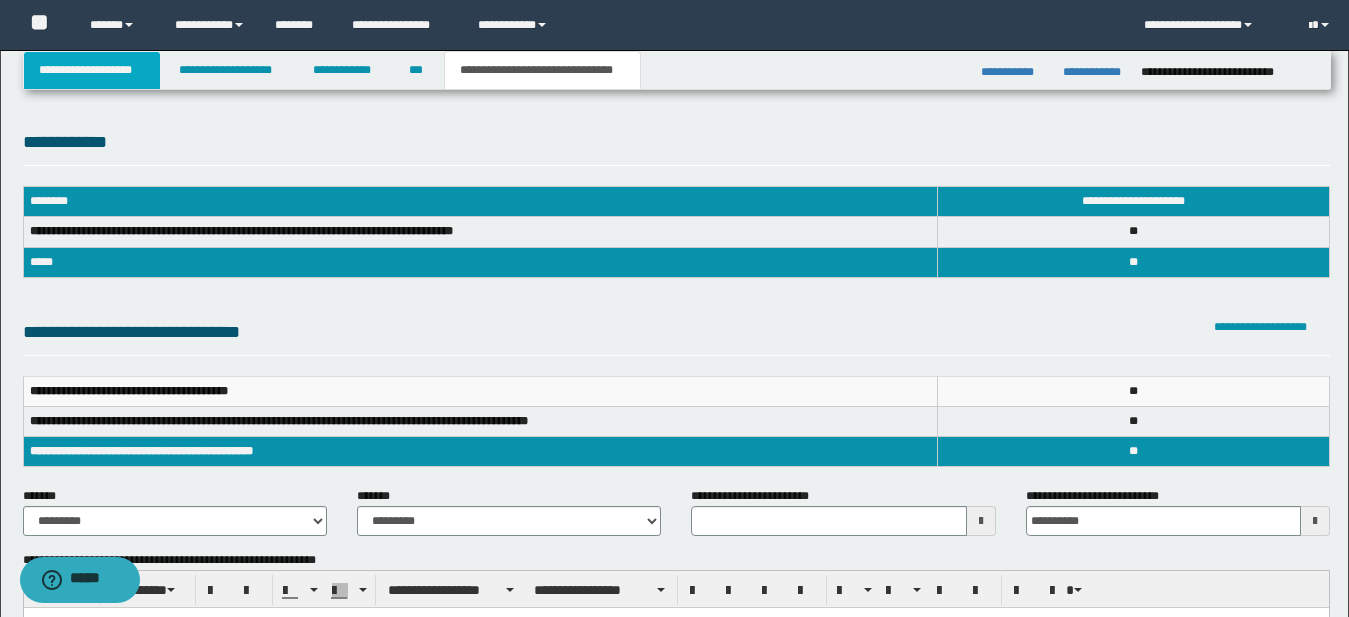 click on "**********" at bounding box center [92, 70] 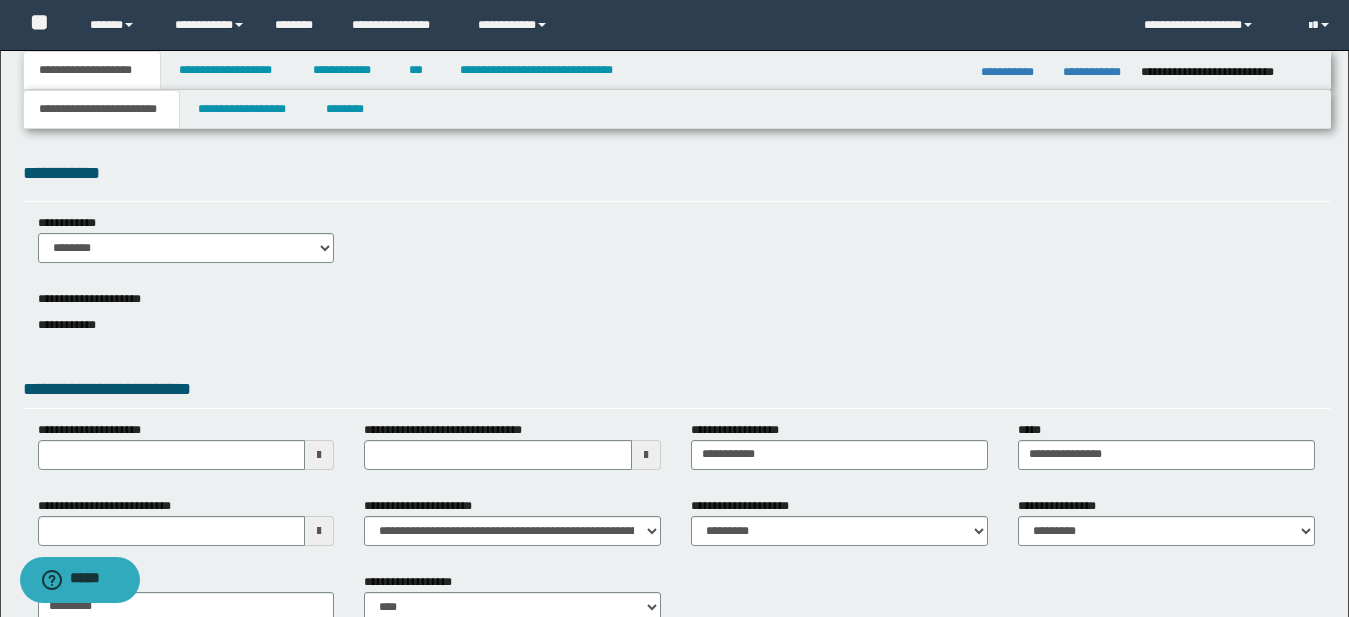 scroll, scrollTop: 128, scrollLeft: 0, axis: vertical 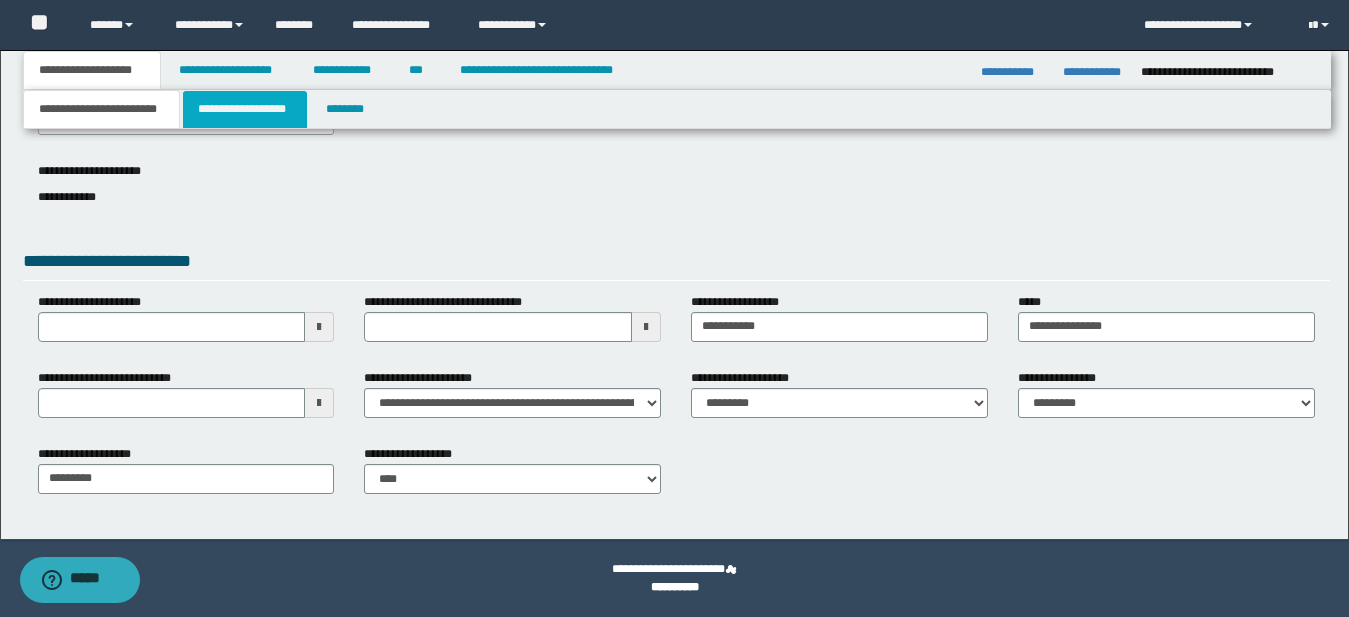 click on "**********" at bounding box center (245, 109) 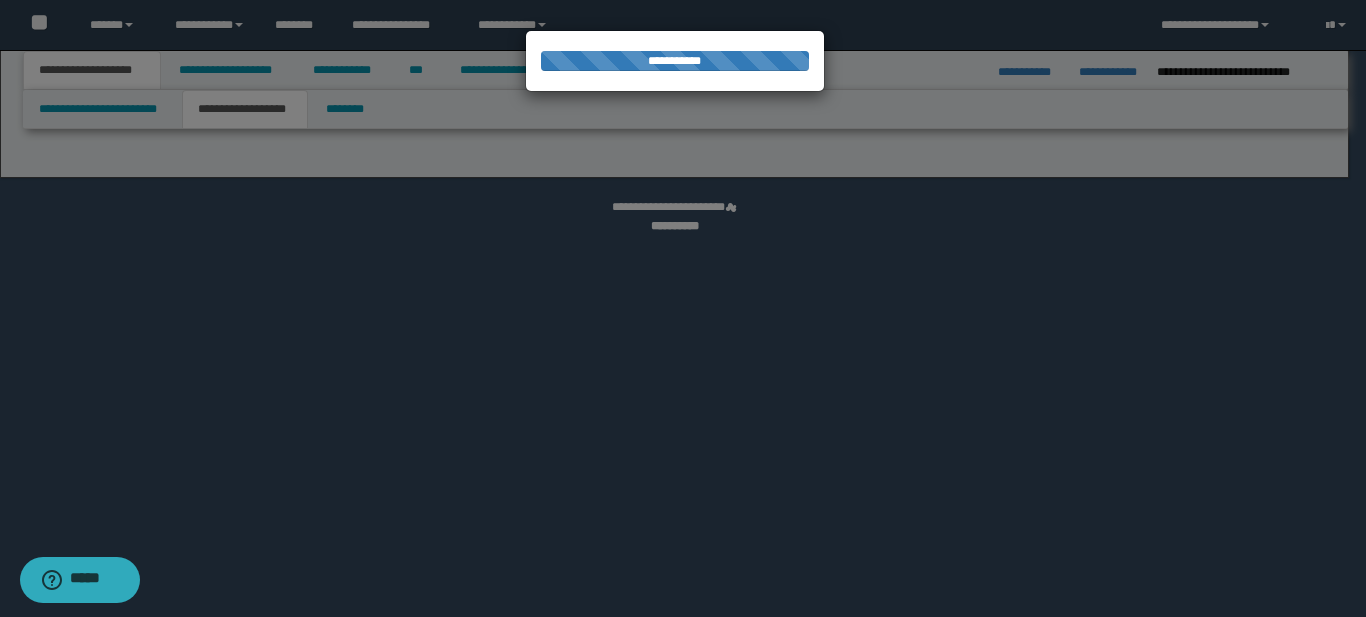 select on "*" 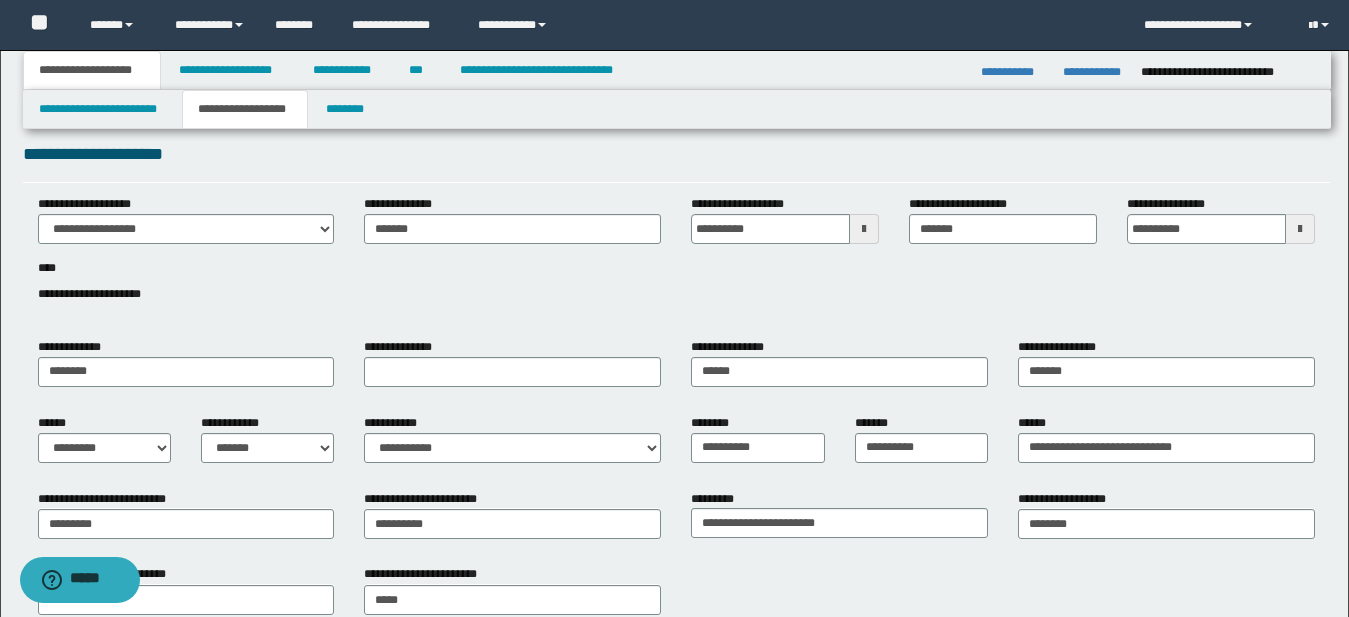 scroll, scrollTop: 0, scrollLeft: 0, axis: both 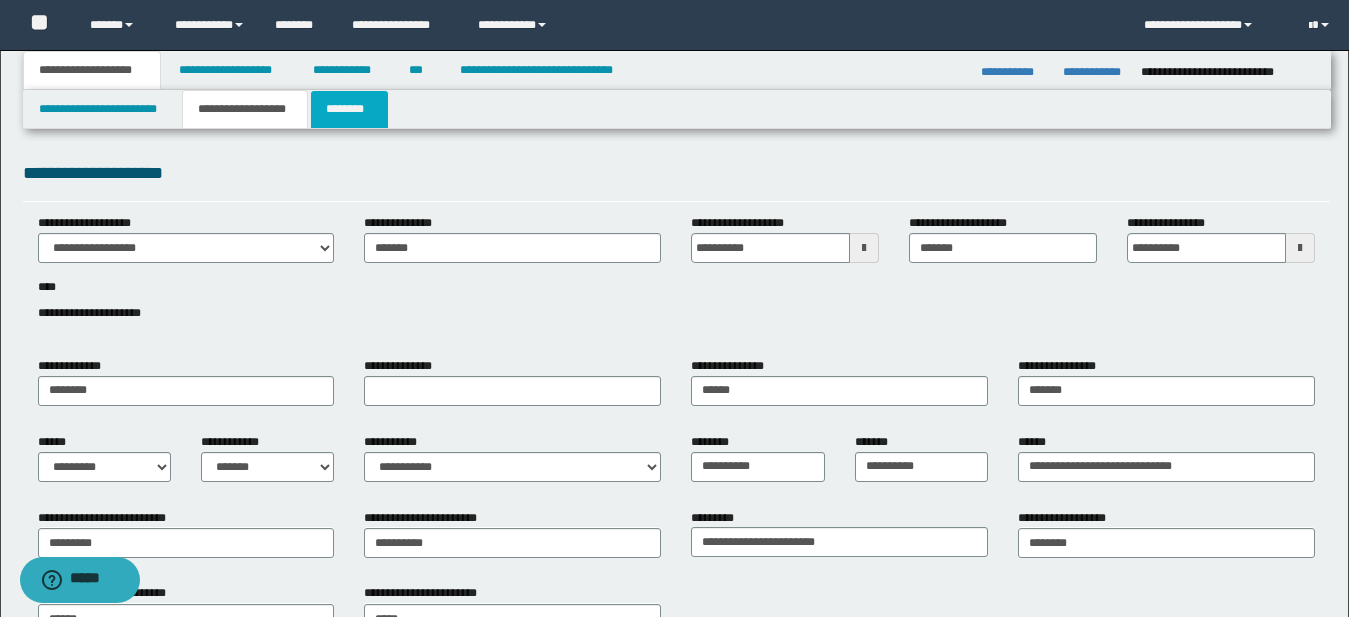 click on "********" at bounding box center (349, 109) 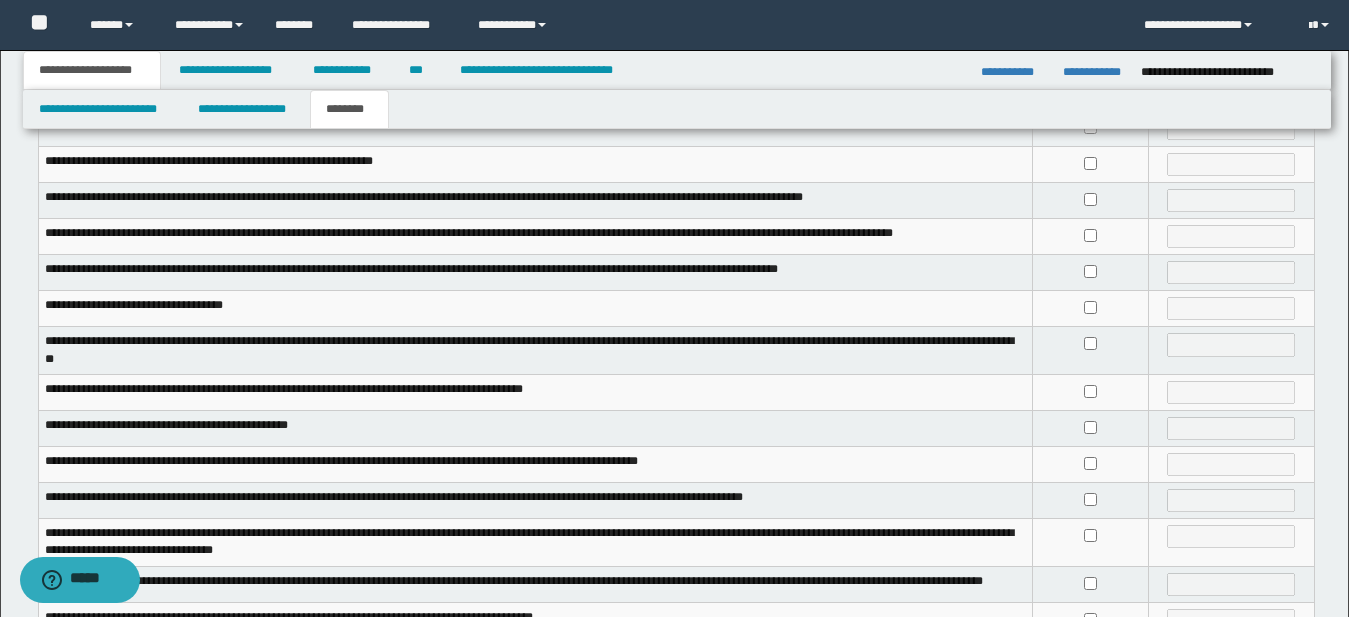 scroll, scrollTop: 231, scrollLeft: 0, axis: vertical 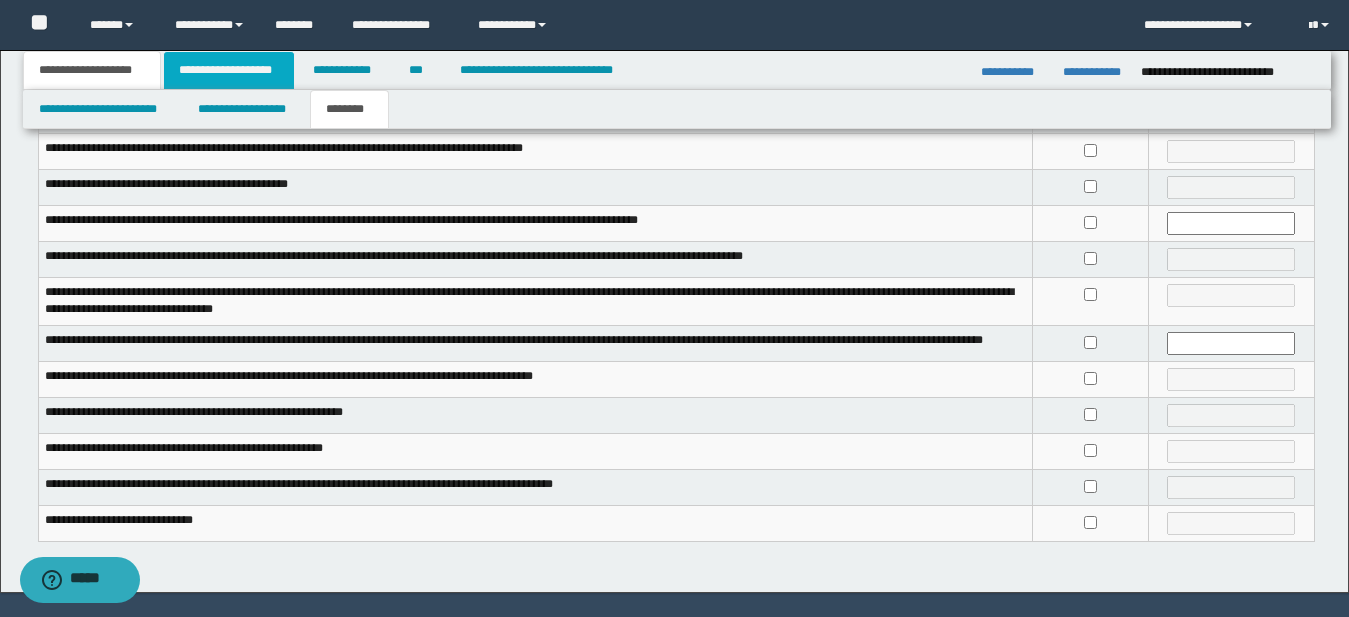 click on "**********" at bounding box center [229, 70] 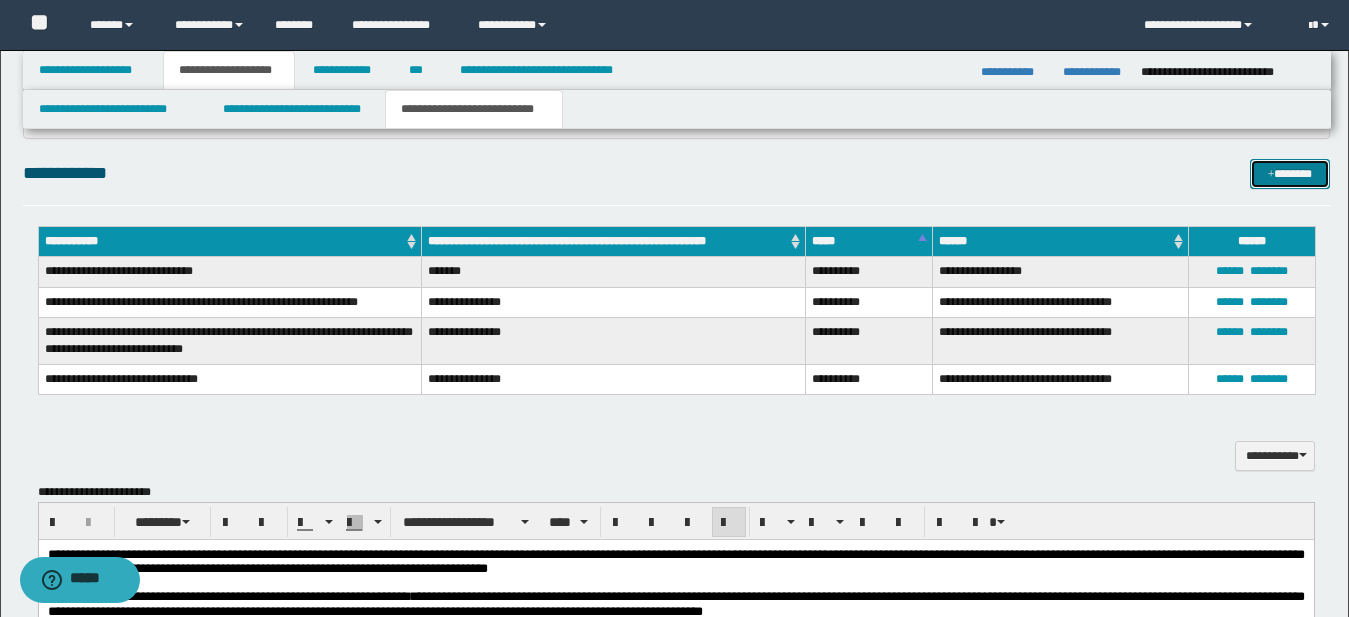 click on "*******" at bounding box center [1290, 174] 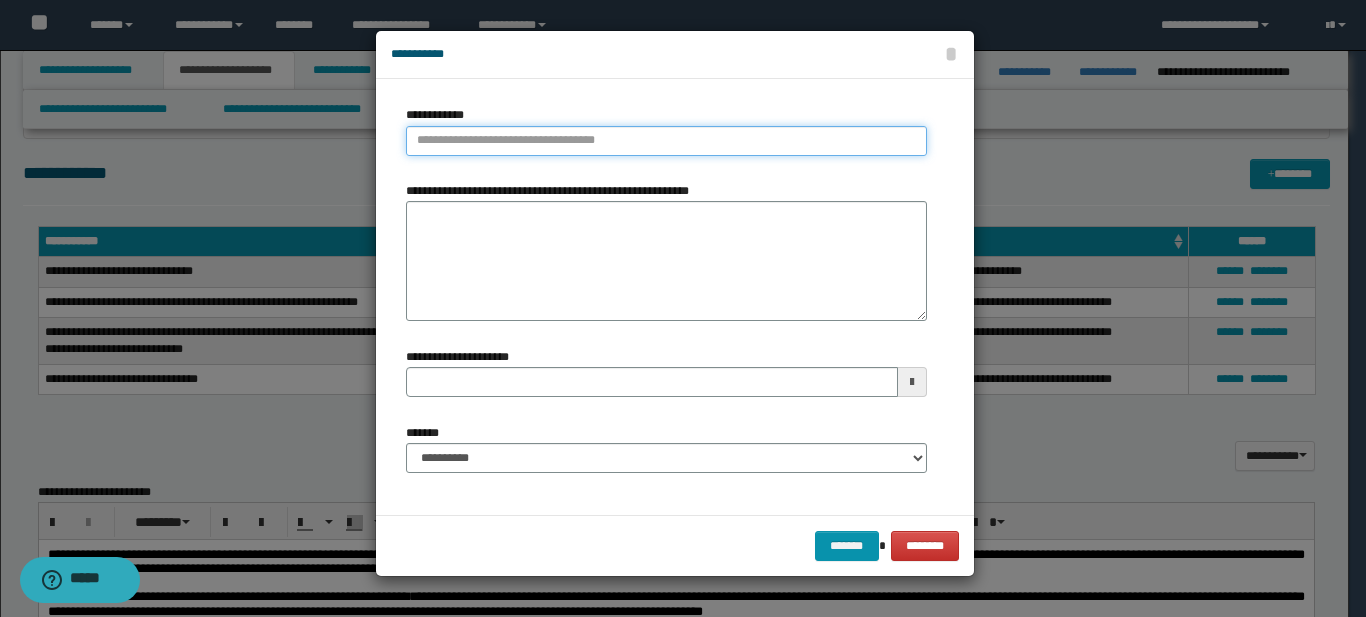 click on "**********" at bounding box center [666, 141] 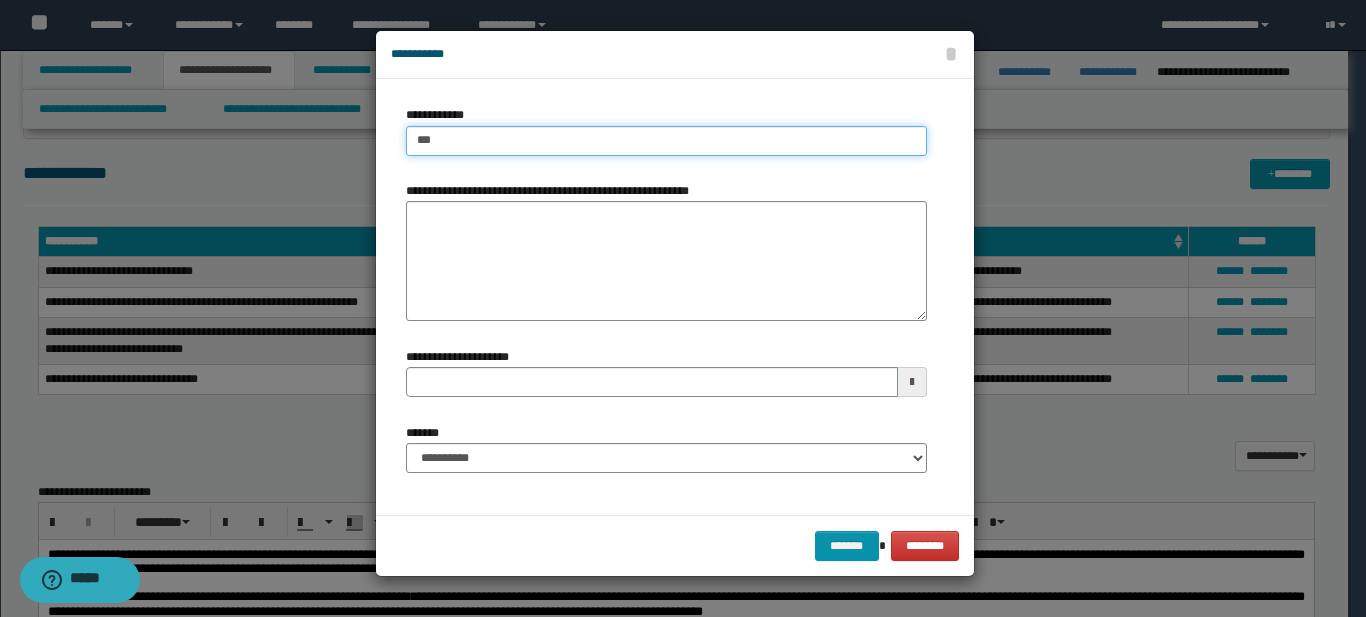 type on "****" 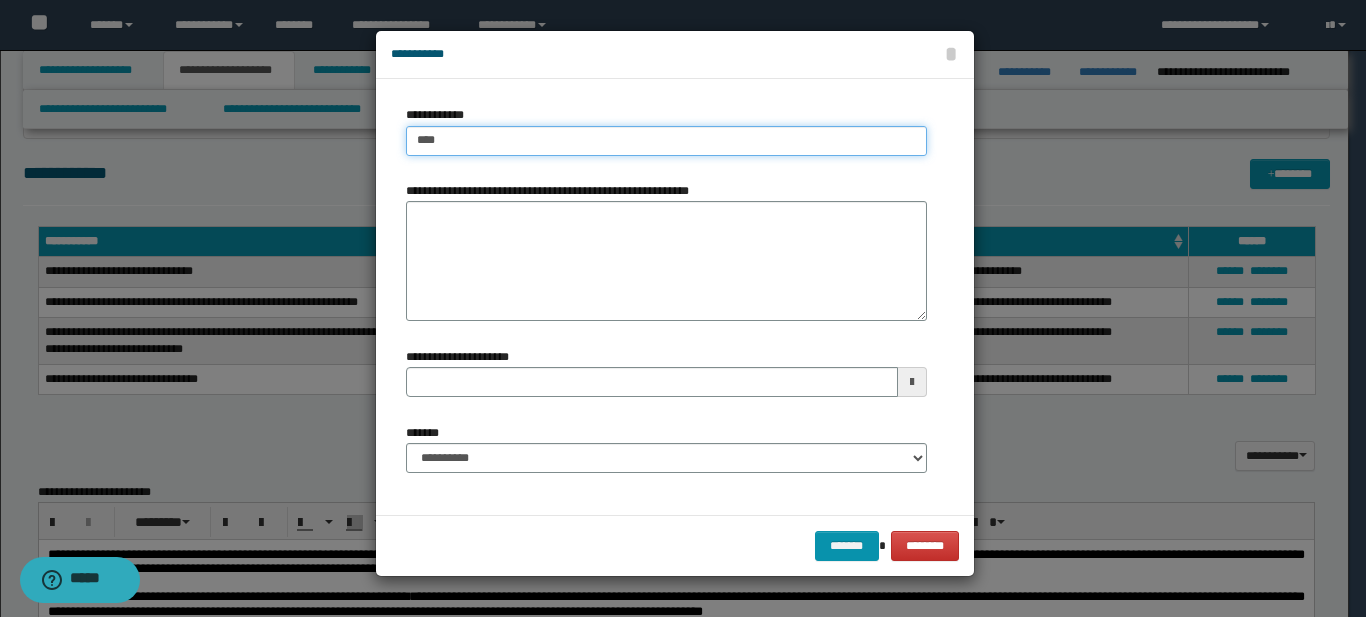 type on "****" 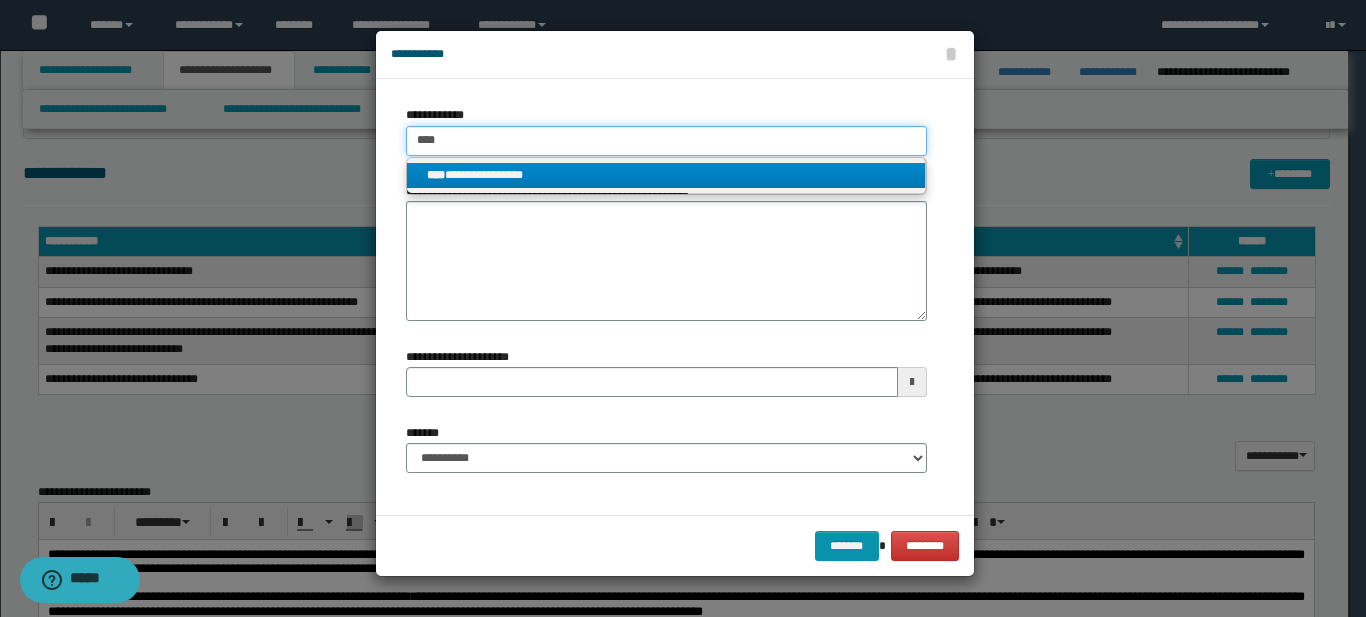 type on "****" 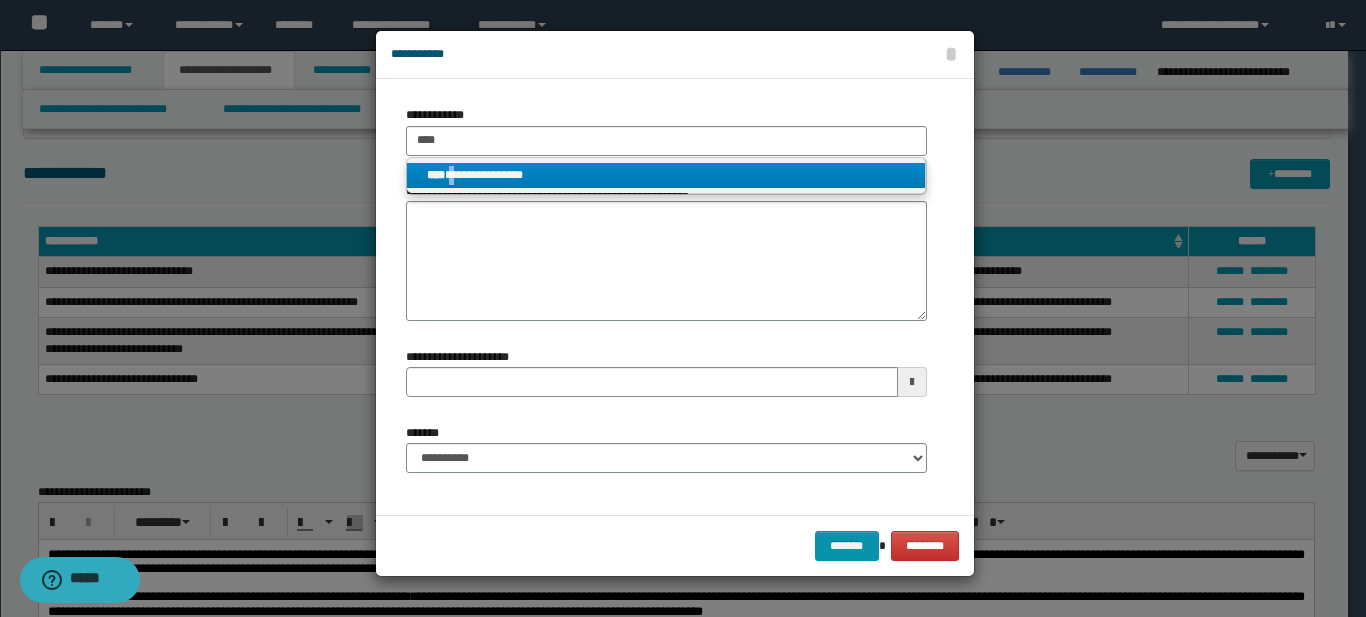 click on "**********" at bounding box center (666, 175) 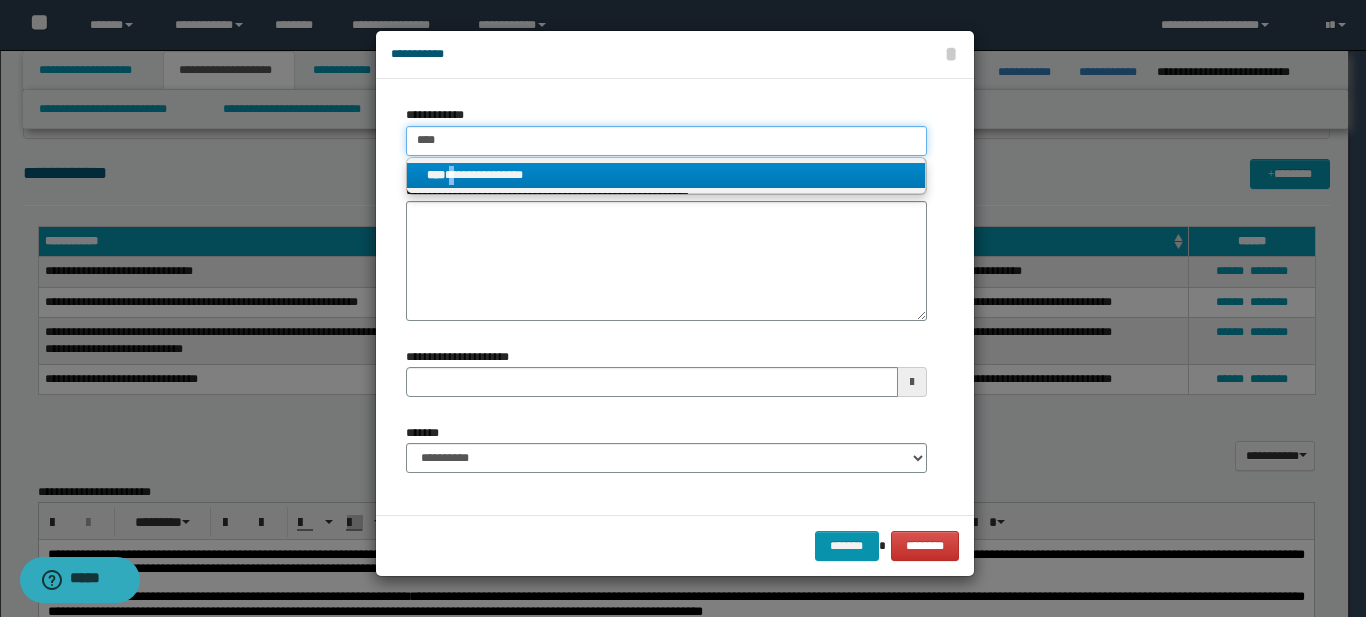 type 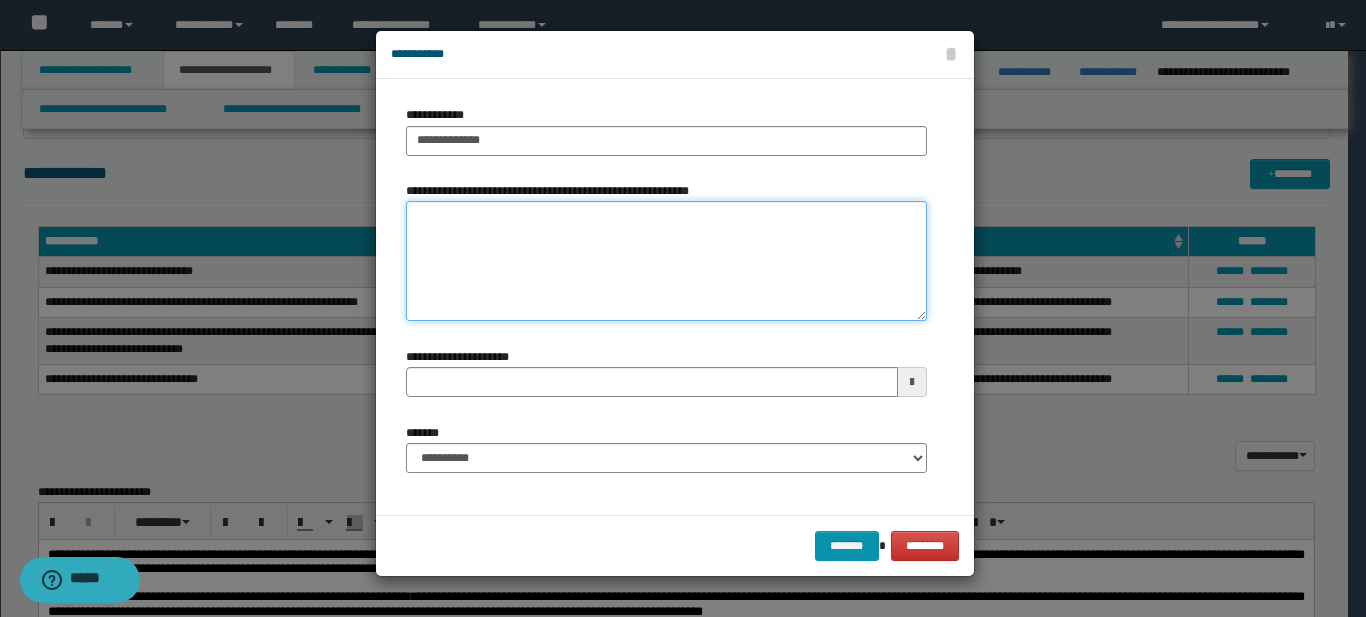 click on "**********" at bounding box center [666, 261] 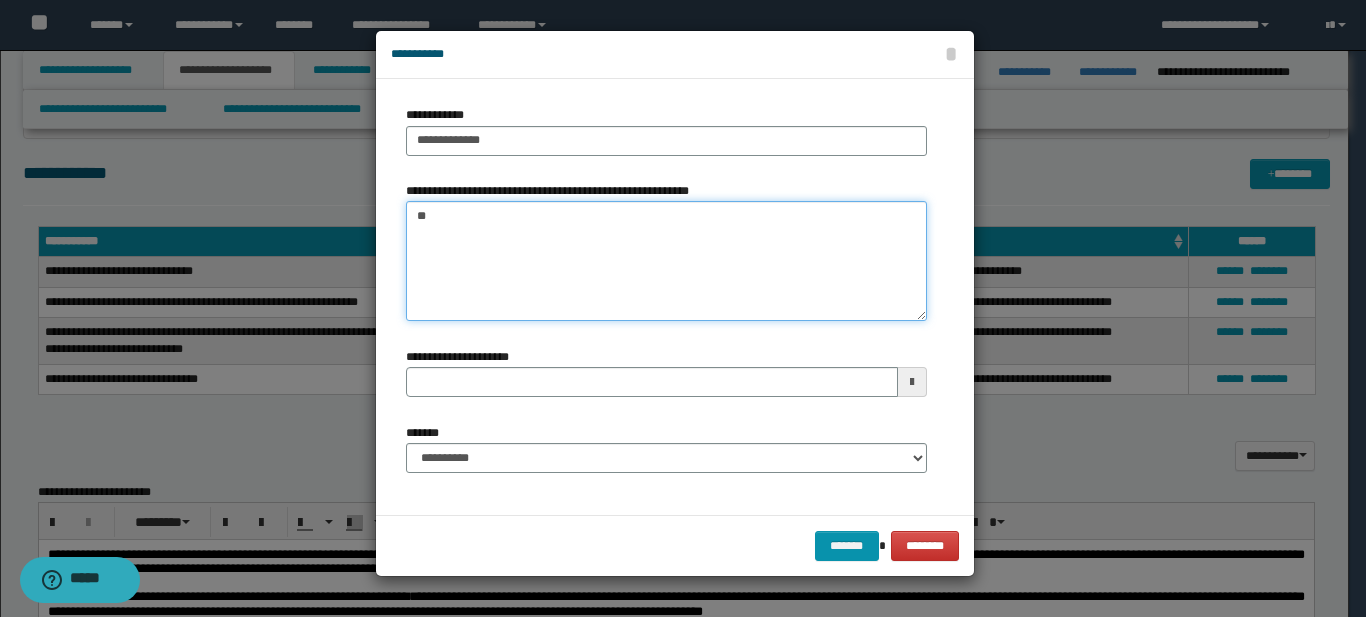 type on "*" 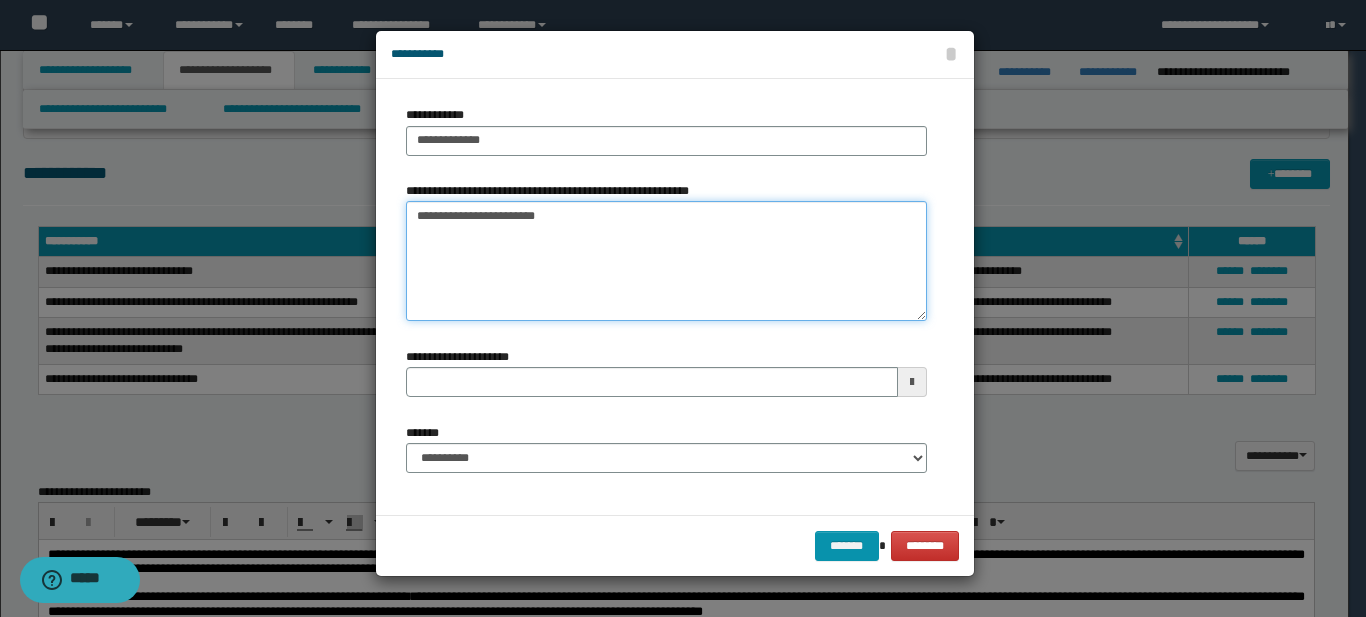 type on "**********" 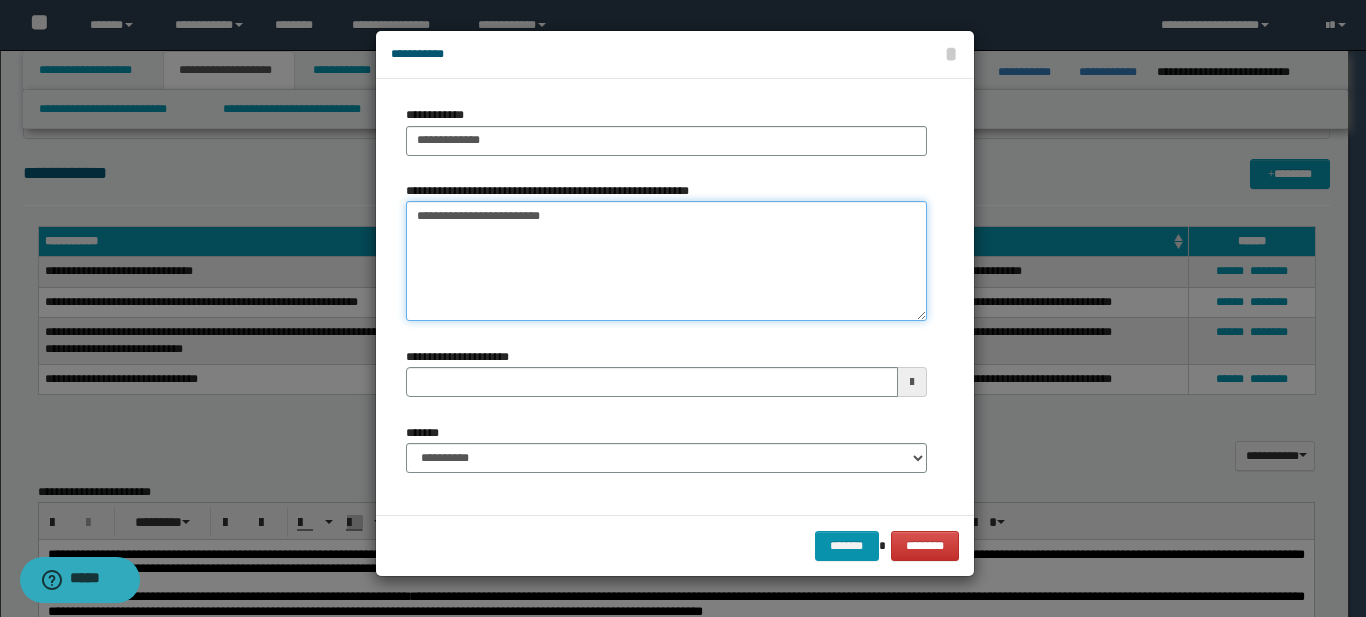 type 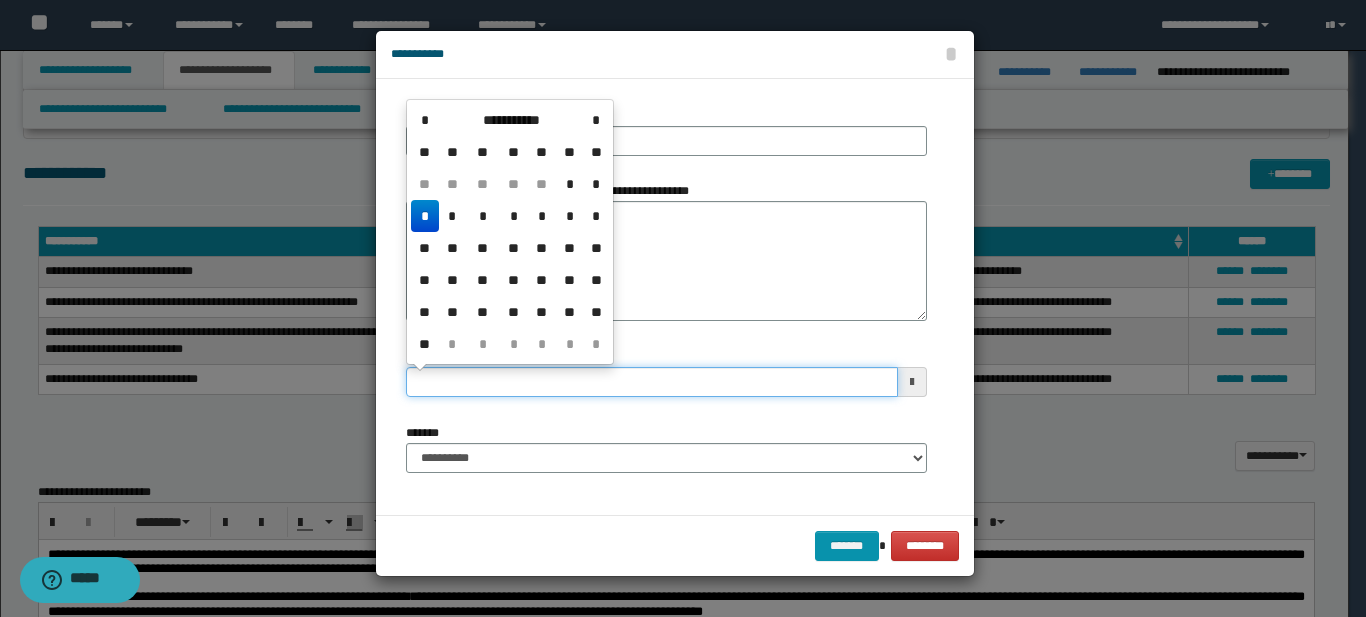 click on "**********" at bounding box center [652, 382] 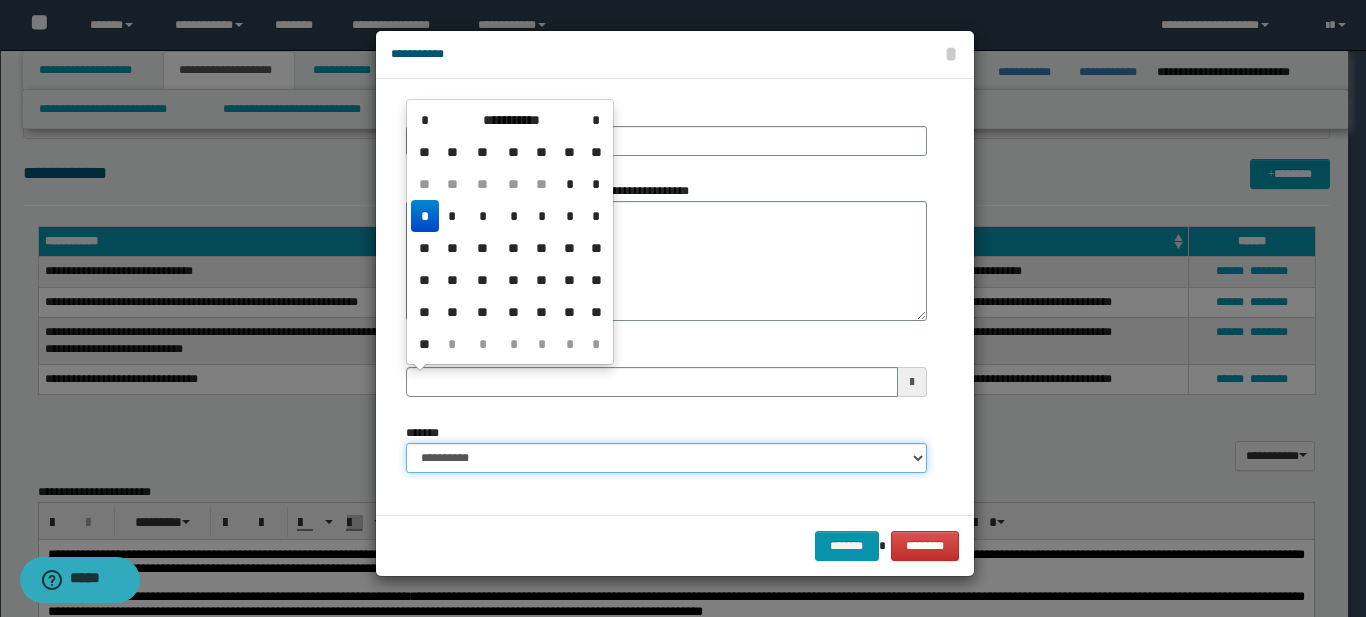 type 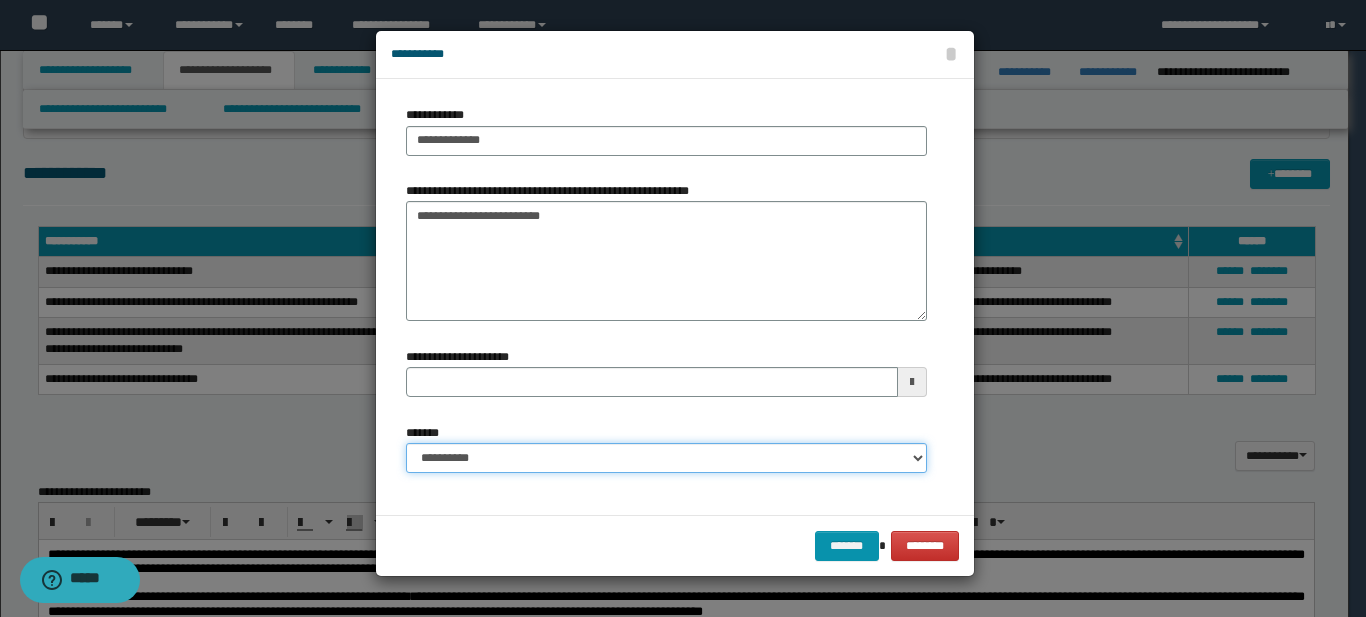 click on "**********" at bounding box center [666, 458] 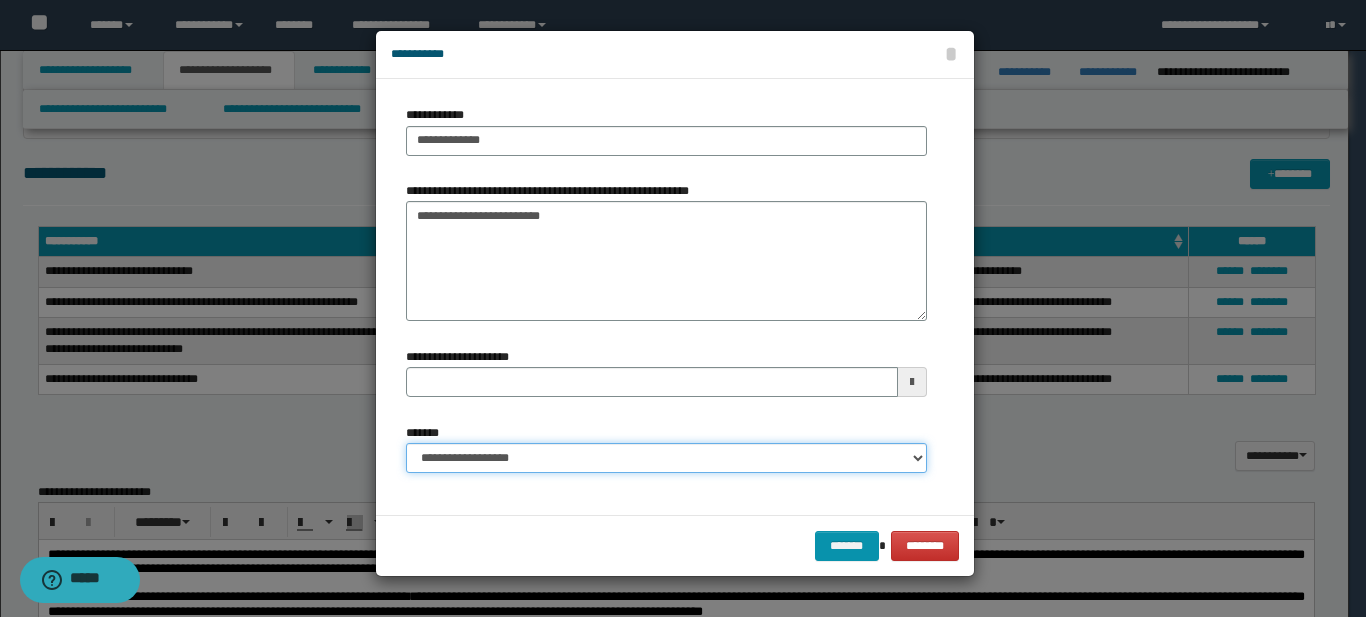 type 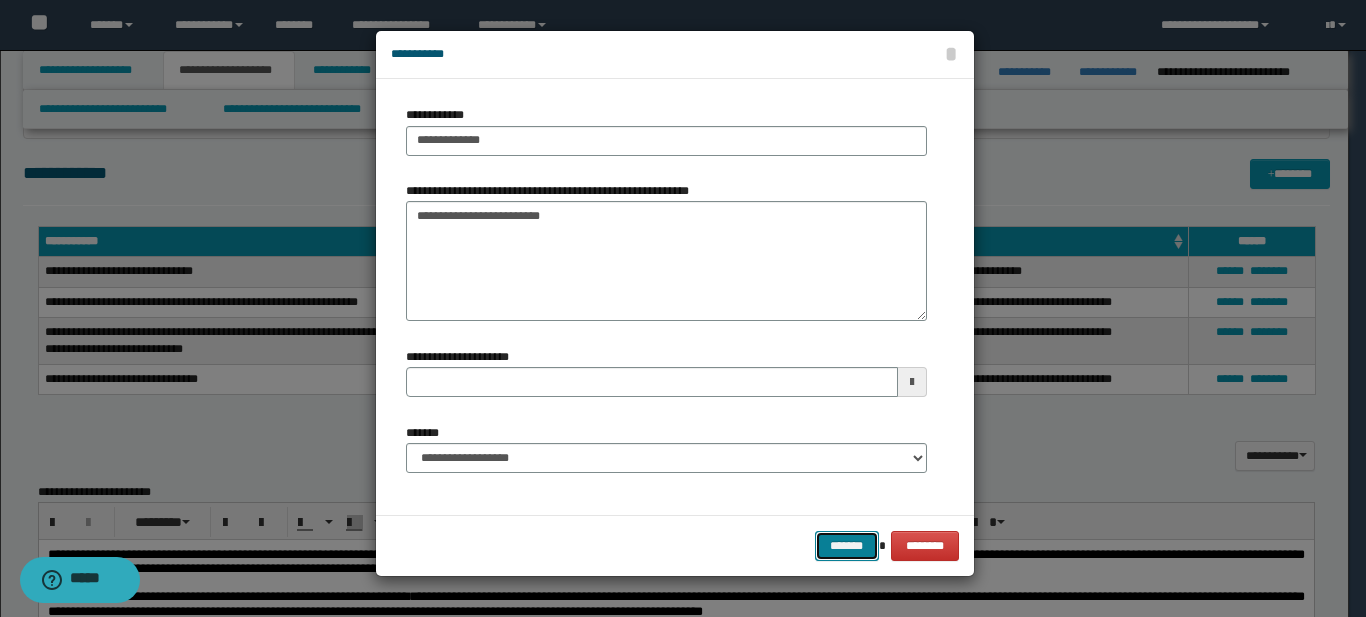 click on "*******" at bounding box center [847, 546] 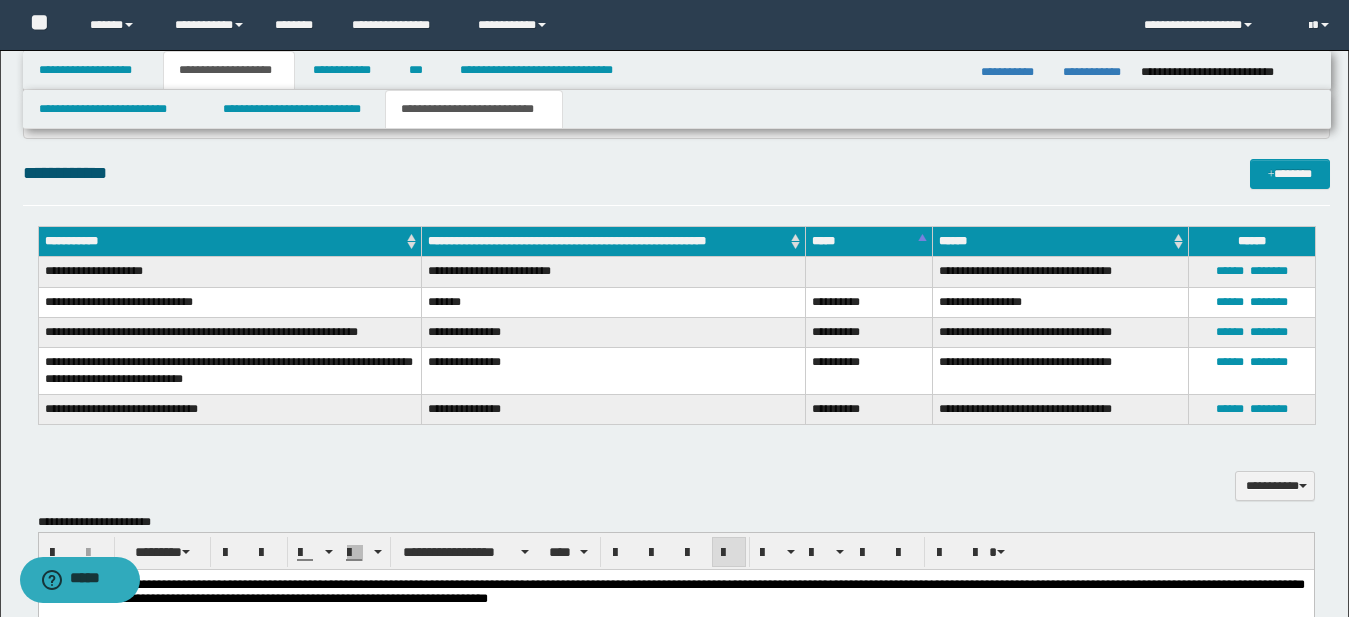 click at bounding box center (869, 272) 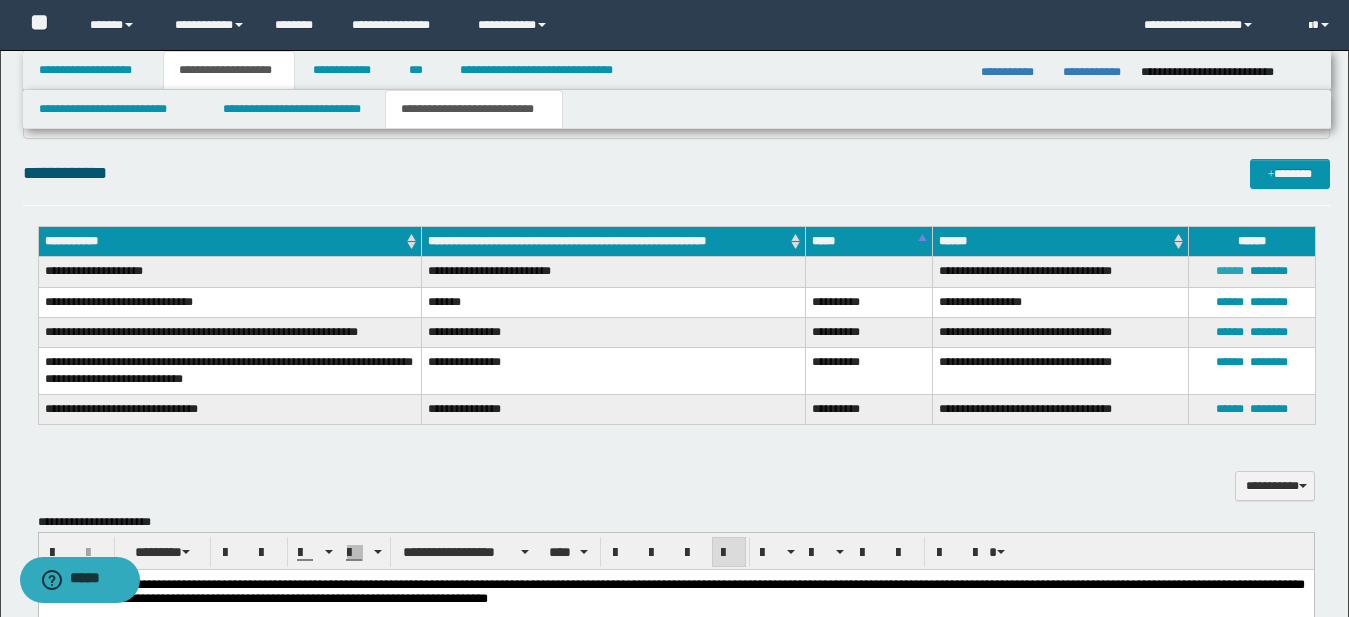 click on "******" at bounding box center [1230, 271] 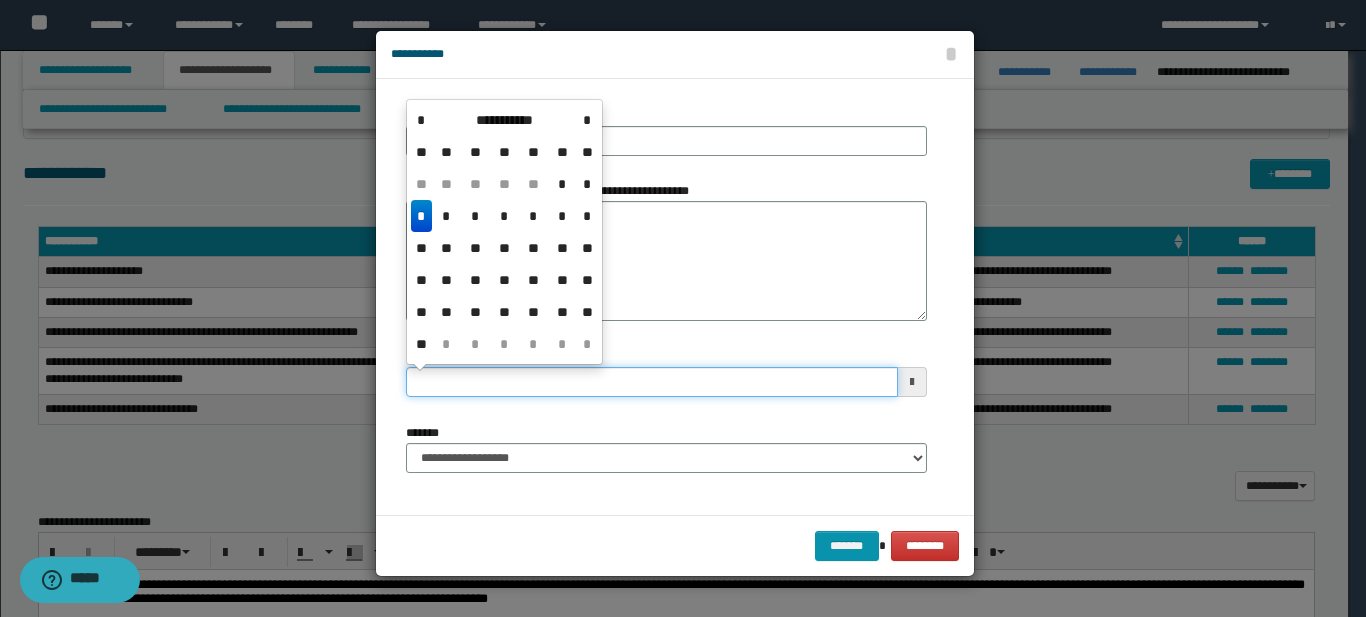 click on "**********" at bounding box center (652, 382) 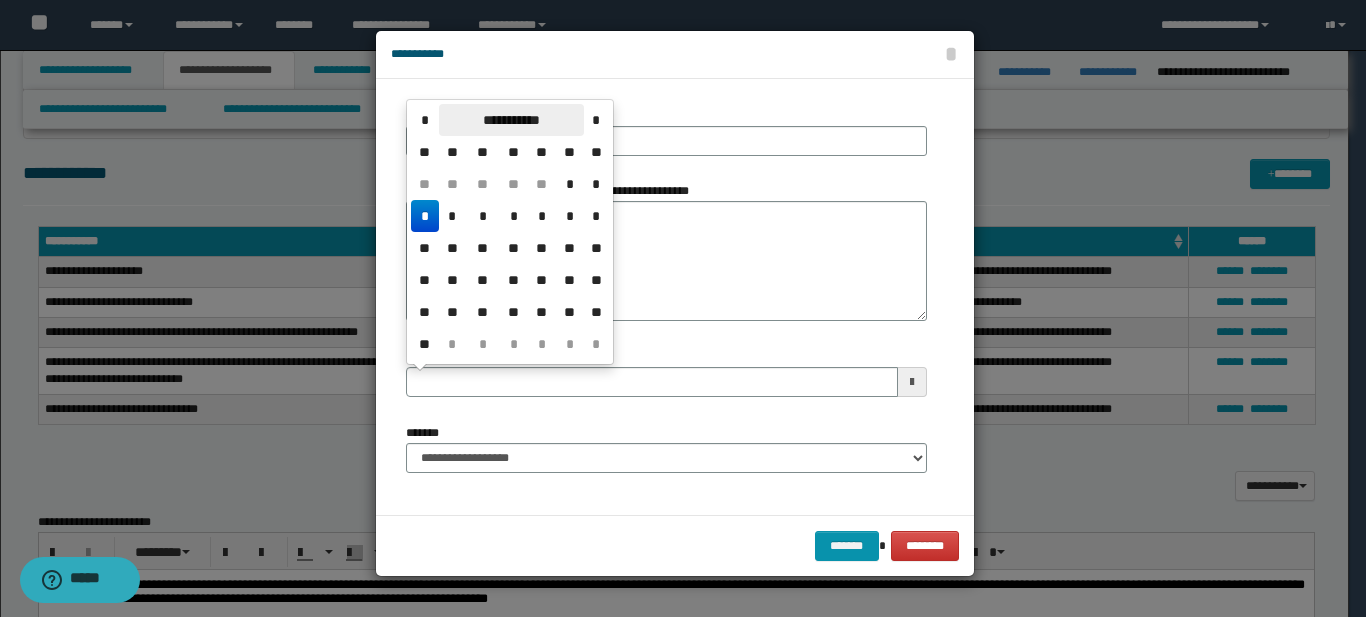click on "**********" at bounding box center (511, 120) 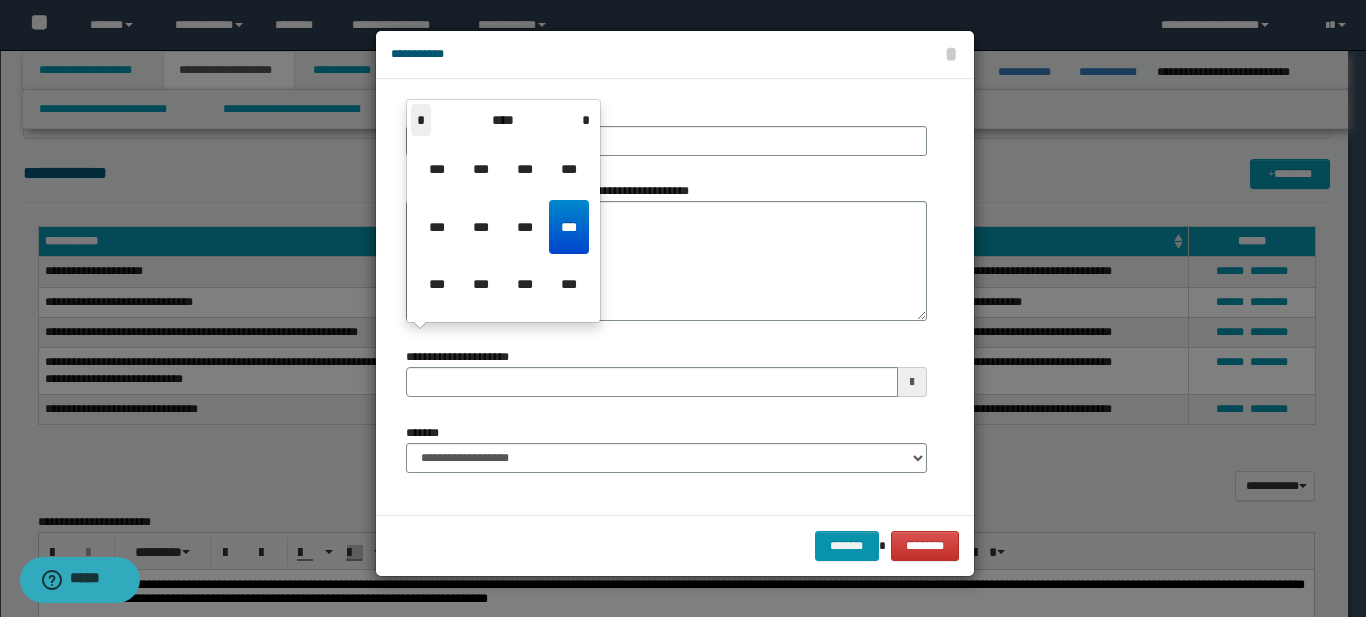 click on "*" at bounding box center [421, 120] 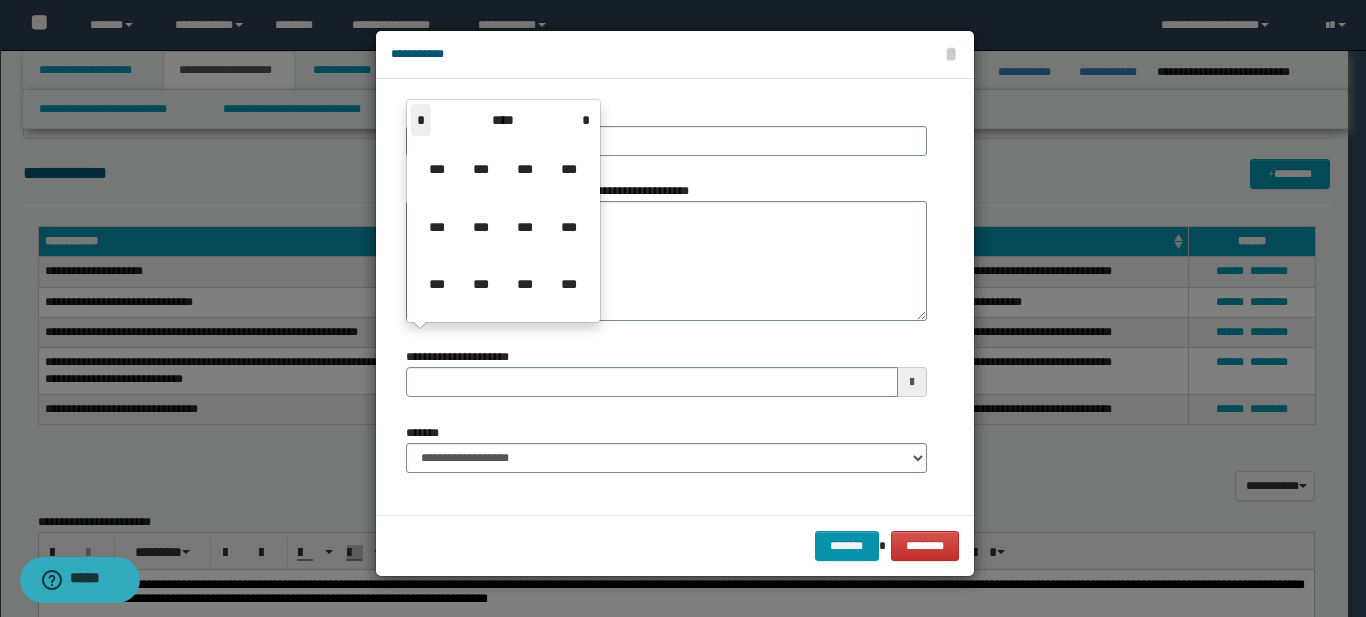 click on "*" at bounding box center (421, 120) 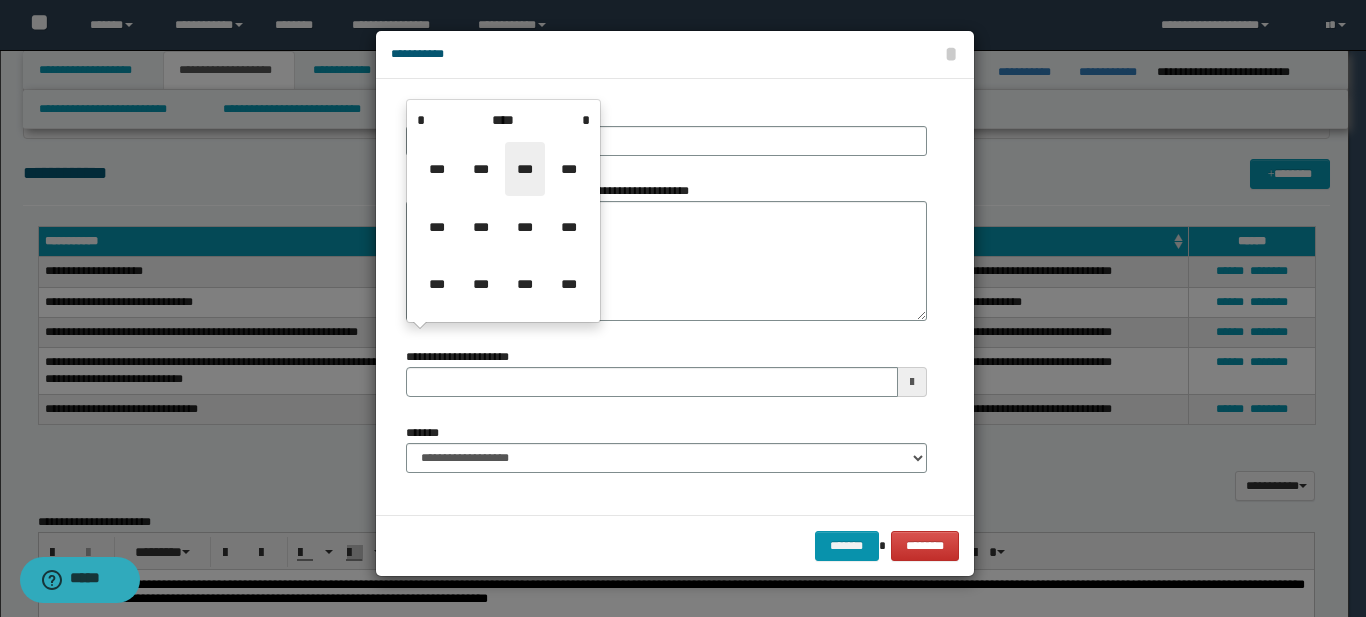 click on "***" at bounding box center (525, 169) 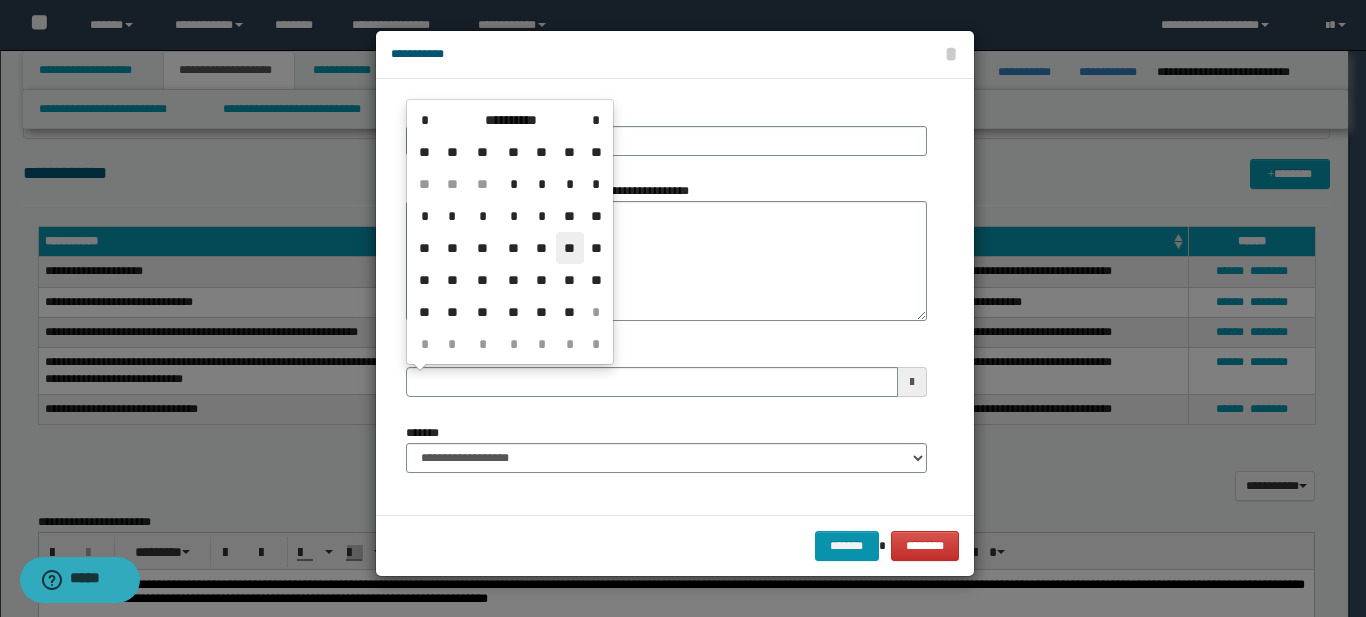click on "**" at bounding box center [570, 248] 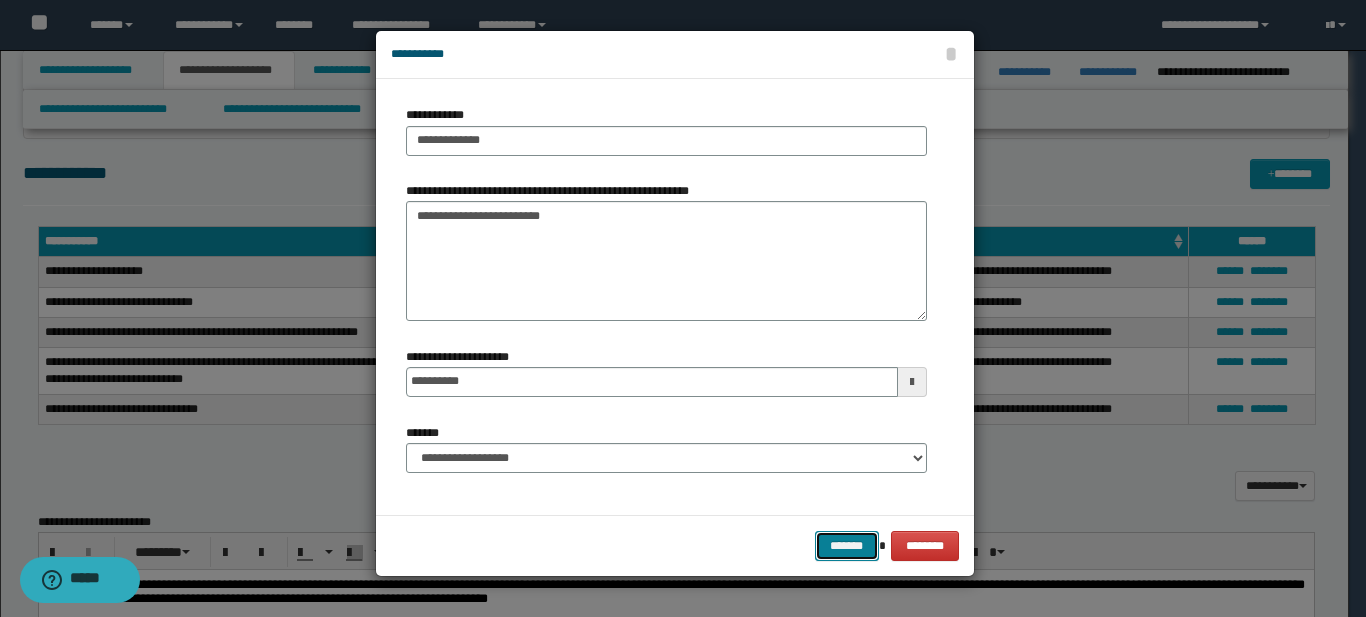 click on "*******" at bounding box center (847, 546) 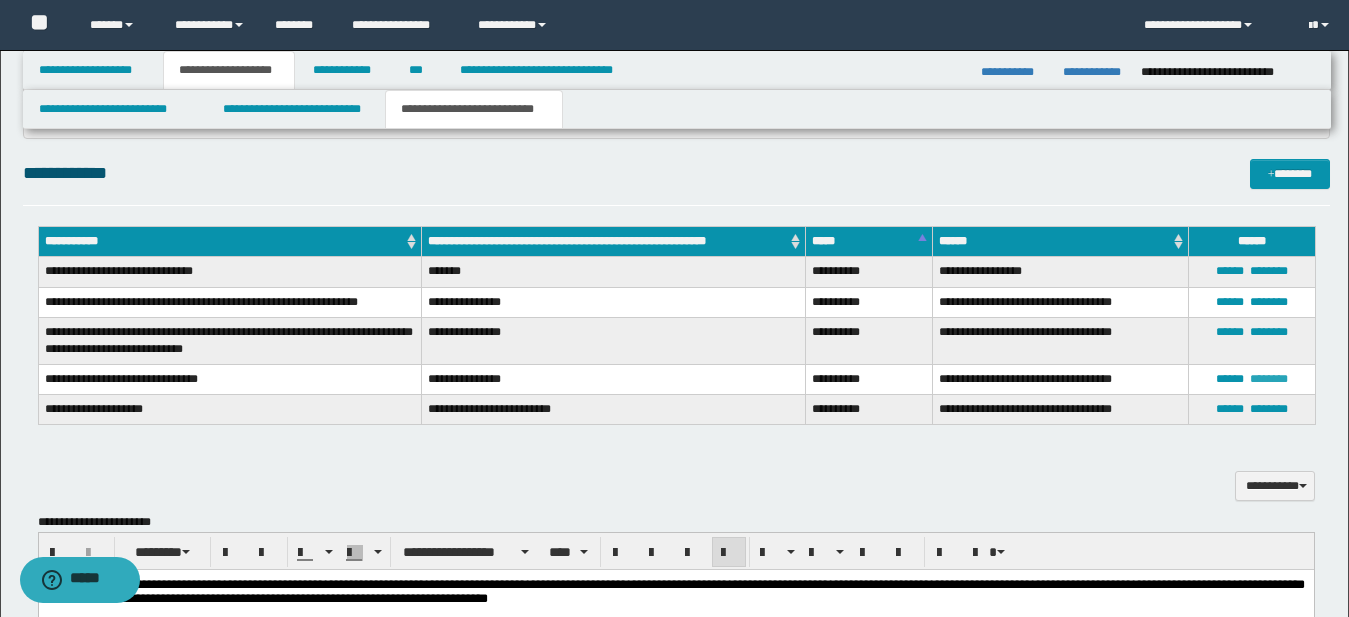 click on "********" at bounding box center [1269, 379] 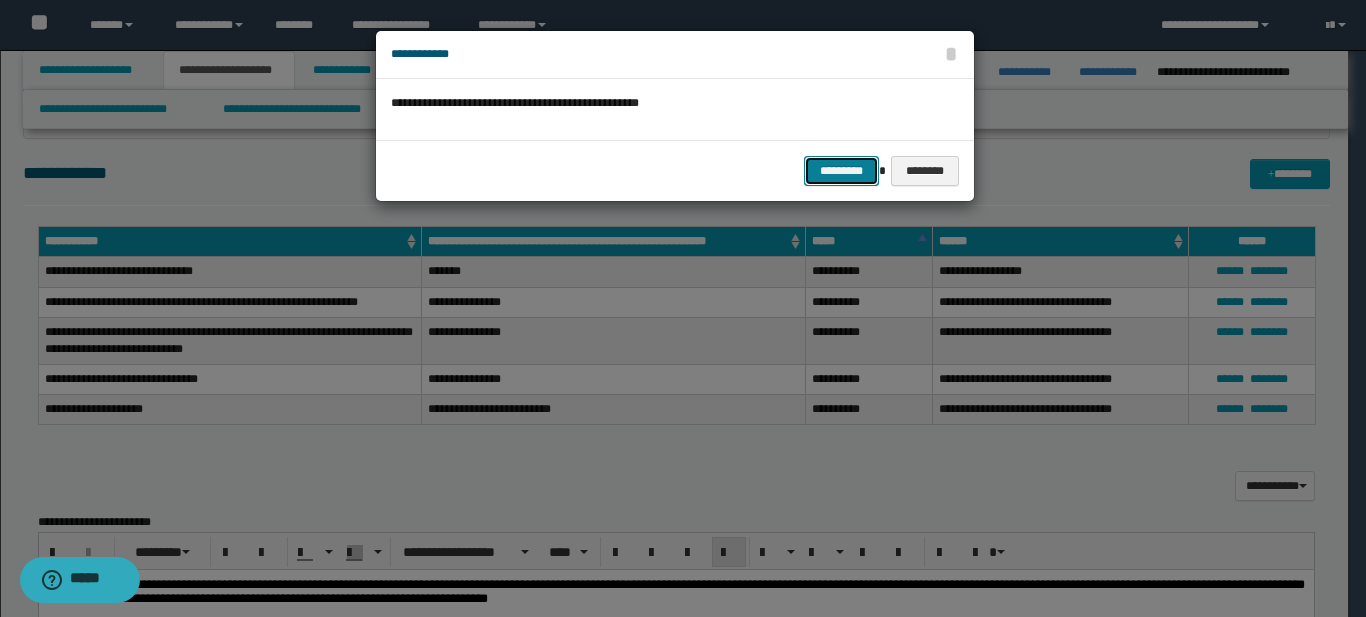 click on "*********" at bounding box center (841, 171) 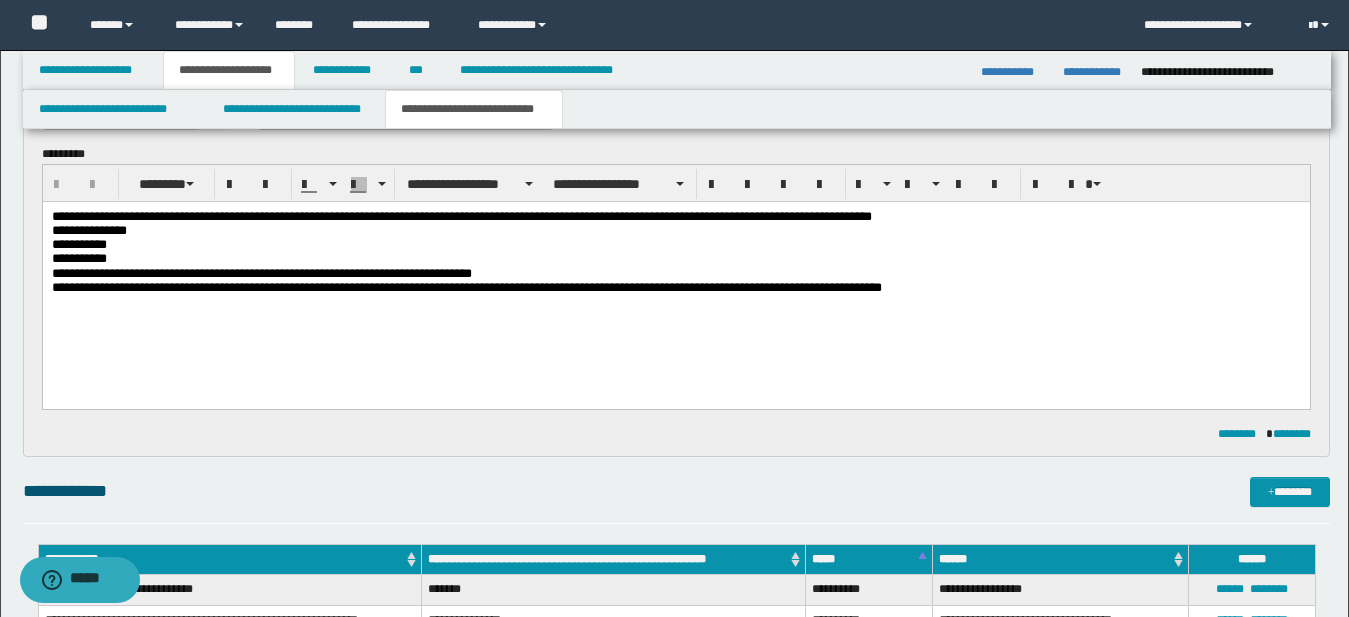 scroll, scrollTop: 153, scrollLeft: 0, axis: vertical 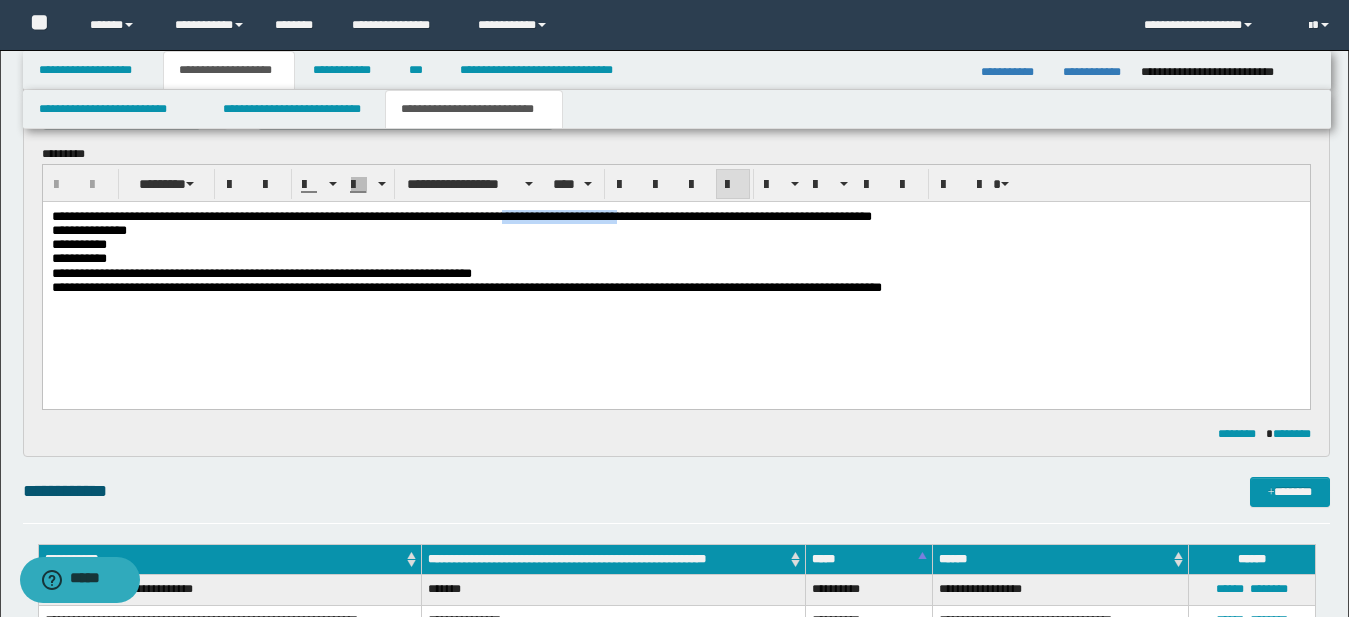 drag, startPoint x: 736, startPoint y: 215, endPoint x: 588, endPoint y: 216, distance: 148.00337 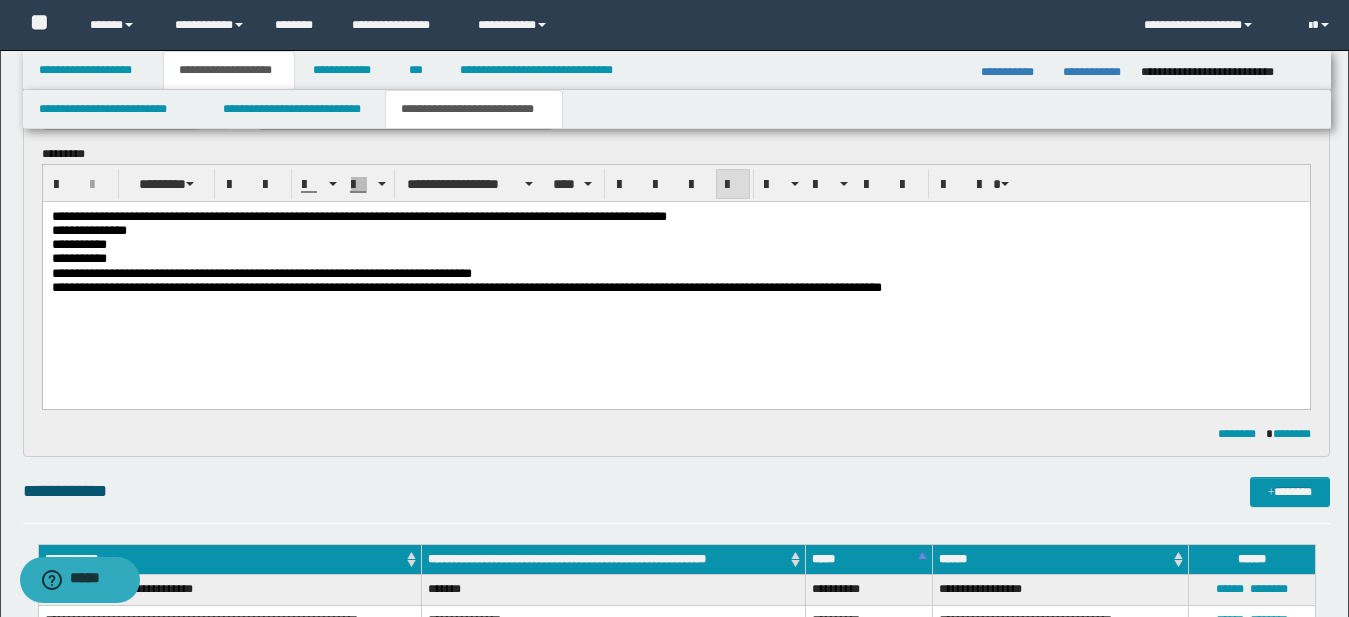 click on "**********" at bounding box center (358, 216) 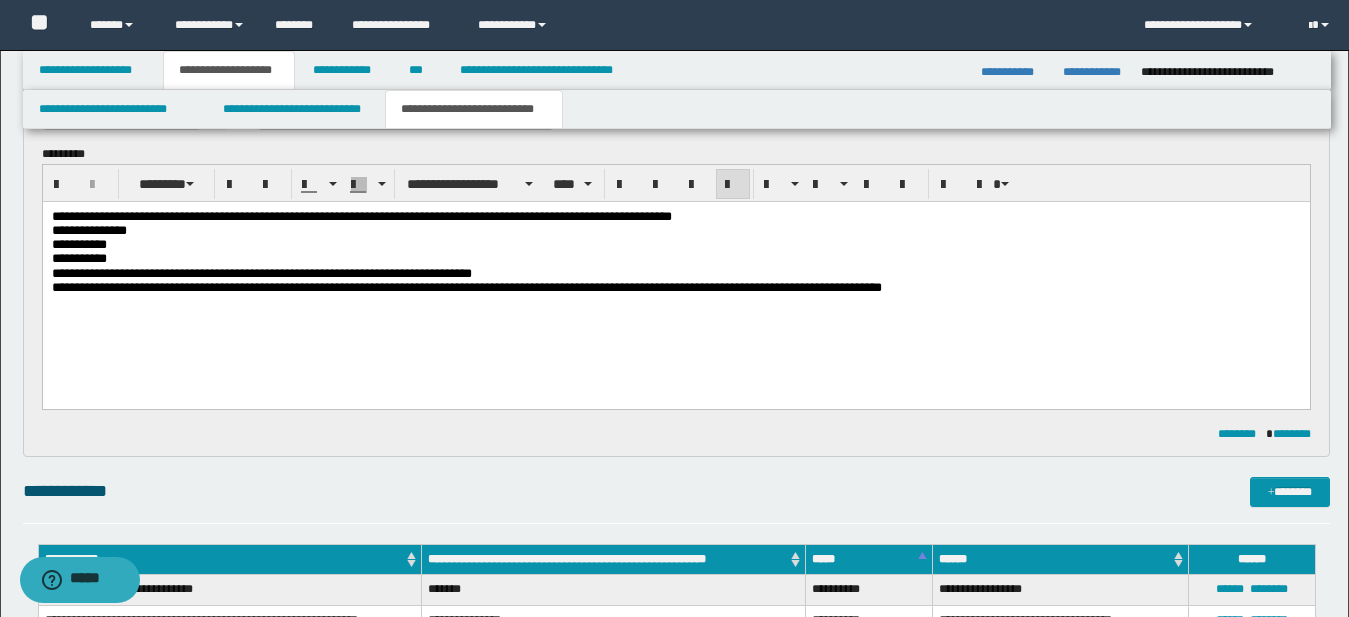 click on "**********" at bounding box center [361, 216] 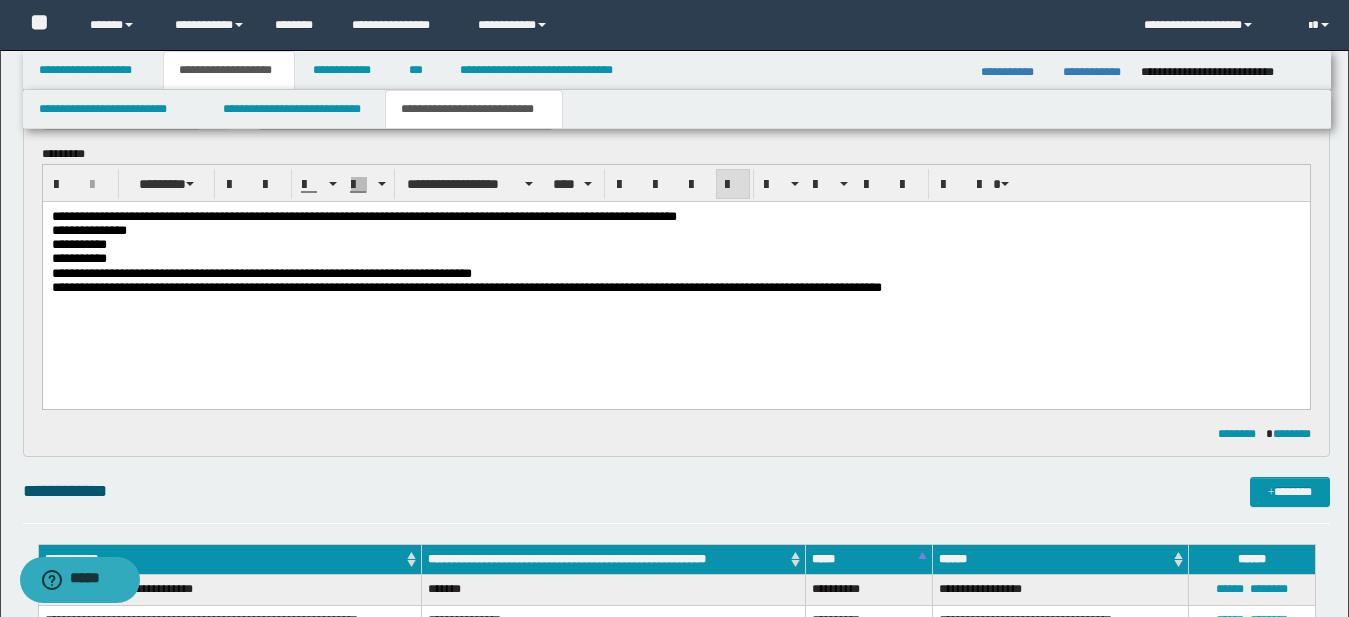 click on "**********" at bounding box center (363, 216) 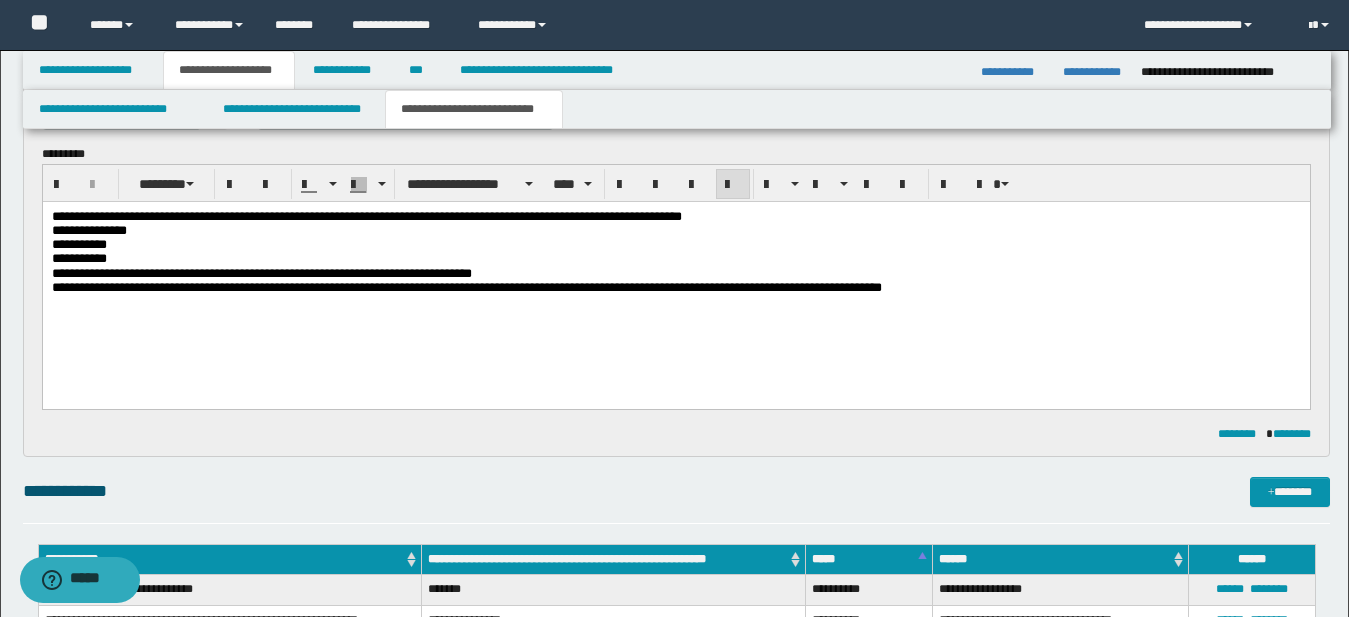 click on "**********" at bounding box center (474, 109) 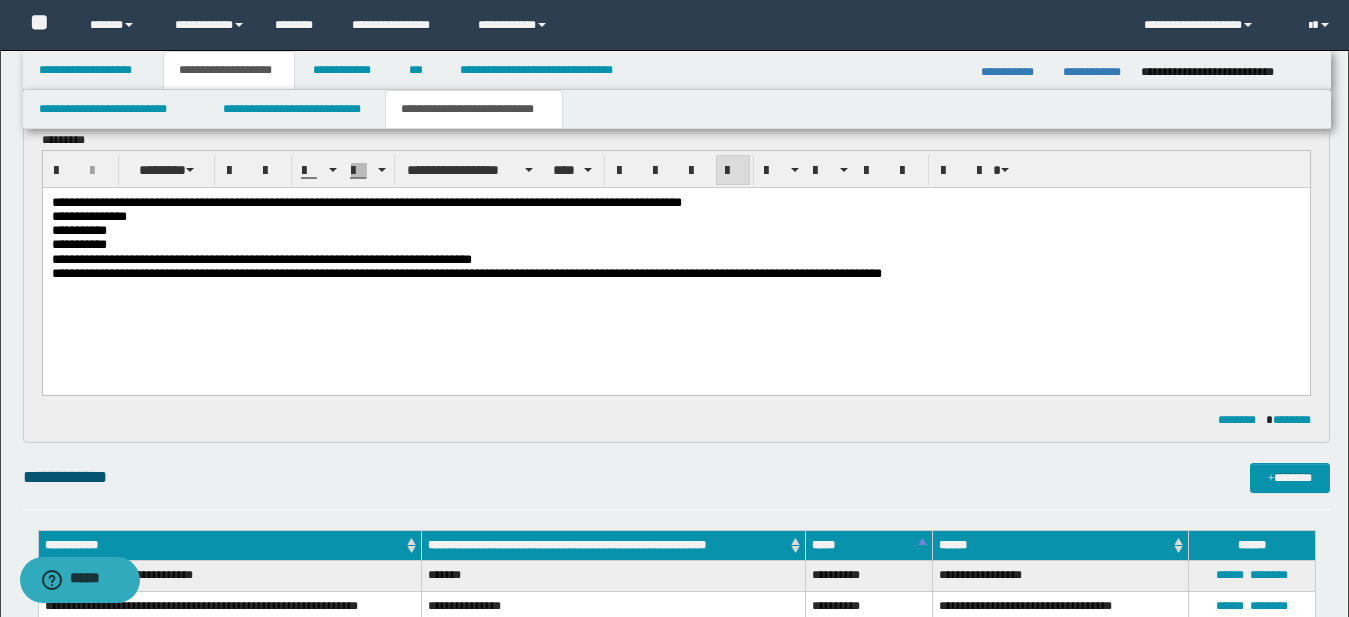 scroll, scrollTop: 0, scrollLeft: 0, axis: both 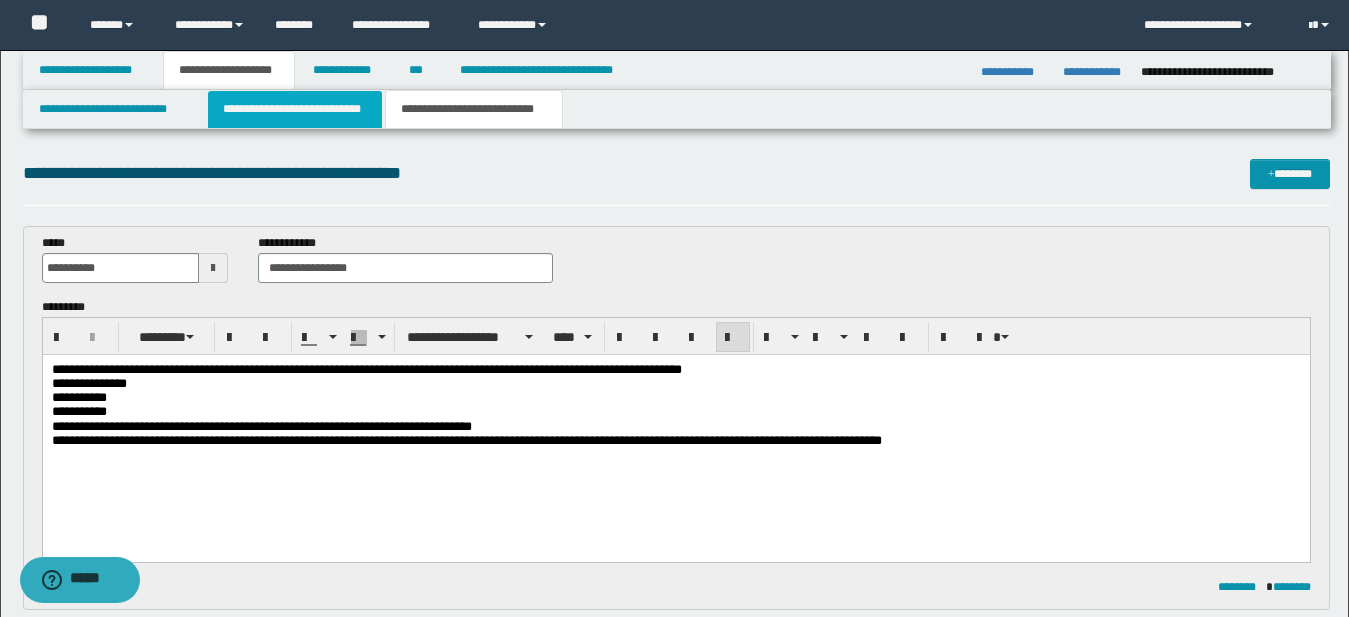 click on "**********" at bounding box center (295, 109) 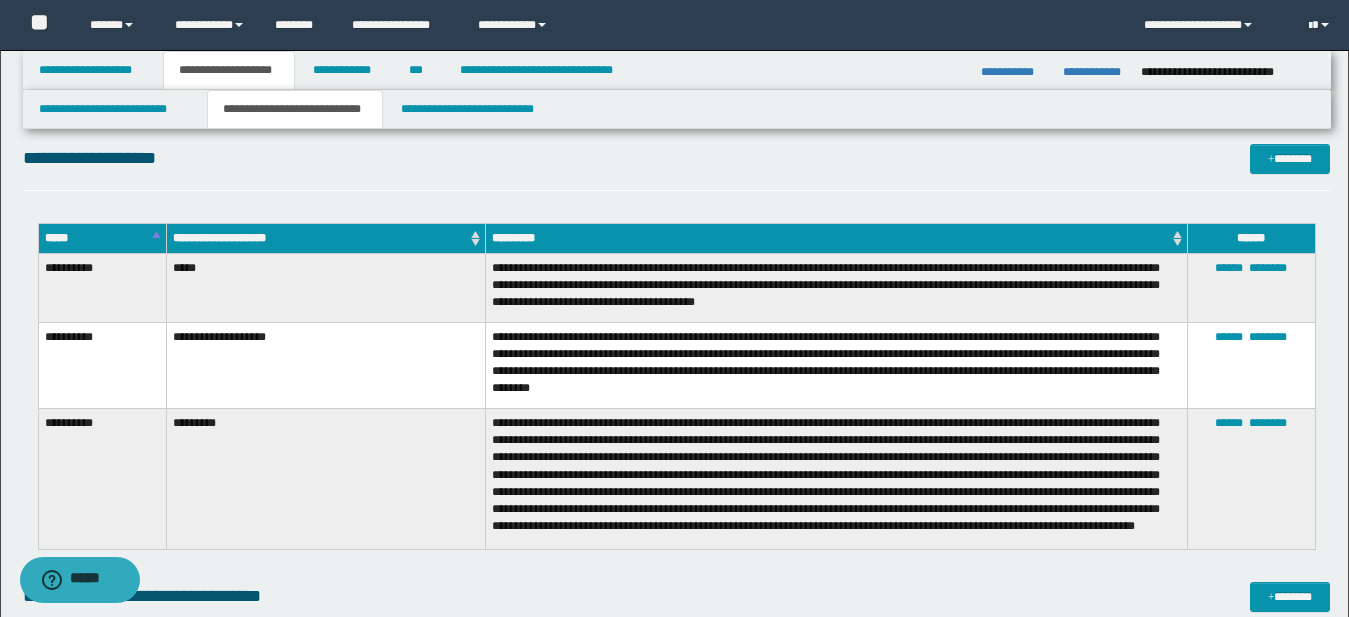 scroll, scrollTop: 1326, scrollLeft: 0, axis: vertical 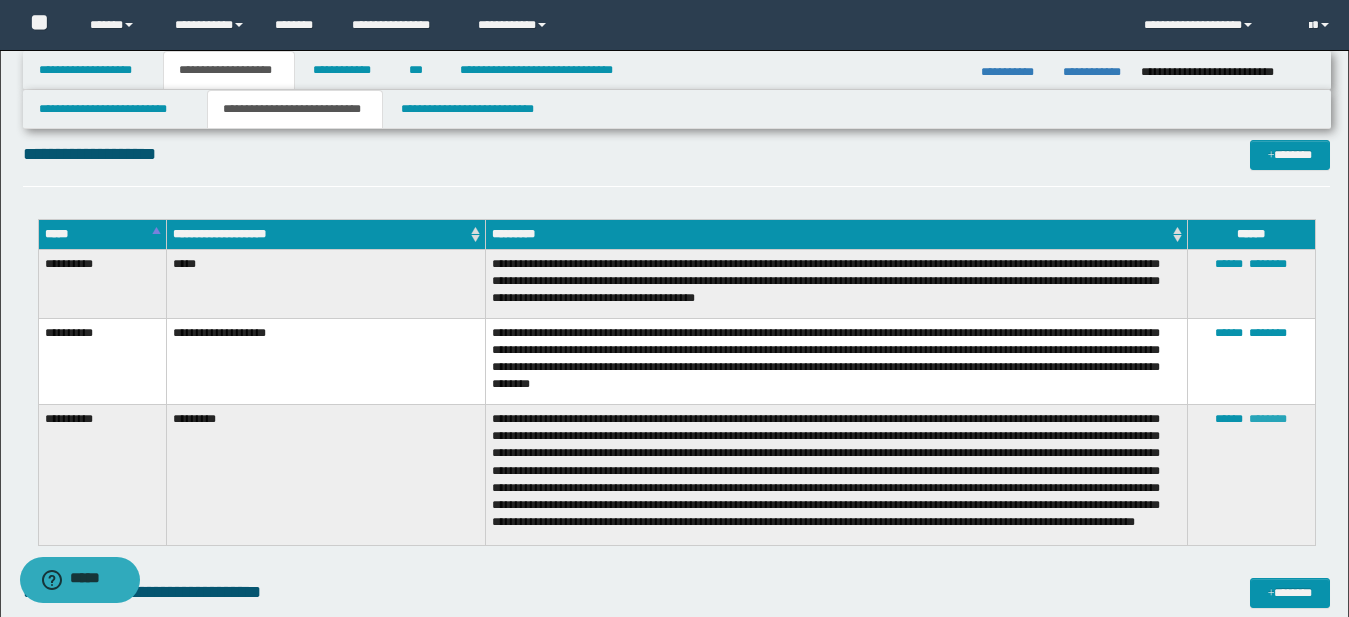 click on "********" at bounding box center [1268, 419] 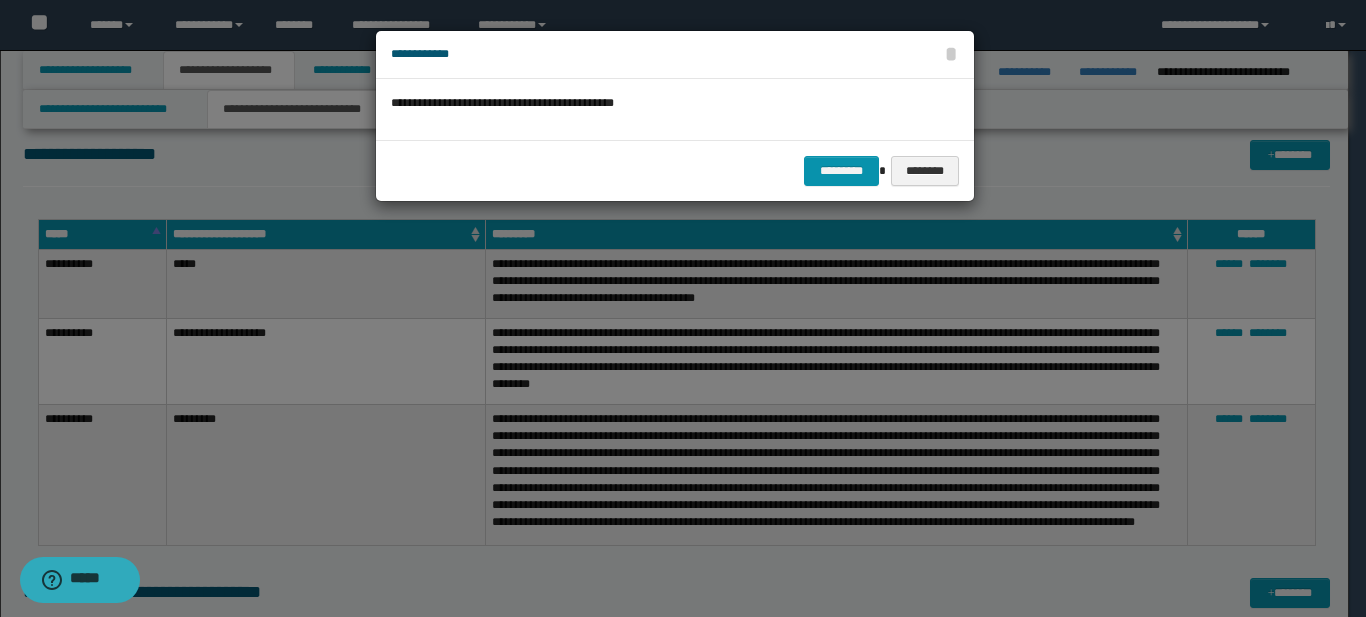 click on "*********
********" at bounding box center (675, 170) 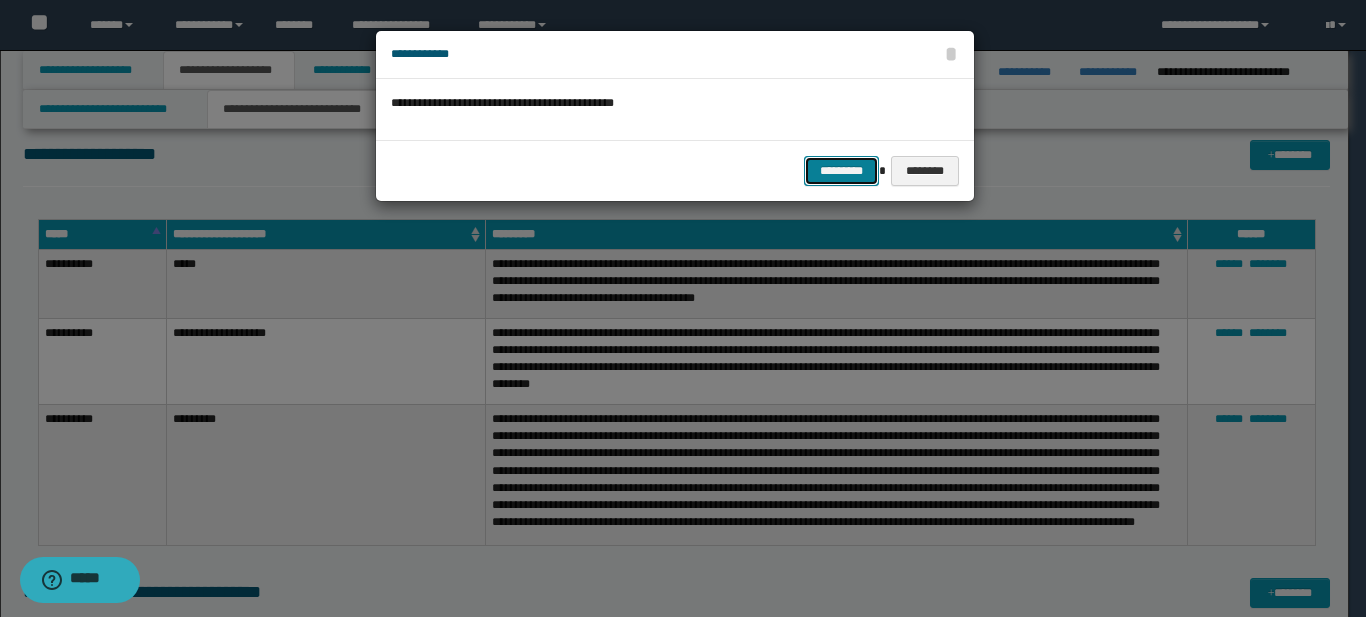 click on "*********" at bounding box center (841, 171) 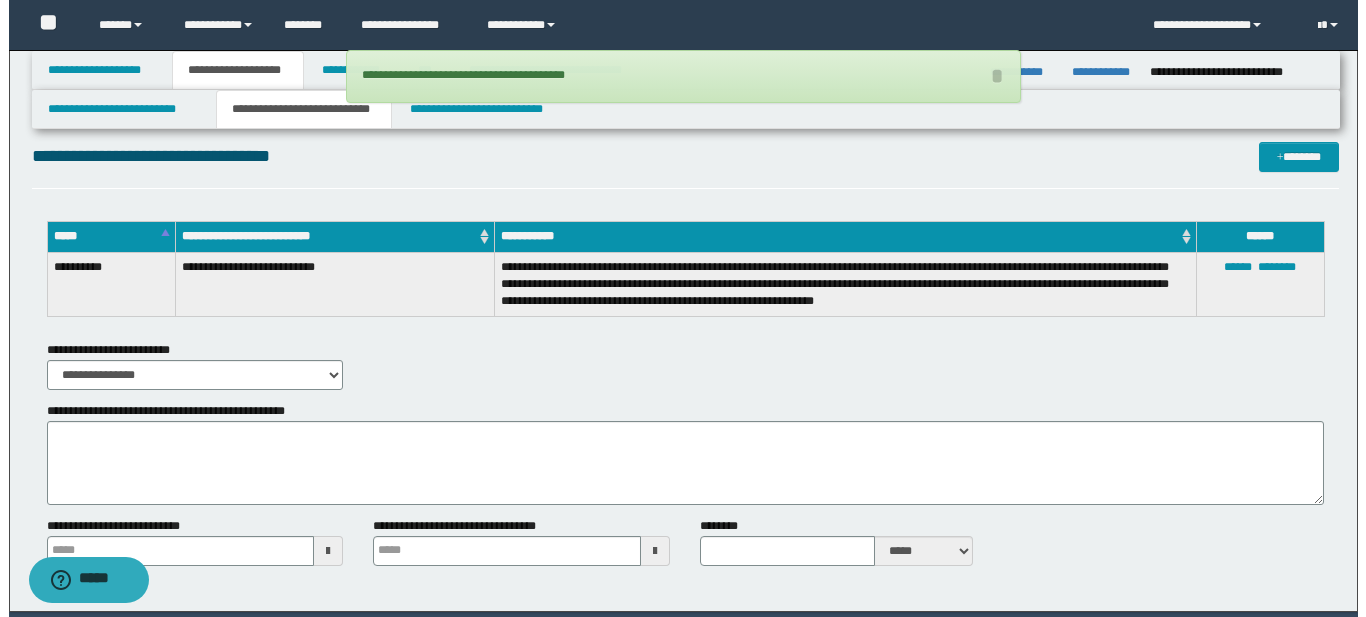 scroll, scrollTop: 1613, scrollLeft: 0, axis: vertical 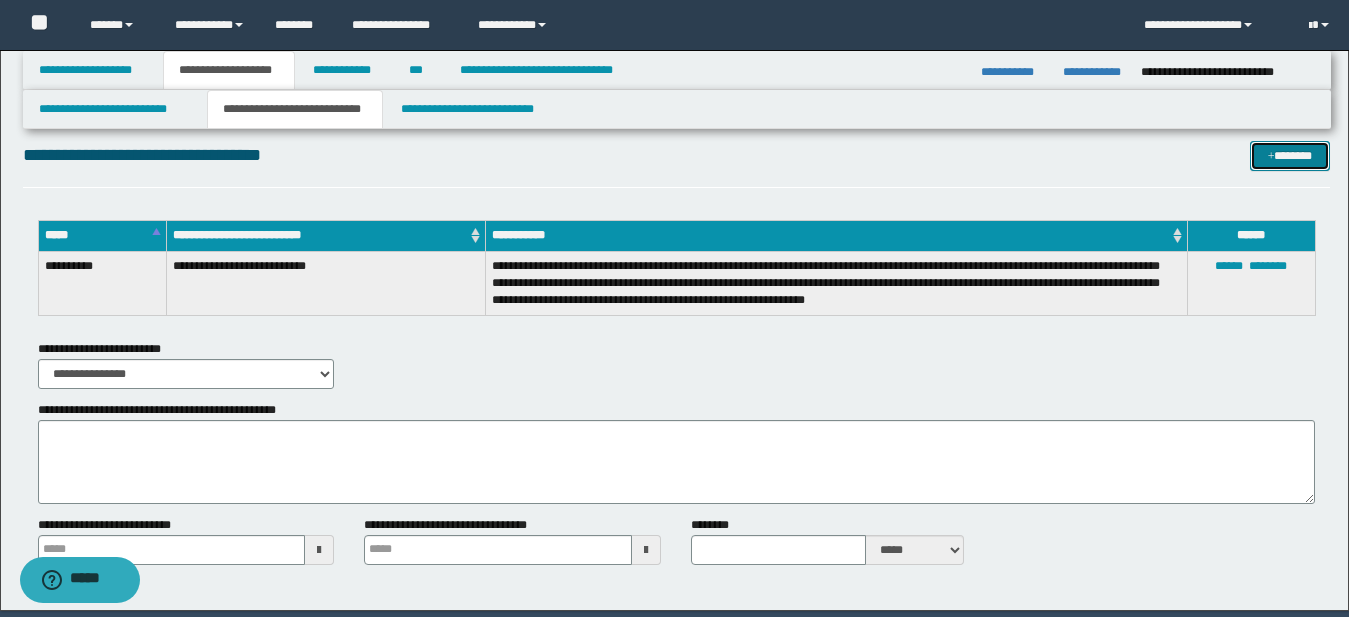 click on "*******" at bounding box center [1290, 156] 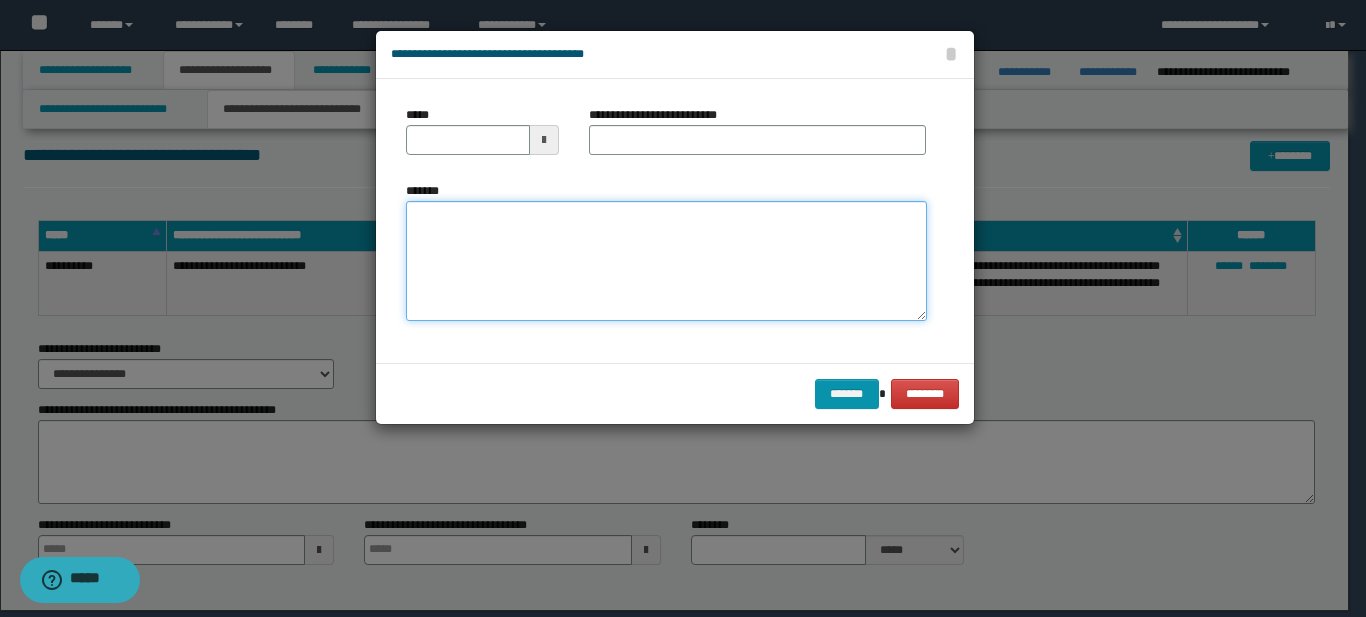 click on "*******" at bounding box center [666, 261] 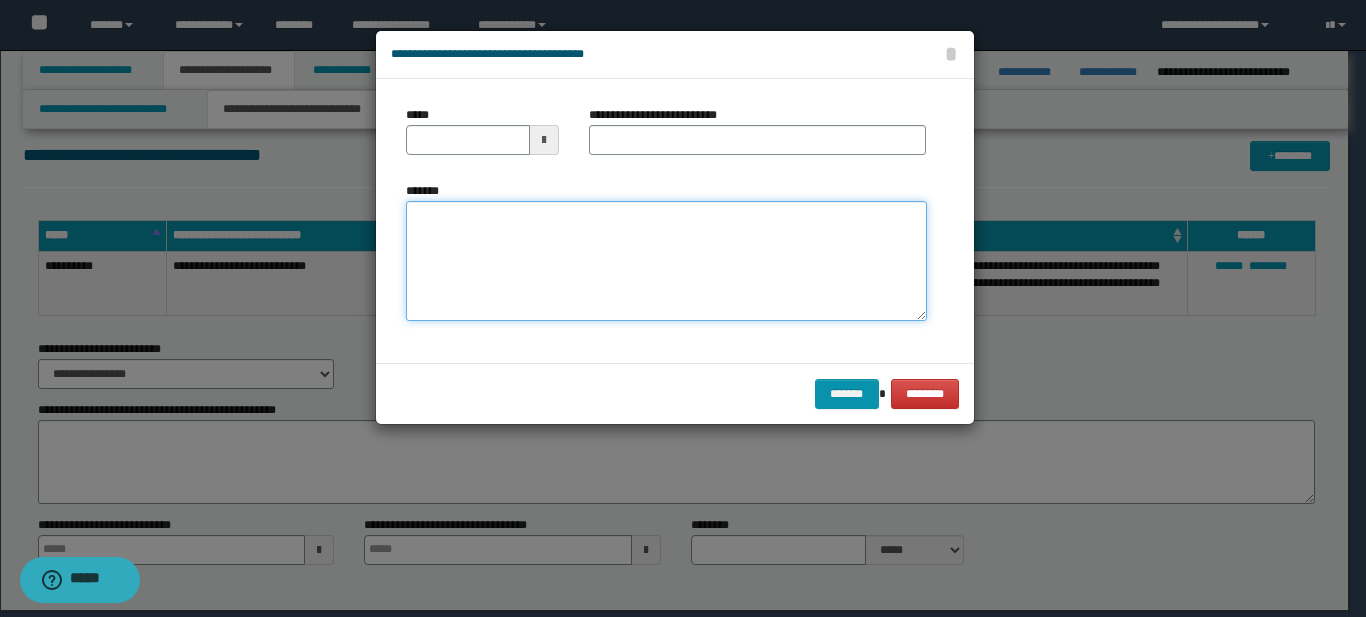 paste on "**********" 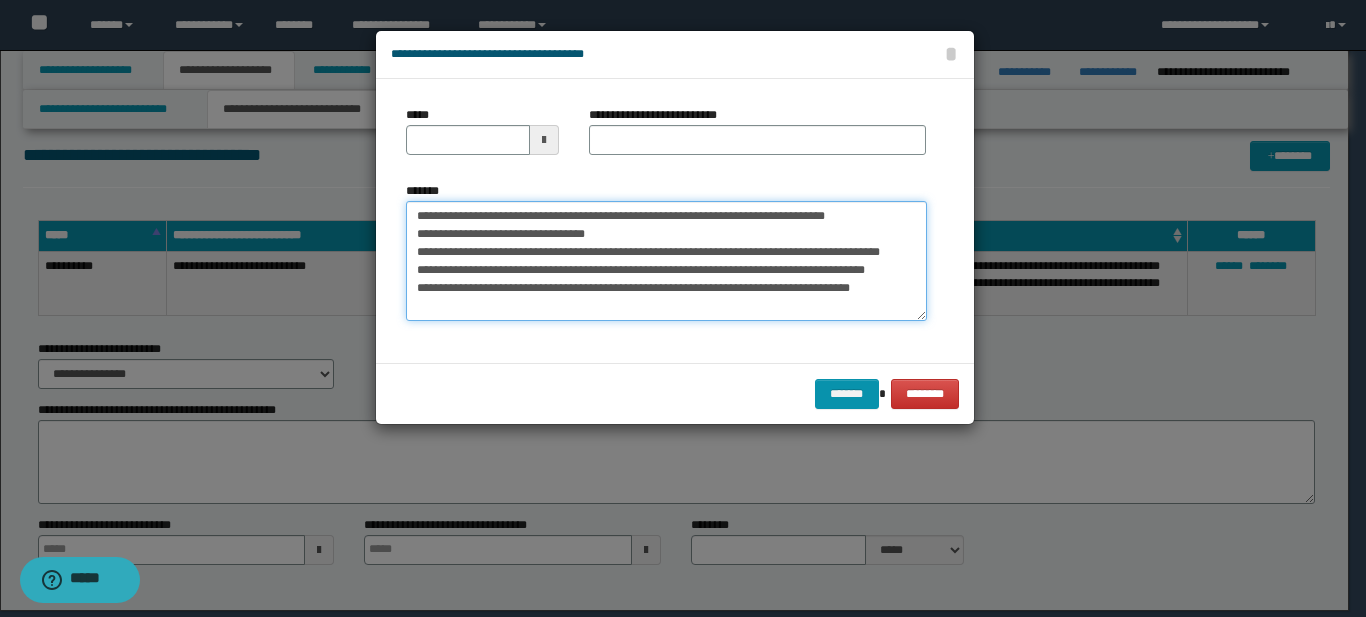 type on "**********" 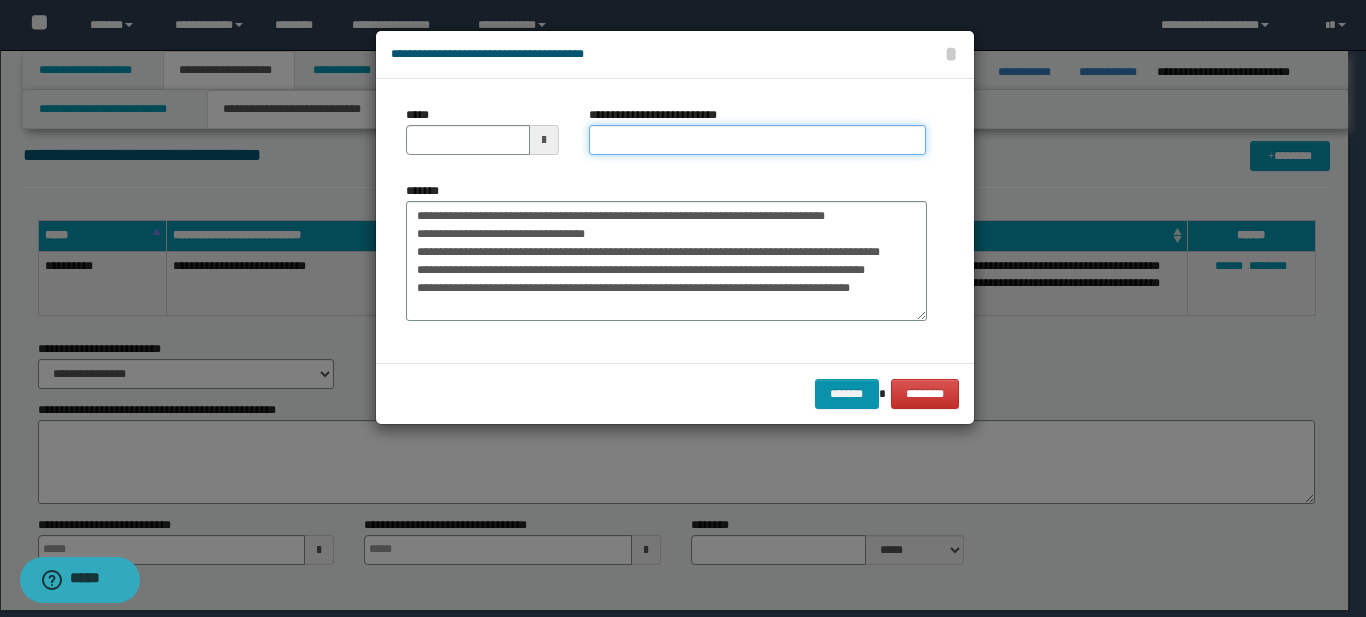click on "**********" at bounding box center [757, 140] 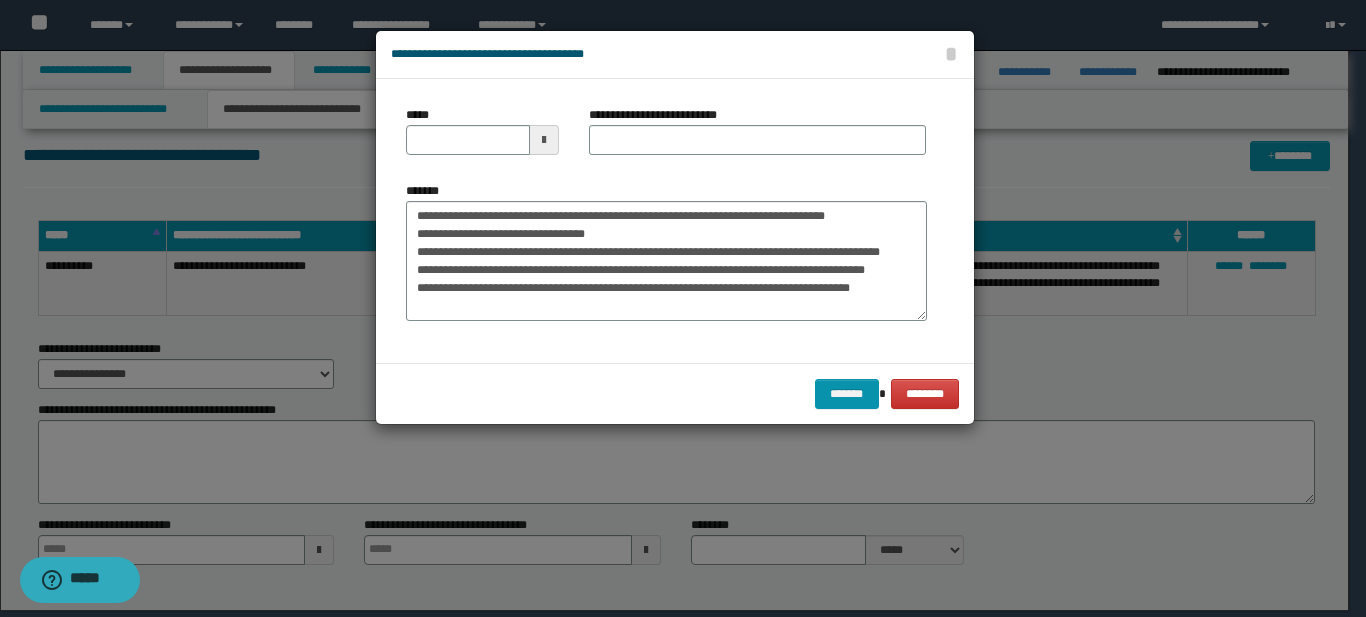 click at bounding box center (544, 140) 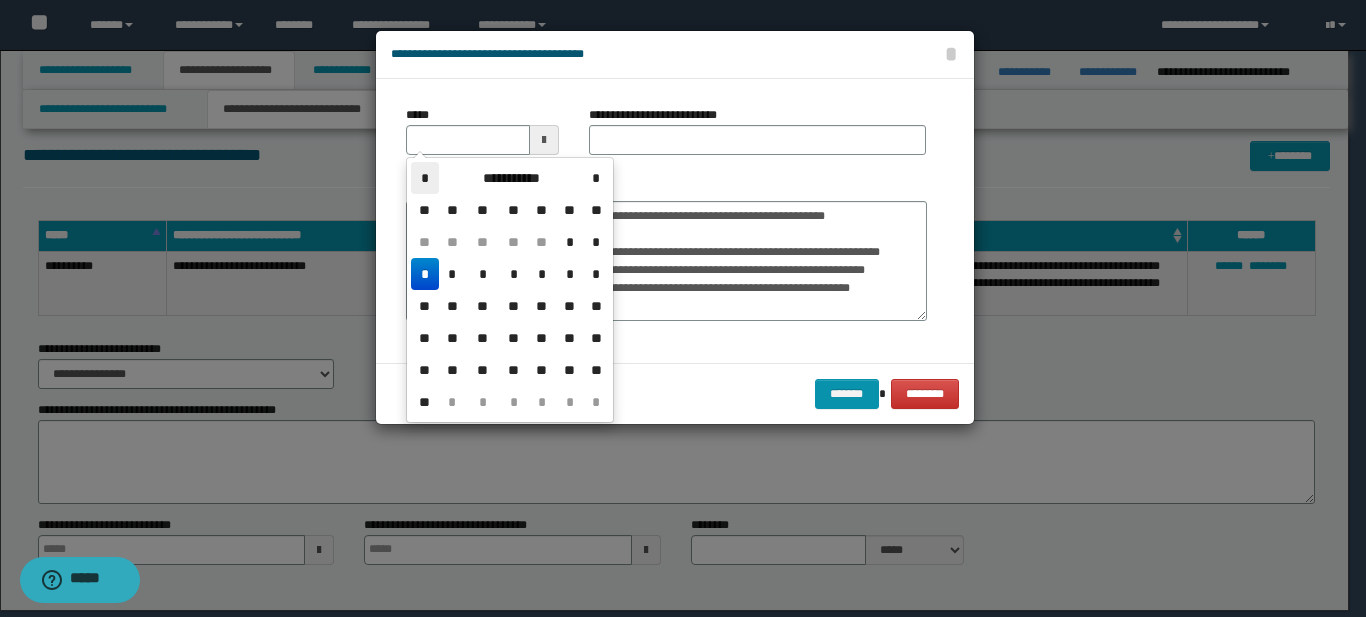 click on "*" at bounding box center [425, 178] 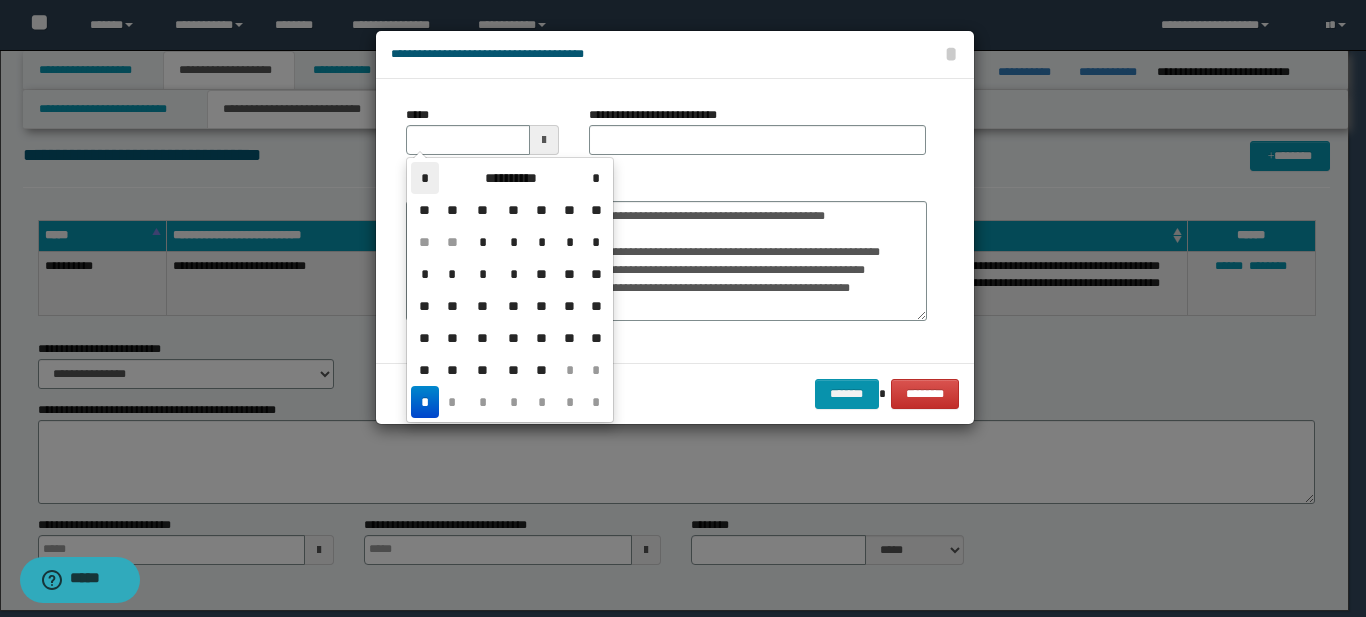 click on "*" at bounding box center (425, 178) 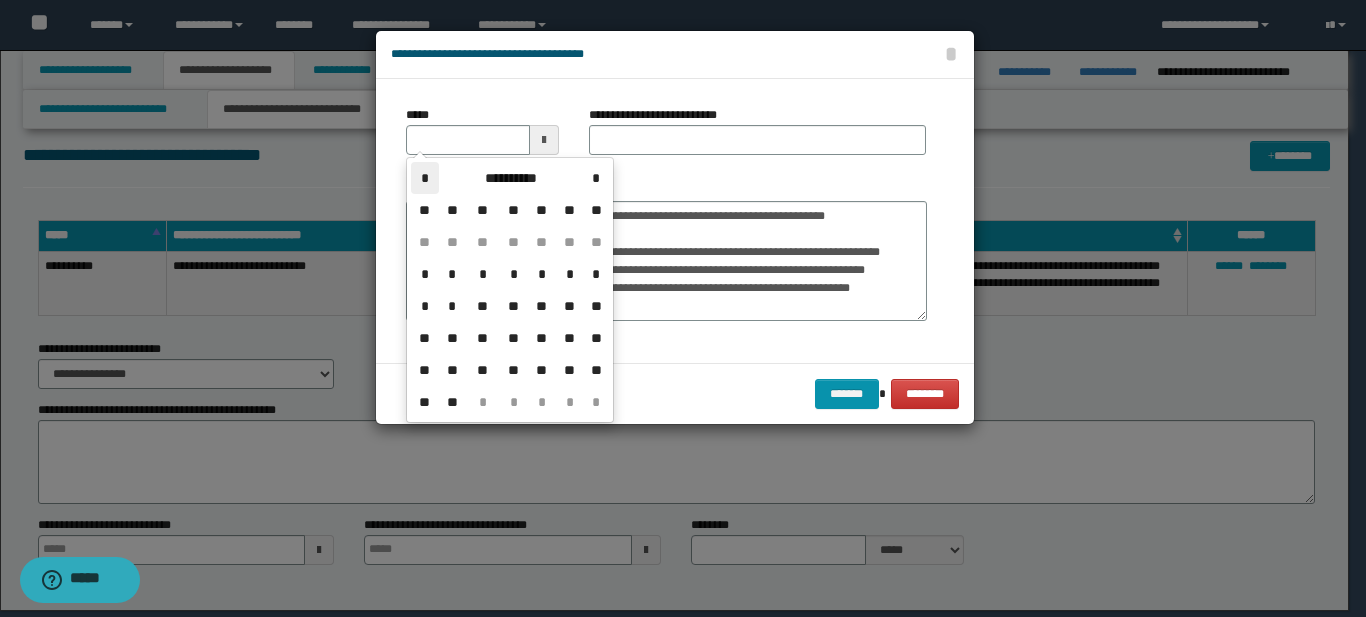 click on "*" at bounding box center (425, 178) 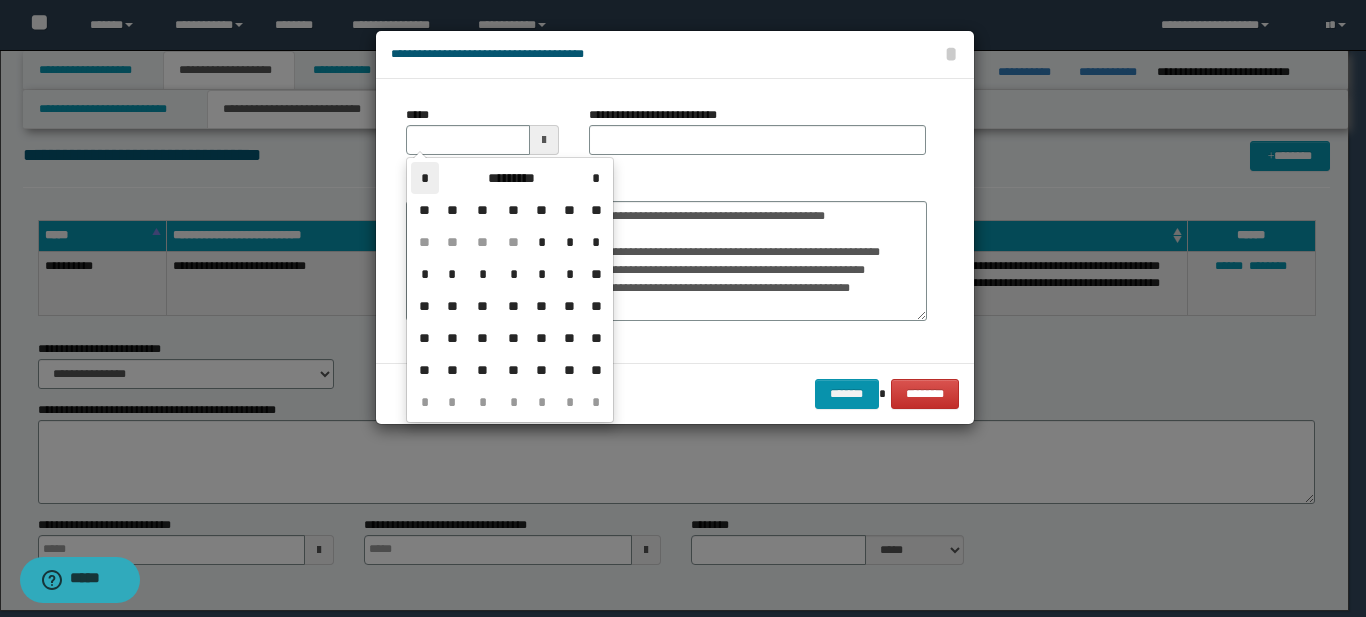 click on "*" at bounding box center (425, 178) 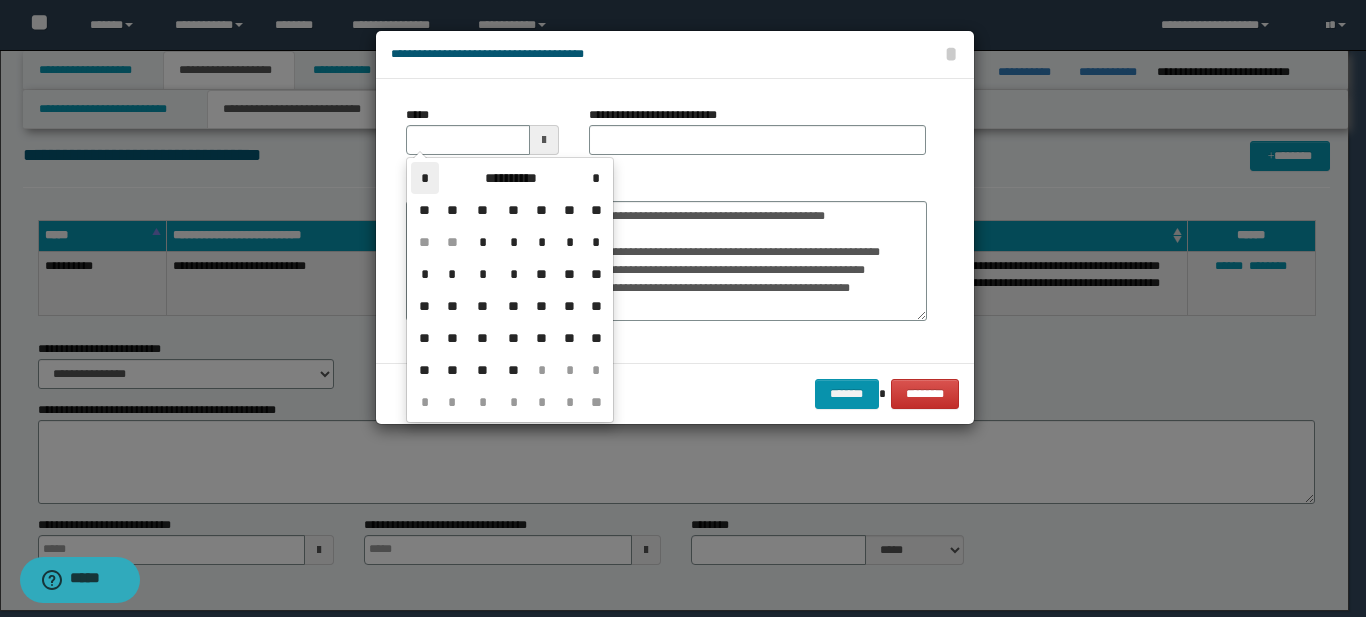 click on "*" at bounding box center [425, 178] 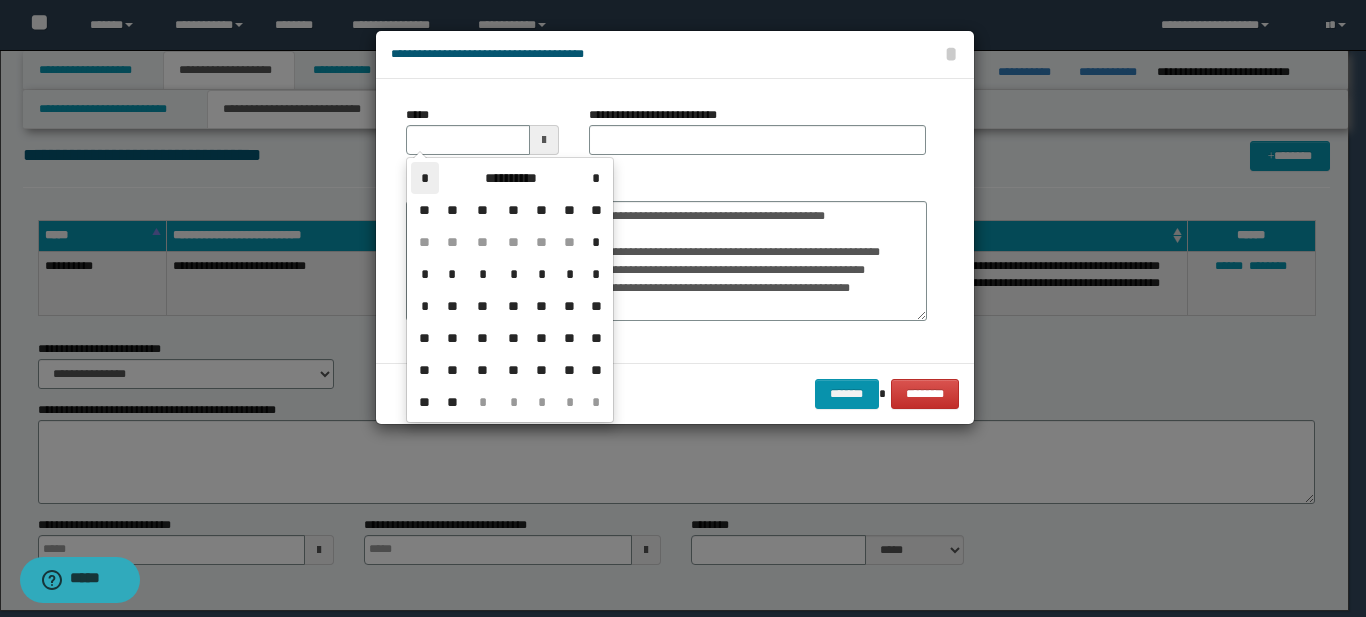click on "*" at bounding box center (425, 178) 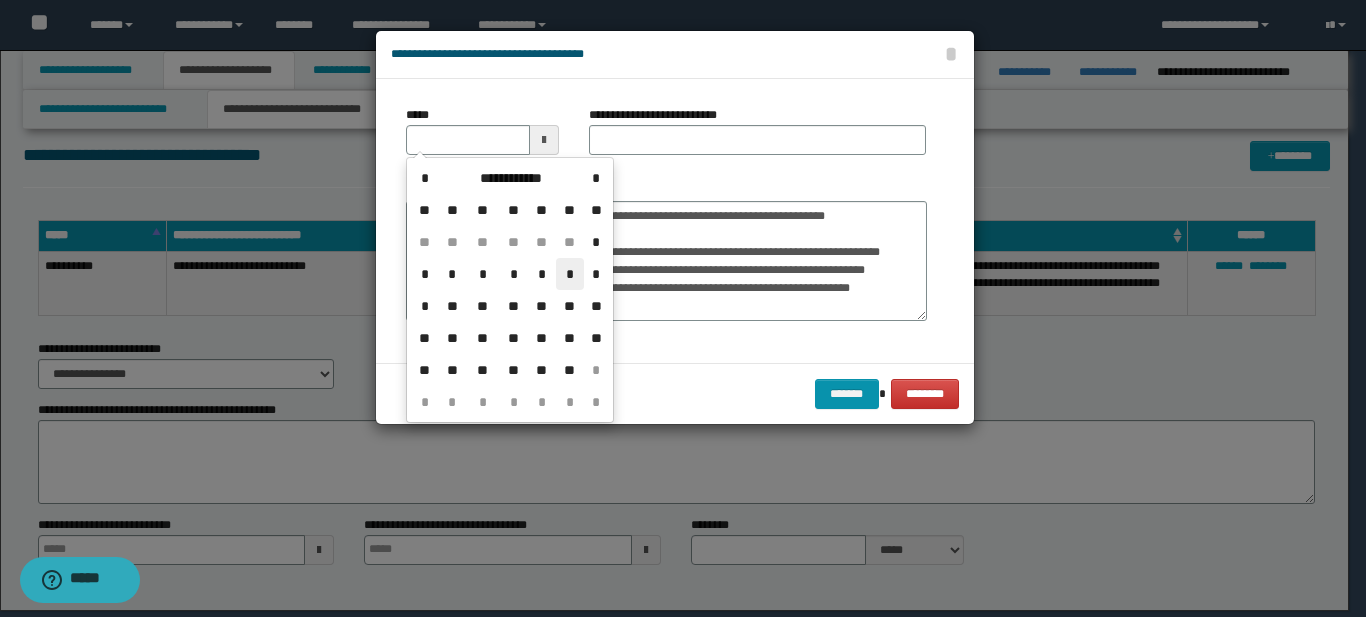 click on "*" at bounding box center (570, 274) 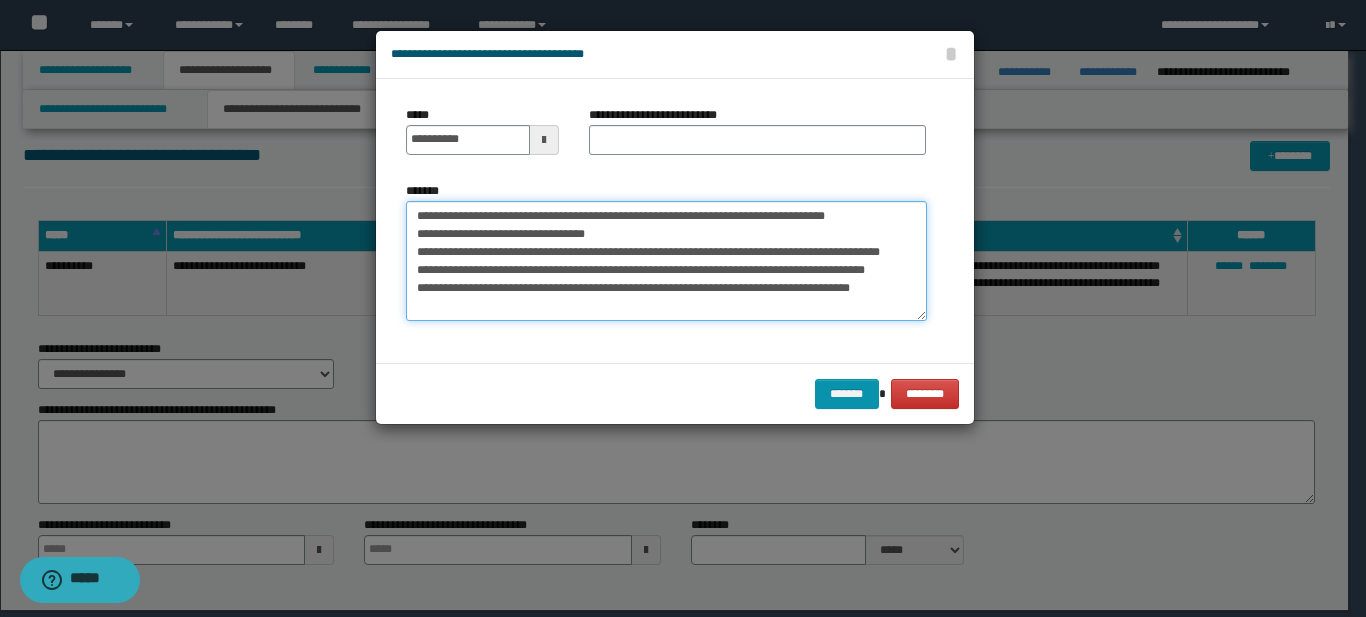 drag, startPoint x: 583, startPoint y: 219, endPoint x: 630, endPoint y: 229, distance: 48.052055 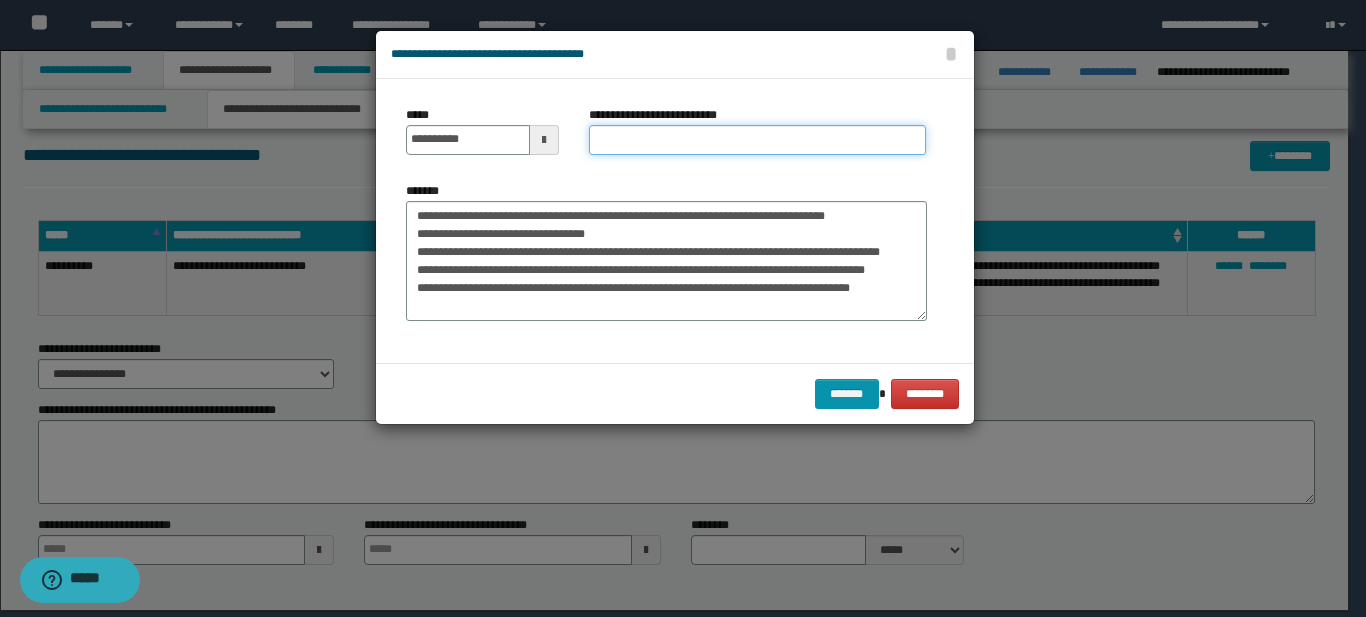click on "**********" at bounding box center [757, 140] 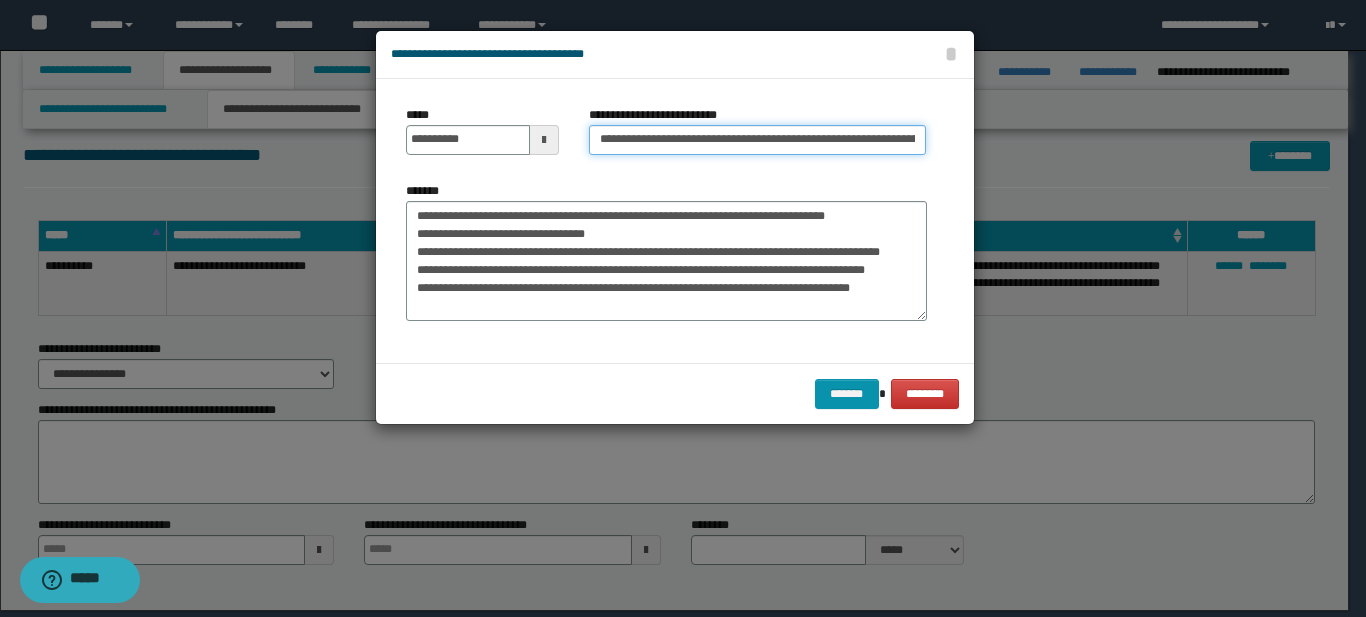 scroll, scrollTop: 0, scrollLeft: 305, axis: horizontal 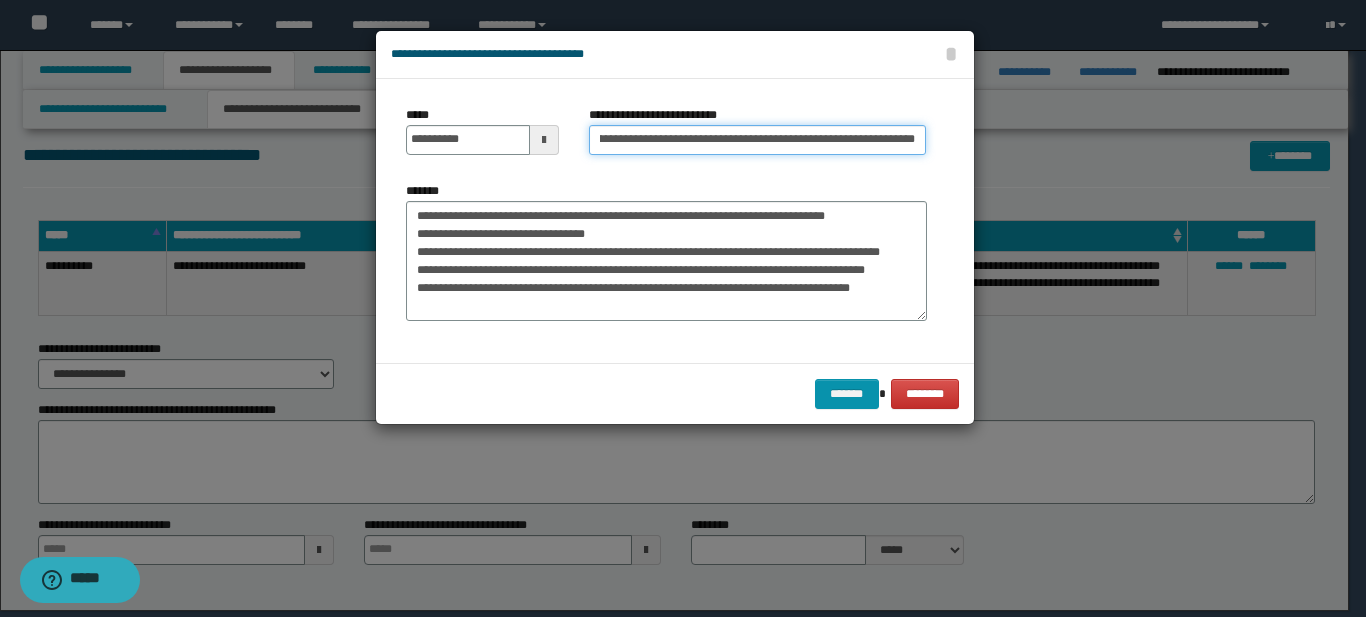 type on "**********" 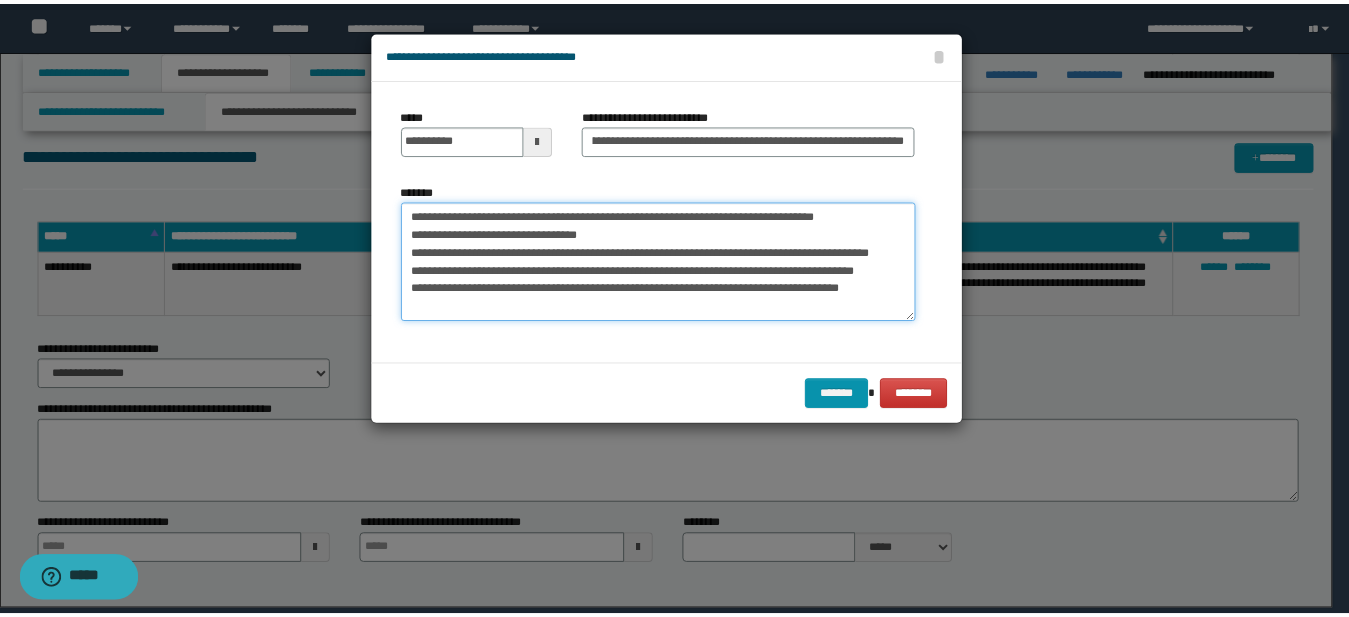 scroll, scrollTop: 0, scrollLeft: 0, axis: both 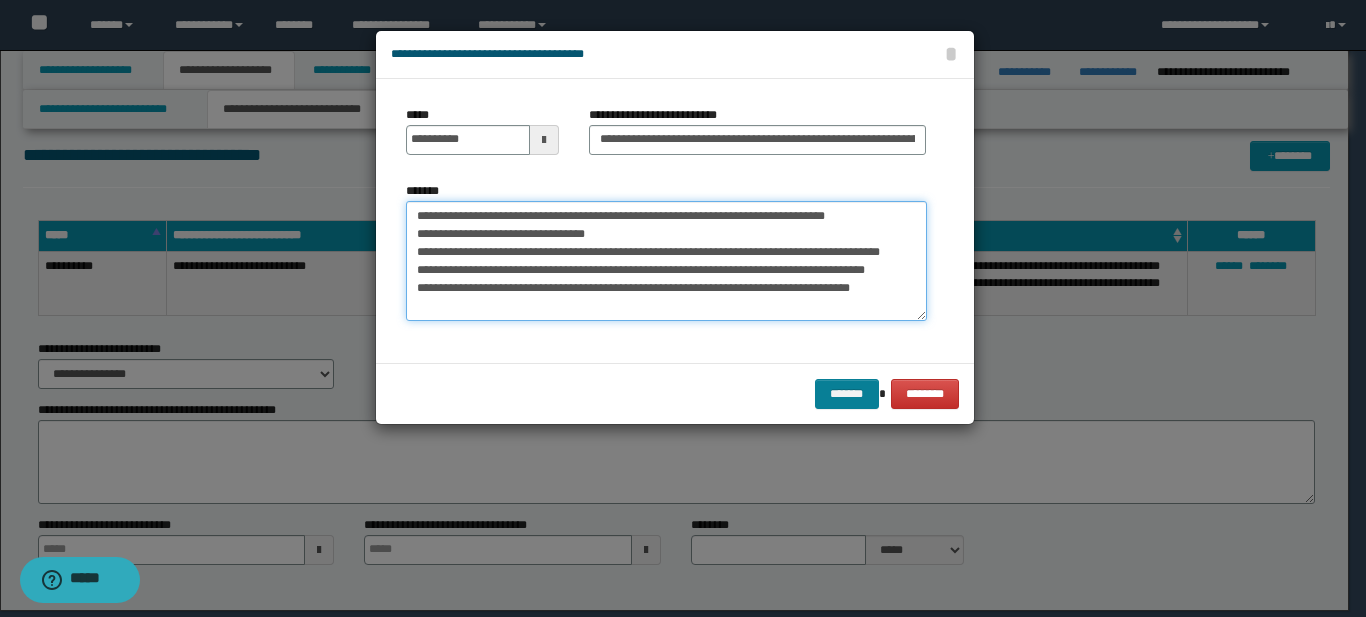 type on "**********" 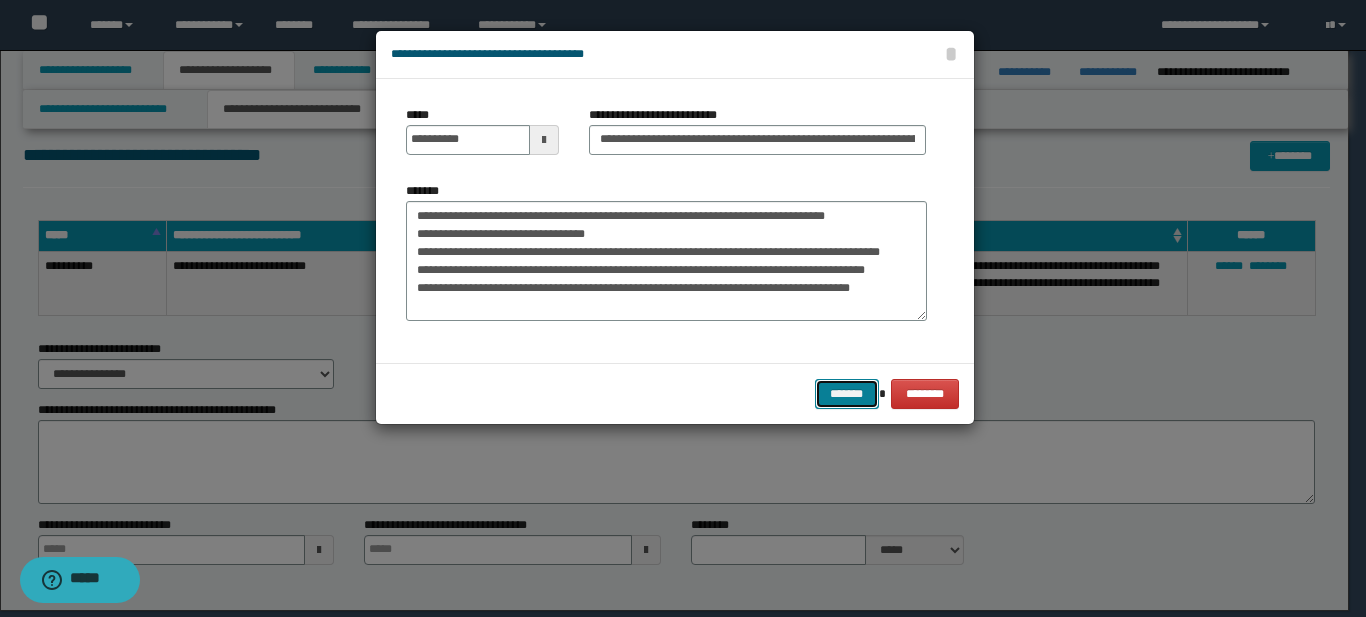 click on "*******" at bounding box center (847, 394) 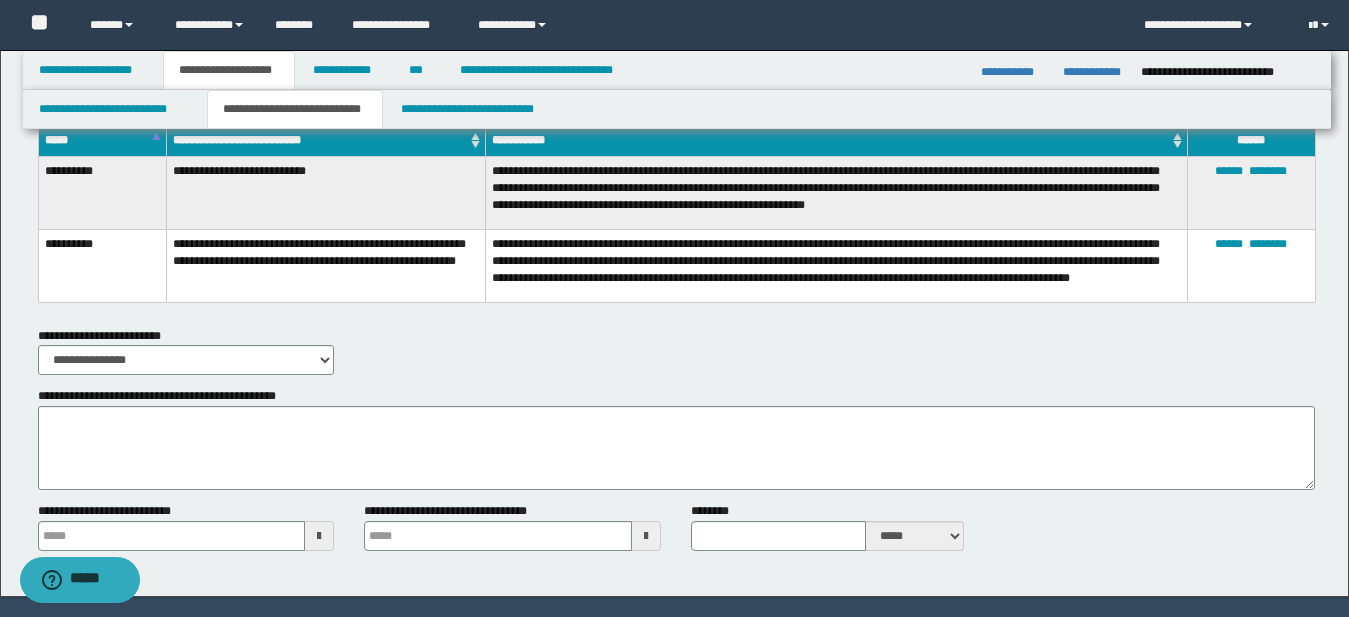 scroll, scrollTop: 1709, scrollLeft: 0, axis: vertical 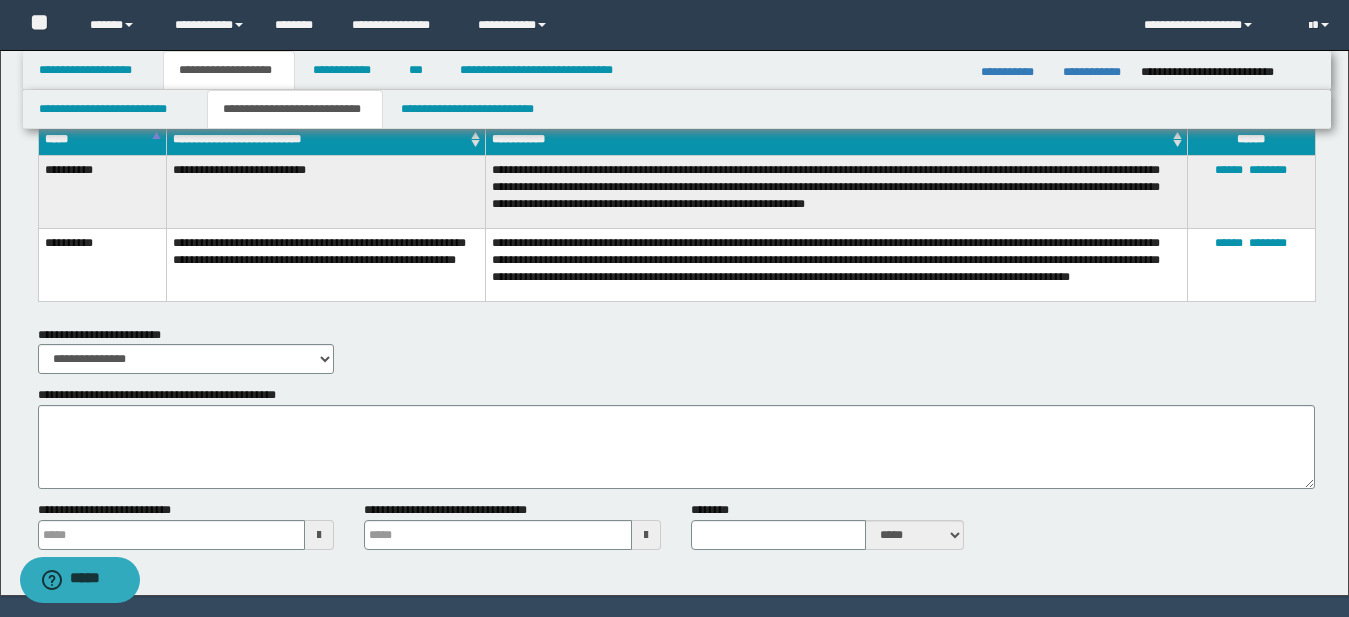type 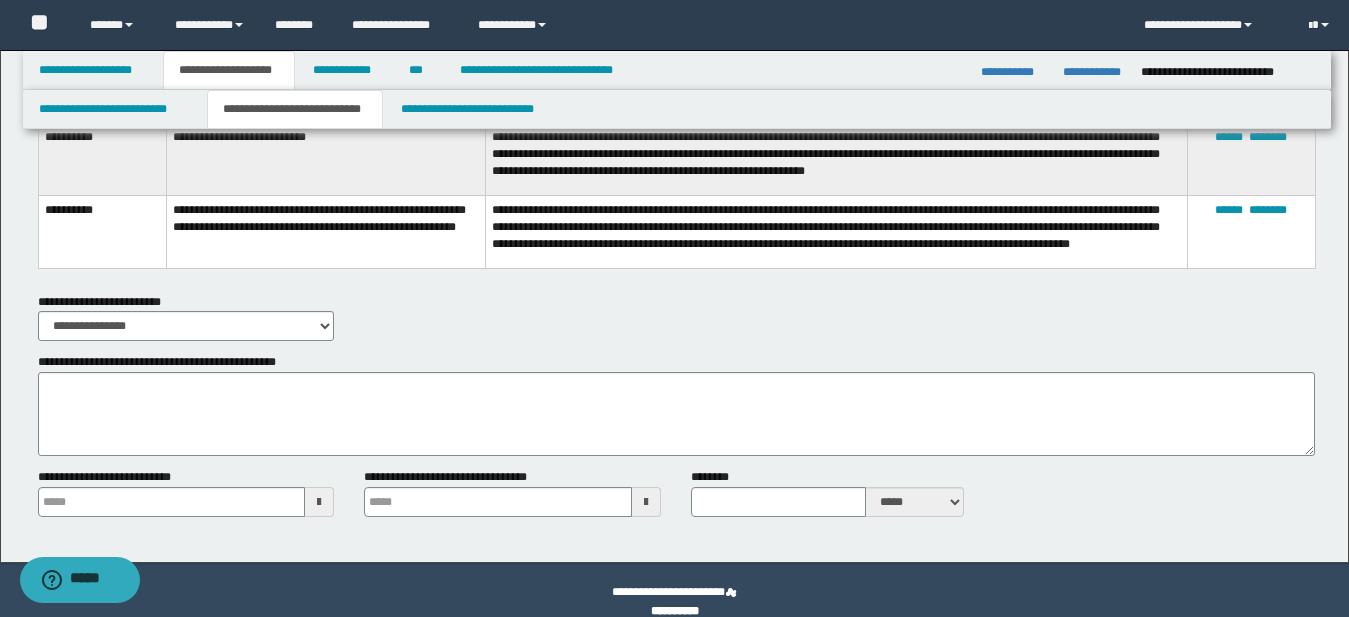 scroll, scrollTop: 1758, scrollLeft: 0, axis: vertical 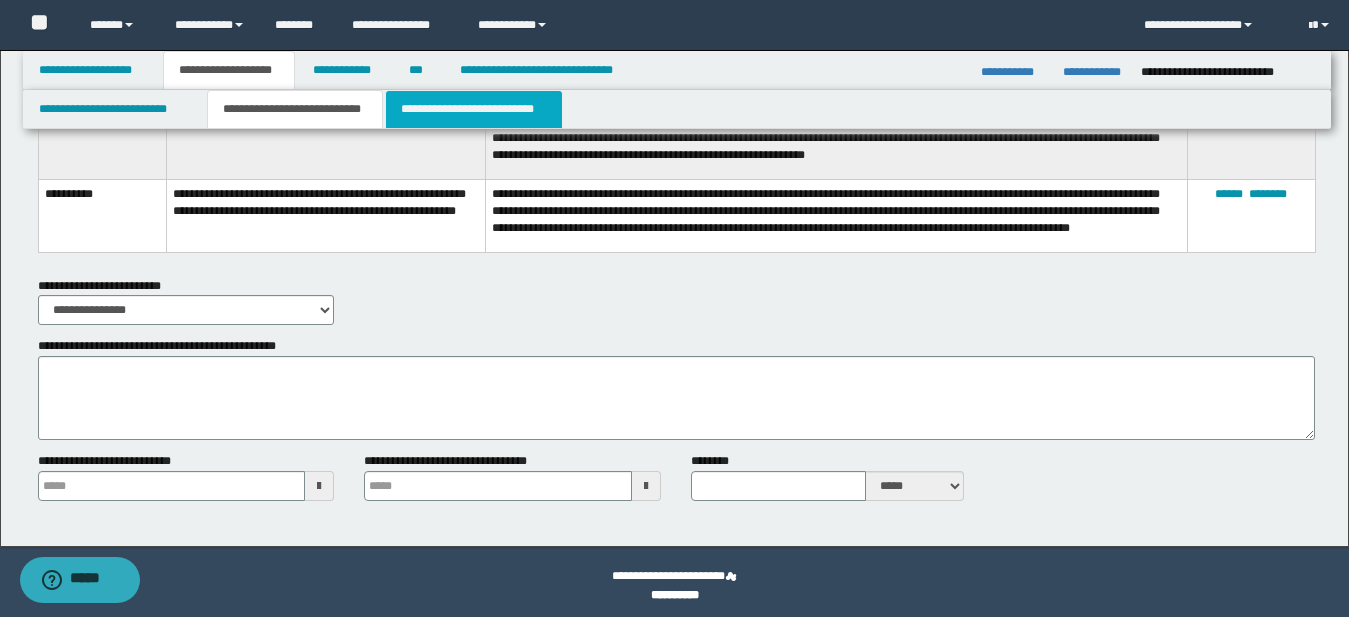 click on "**********" at bounding box center [474, 109] 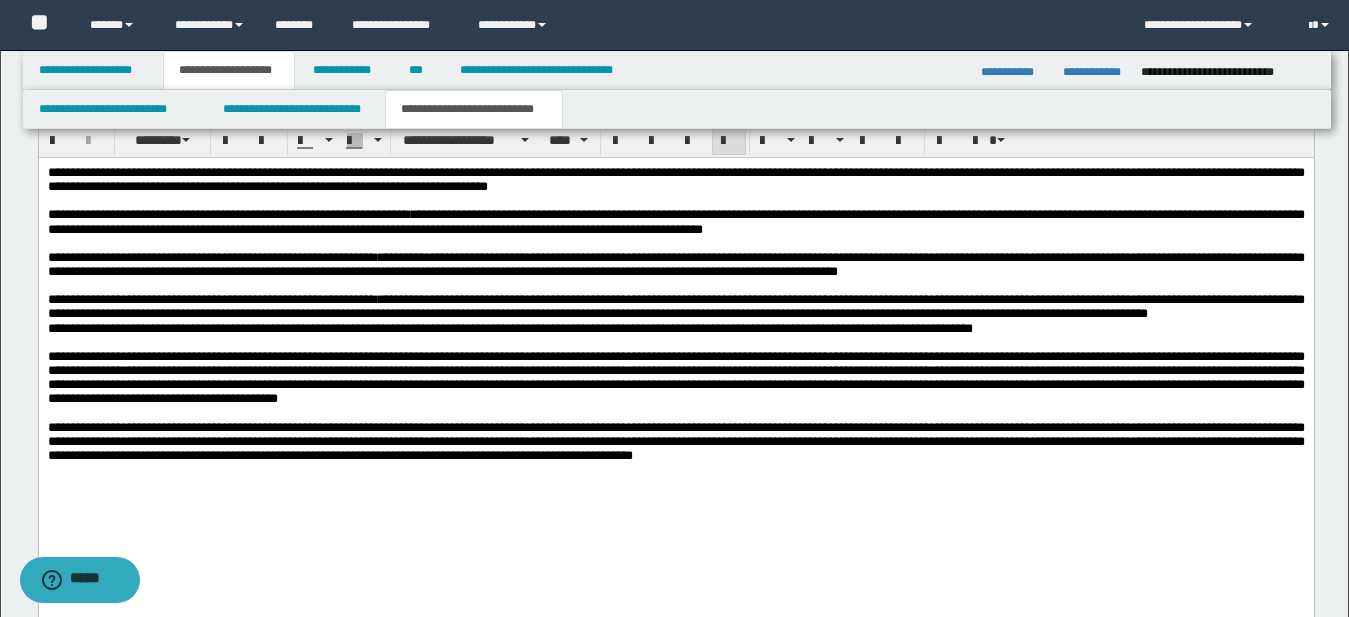scroll, scrollTop: 850, scrollLeft: 0, axis: vertical 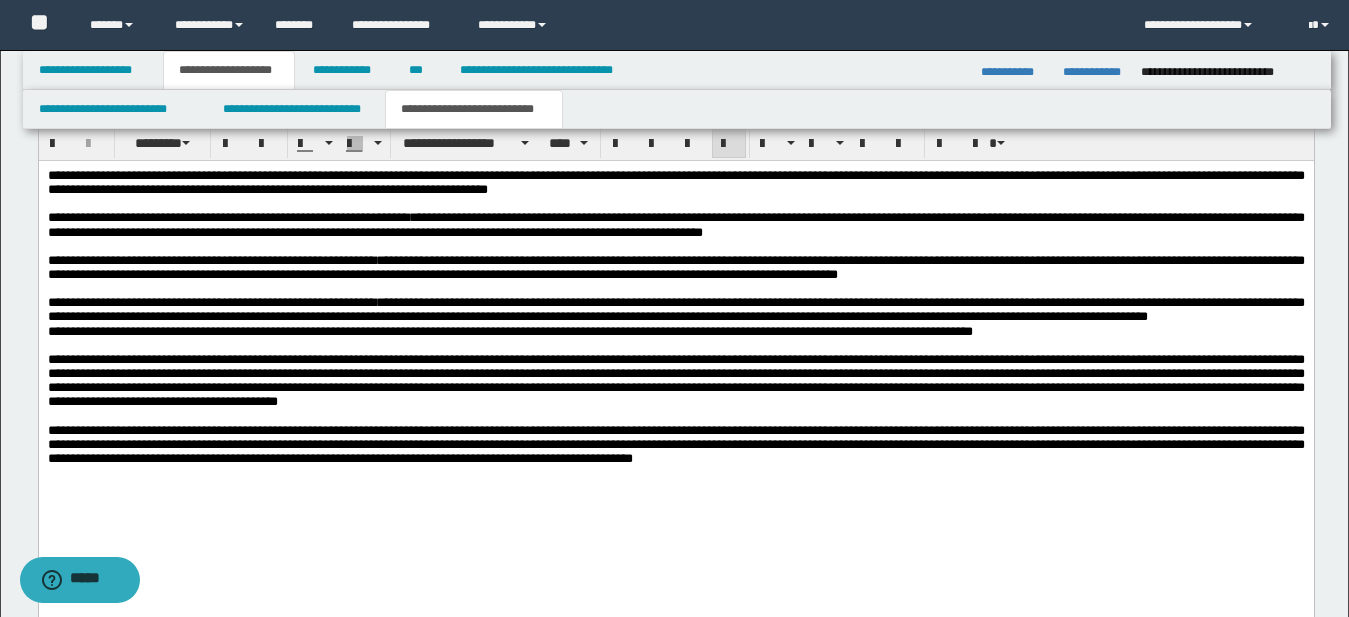 click on "**********" at bounding box center (675, 331) 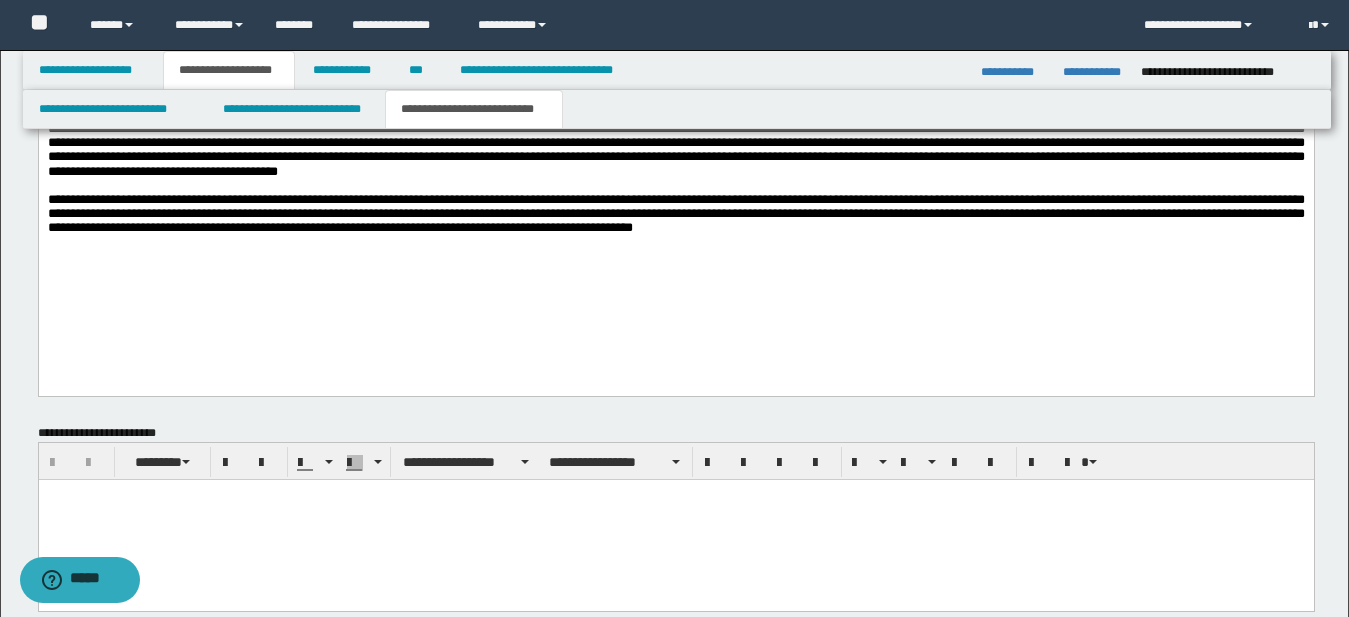 scroll, scrollTop: 1116, scrollLeft: 0, axis: vertical 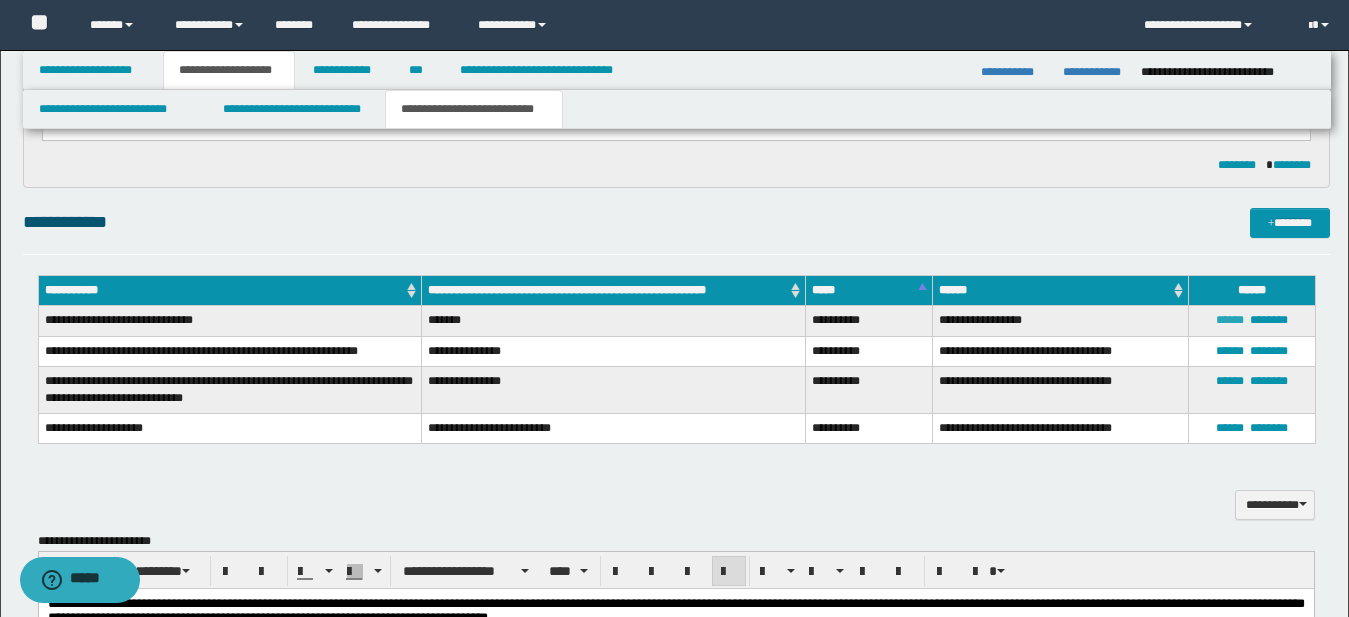 click on "******" at bounding box center (1230, 320) 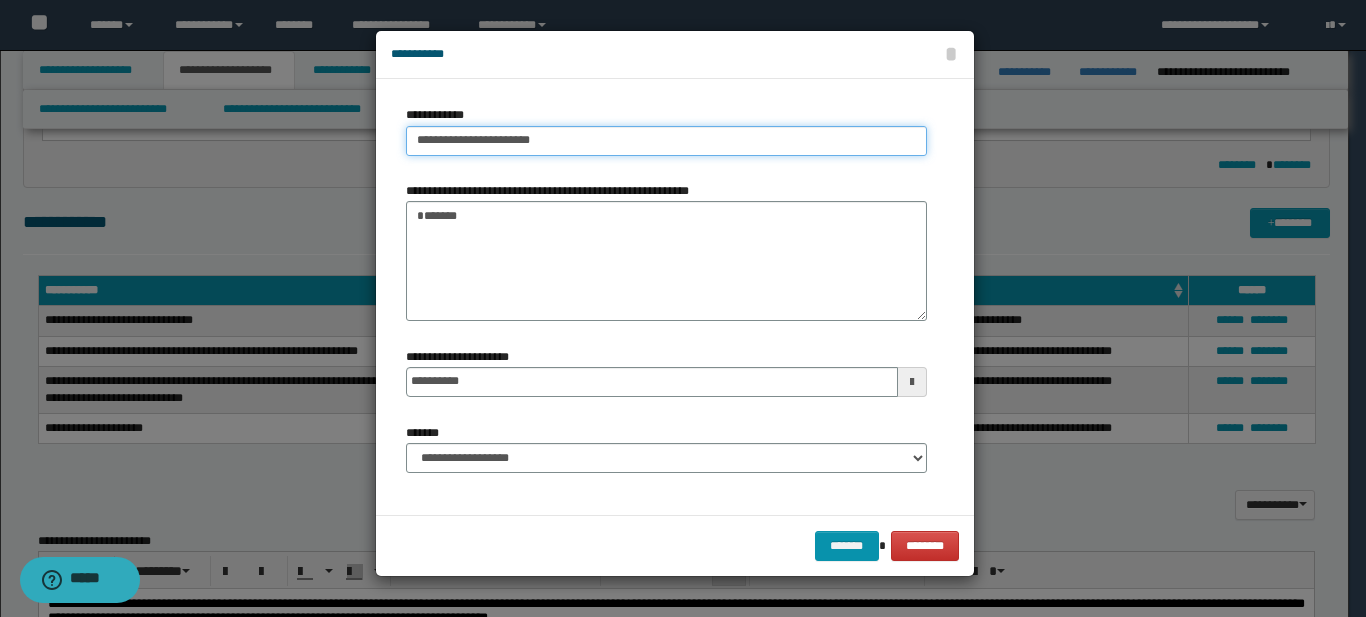 type on "**********" 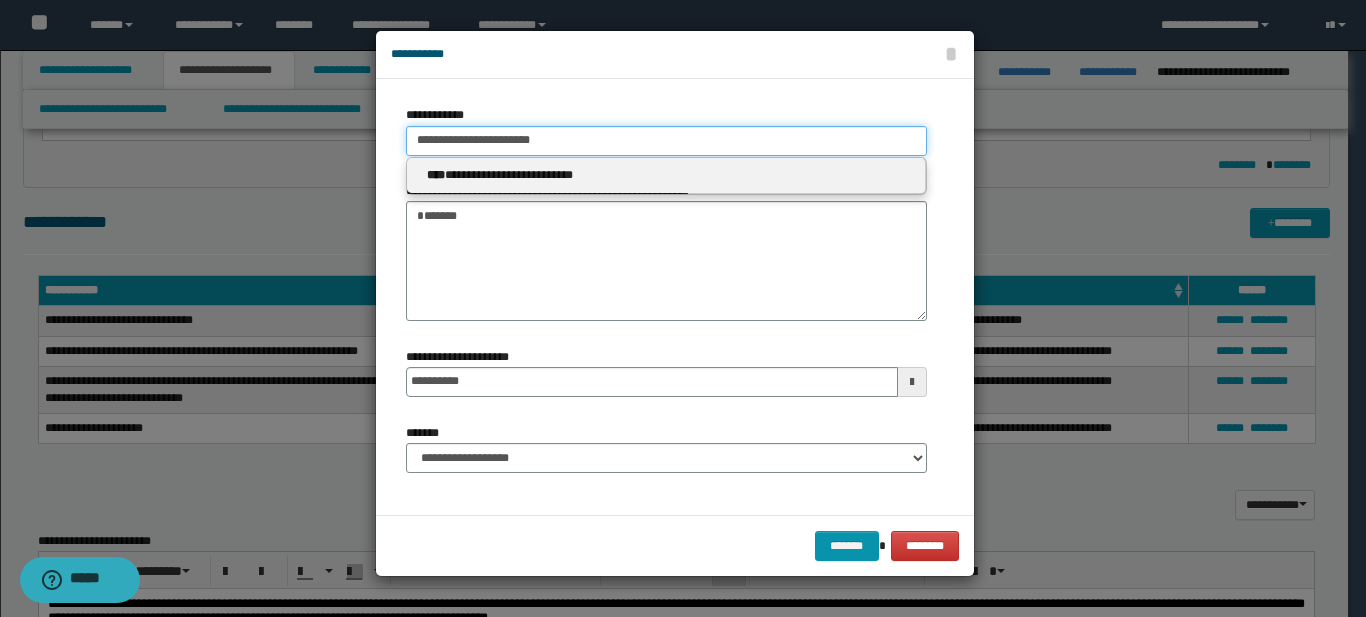 click on "**********" at bounding box center [666, 141] 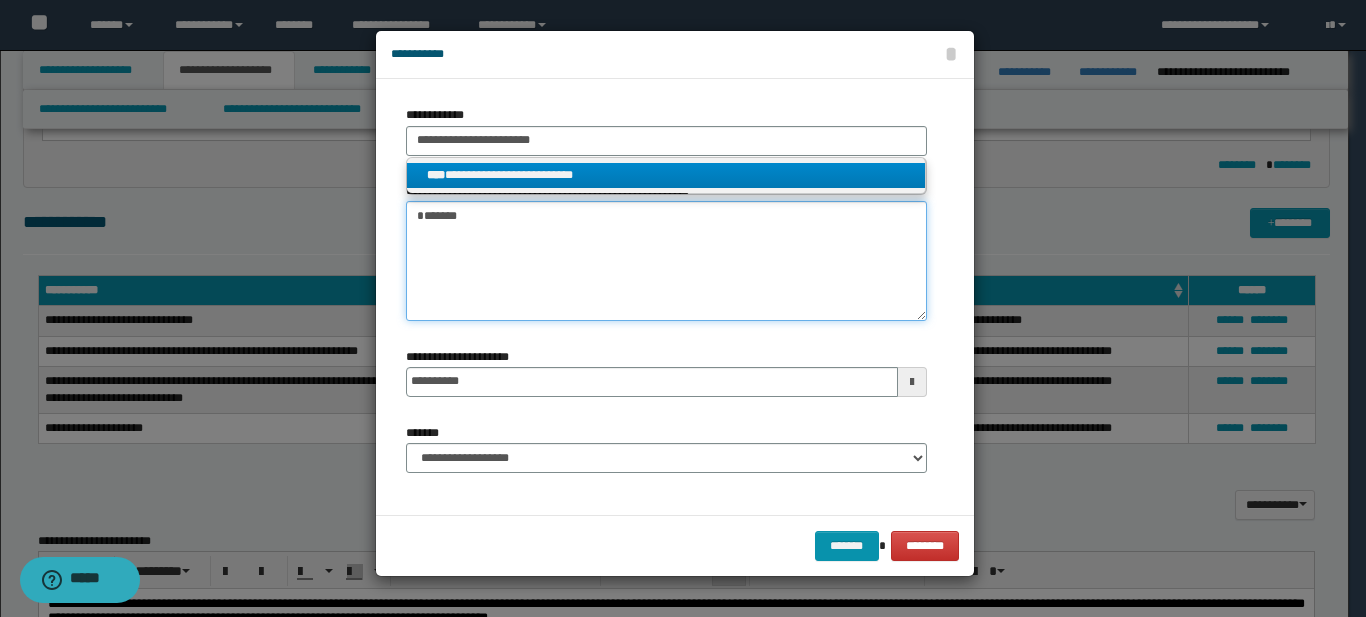type 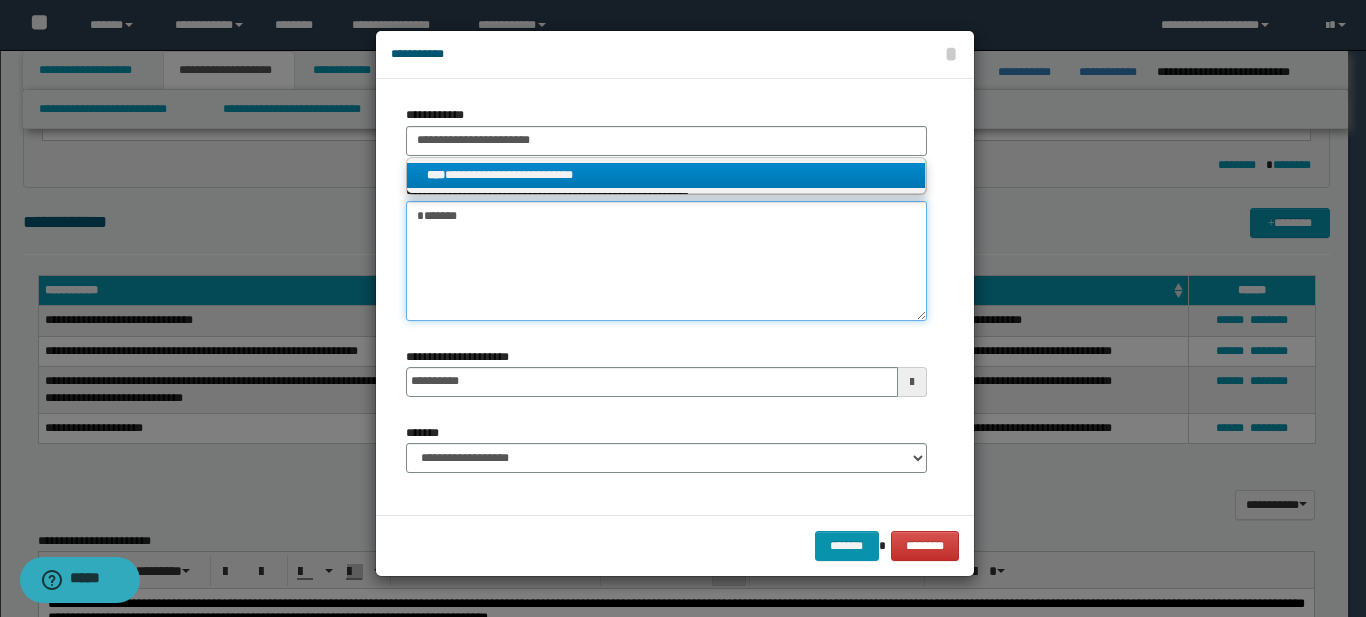 click on "*******" at bounding box center (666, 261) 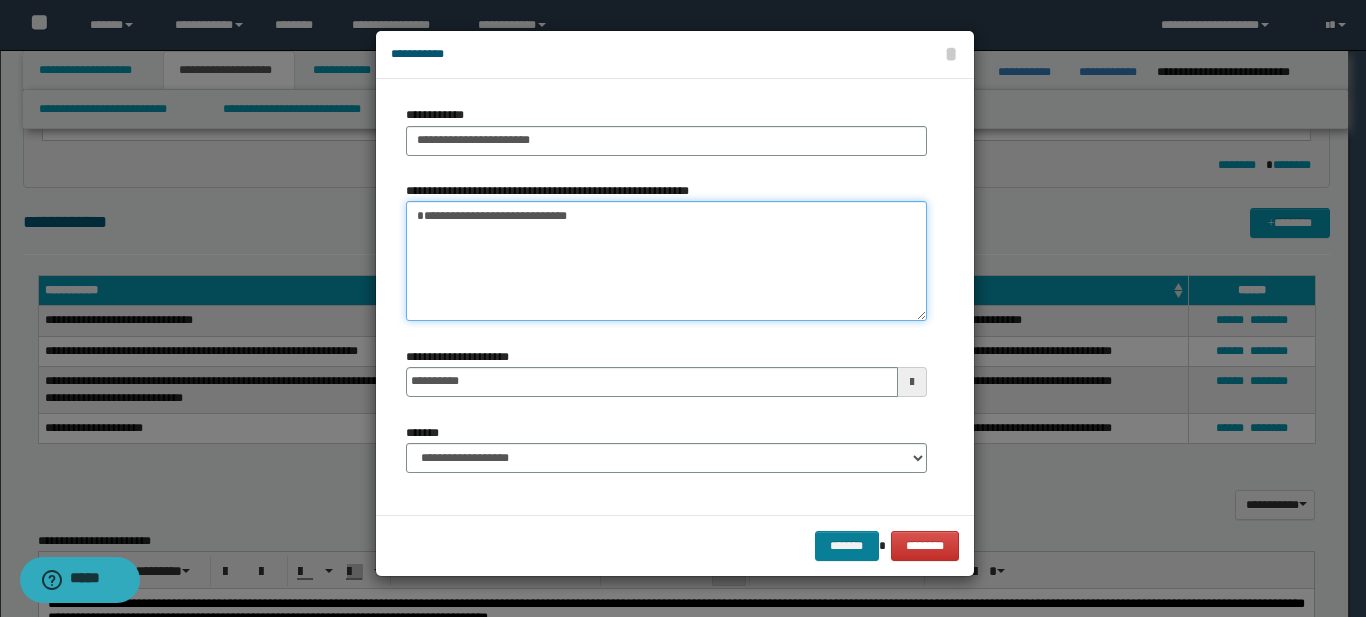 type on "**********" 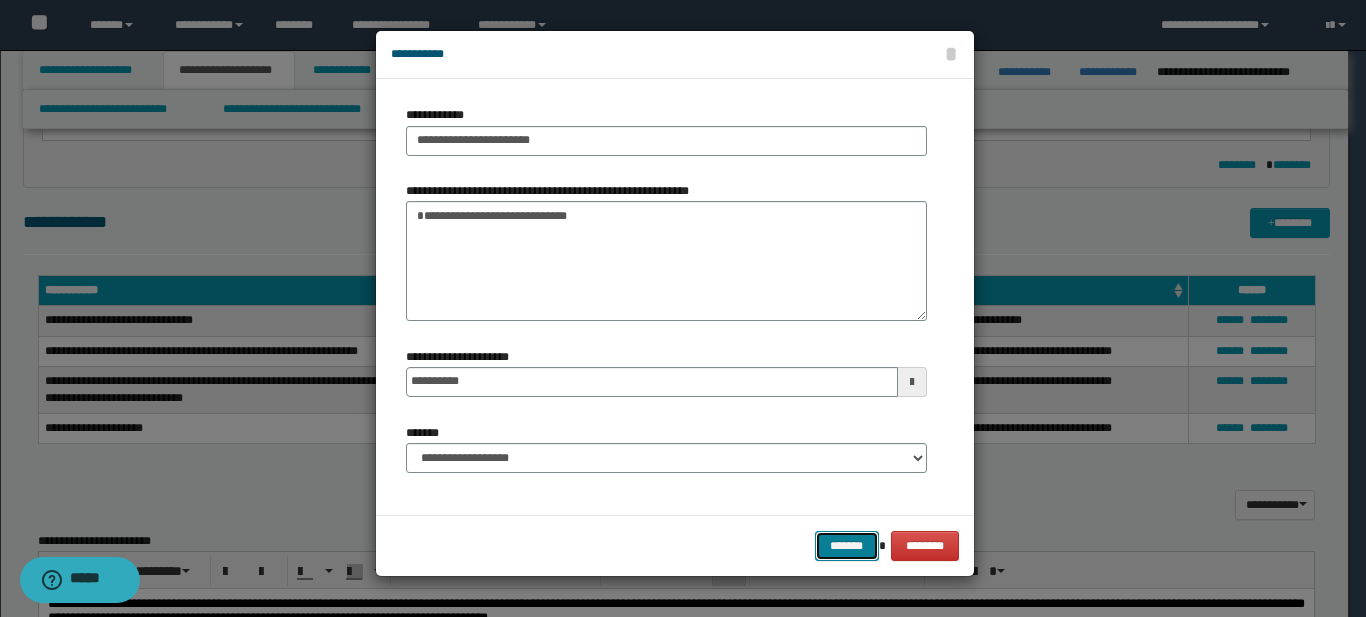 click on "*******" at bounding box center (847, 546) 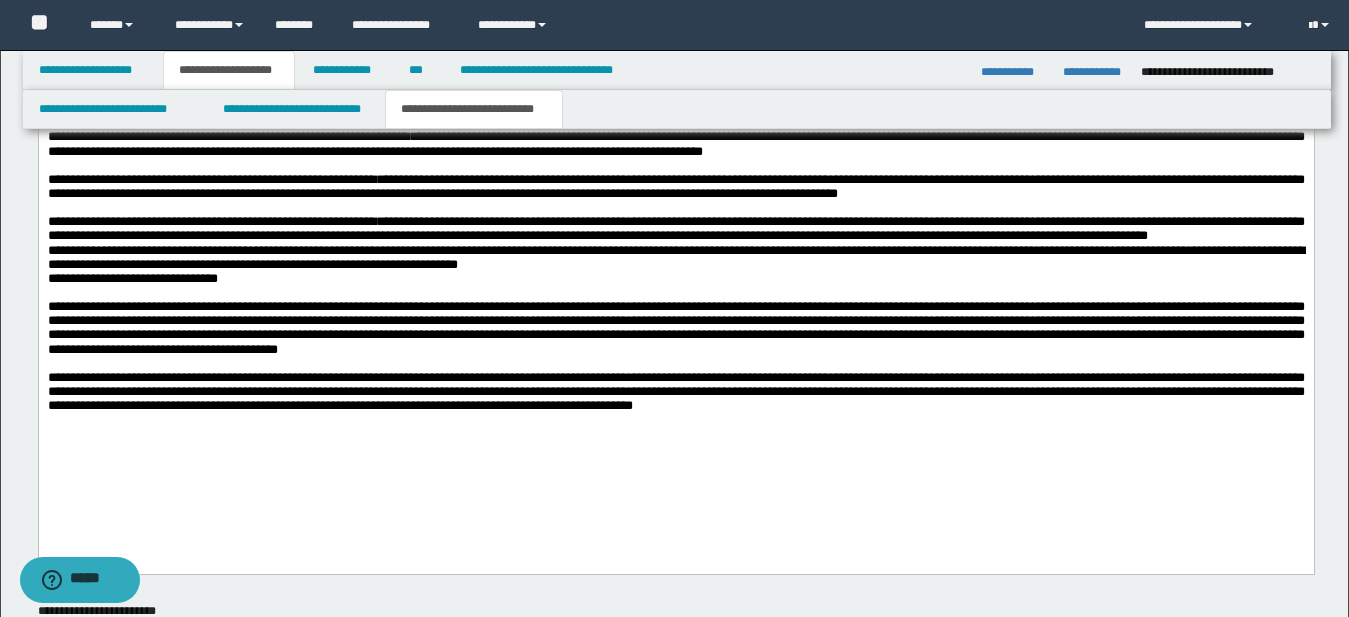 scroll, scrollTop: 932, scrollLeft: 0, axis: vertical 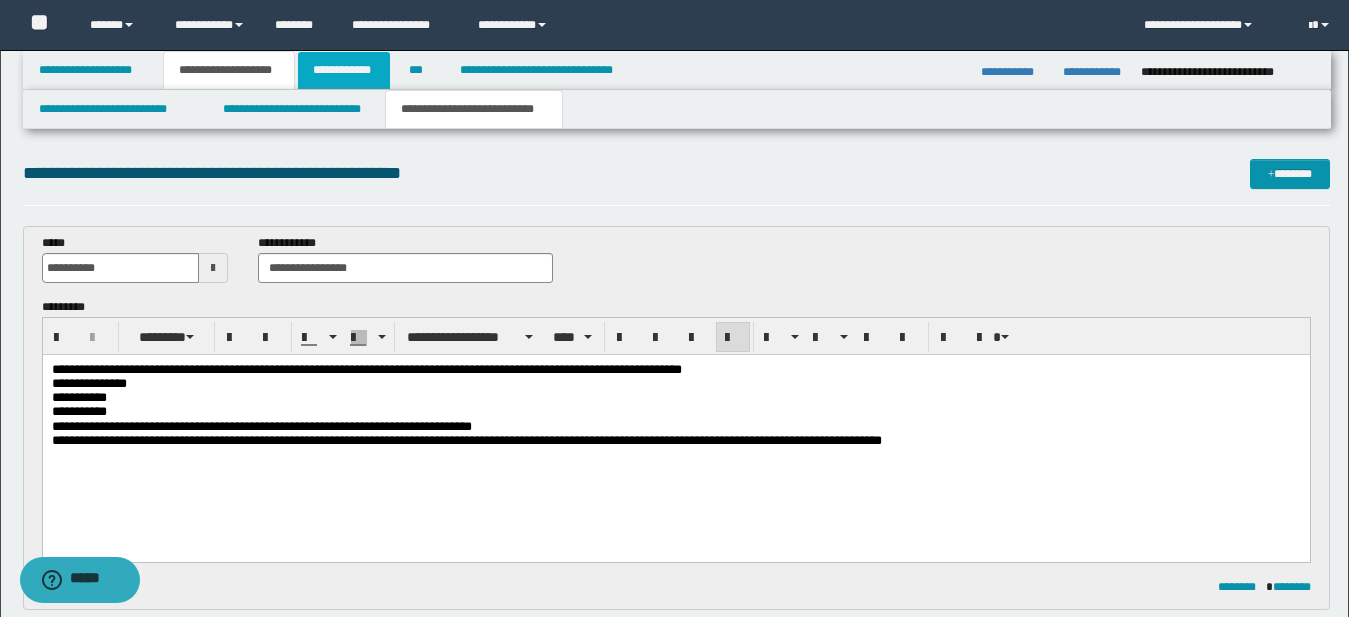 click on "**********" at bounding box center [344, 70] 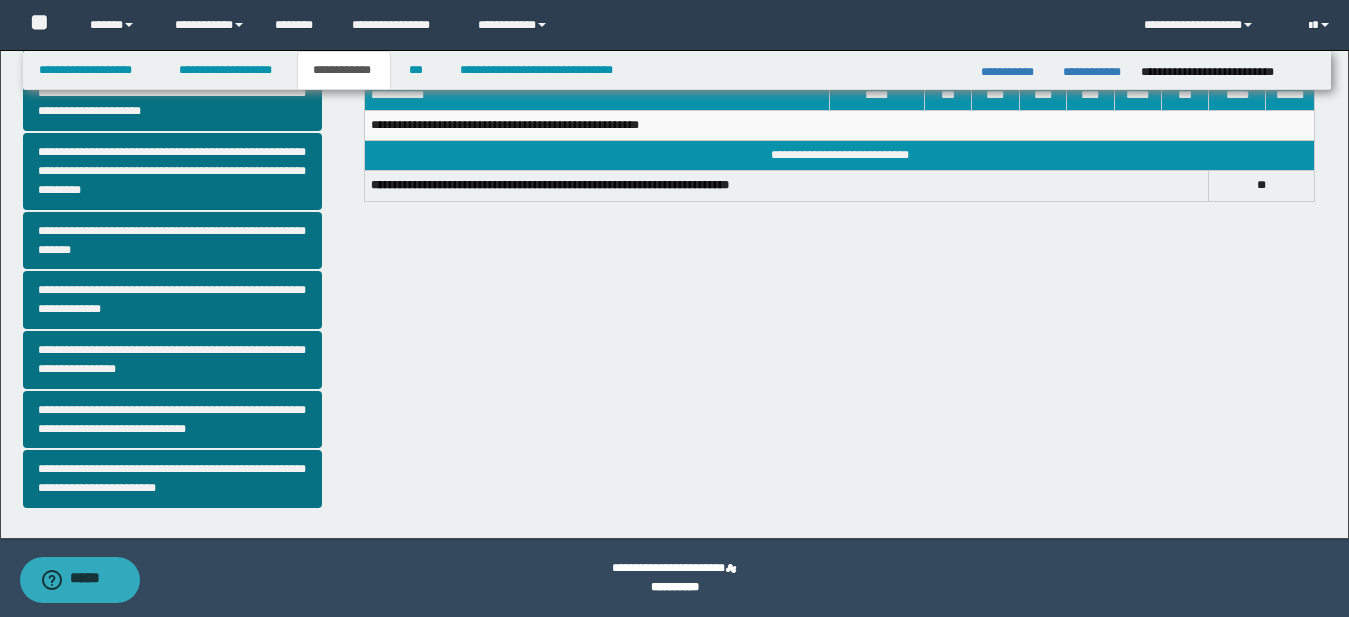 scroll, scrollTop: 531, scrollLeft: 0, axis: vertical 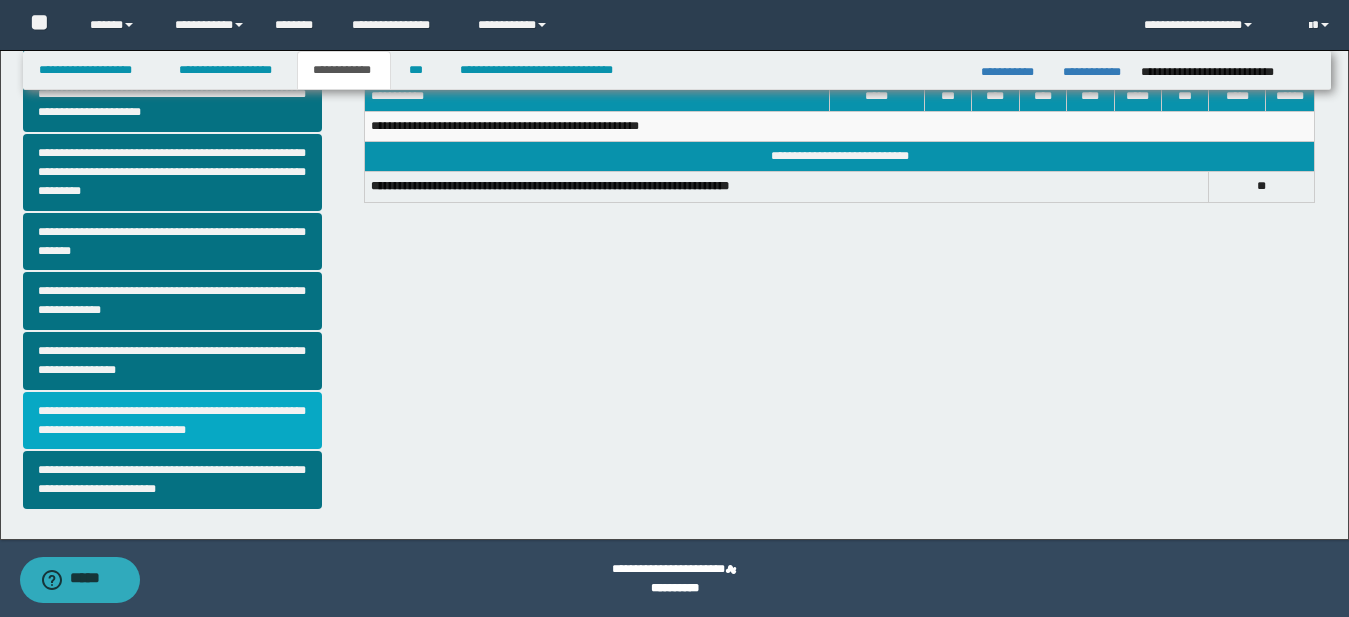 click on "**********" at bounding box center (173, 421) 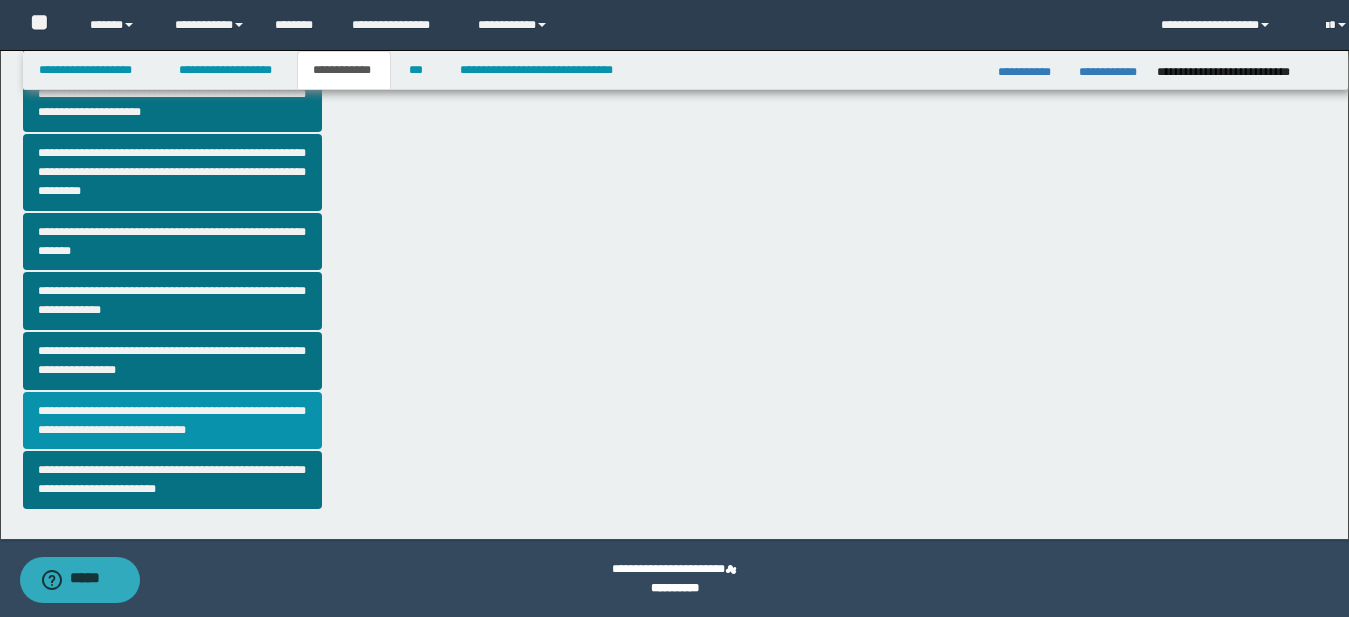 scroll, scrollTop: 0, scrollLeft: 0, axis: both 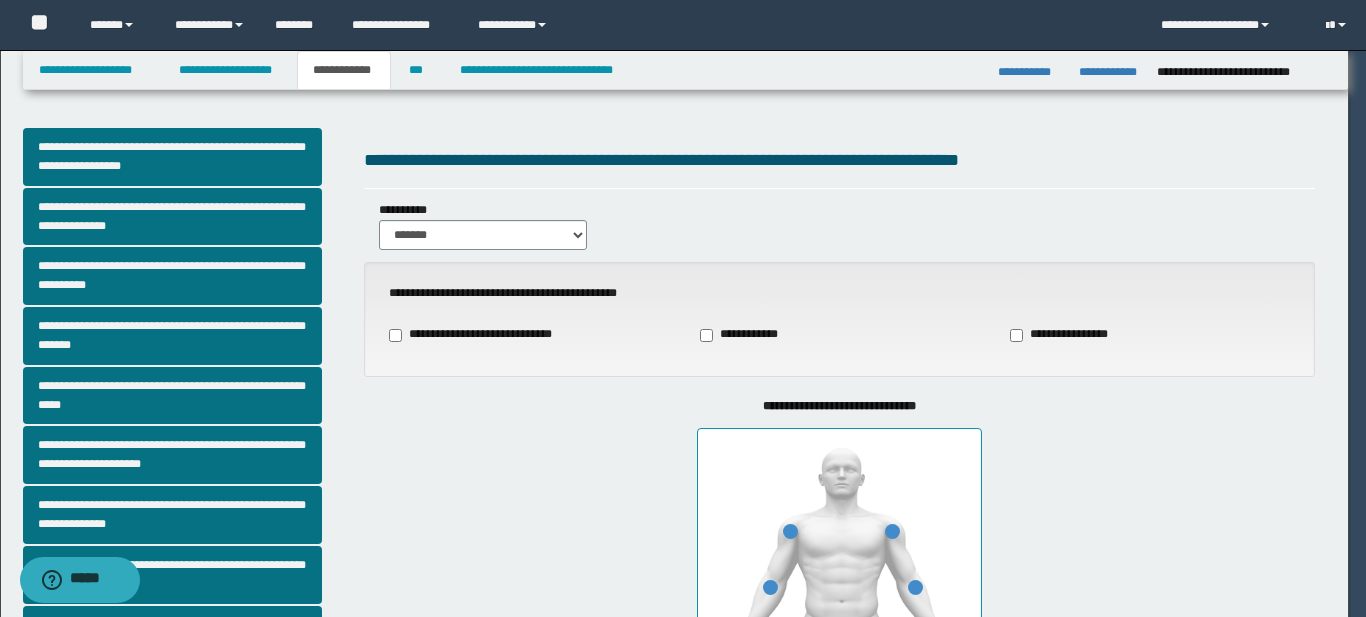 type on "***" 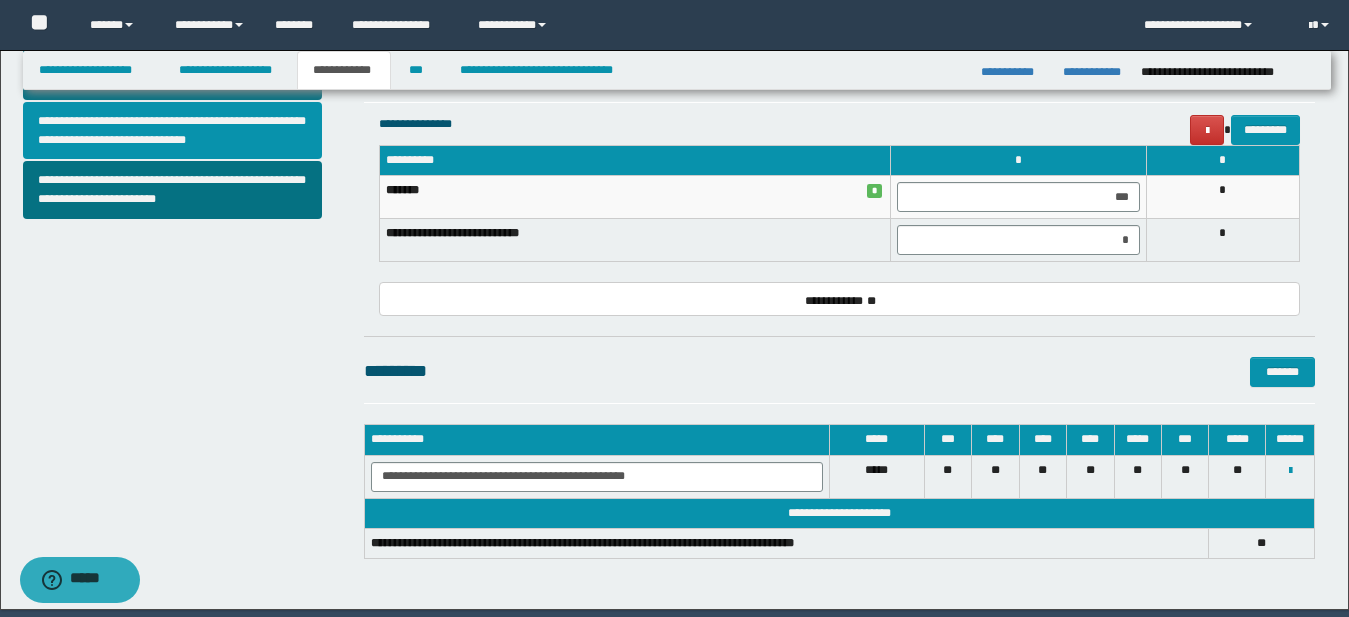 scroll, scrollTop: 891, scrollLeft: 0, axis: vertical 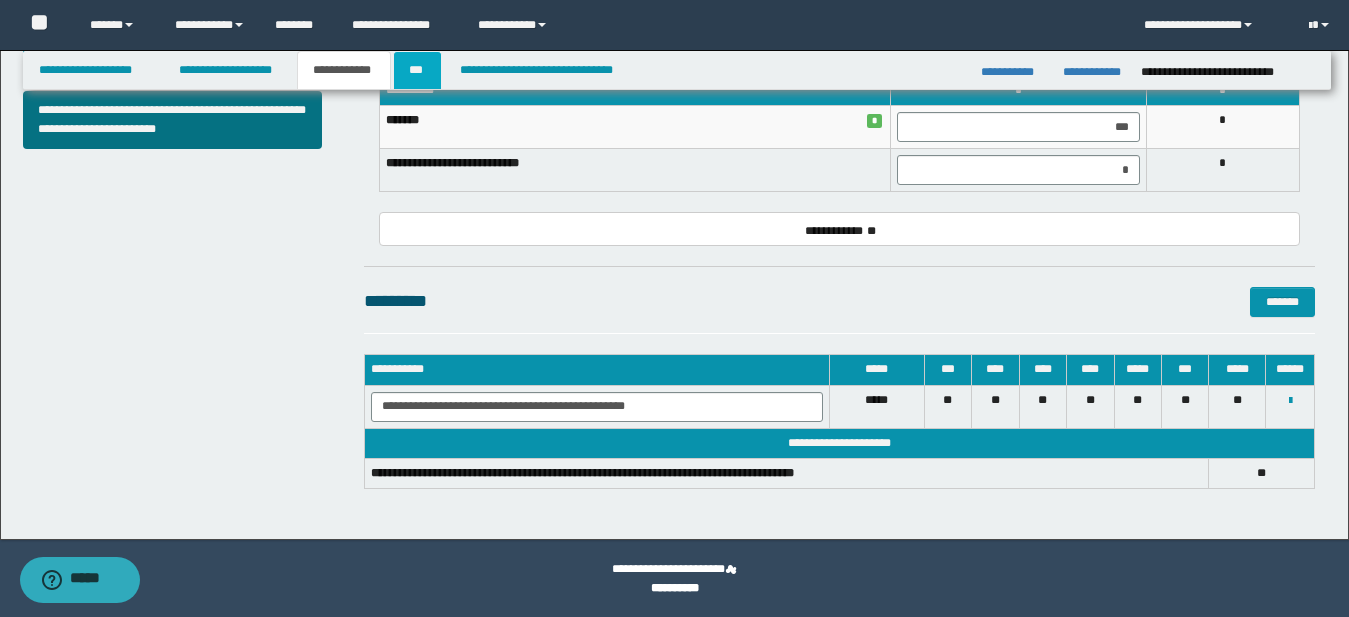 click on "***" at bounding box center [417, 70] 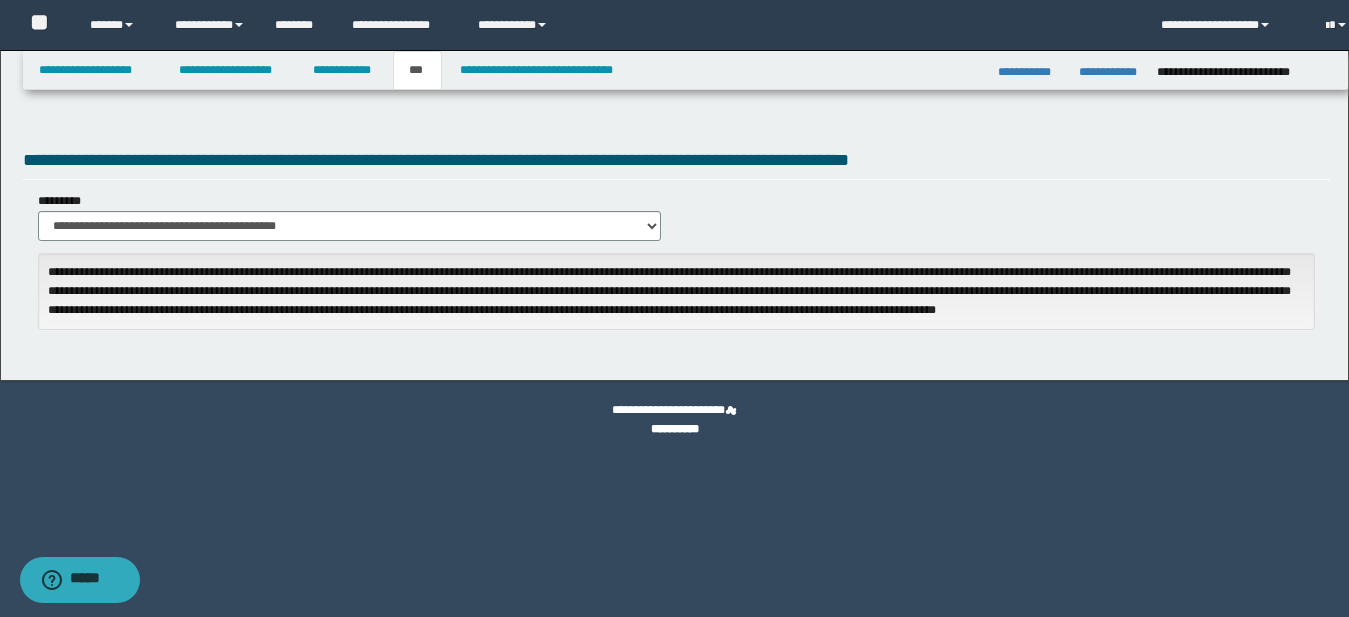 scroll, scrollTop: 0, scrollLeft: 0, axis: both 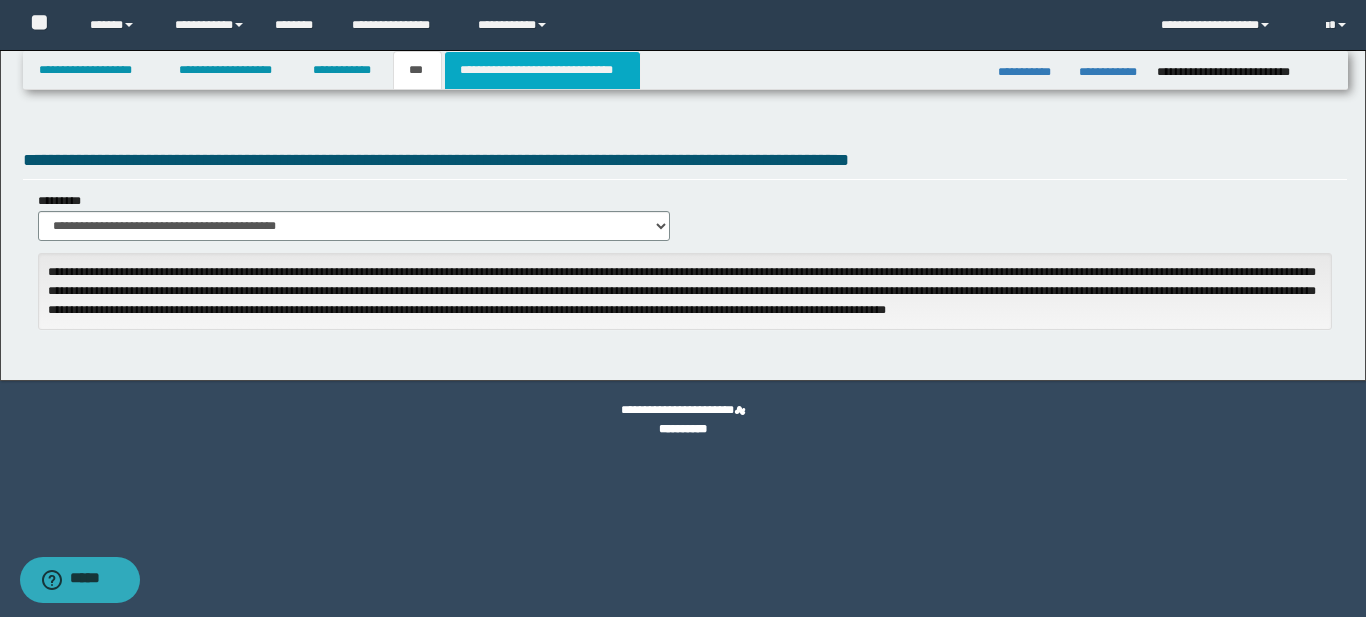 click on "**********" at bounding box center (542, 70) 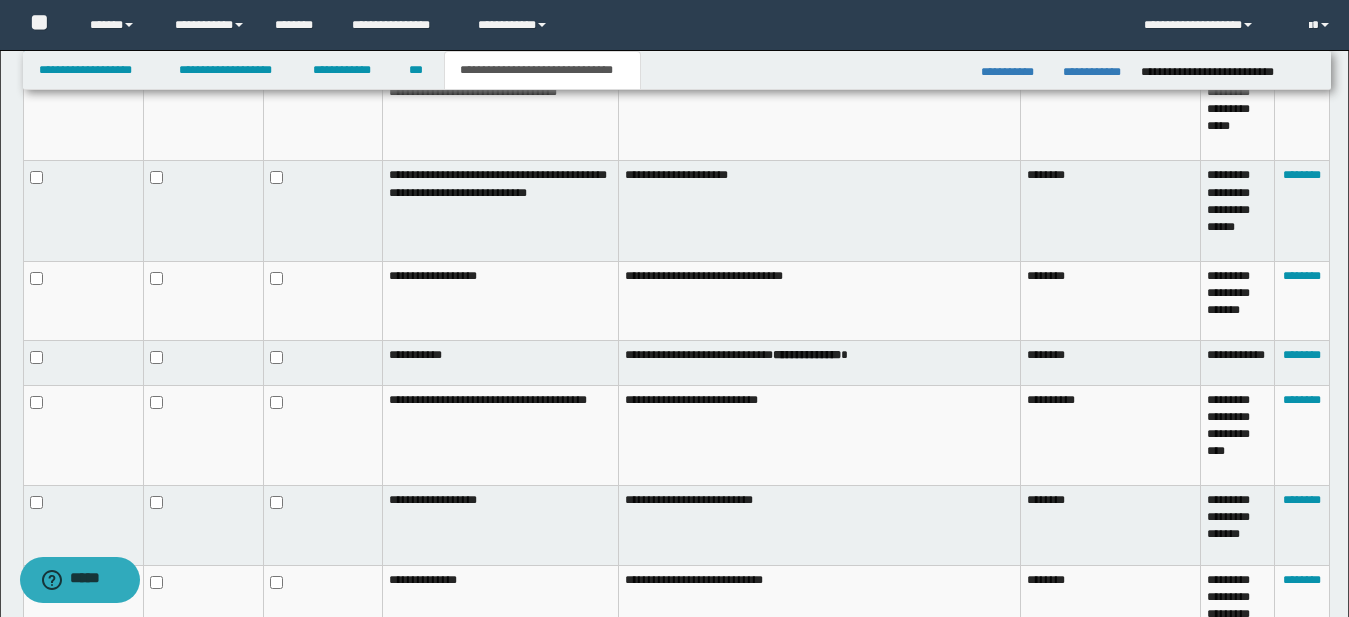 scroll, scrollTop: 1299, scrollLeft: 0, axis: vertical 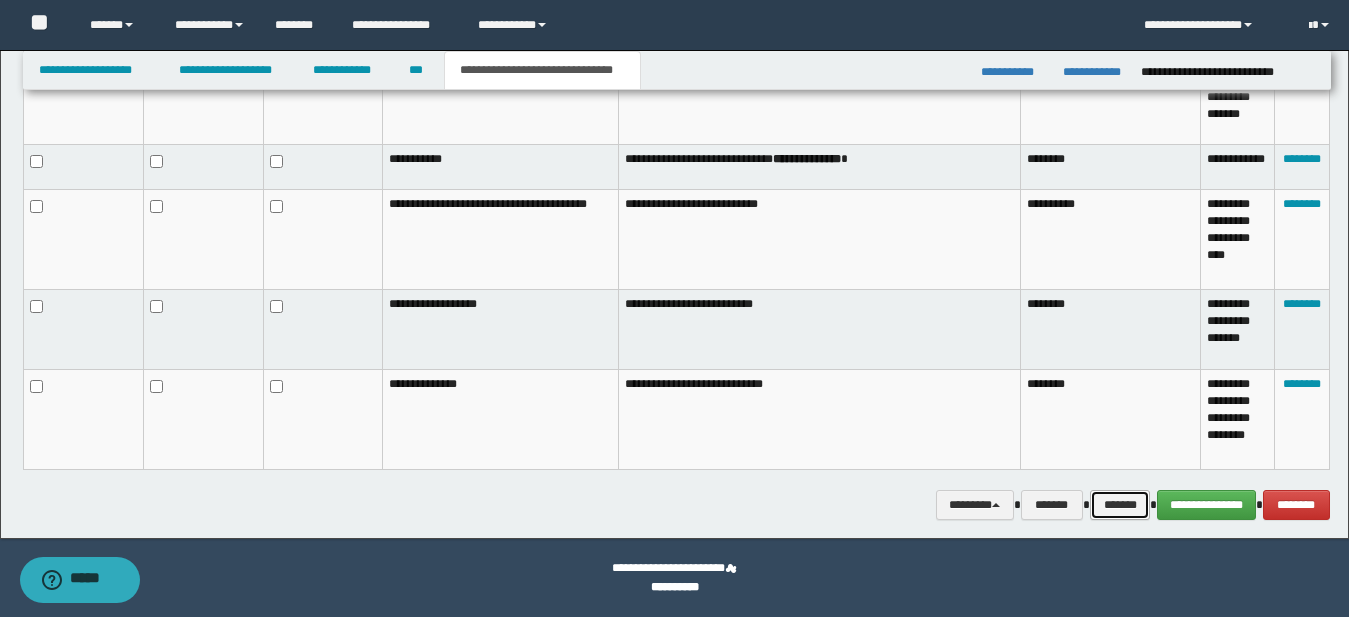 click on "*******" at bounding box center [1120, 505] 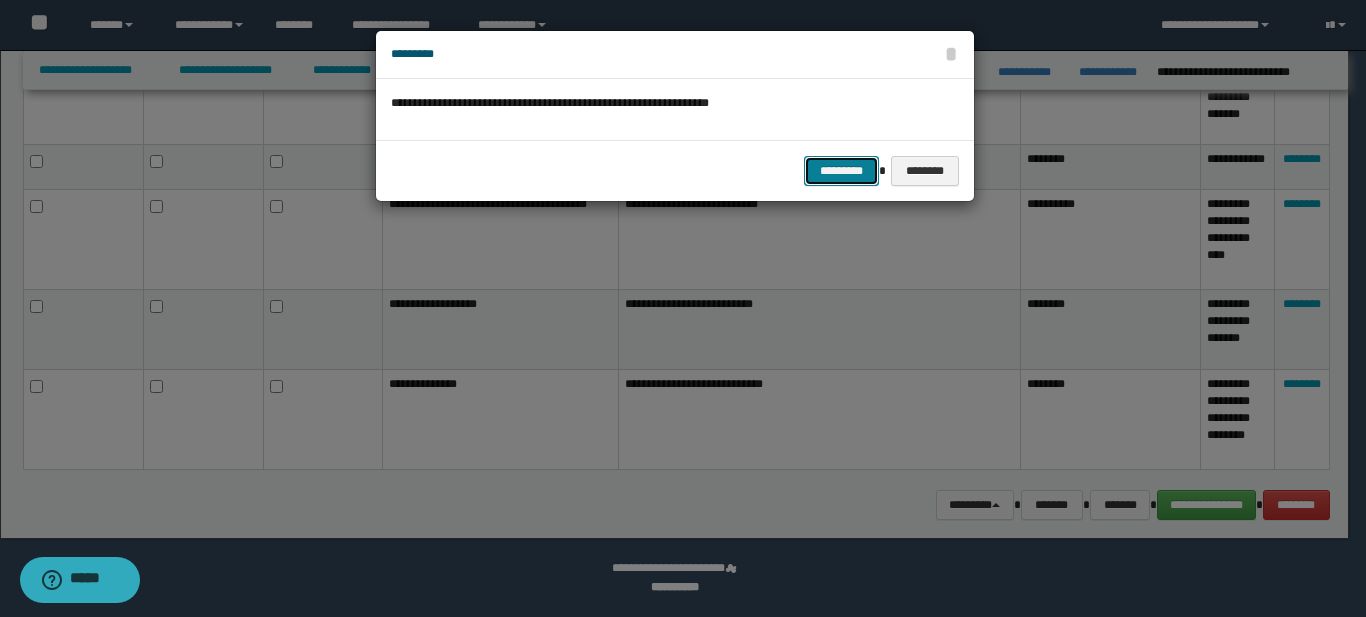 click on "*********" at bounding box center [841, 171] 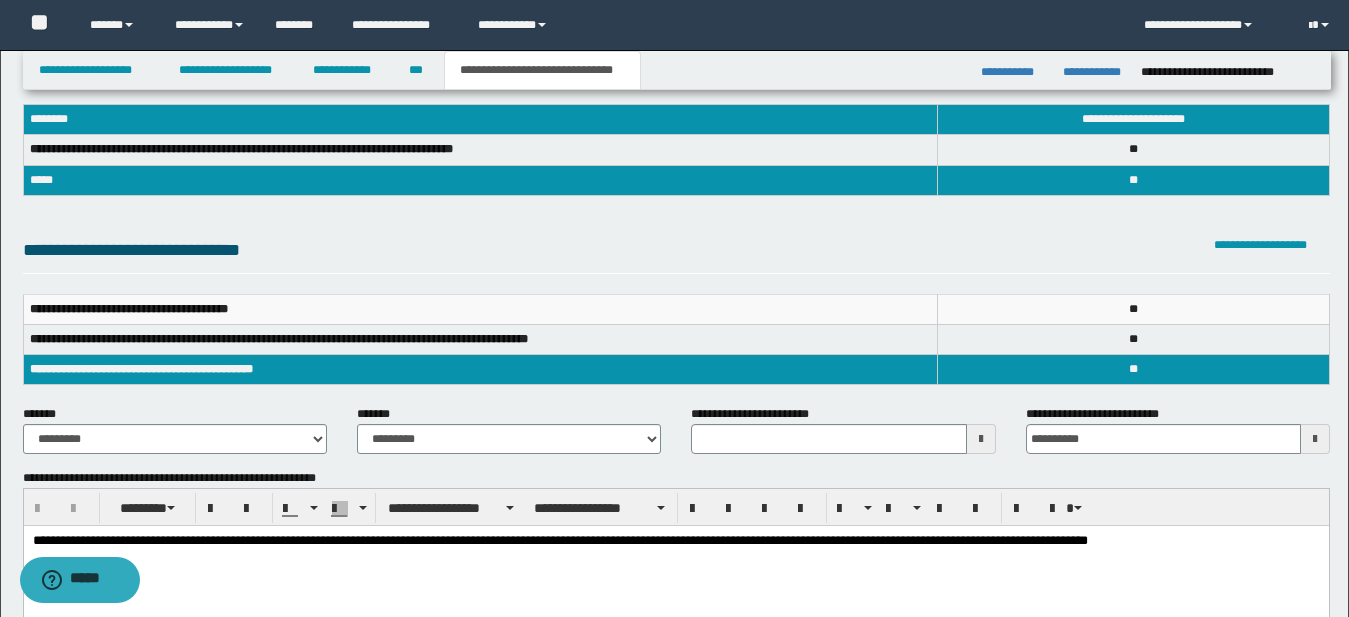 scroll, scrollTop: 0, scrollLeft: 0, axis: both 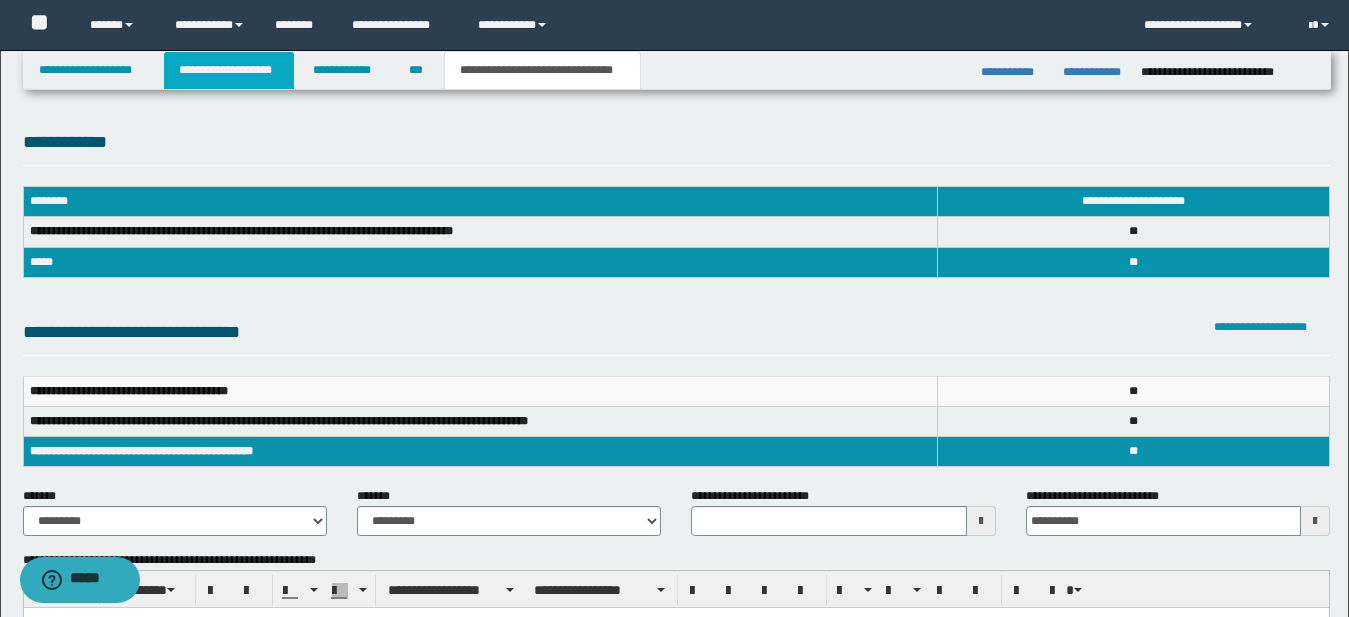 click on "**********" at bounding box center (229, 70) 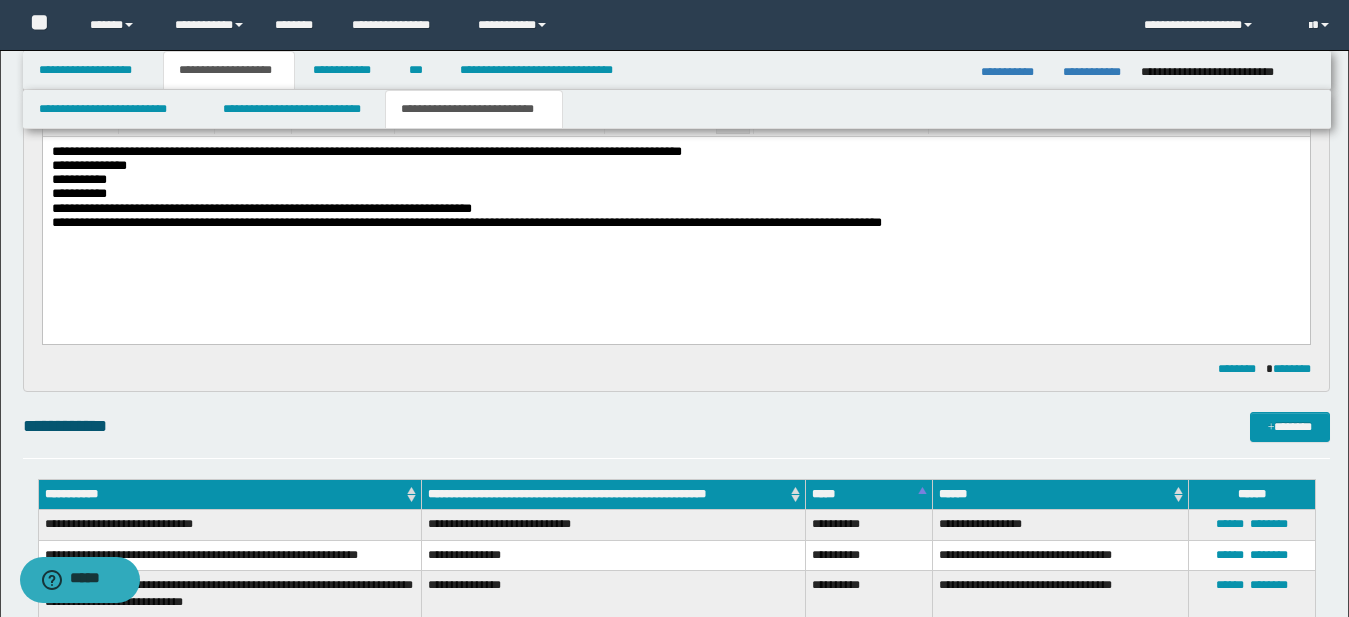 scroll, scrollTop: 211, scrollLeft: 0, axis: vertical 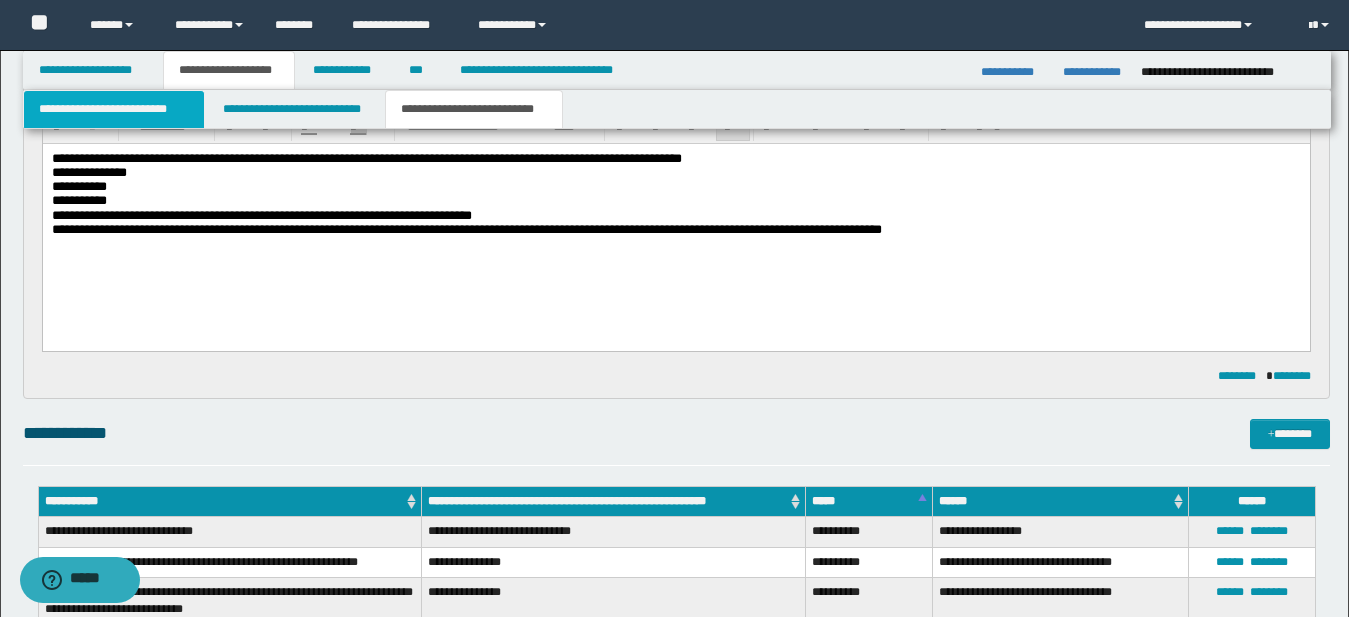 click on "**********" at bounding box center (114, 109) 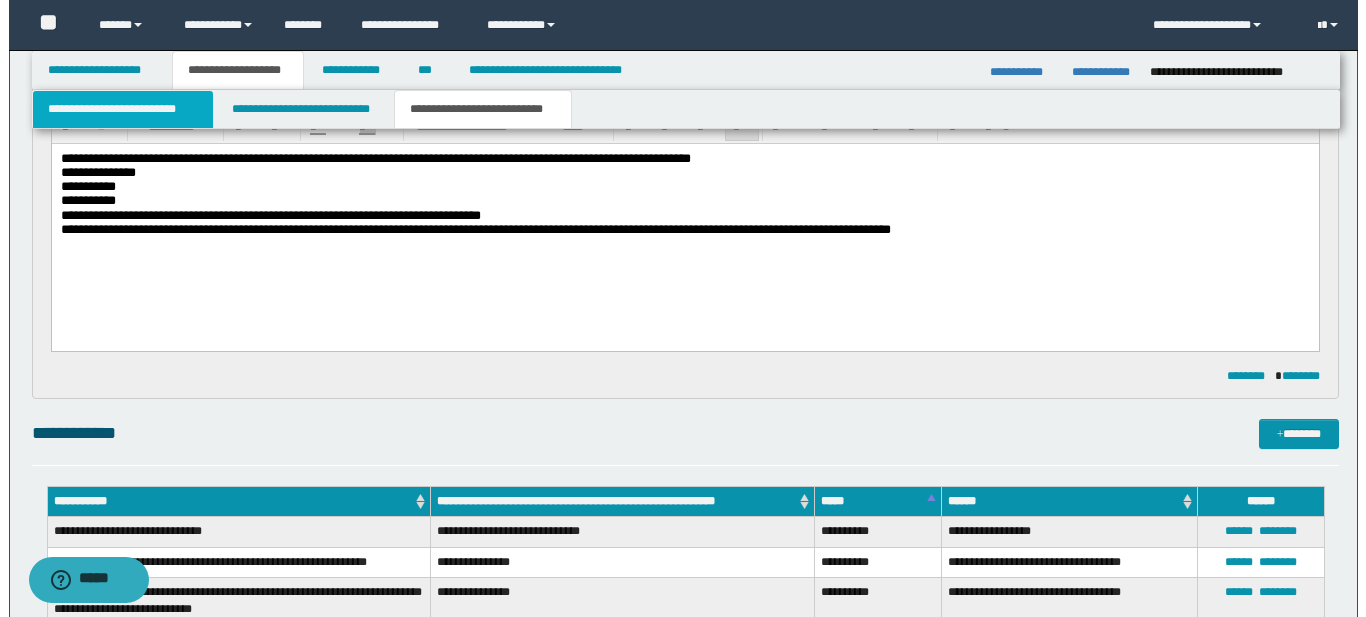 scroll, scrollTop: 0, scrollLeft: 0, axis: both 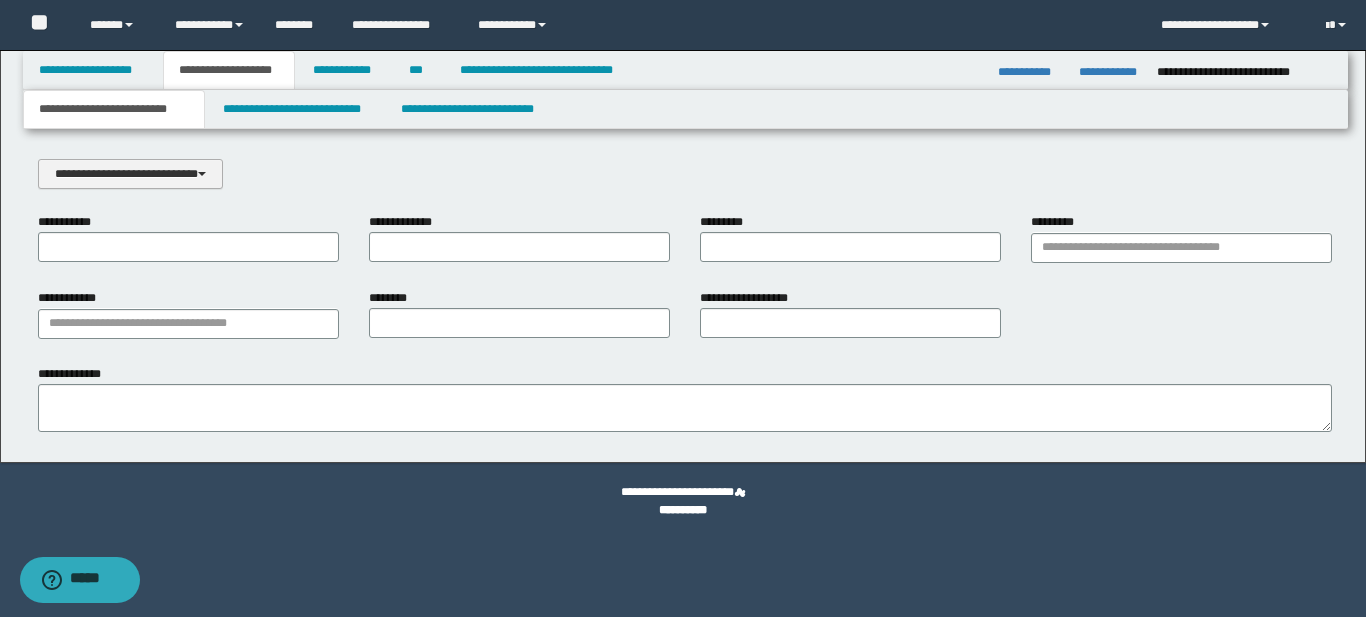 click on "**********" at bounding box center [130, 174] 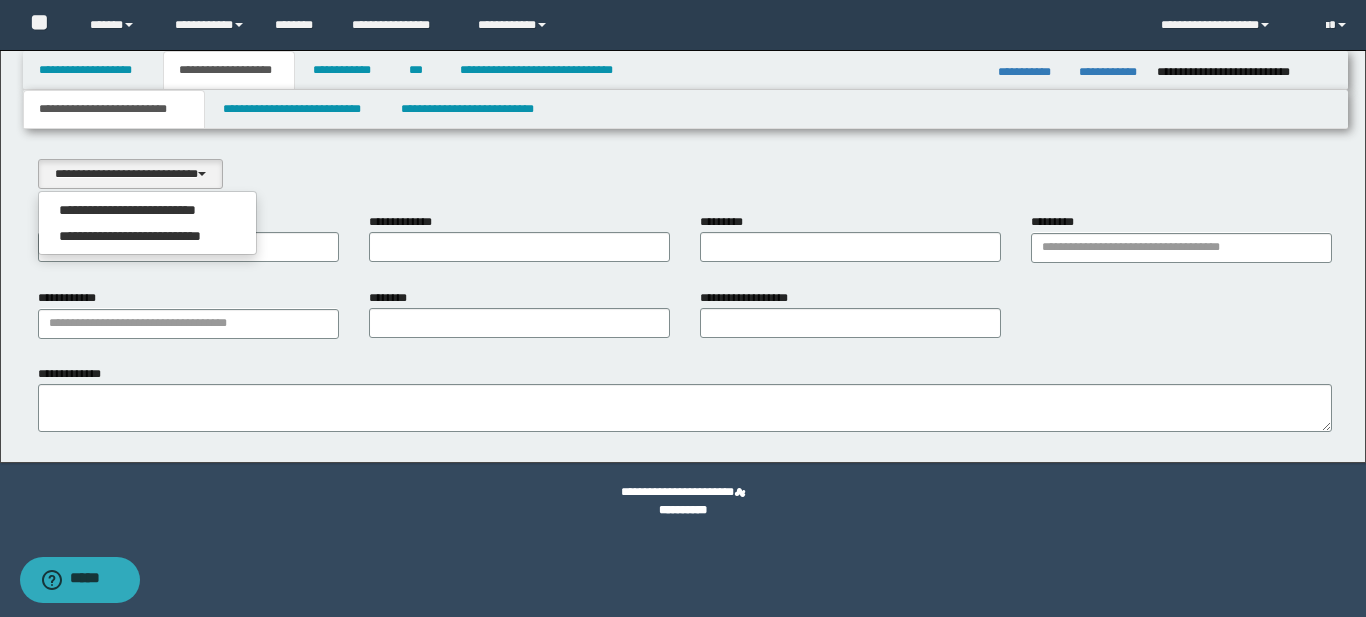 click on "**********" at bounding box center [685, 295] 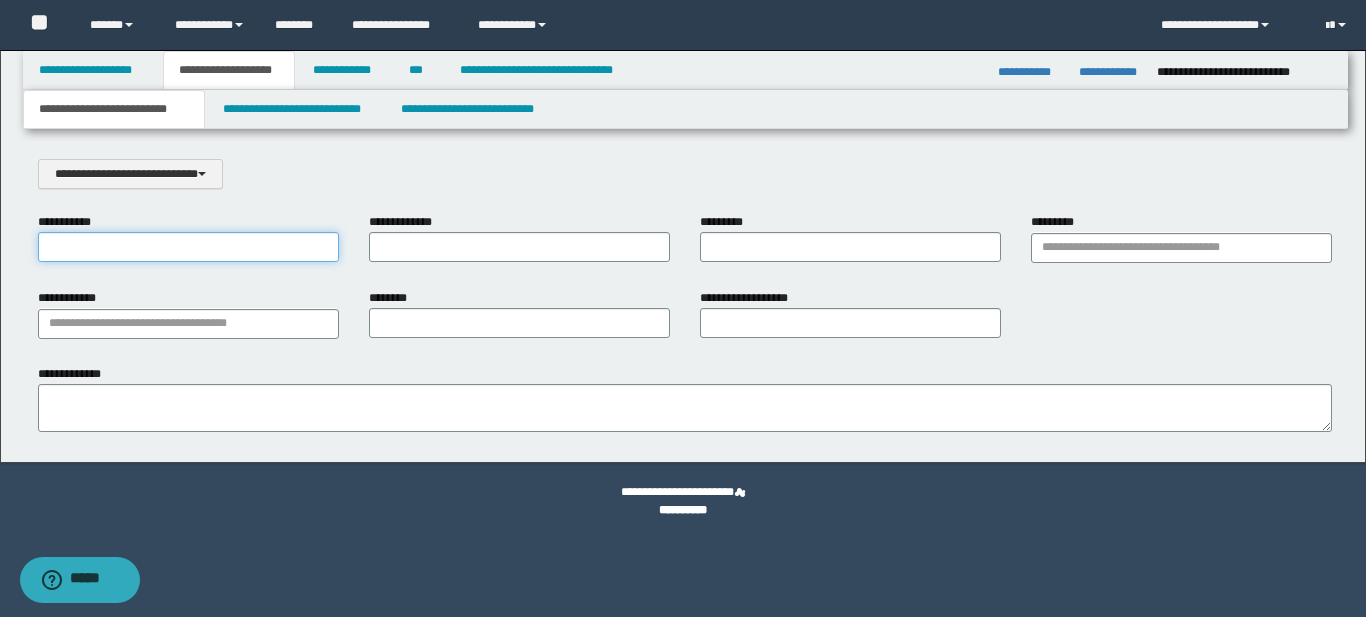 click on "**********" at bounding box center (188, 247) 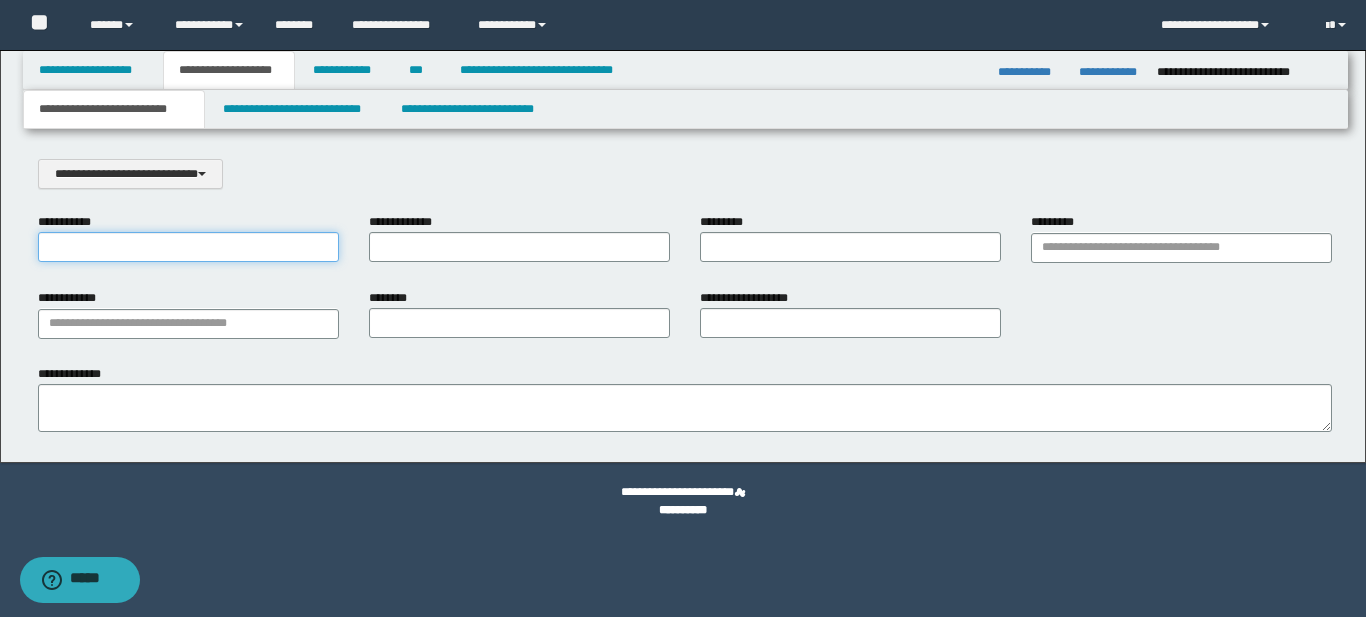 paste on "**********" 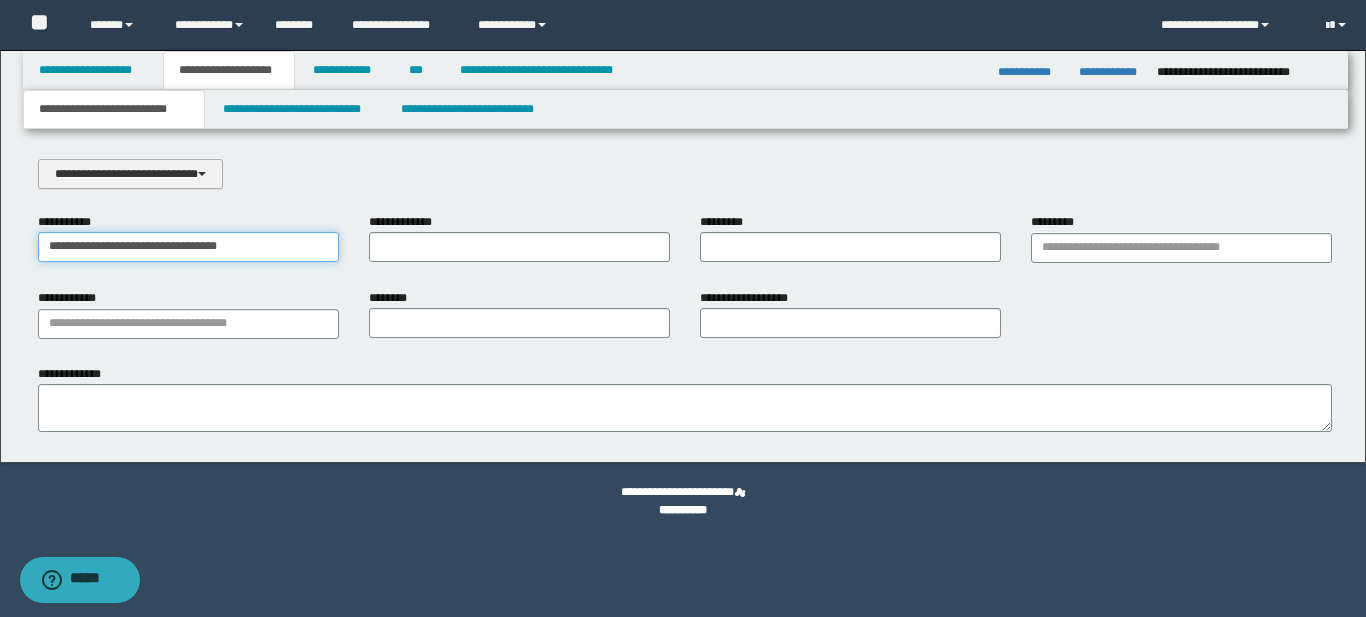 type on "**********" 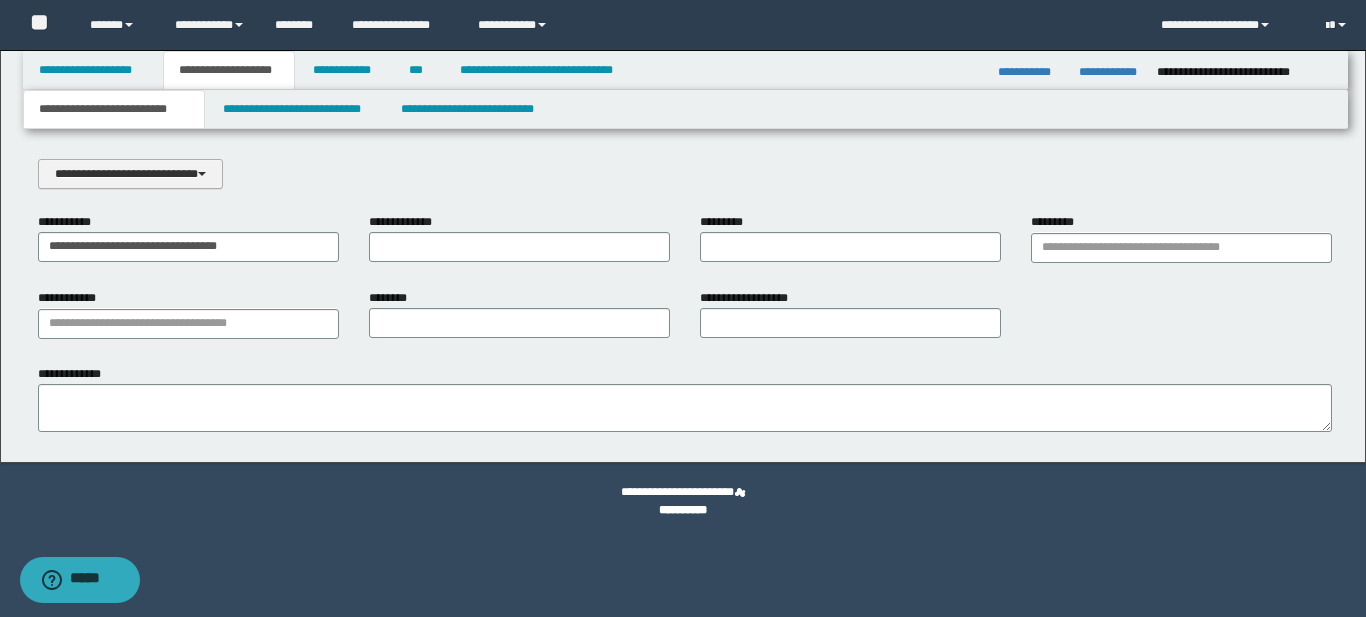 click on "**********" at bounding box center (130, 174) 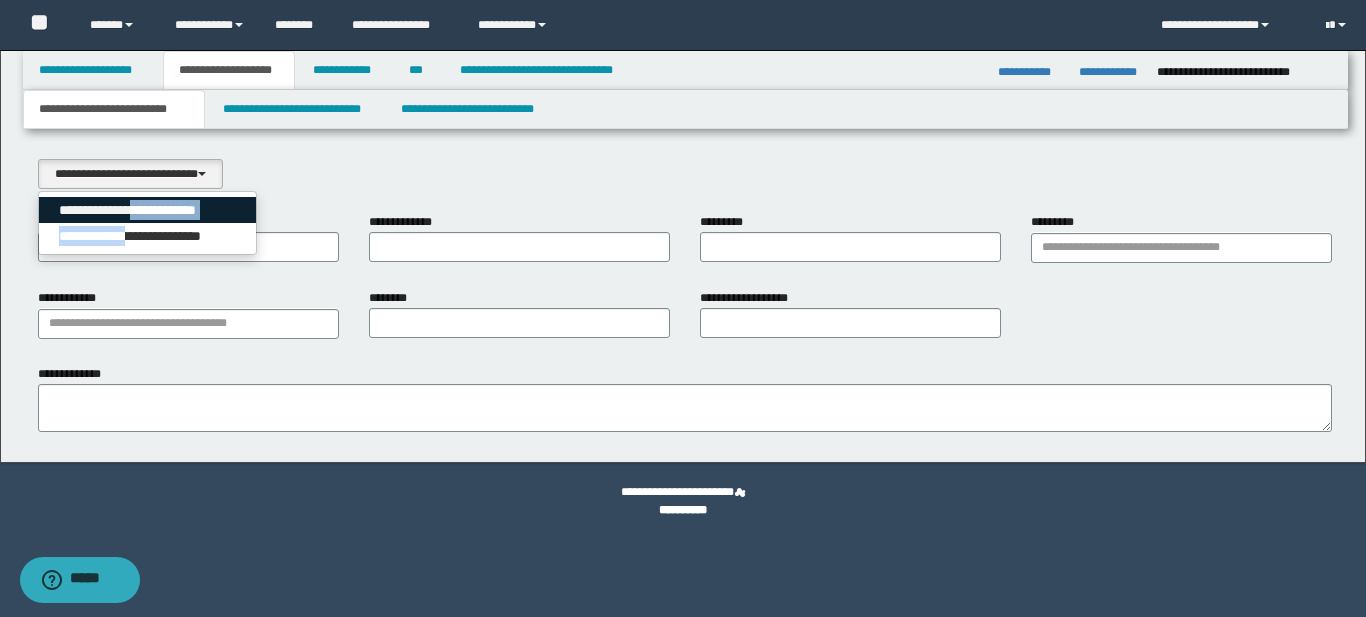 drag, startPoint x: 151, startPoint y: 237, endPoint x: 143, endPoint y: 217, distance: 21.540659 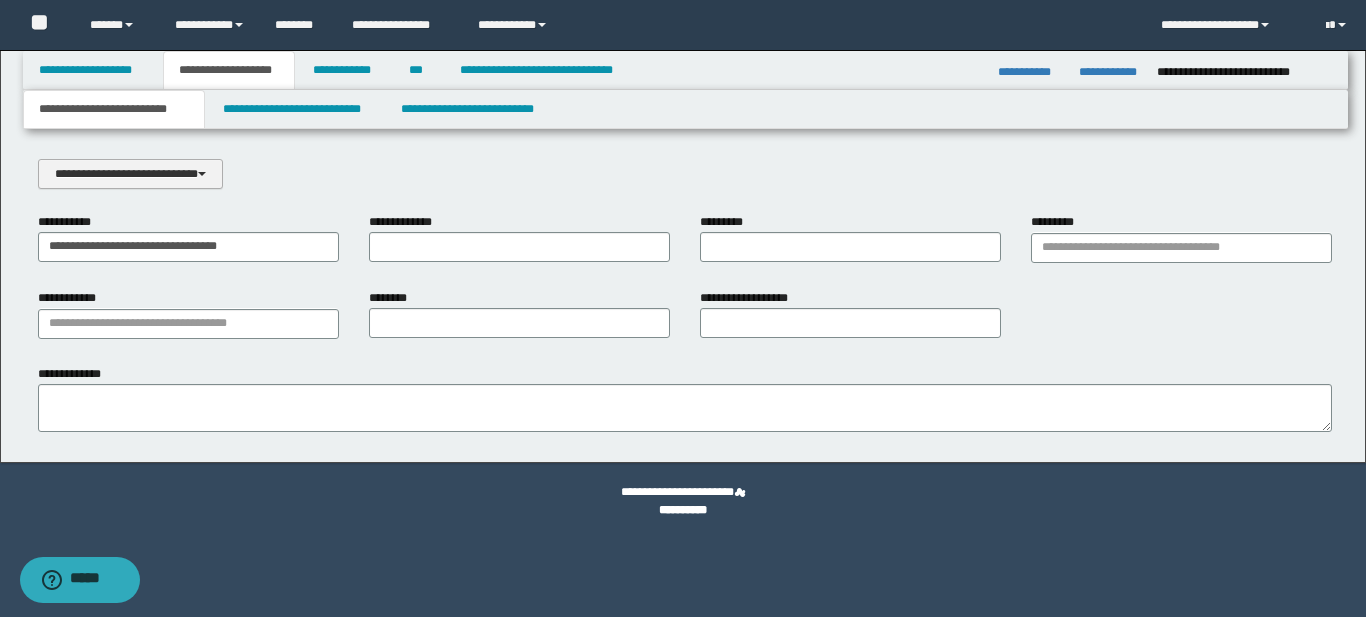 click on "**********" at bounding box center (130, 174) 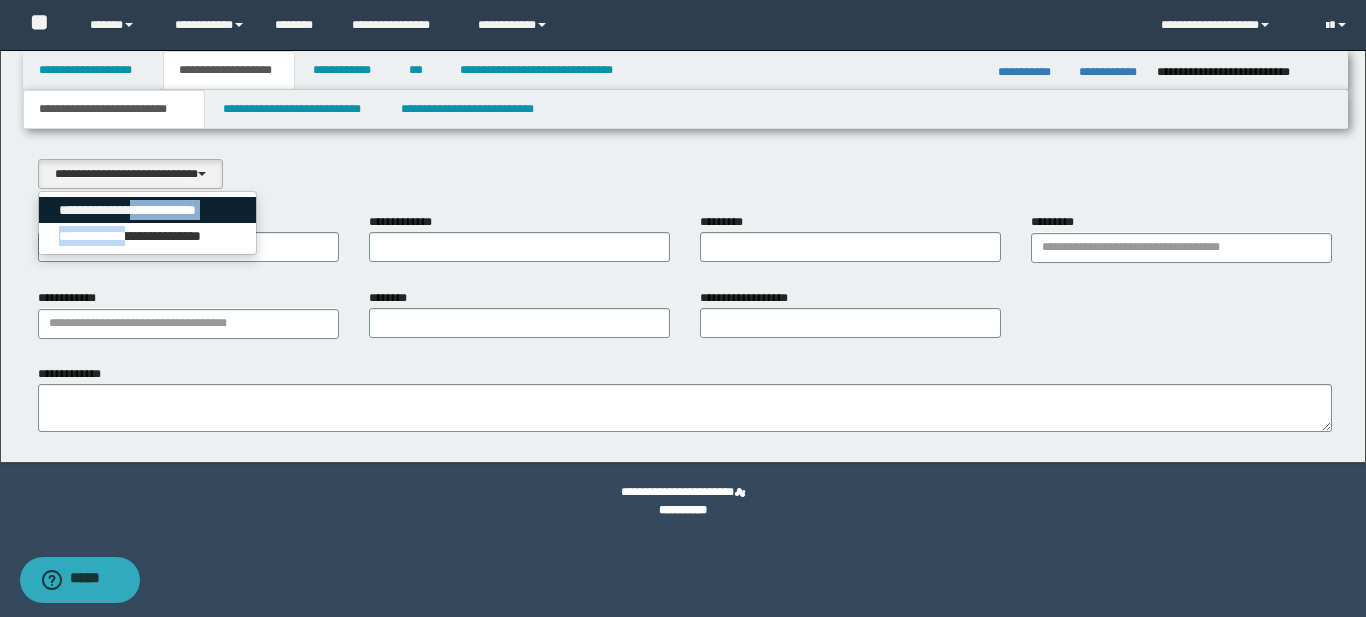 click on "**********" at bounding box center [148, 210] 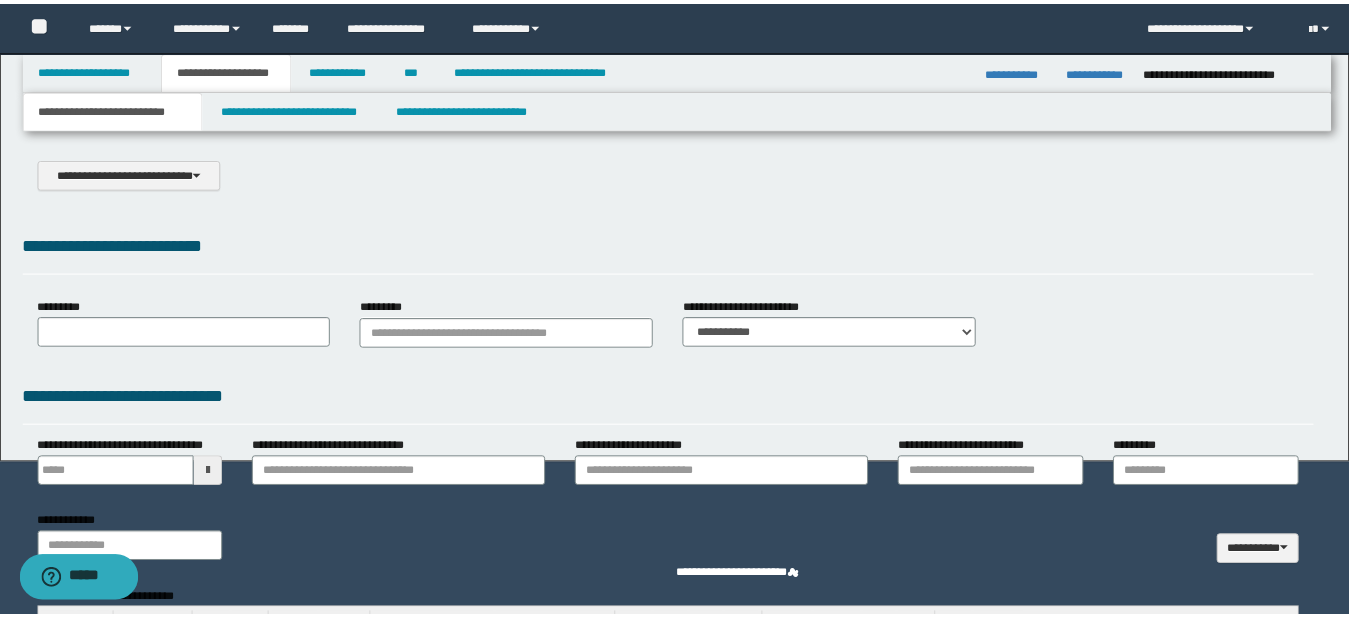 scroll, scrollTop: 0, scrollLeft: 0, axis: both 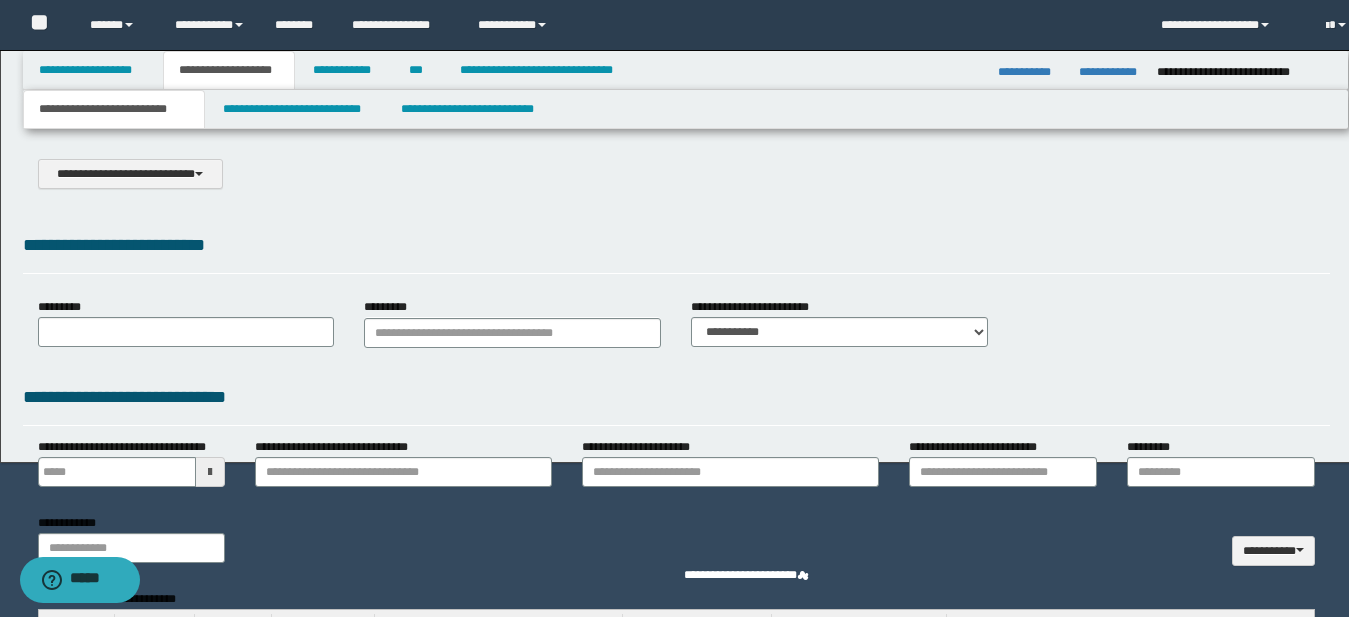 type on "**********" 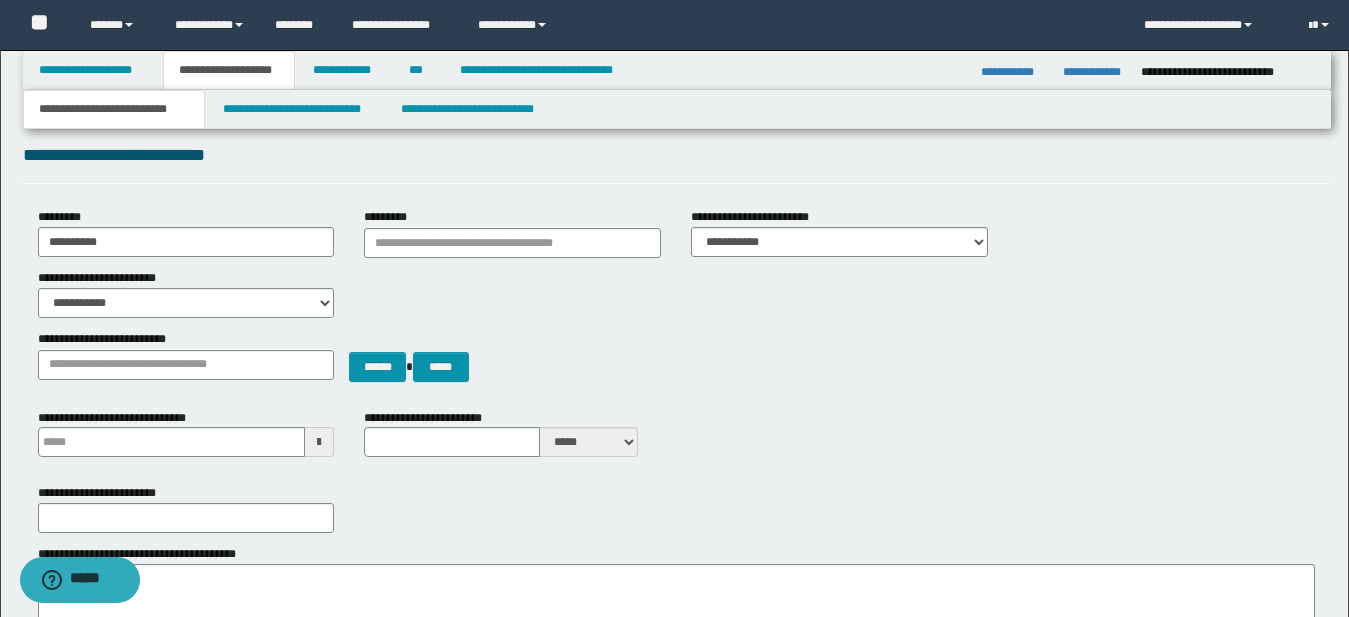 scroll, scrollTop: 93, scrollLeft: 0, axis: vertical 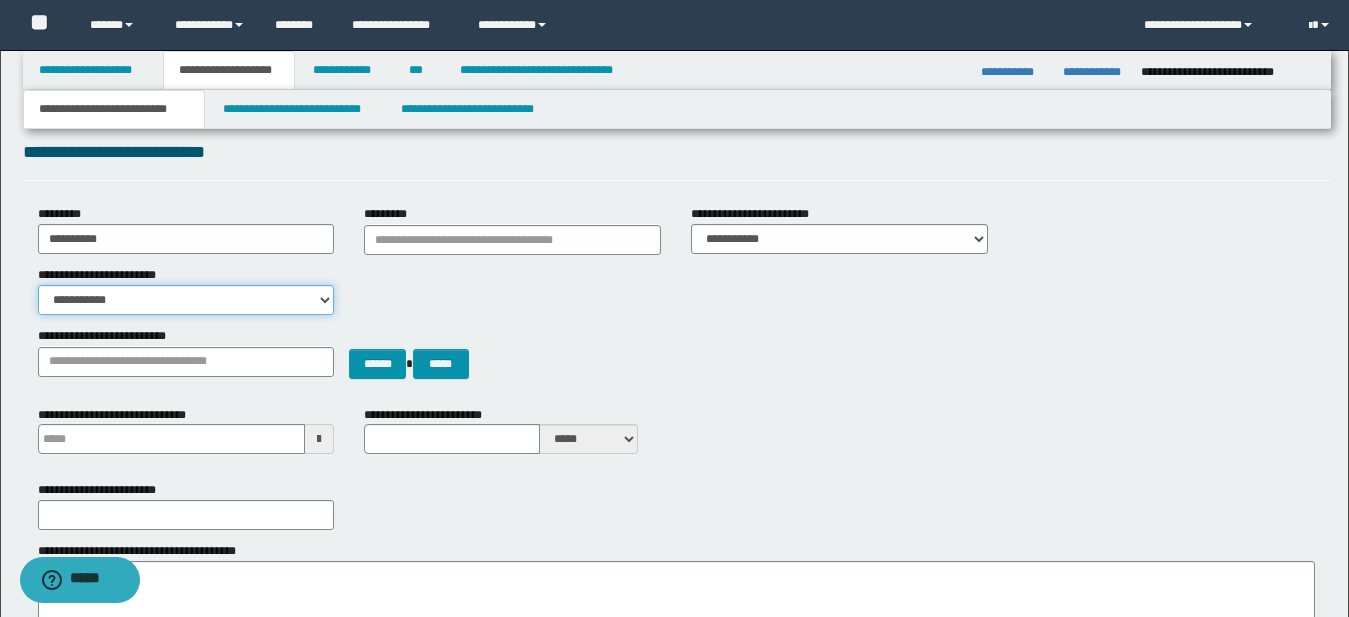click on "**********" at bounding box center (186, 300) 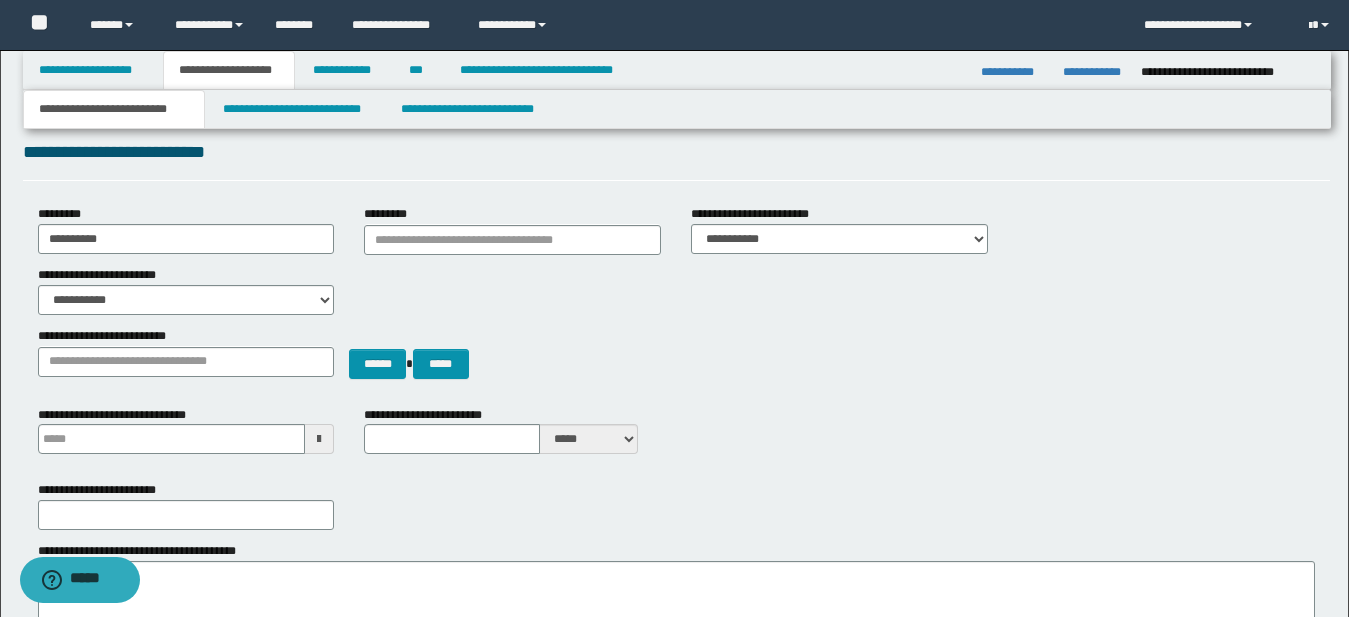 click on "**********" at bounding box center (676, 536) 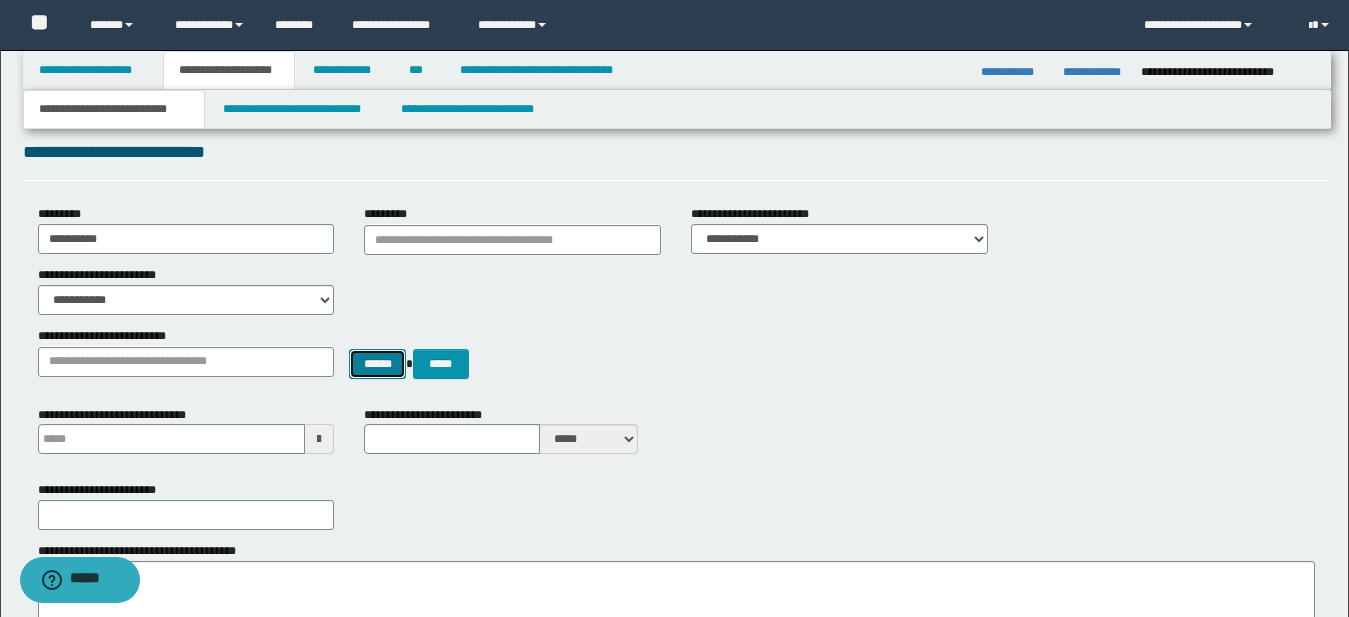 click on "******" at bounding box center [377, 364] 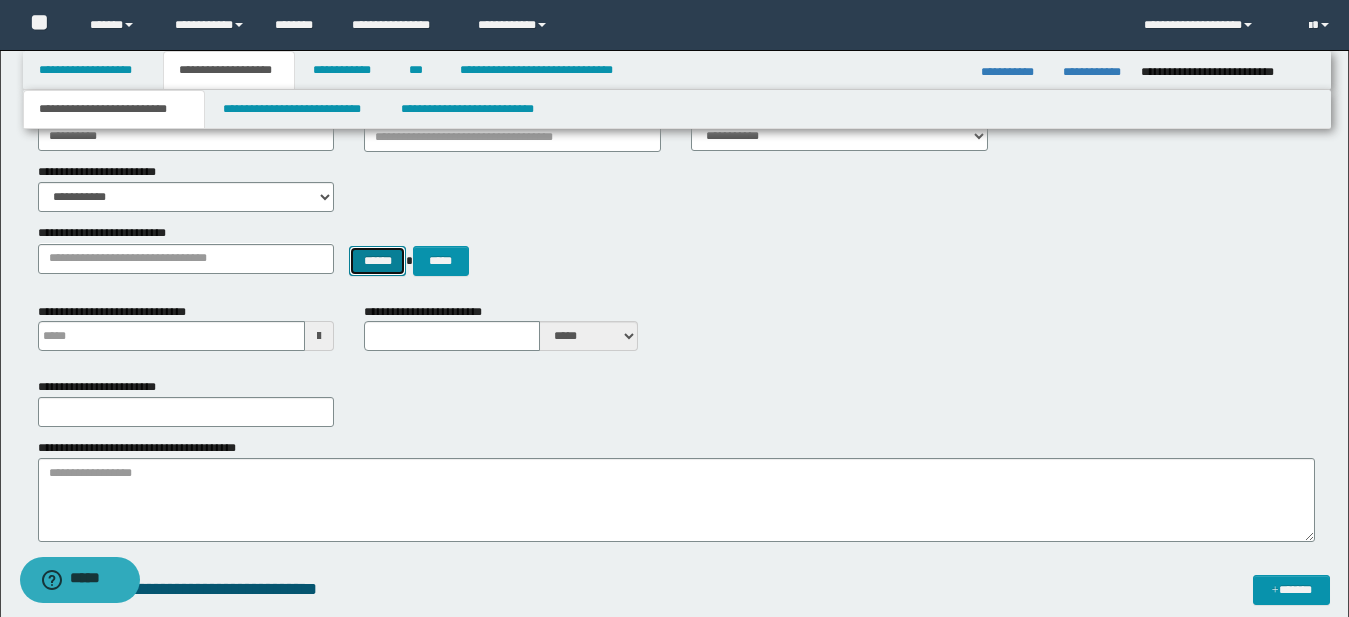 scroll, scrollTop: 198, scrollLeft: 0, axis: vertical 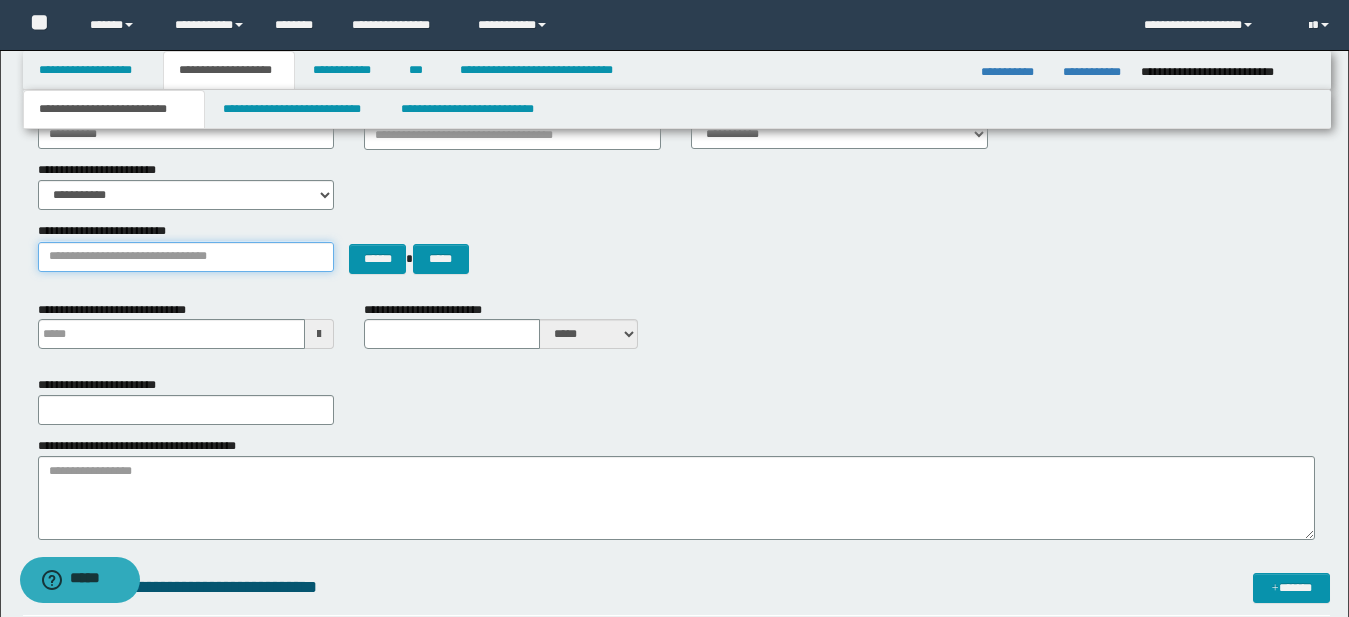 click on "**********" at bounding box center [186, 257] 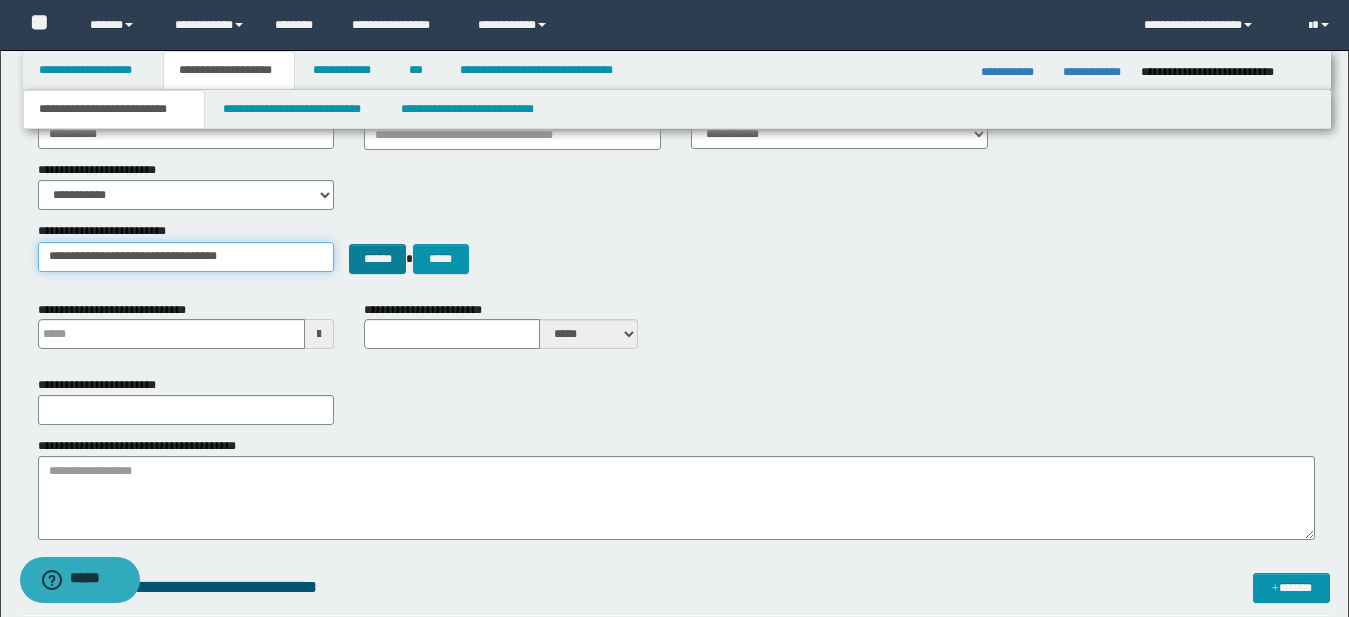 type on "**********" 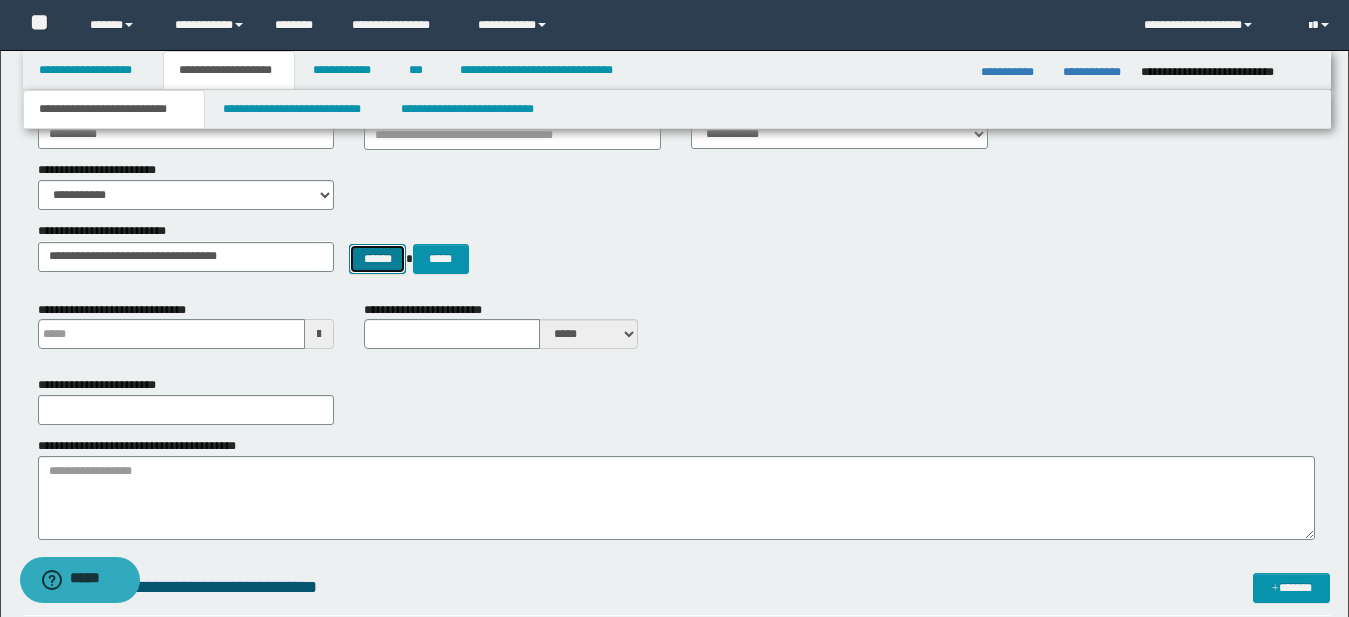 click on "******" at bounding box center (377, 259) 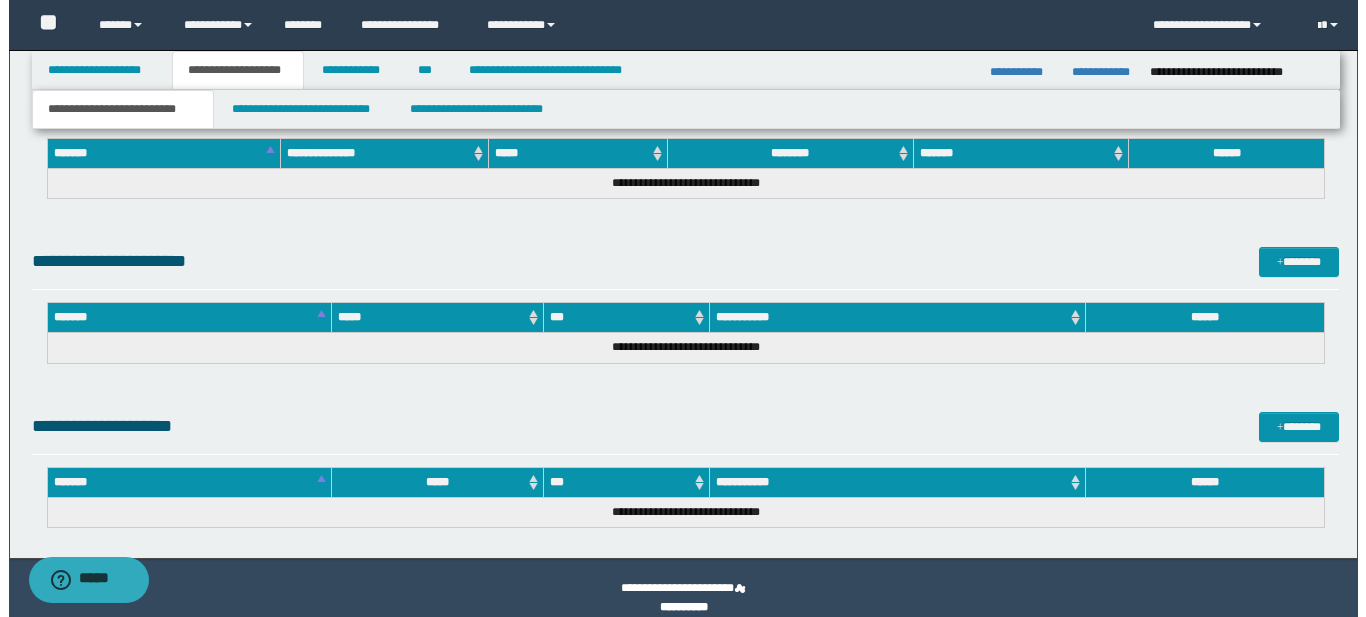 scroll, scrollTop: 1251, scrollLeft: 0, axis: vertical 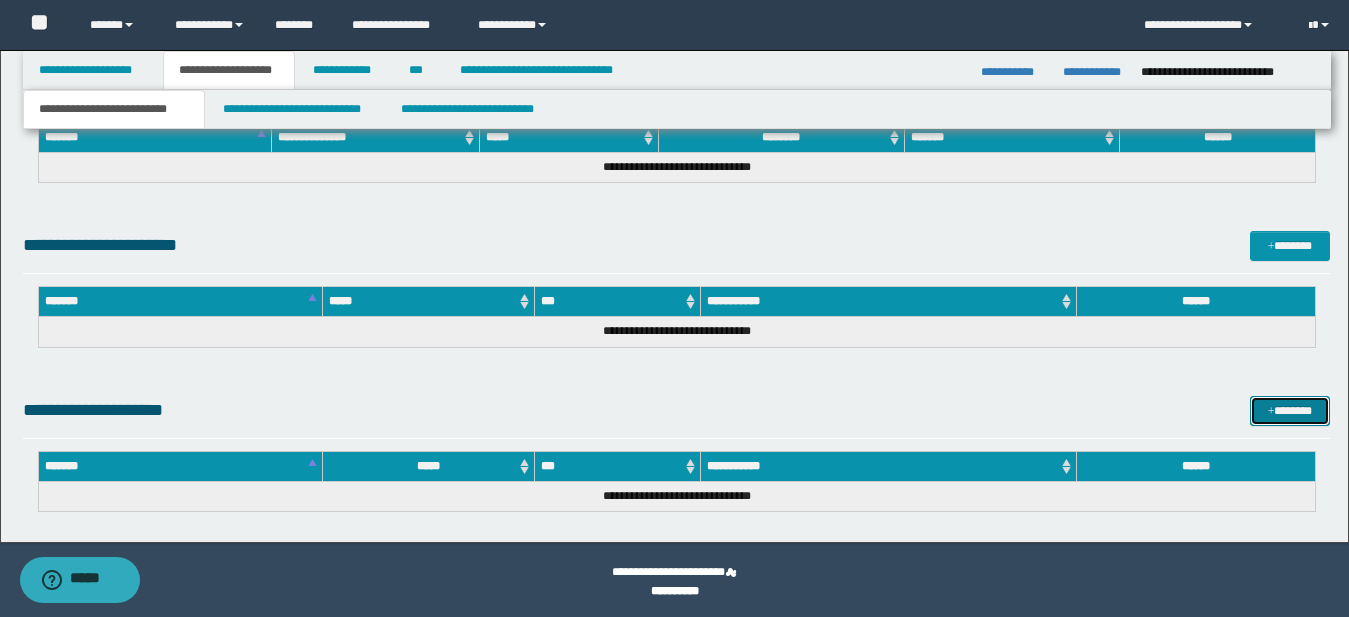click on "*******" at bounding box center [1290, 411] 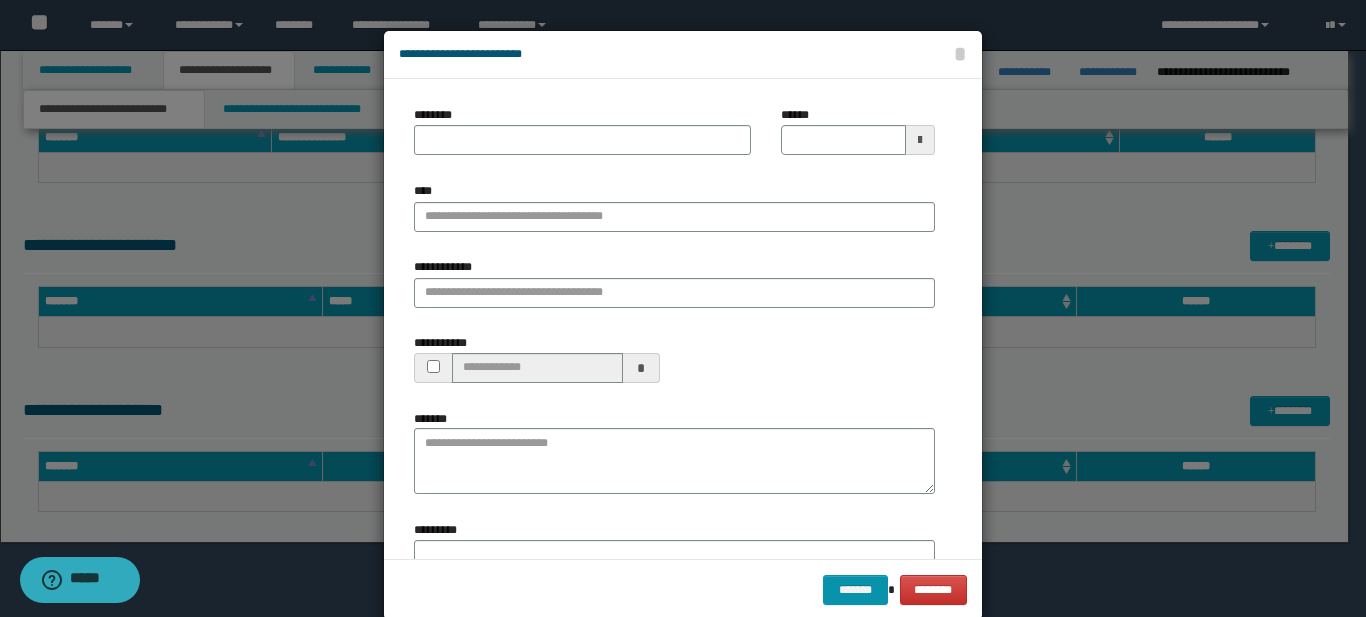 type 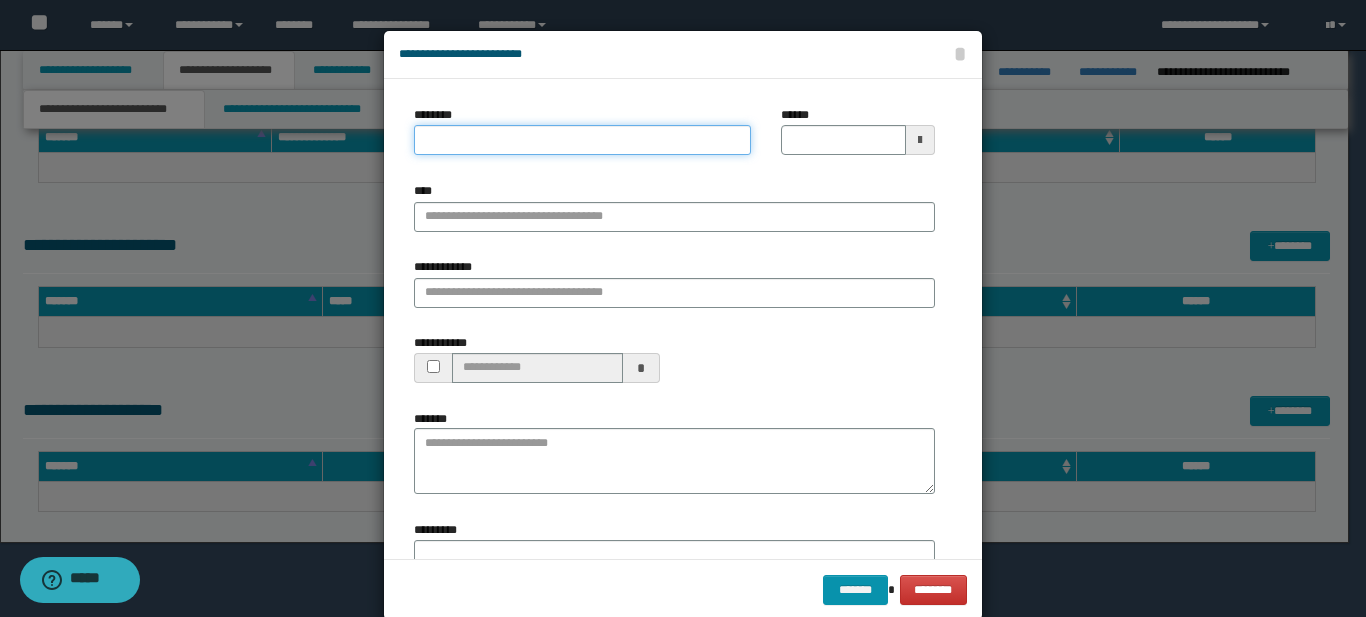 click on "********" at bounding box center (582, 140) 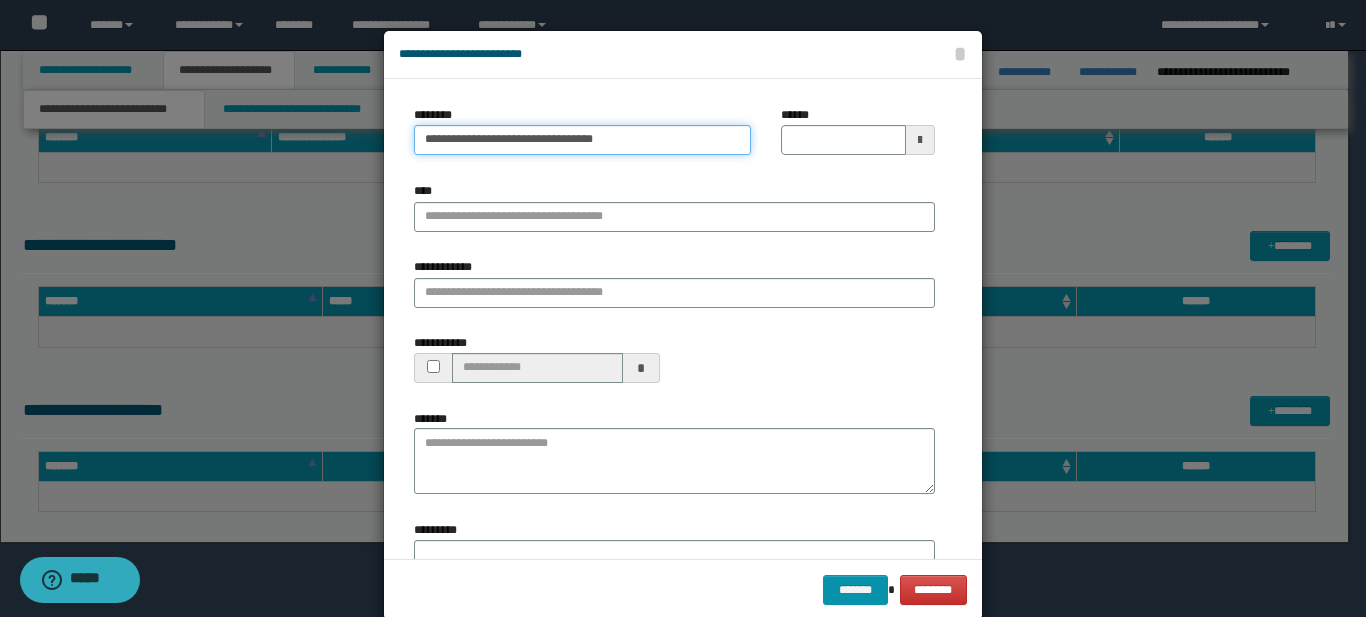 type on "**********" 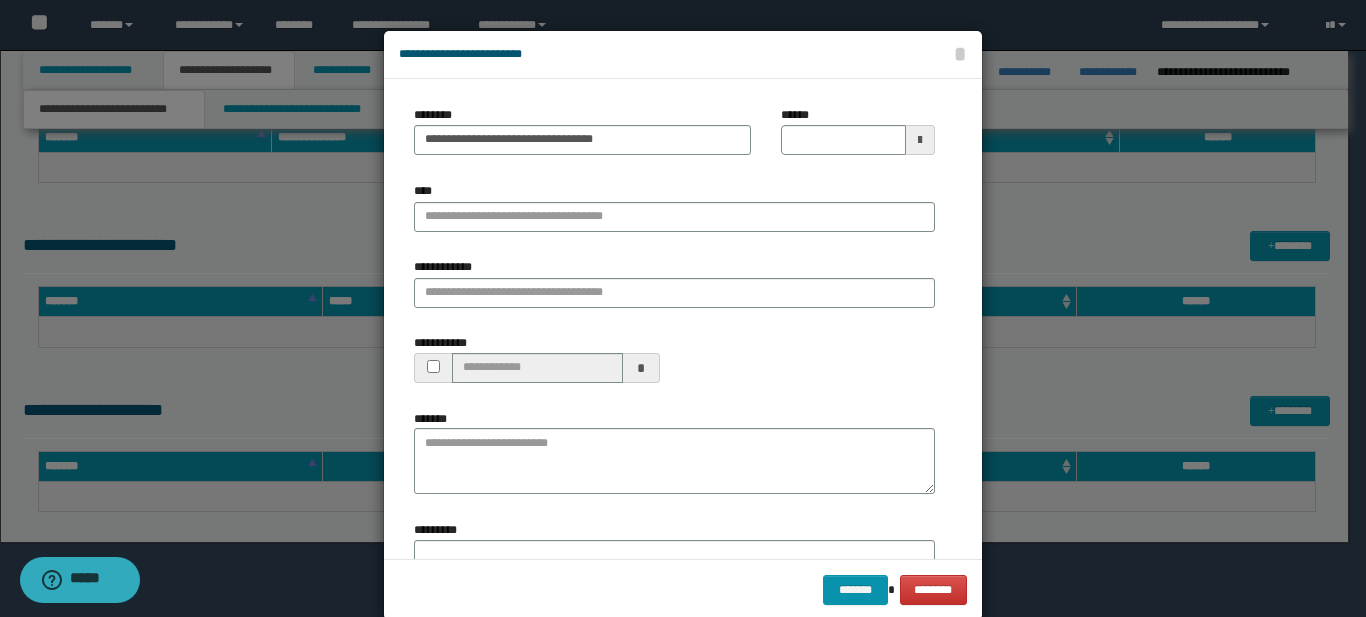 click at bounding box center (920, 140) 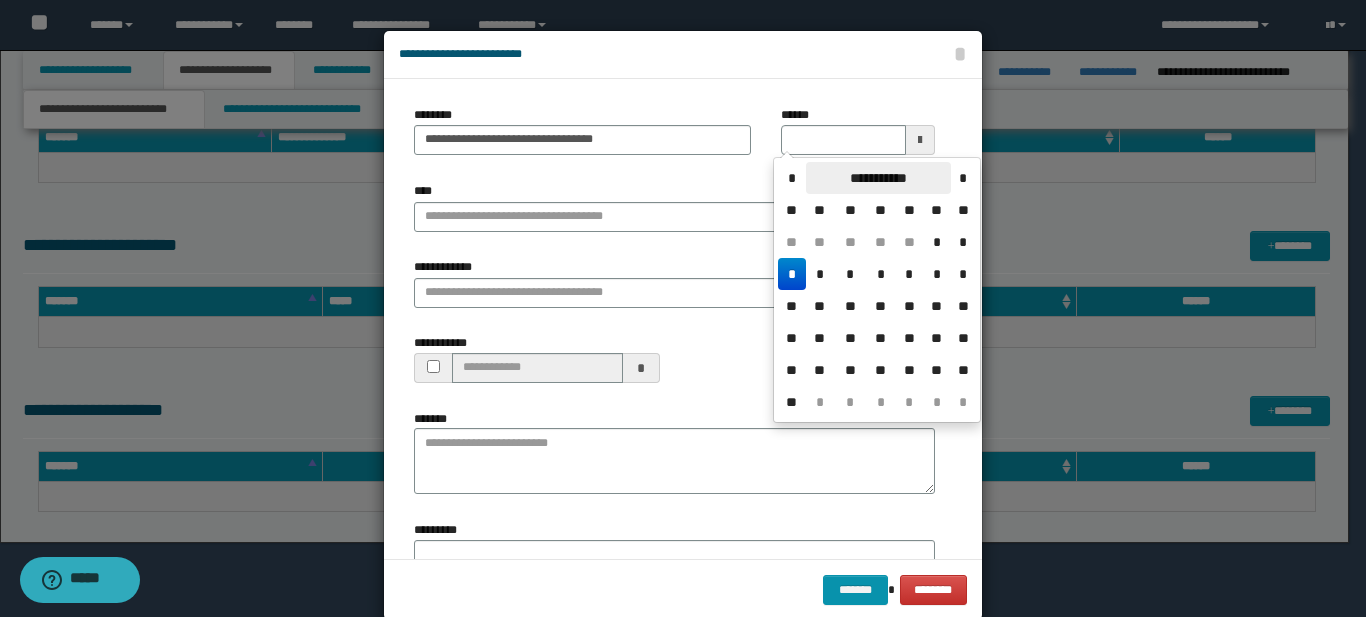 click on "**********" at bounding box center (878, 178) 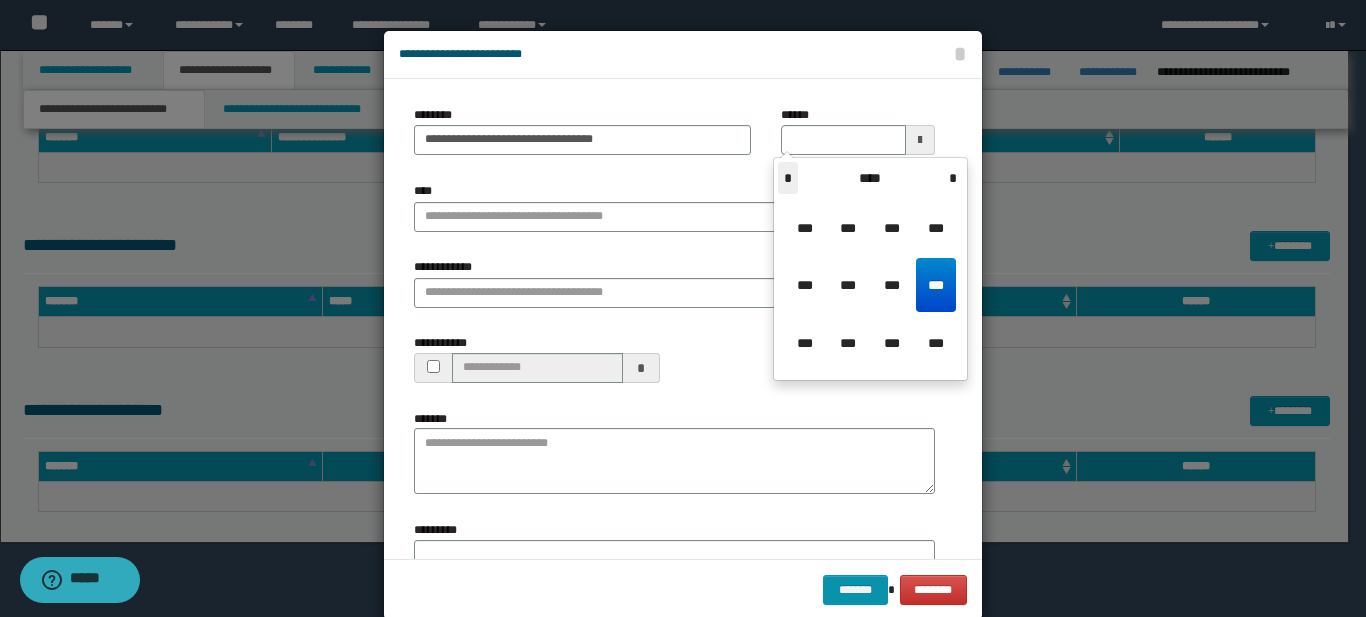click on "*" at bounding box center [788, 178] 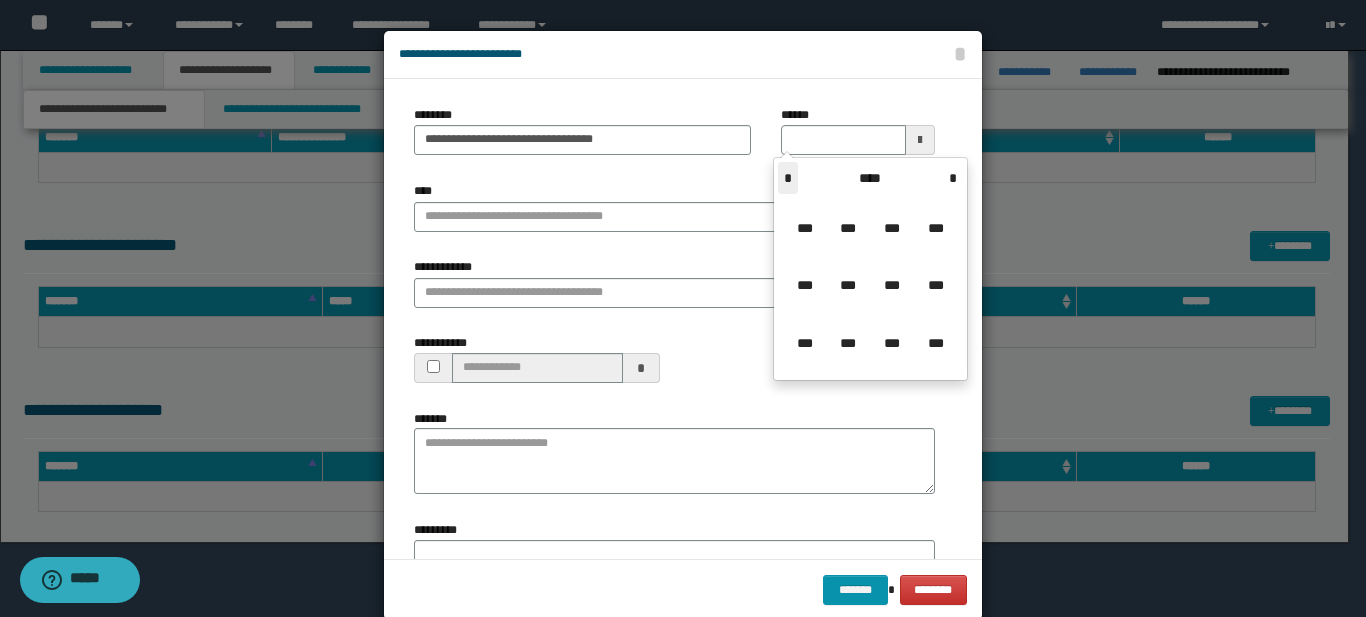 click on "*" at bounding box center [788, 178] 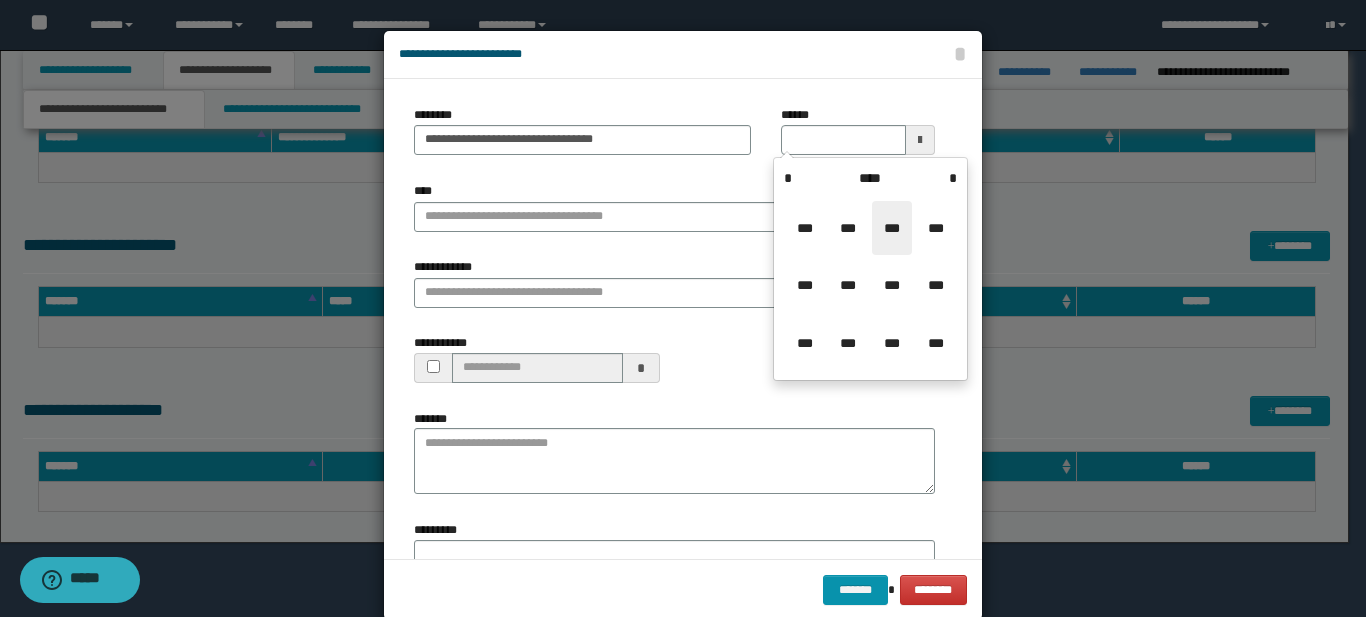 click on "***" at bounding box center (892, 228) 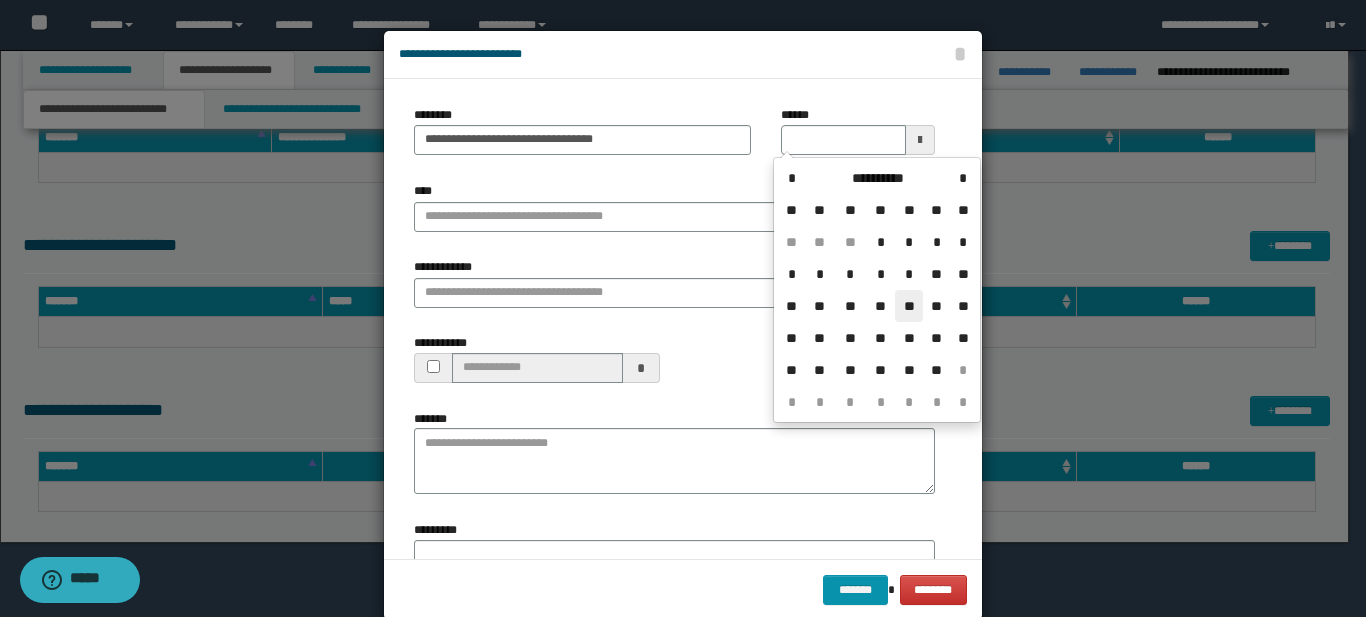 click on "**" at bounding box center (909, 306) 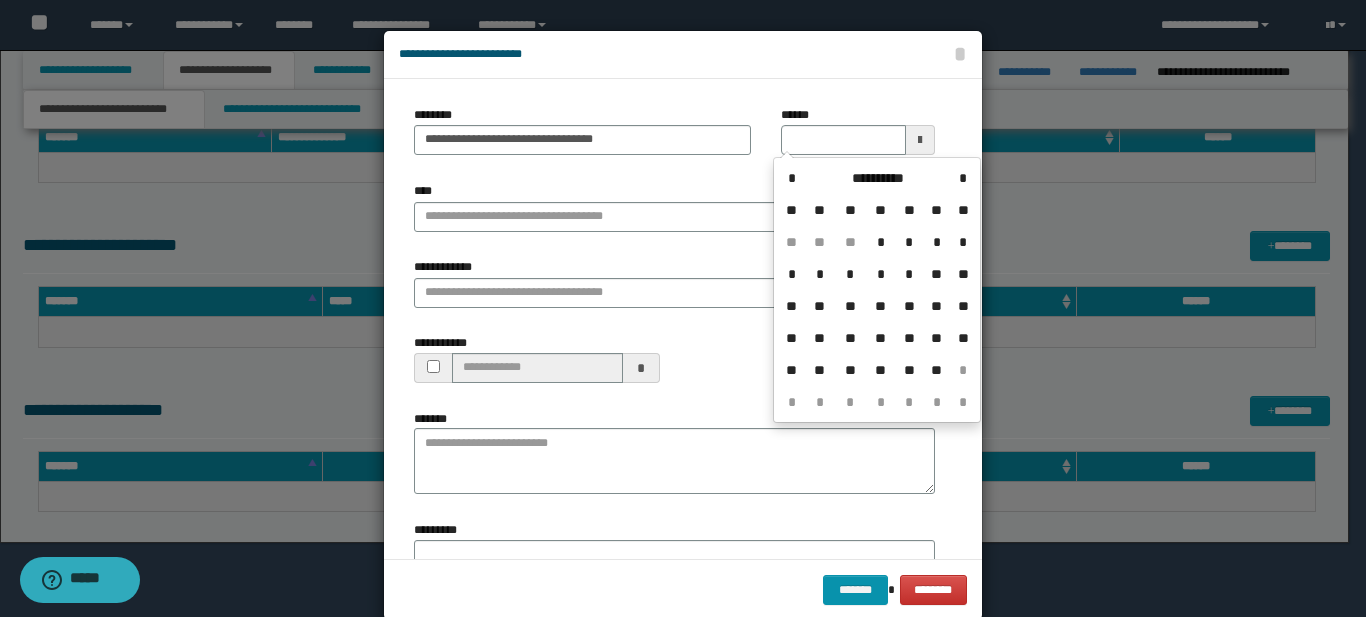 type on "**********" 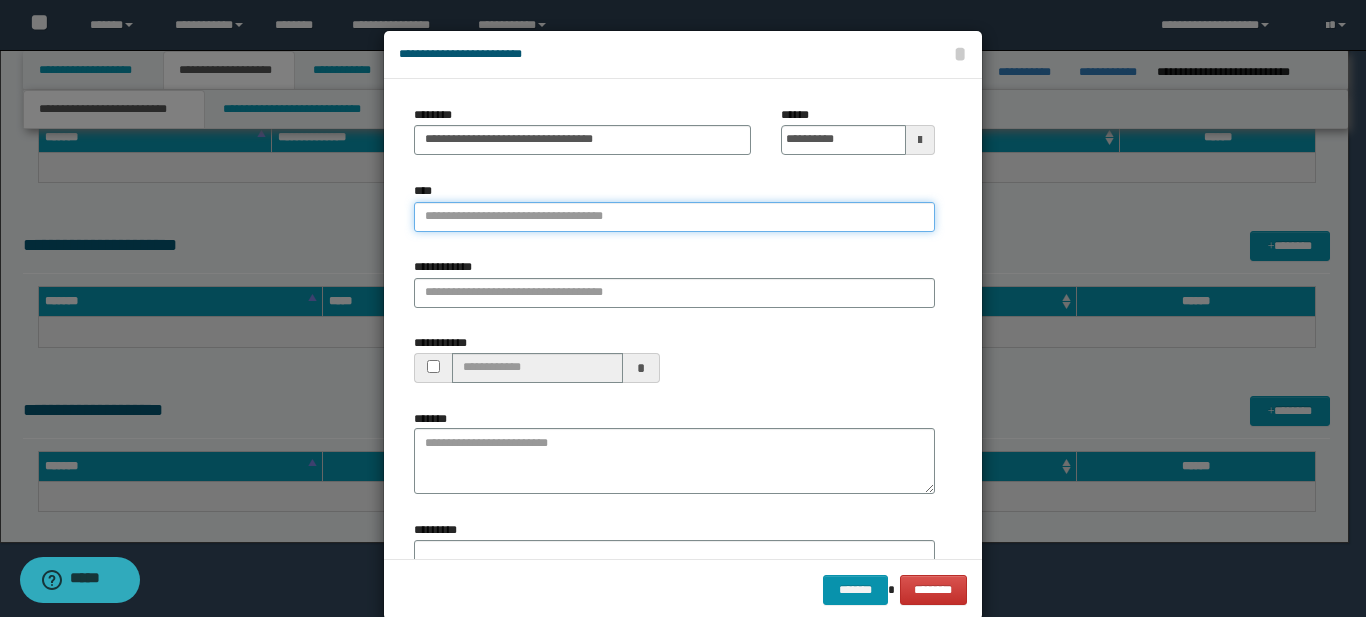 click on "****" at bounding box center (674, 217) 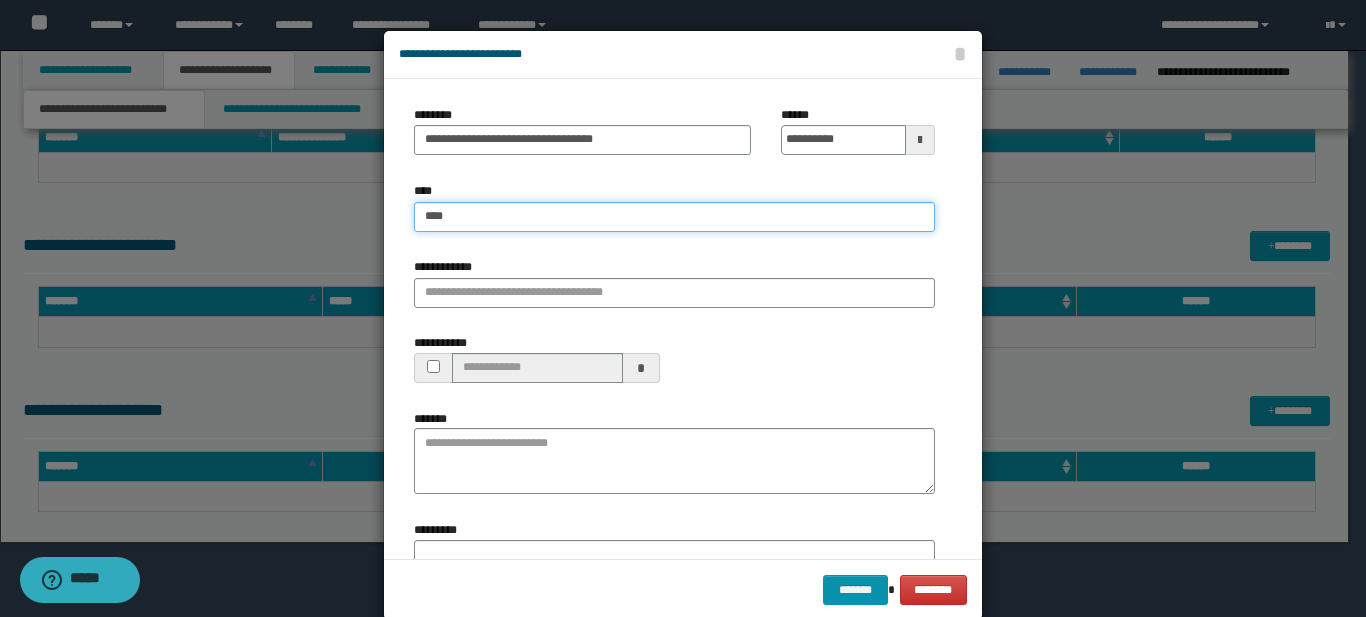 type on "*****" 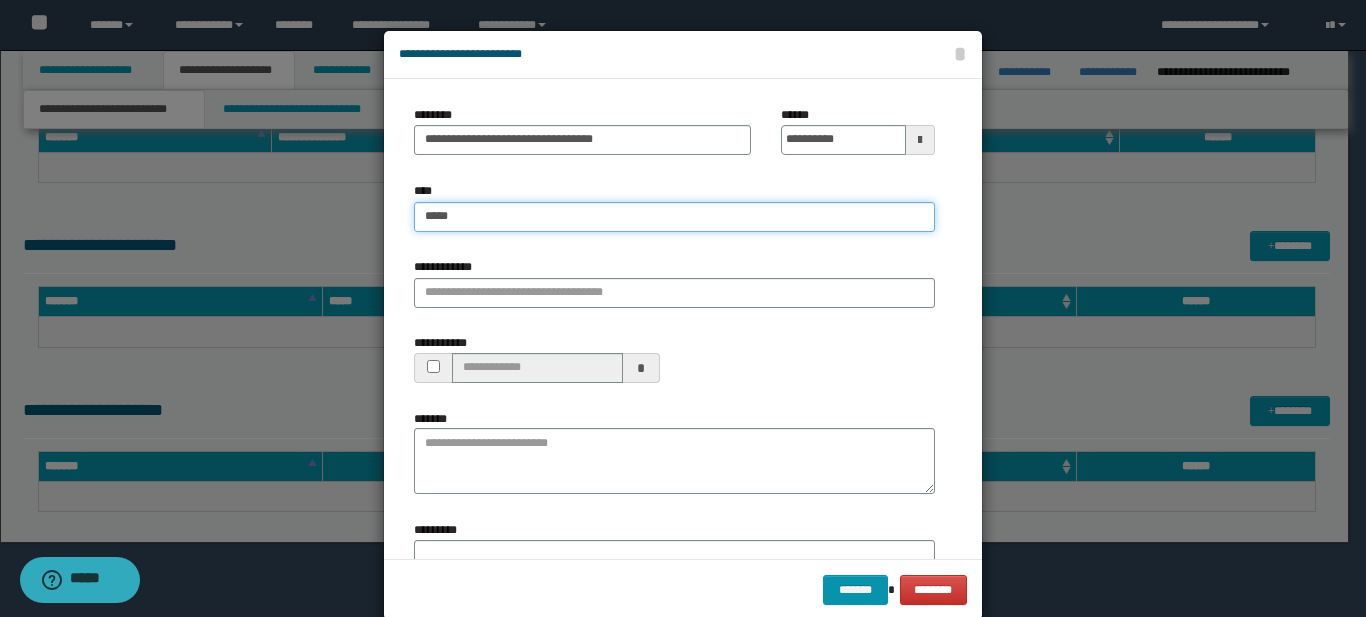 type on "*****" 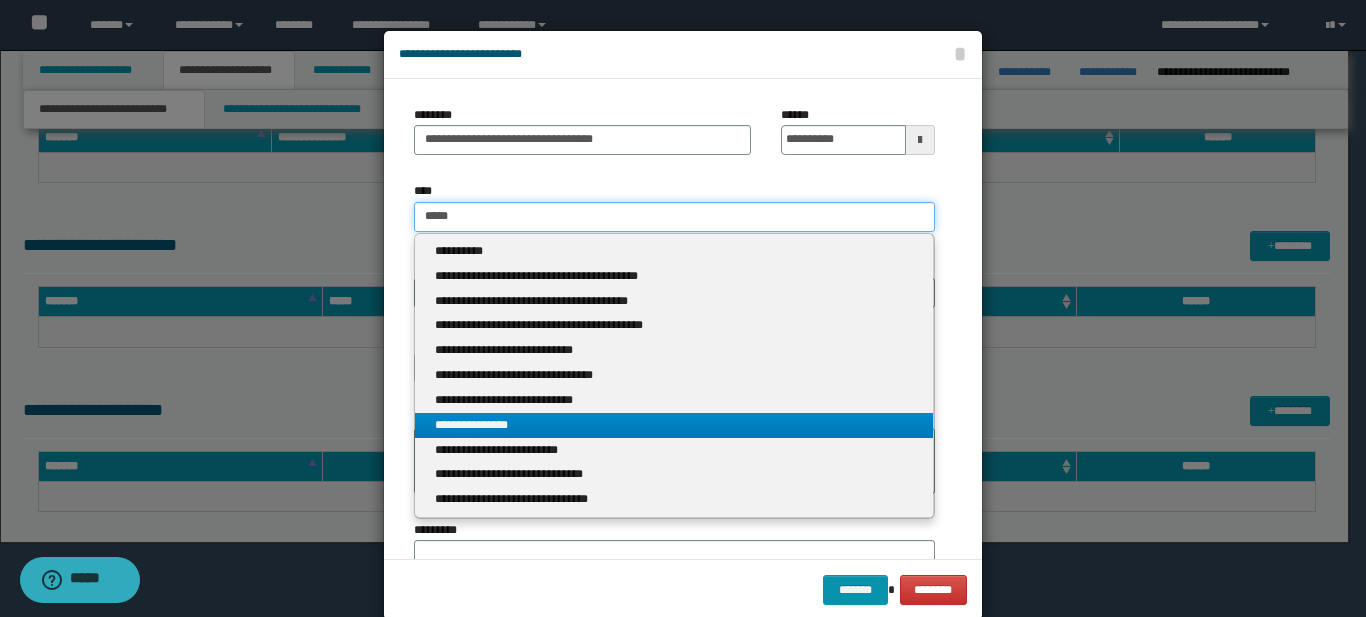 type on "*****" 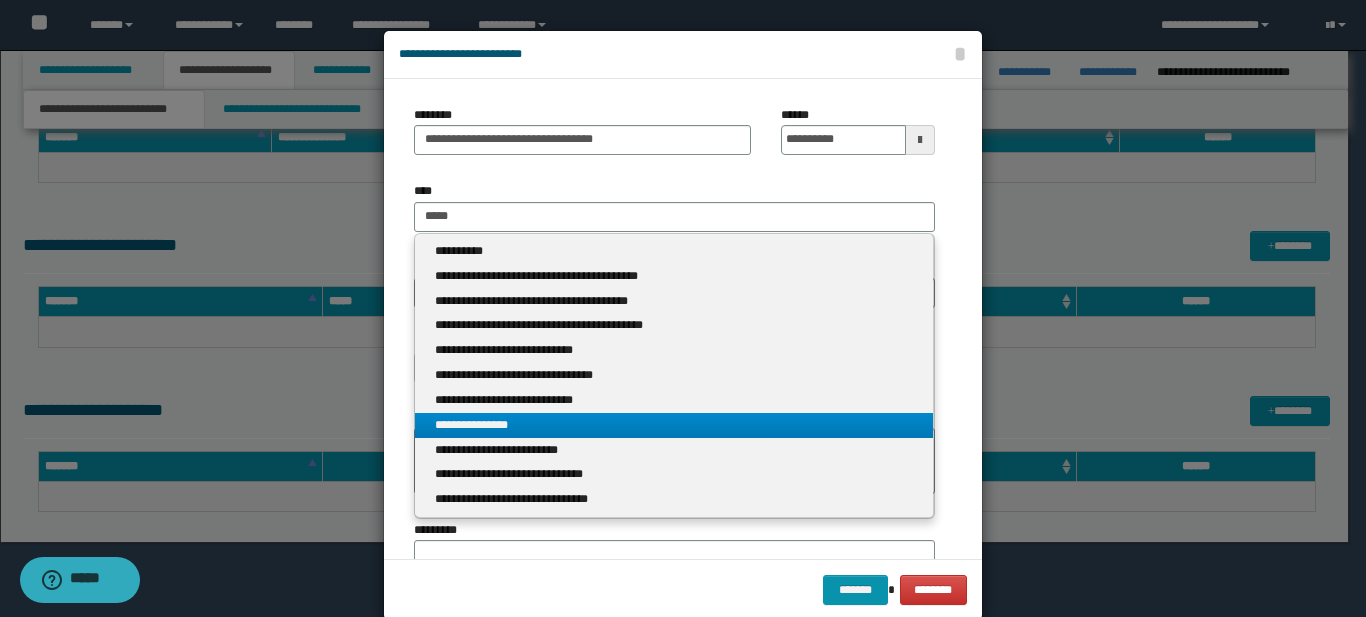 click on "**********" at bounding box center (674, 425) 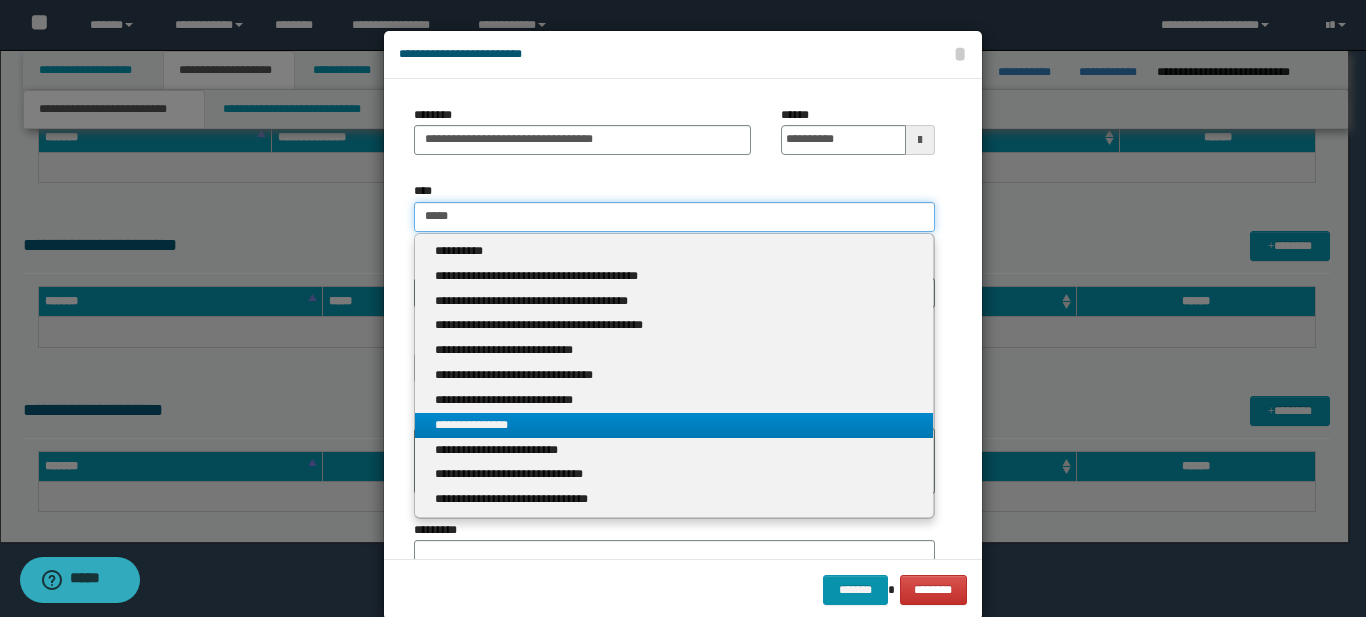 type 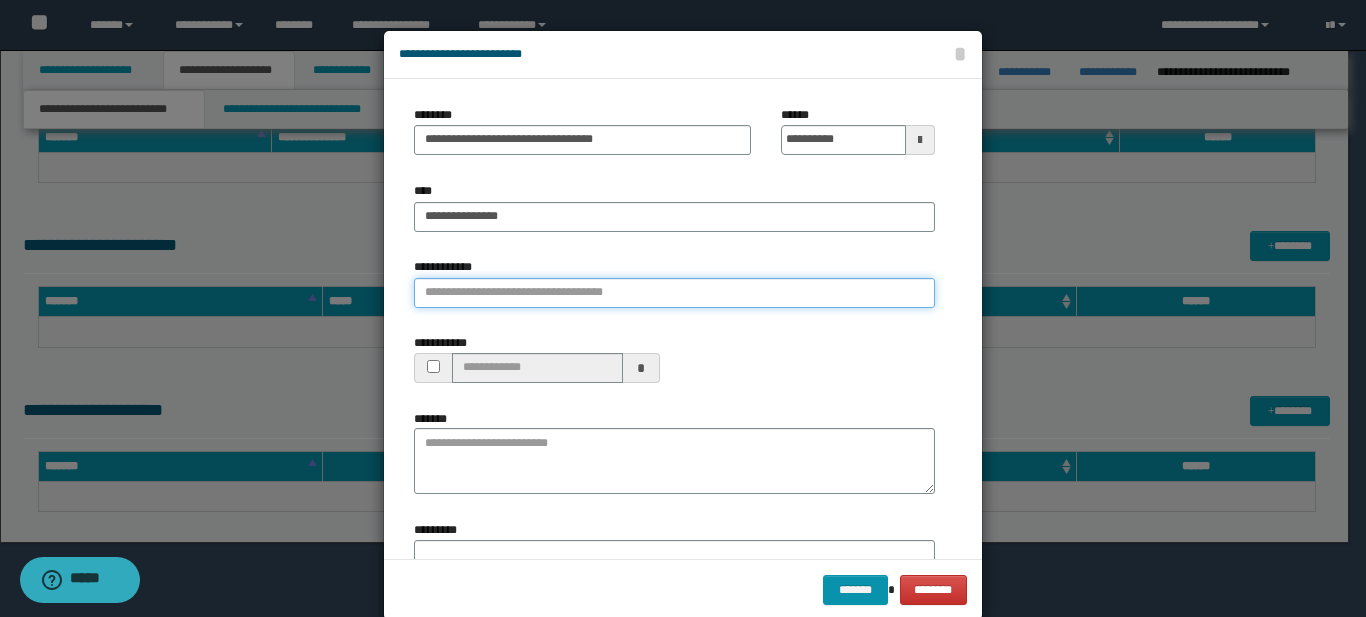 click on "**********" at bounding box center (674, 293) 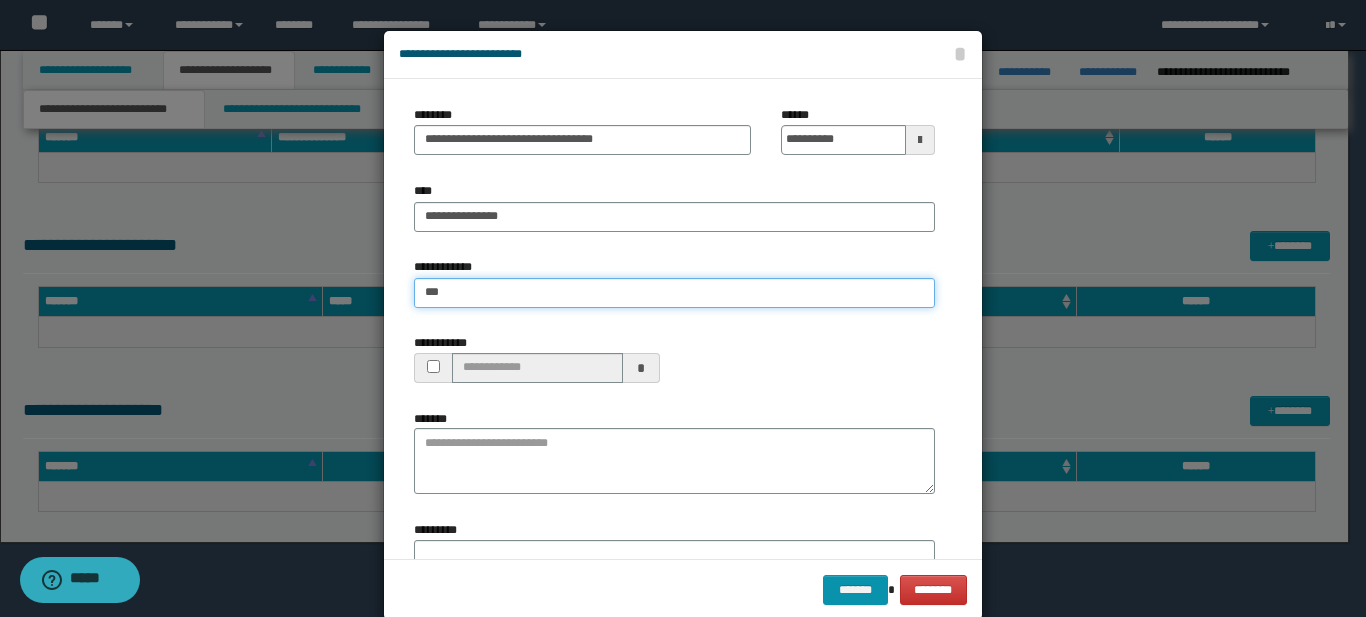 type on "****" 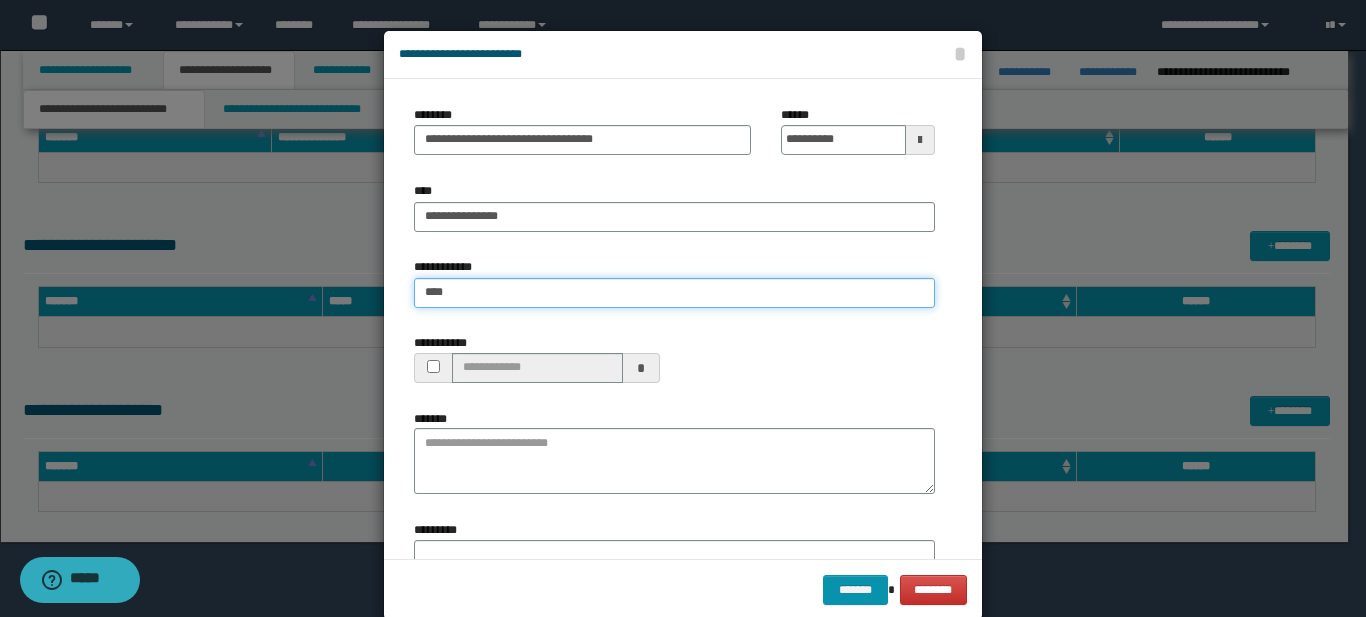 type on "****" 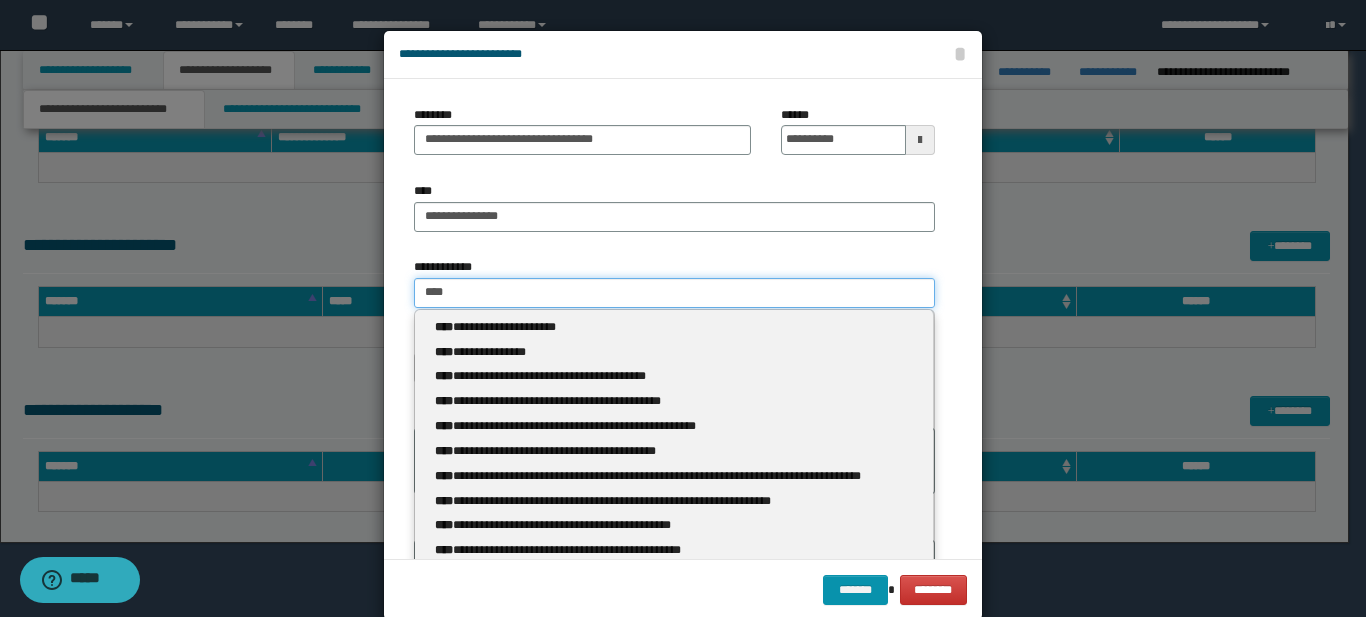 type 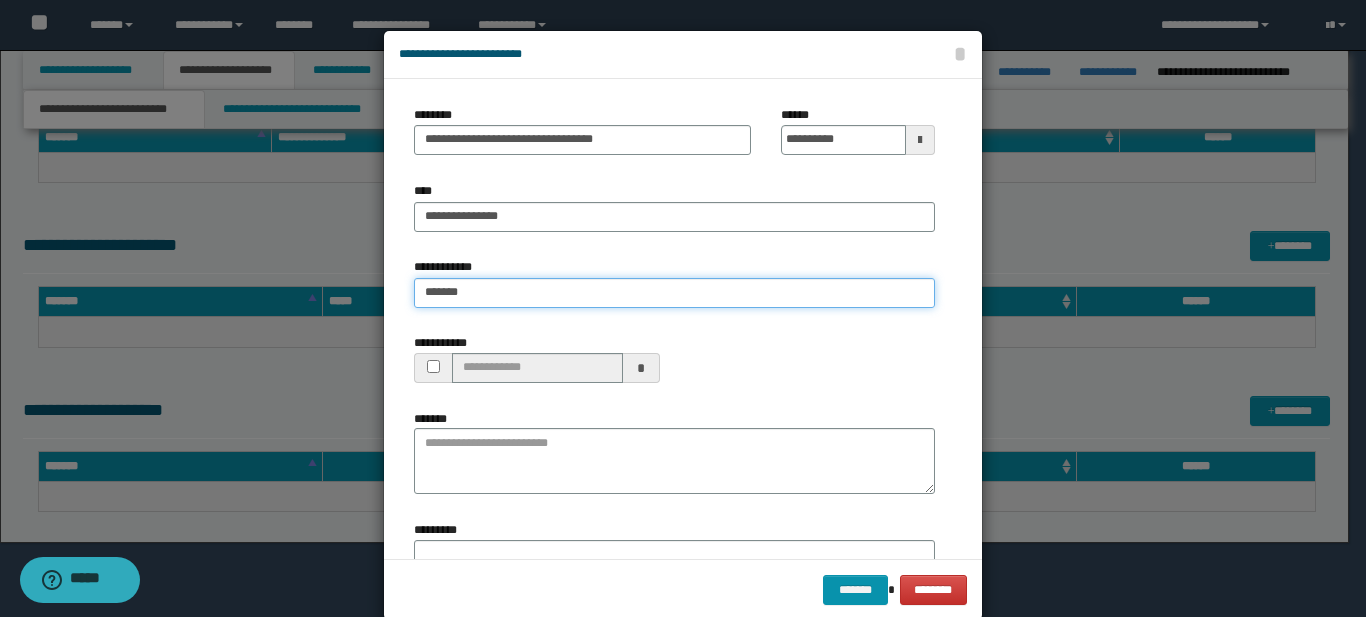 type on "********" 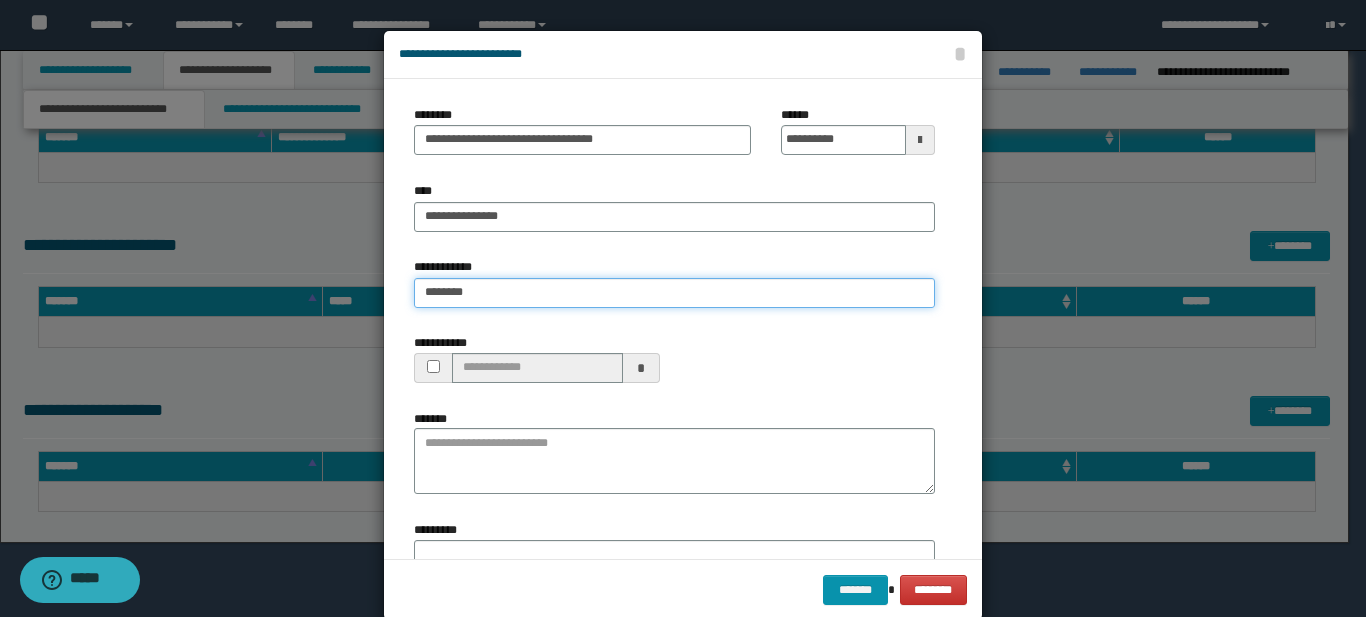 type on "********" 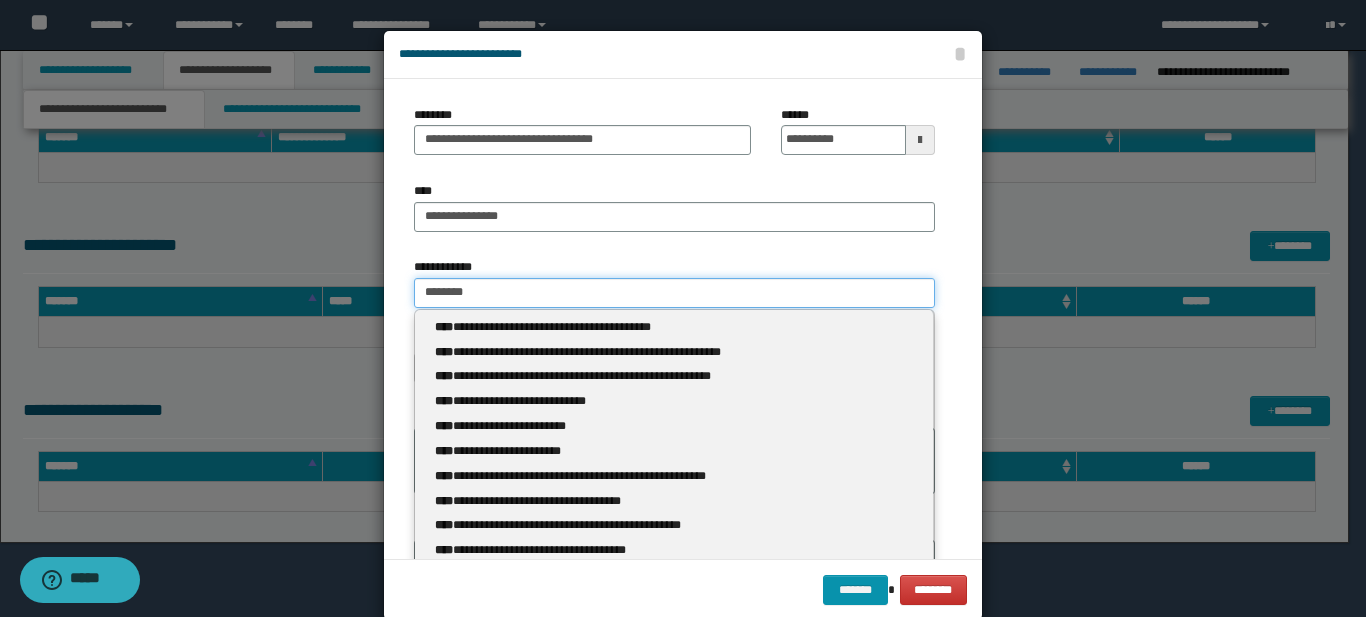 type 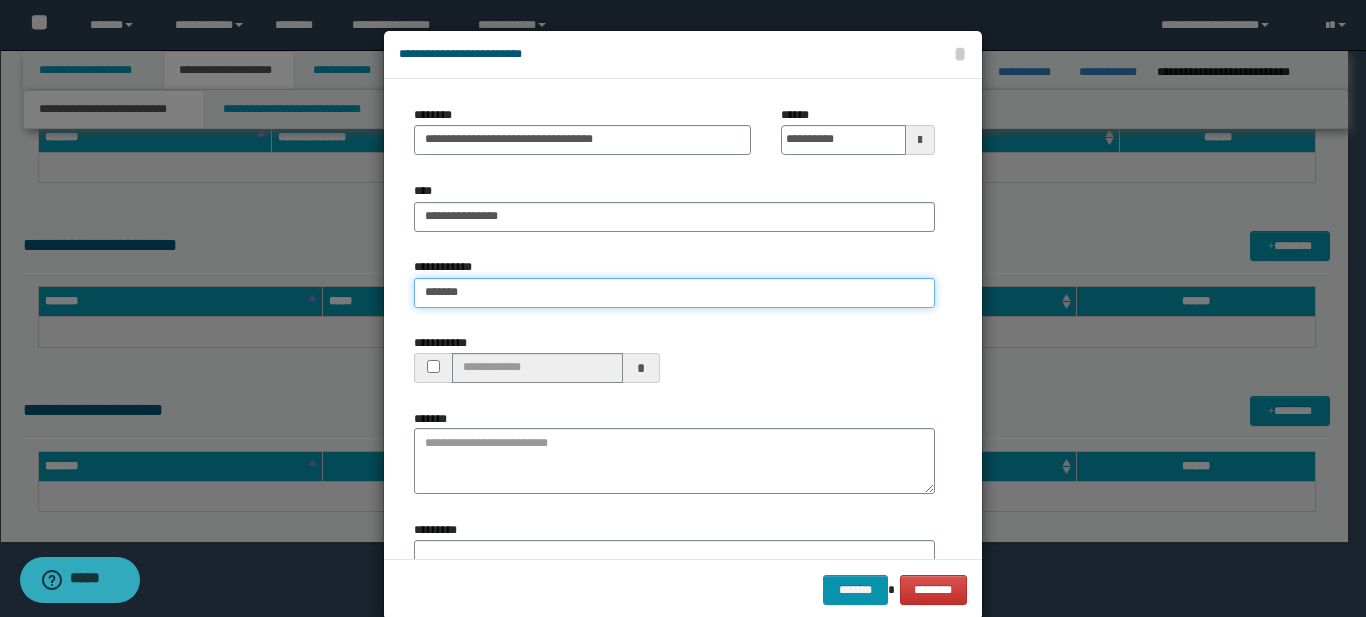 type on "*******" 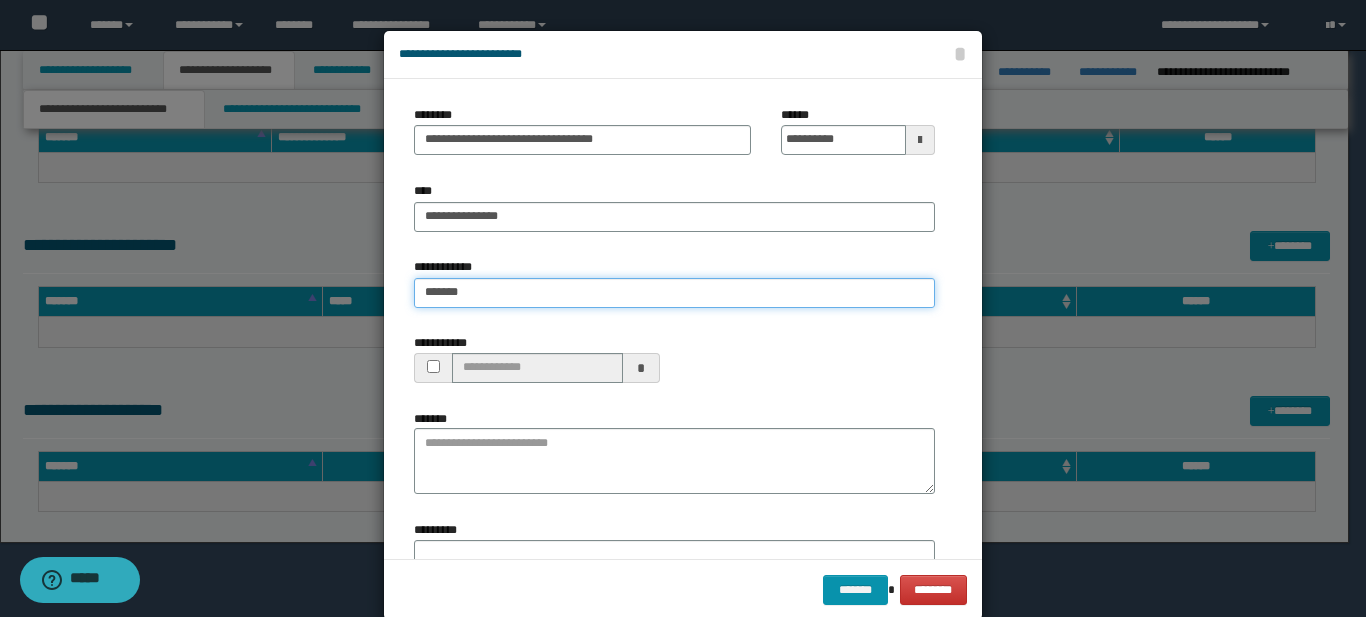 type 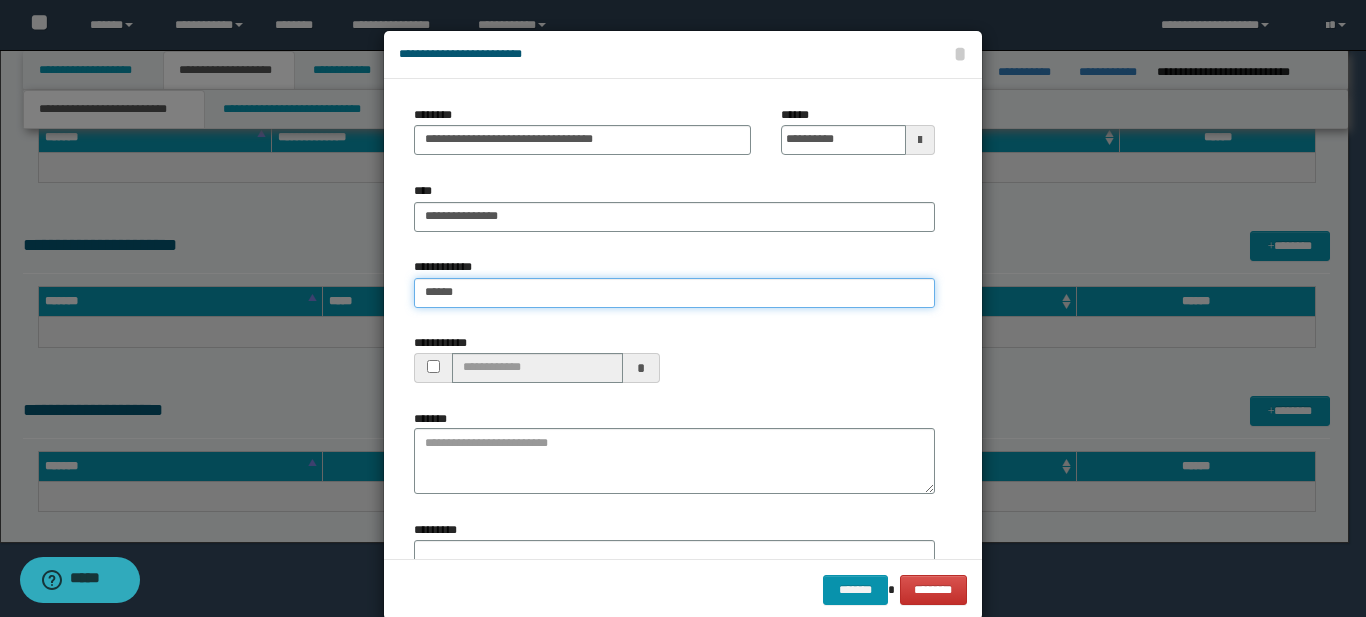 type on "******" 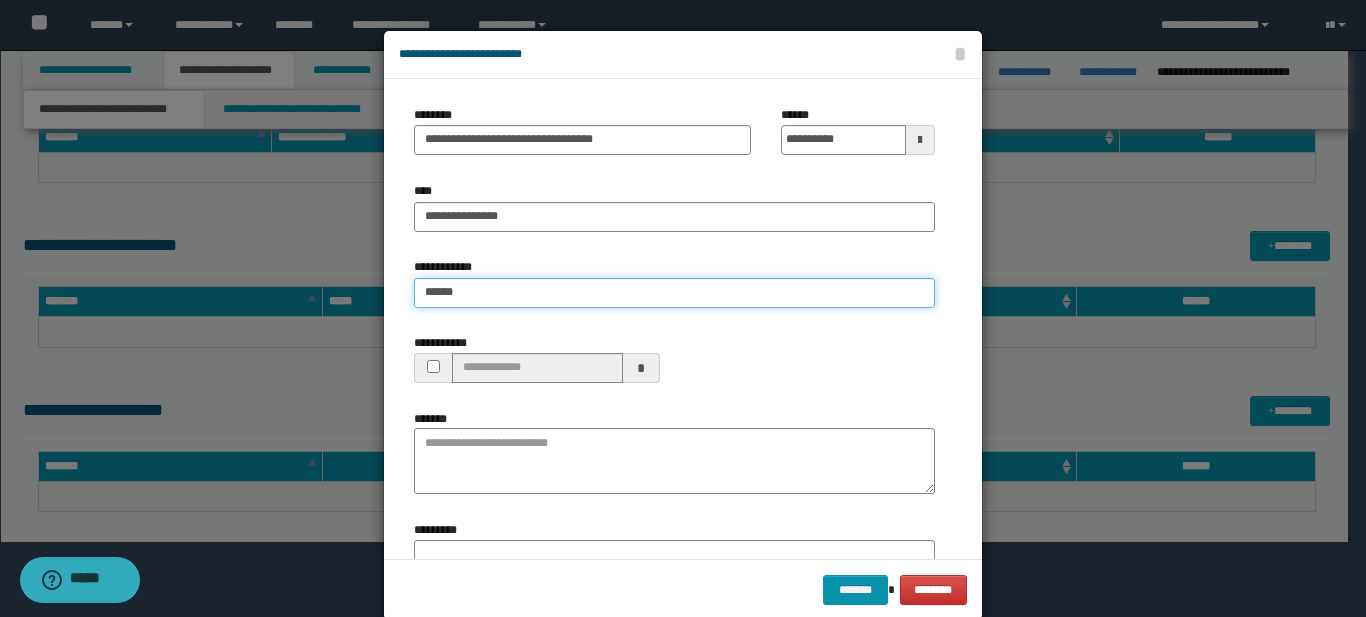 type 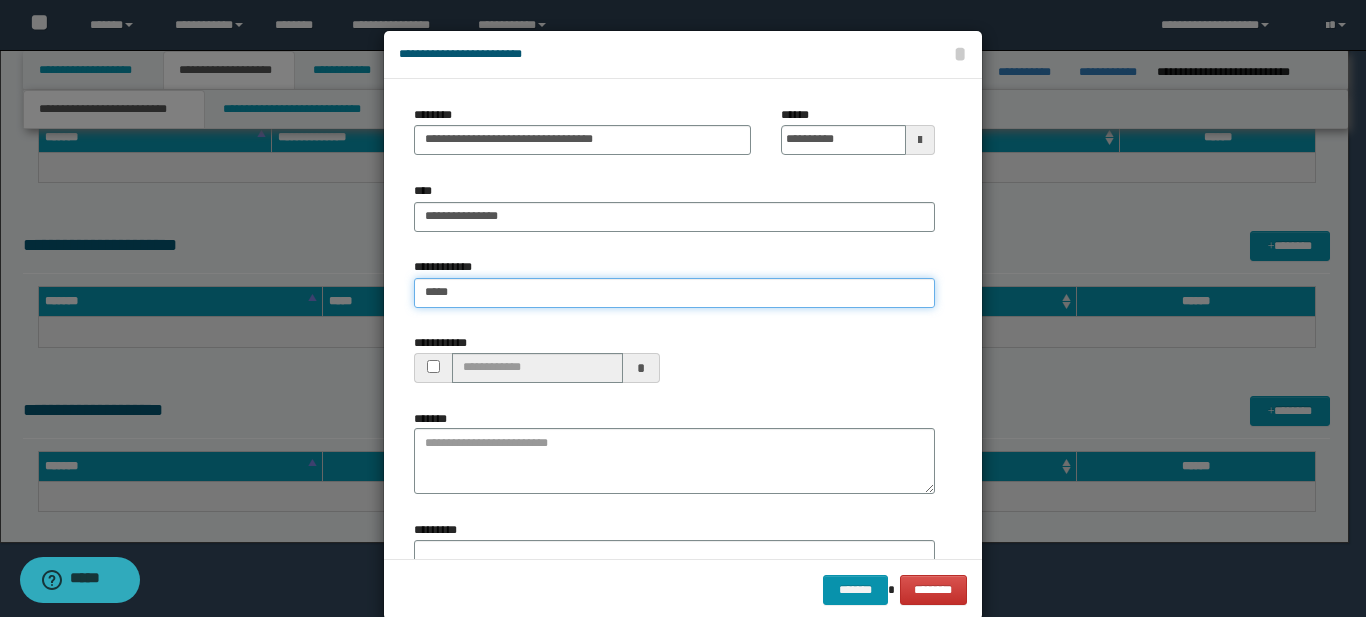 type on "*****" 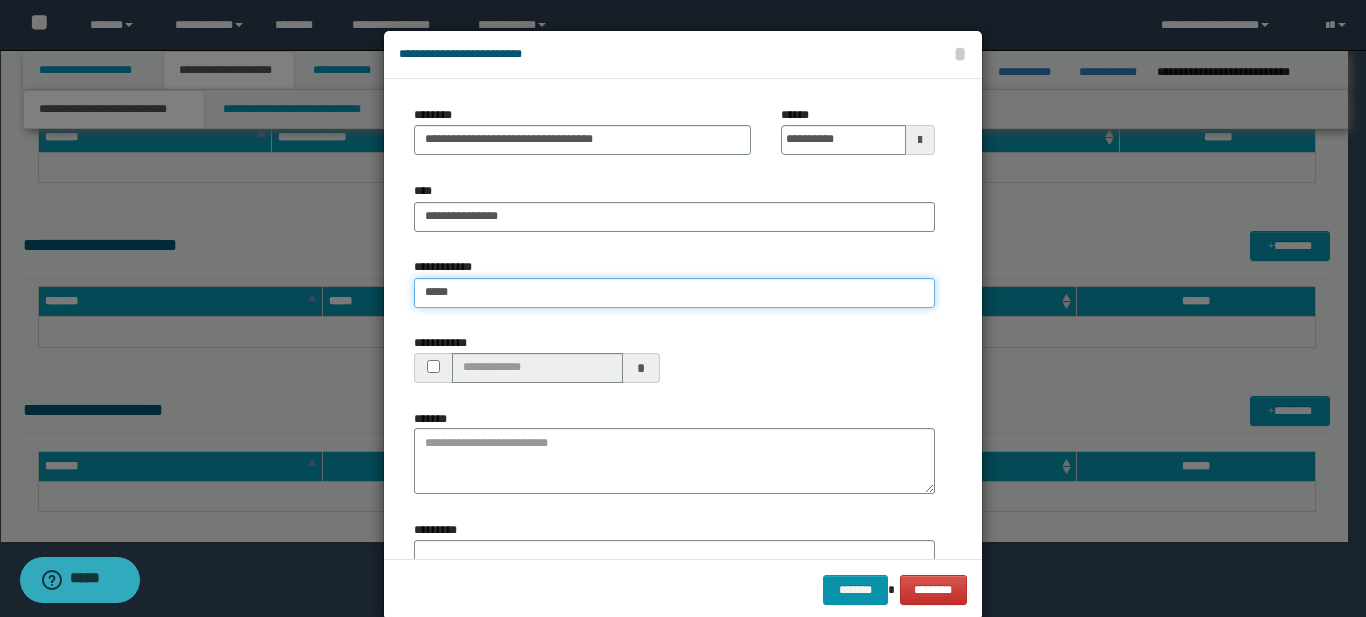 type 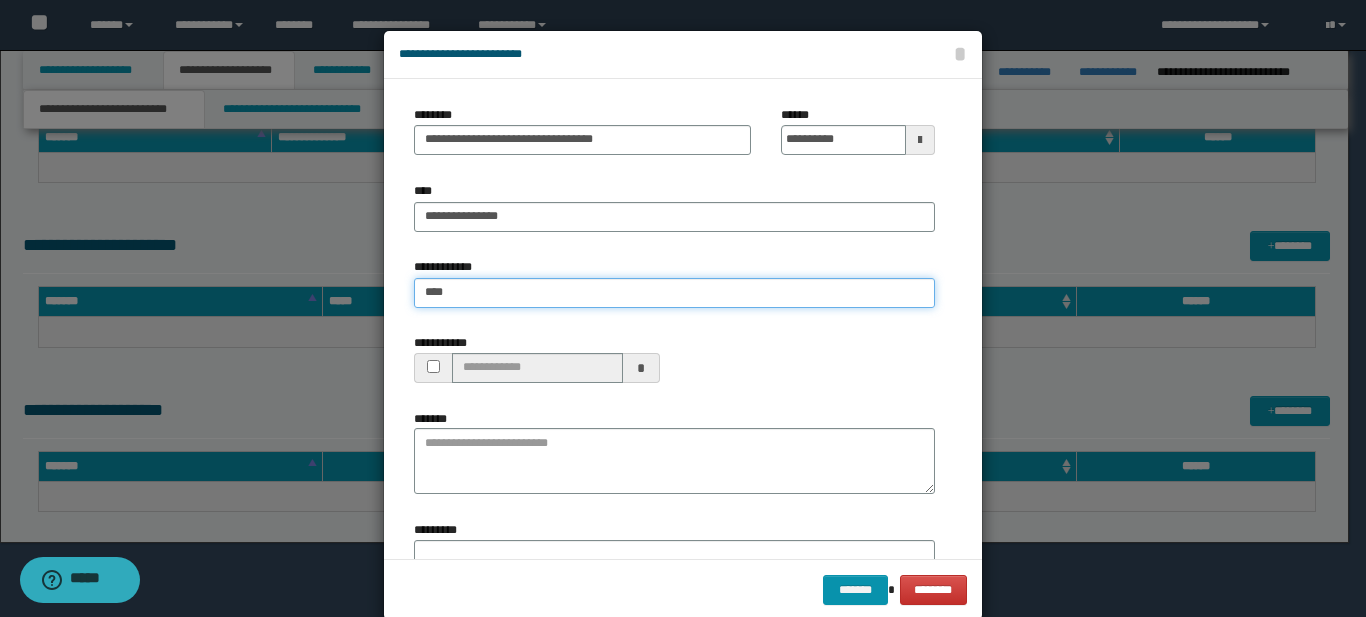 type on "****" 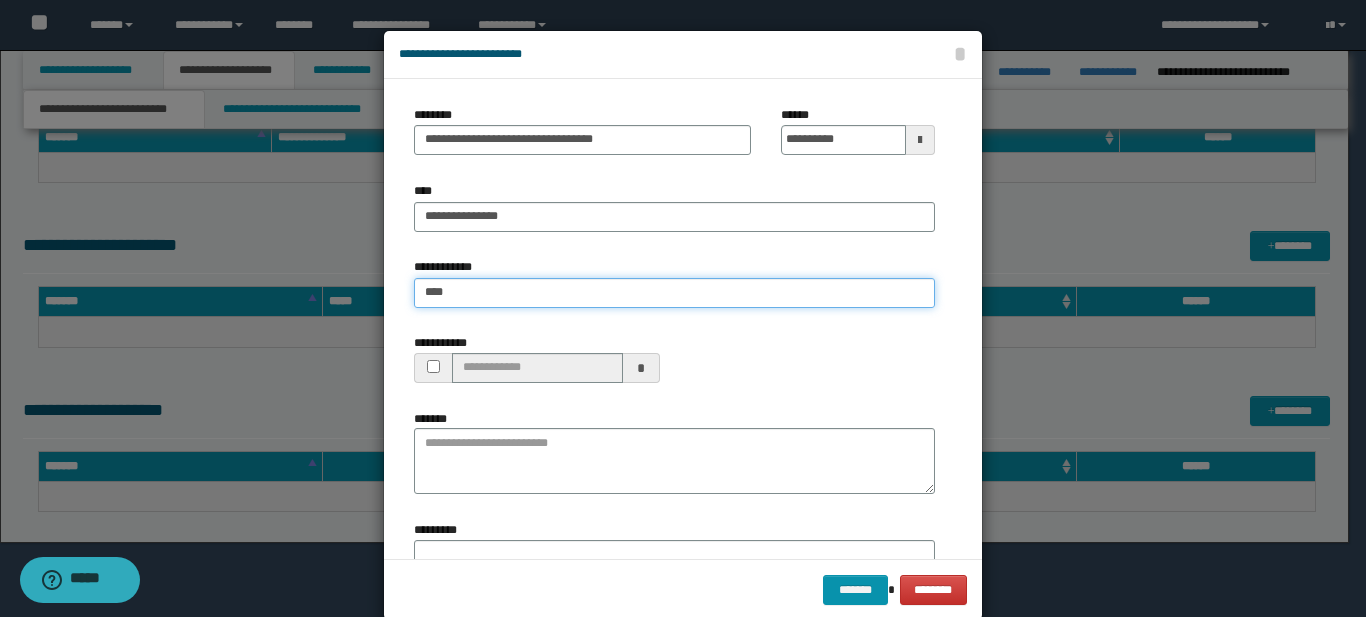 type 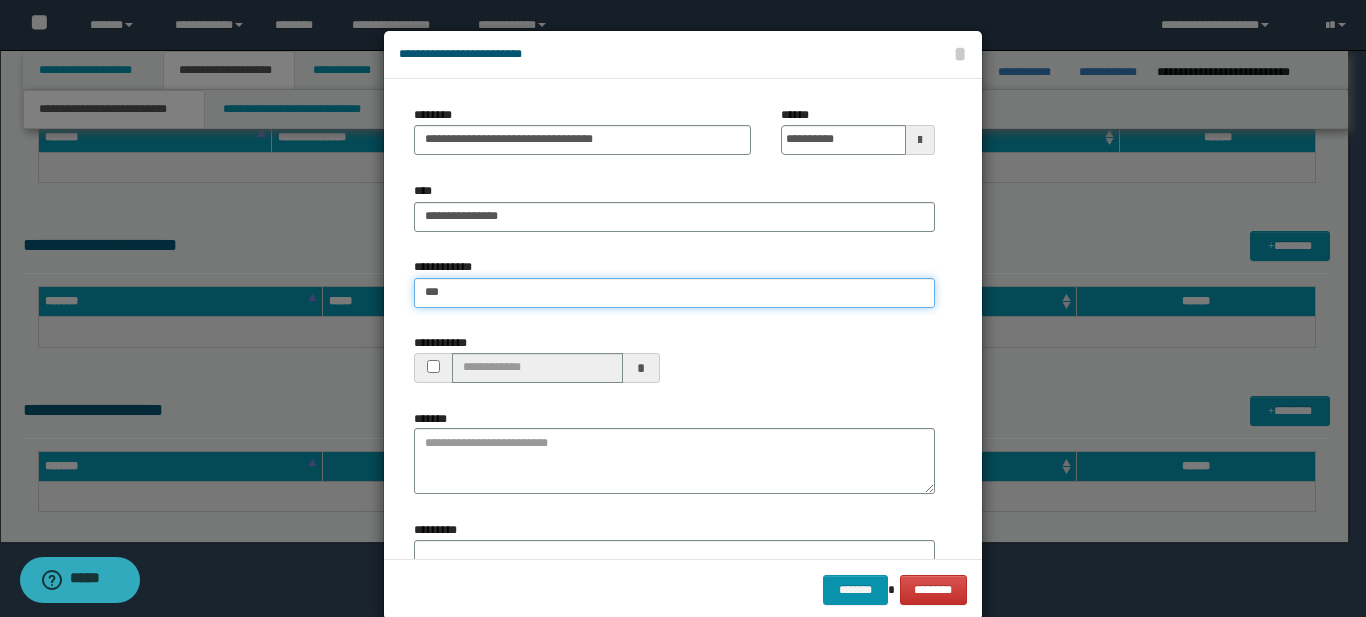 type on "***" 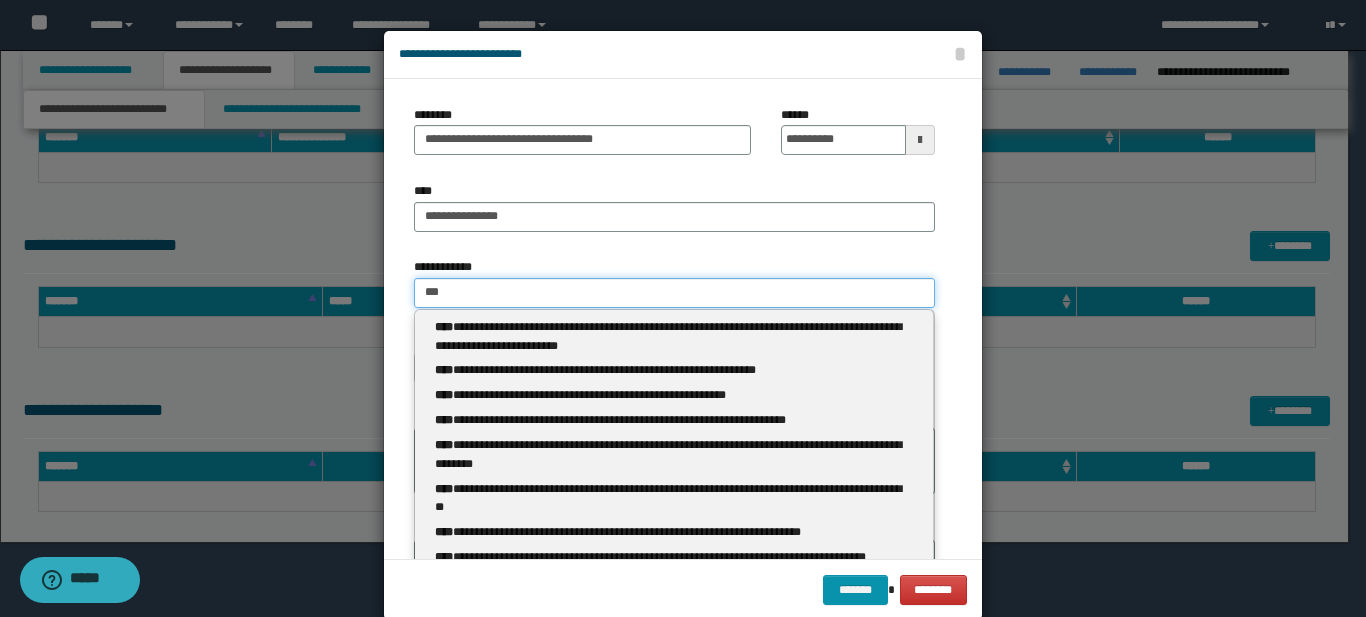 type 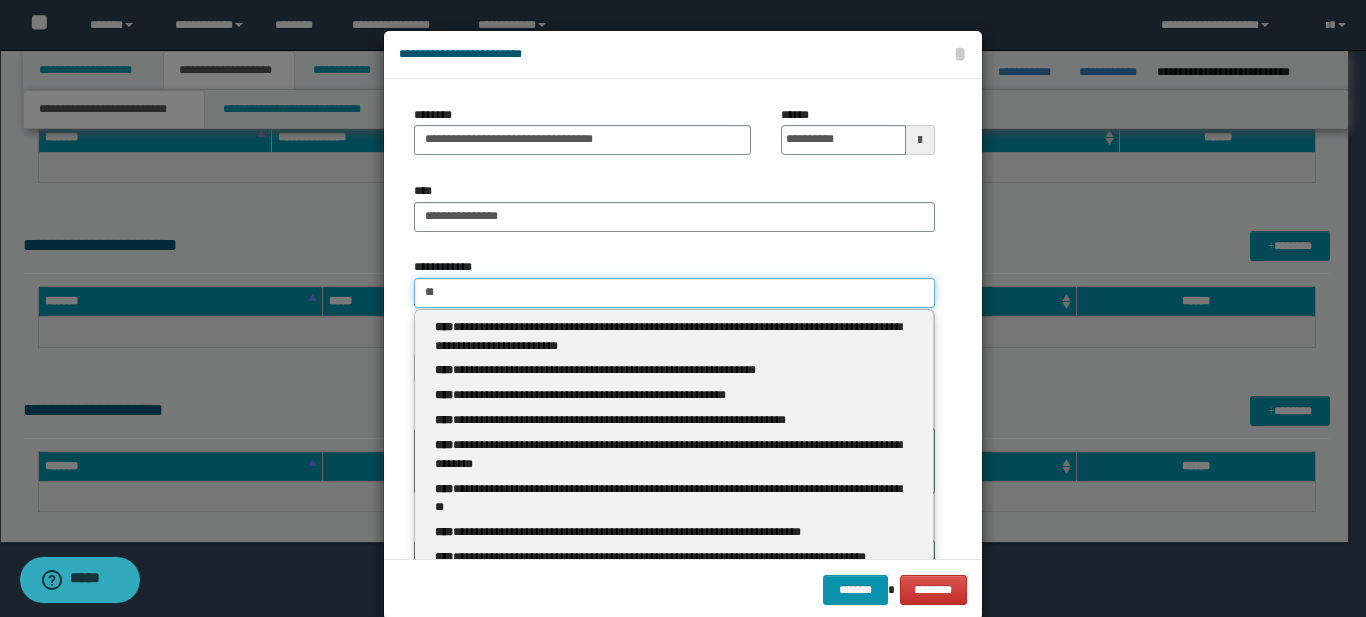 type on "*" 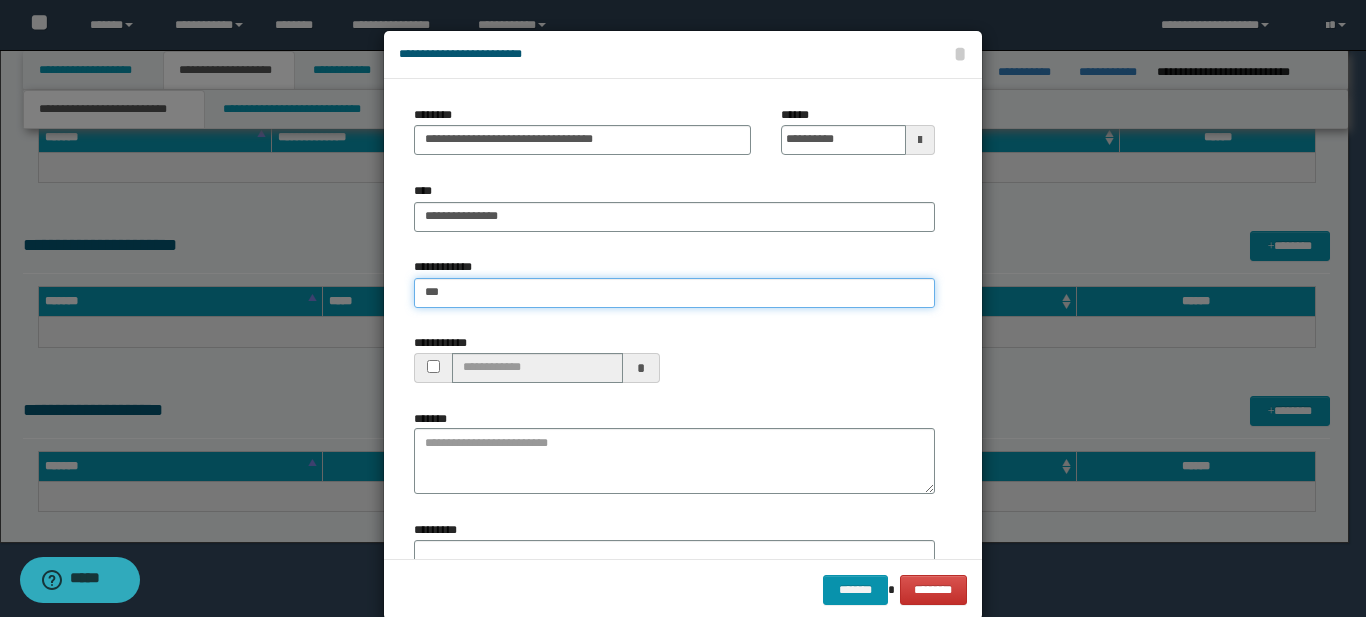 type on "****" 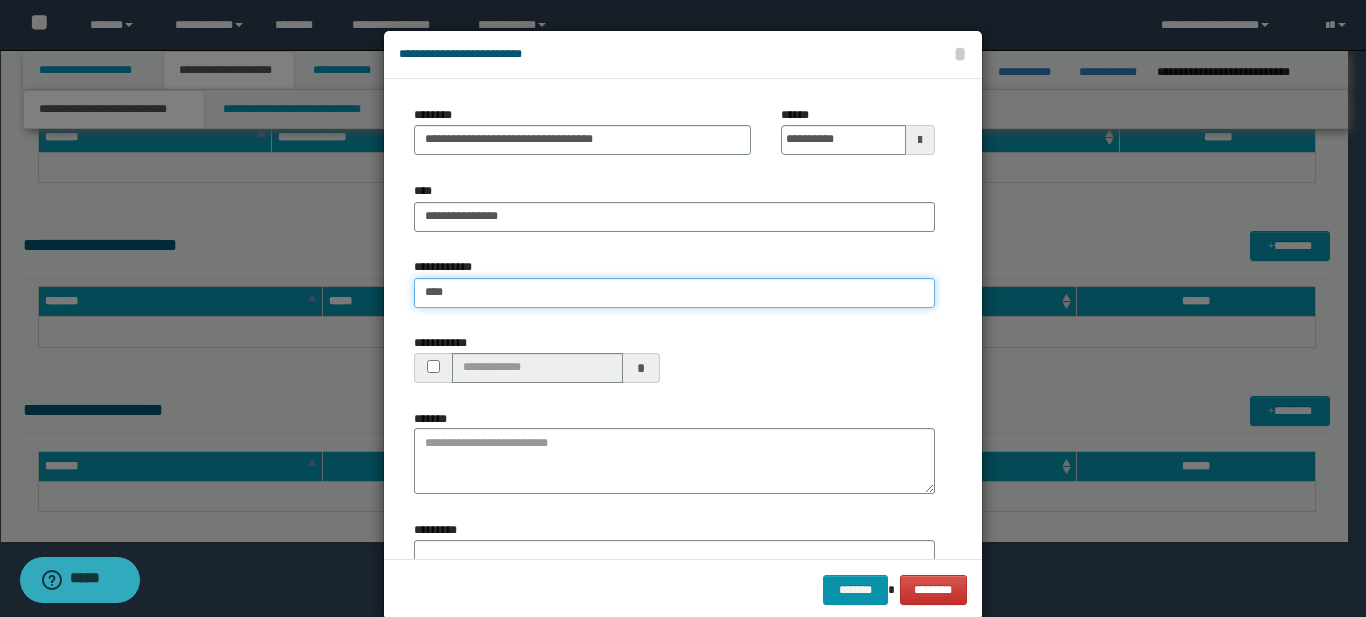 type on "****" 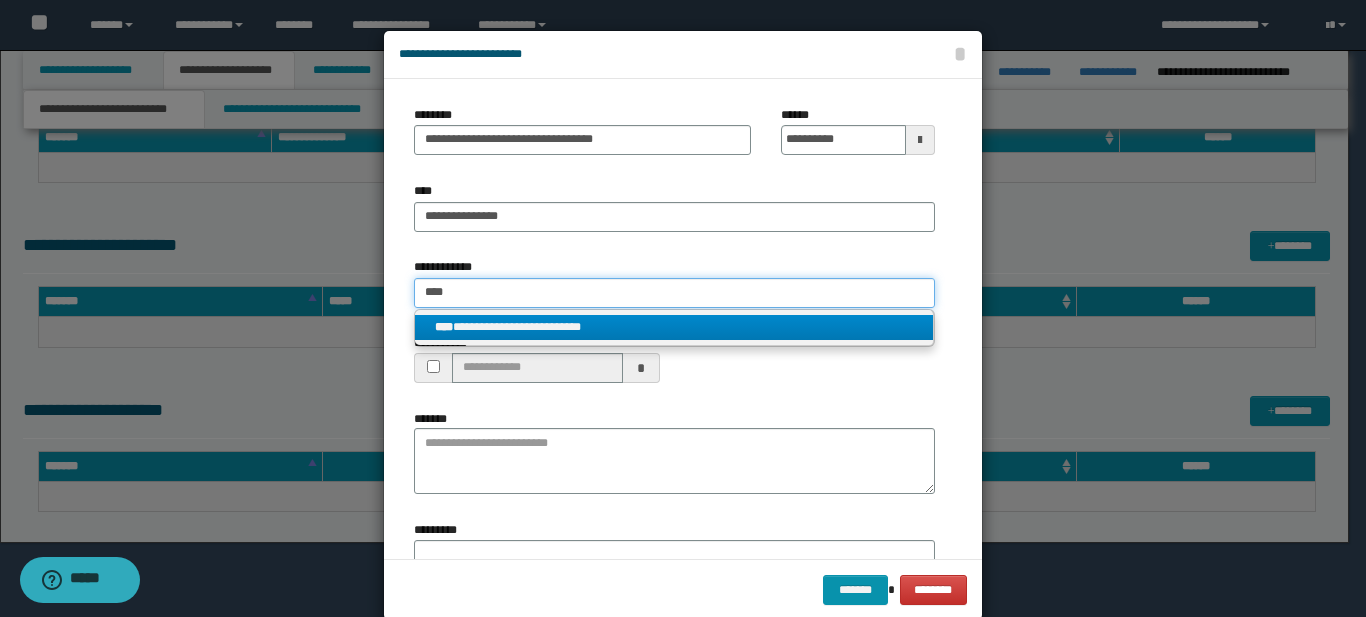 type on "****" 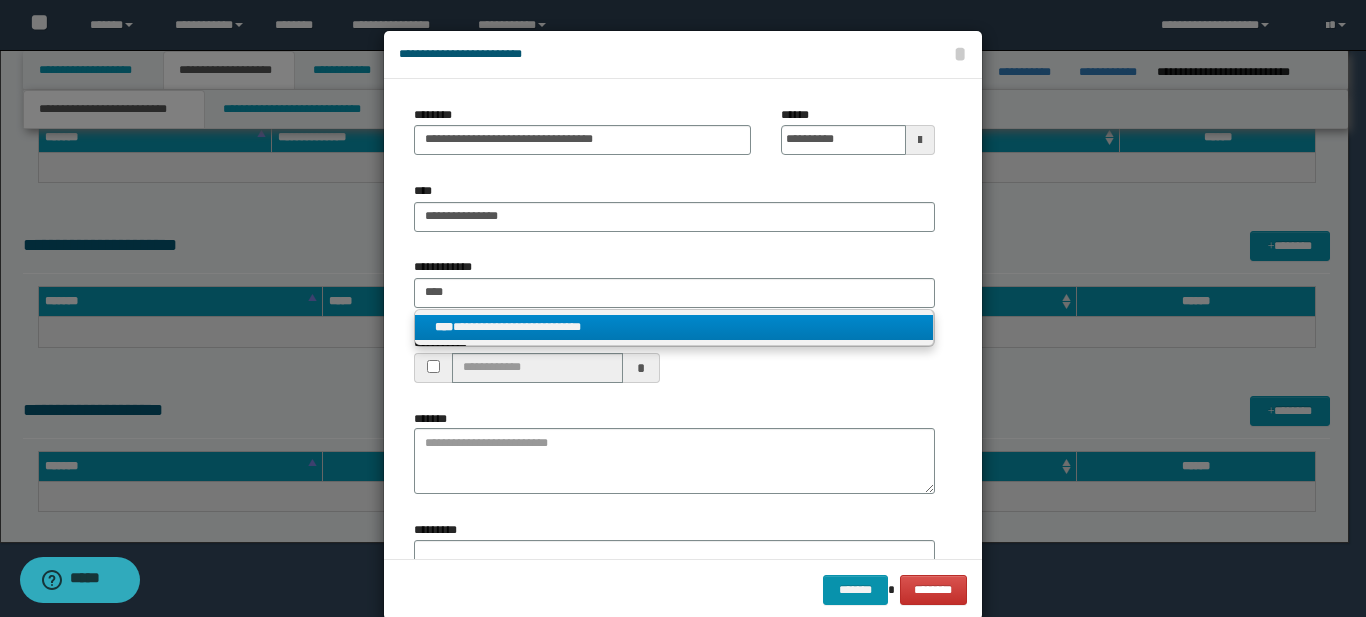 click on "**********" at bounding box center (674, 327) 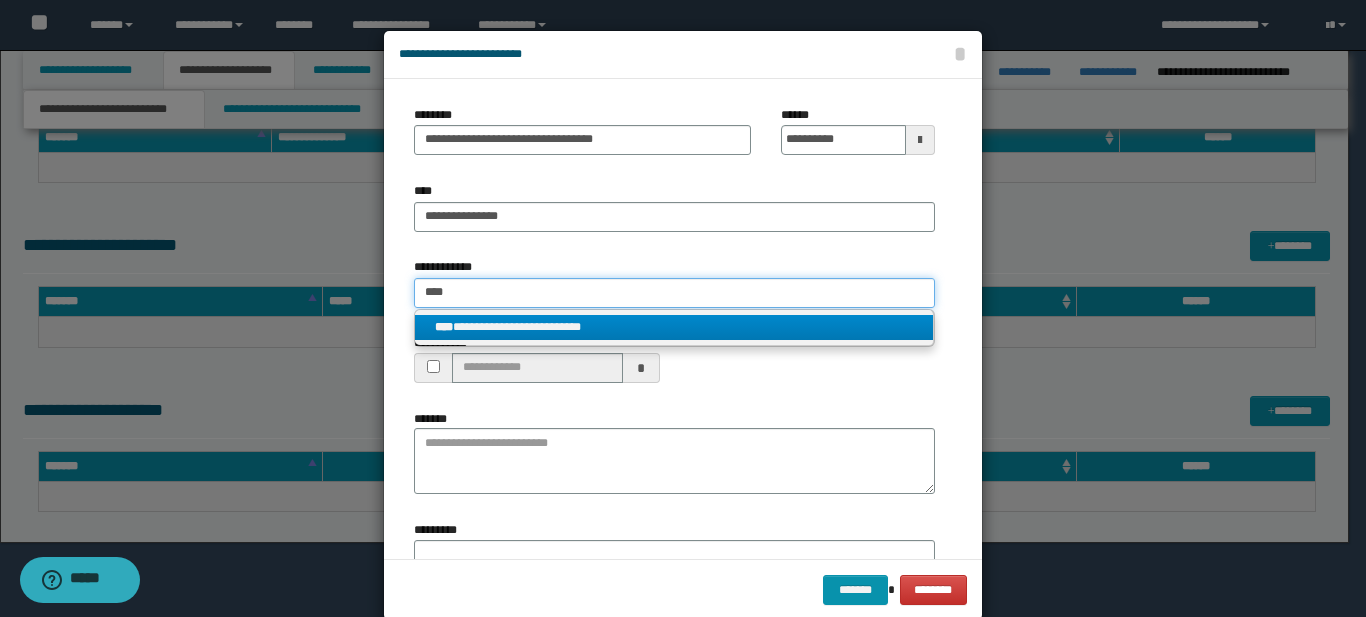 type 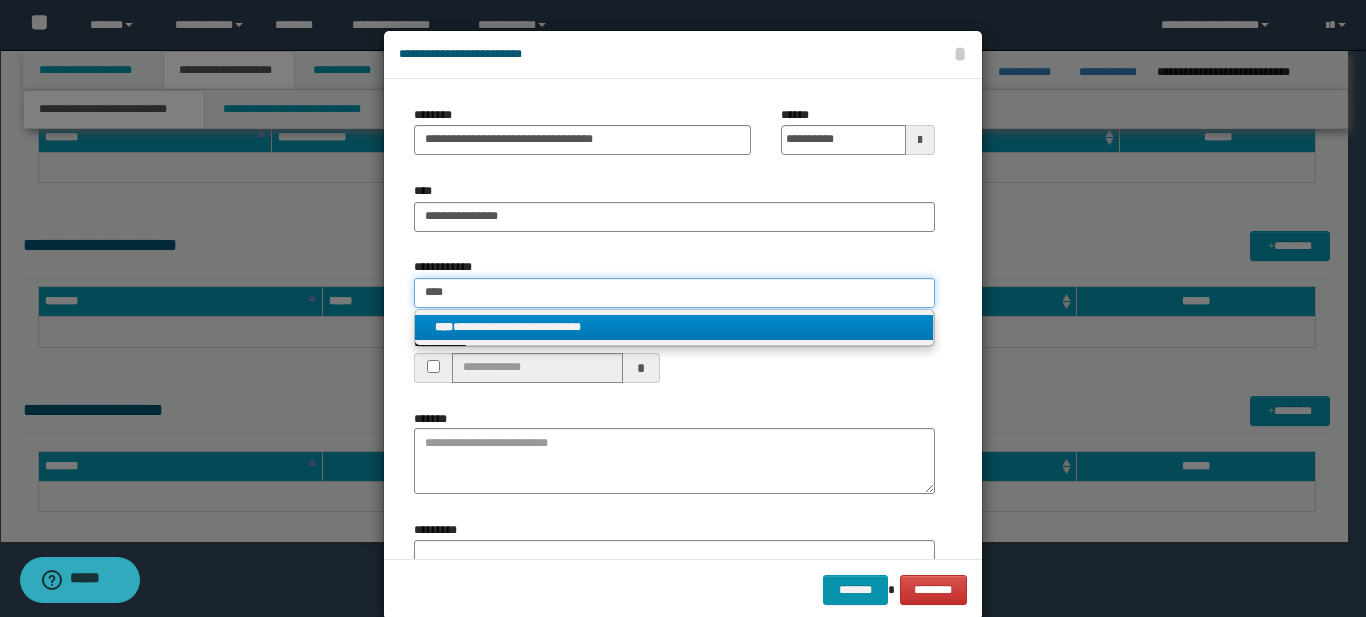 type on "**********" 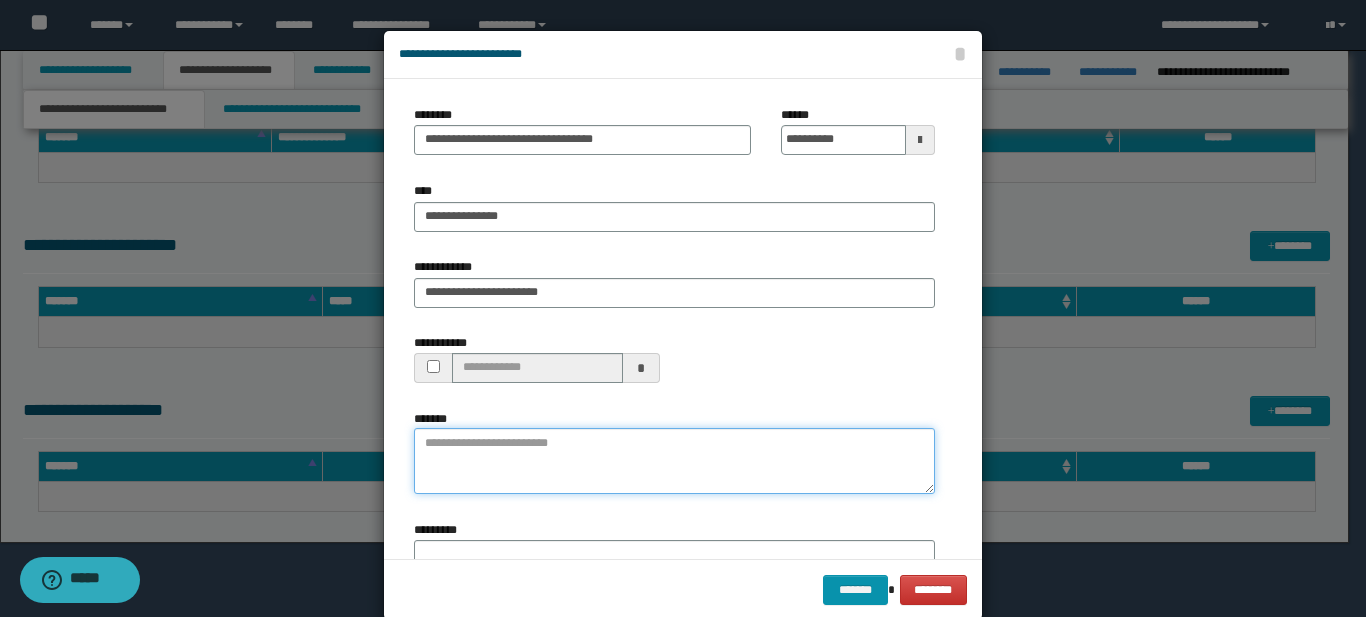 click on "*******" at bounding box center [674, 461] 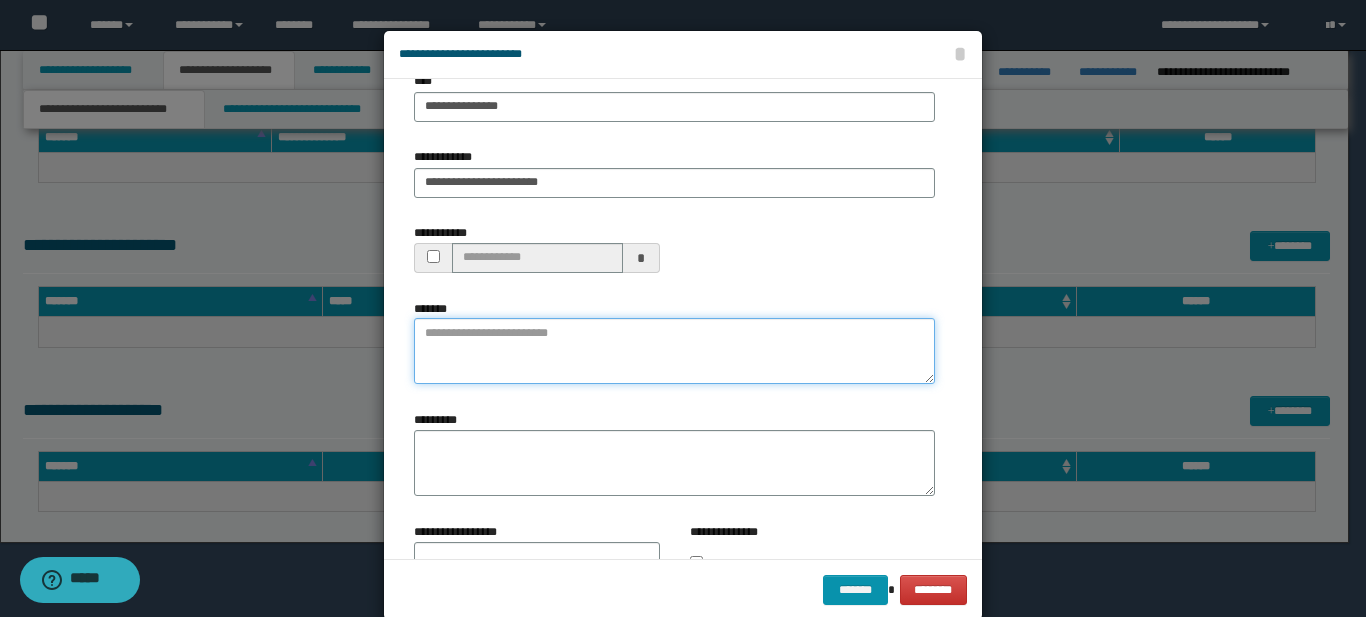 scroll, scrollTop: 111, scrollLeft: 0, axis: vertical 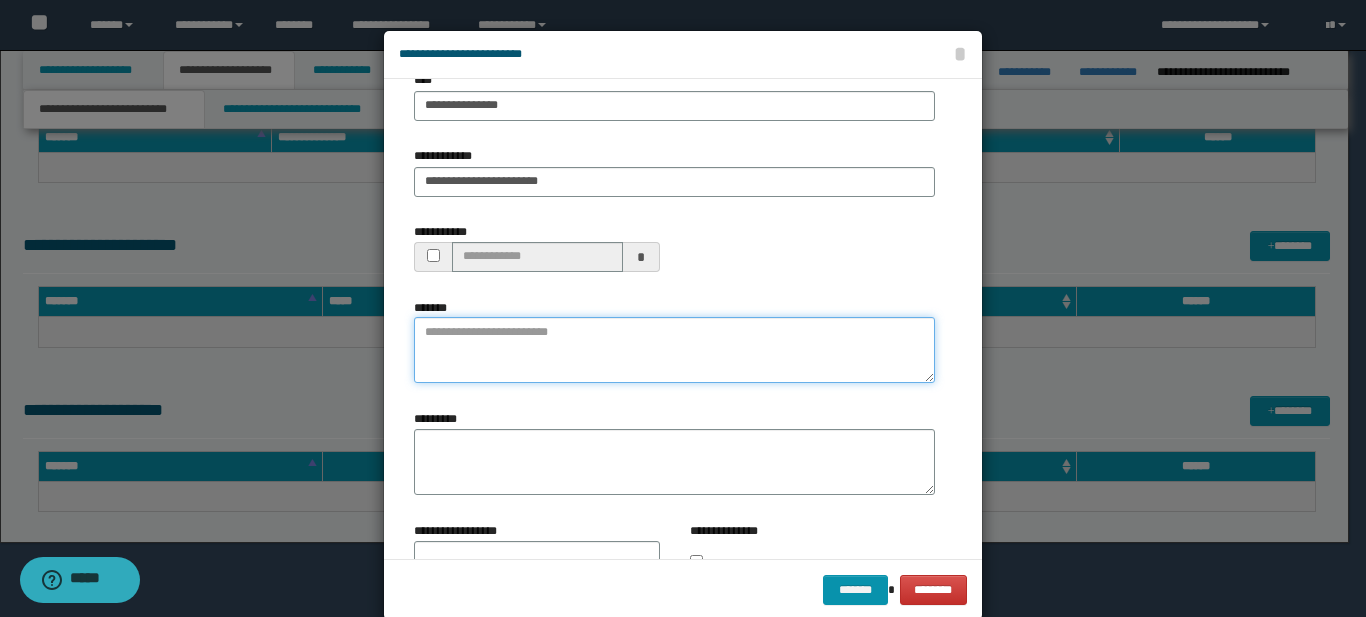 paste on "**********" 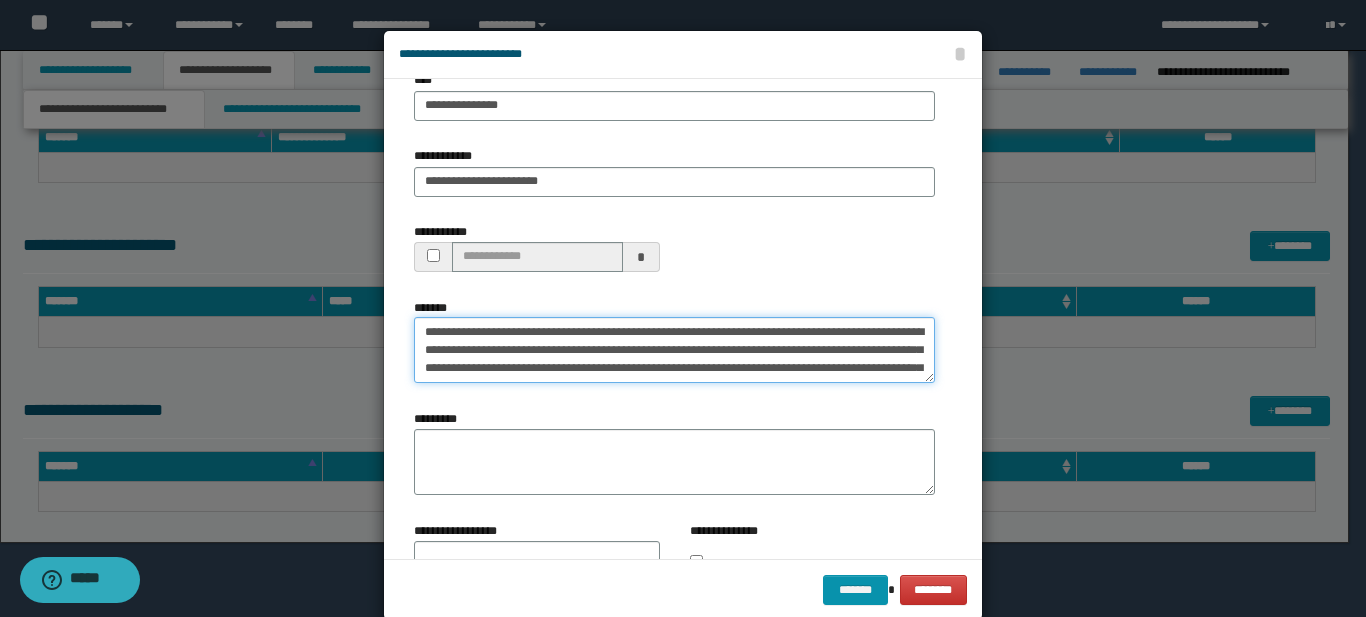 scroll, scrollTop: 13, scrollLeft: 0, axis: vertical 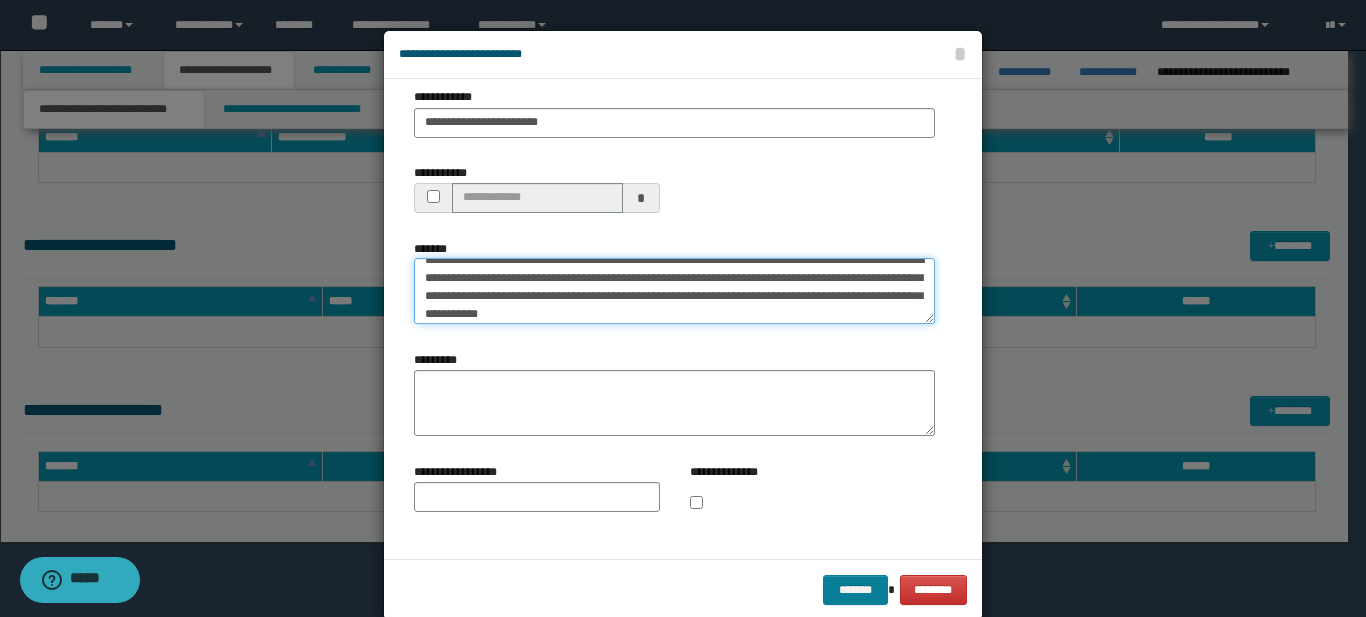 type on "**********" 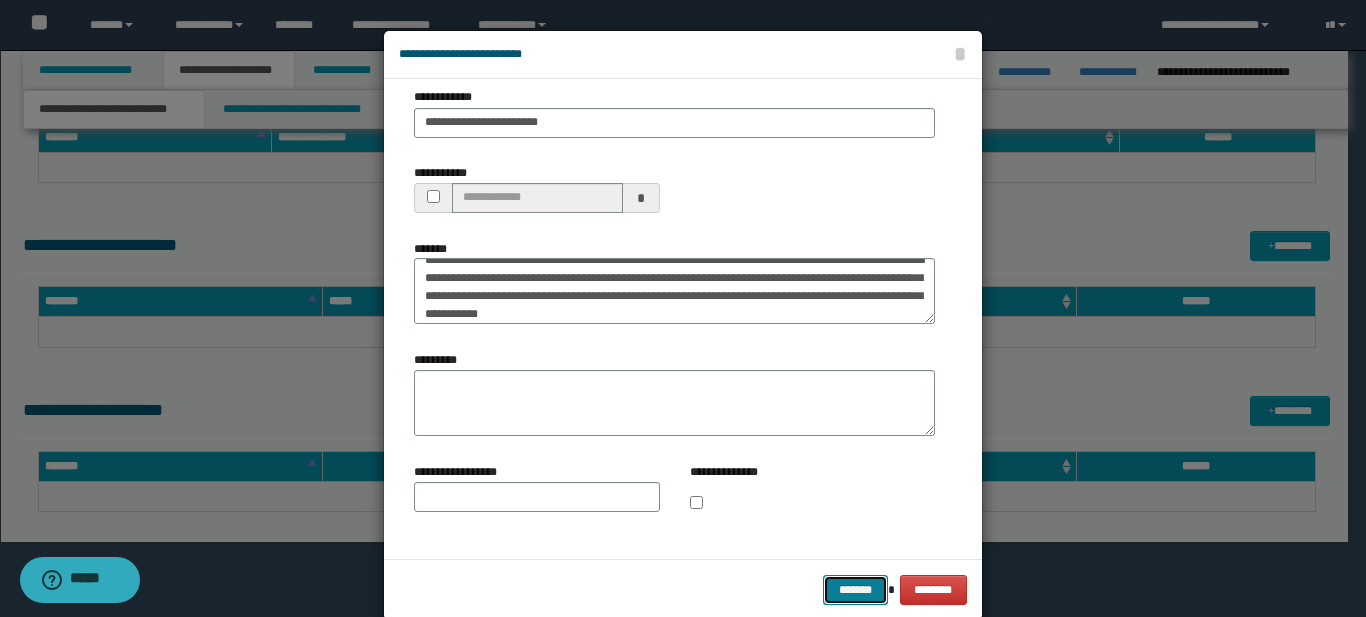 click on "*******" at bounding box center (855, 590) 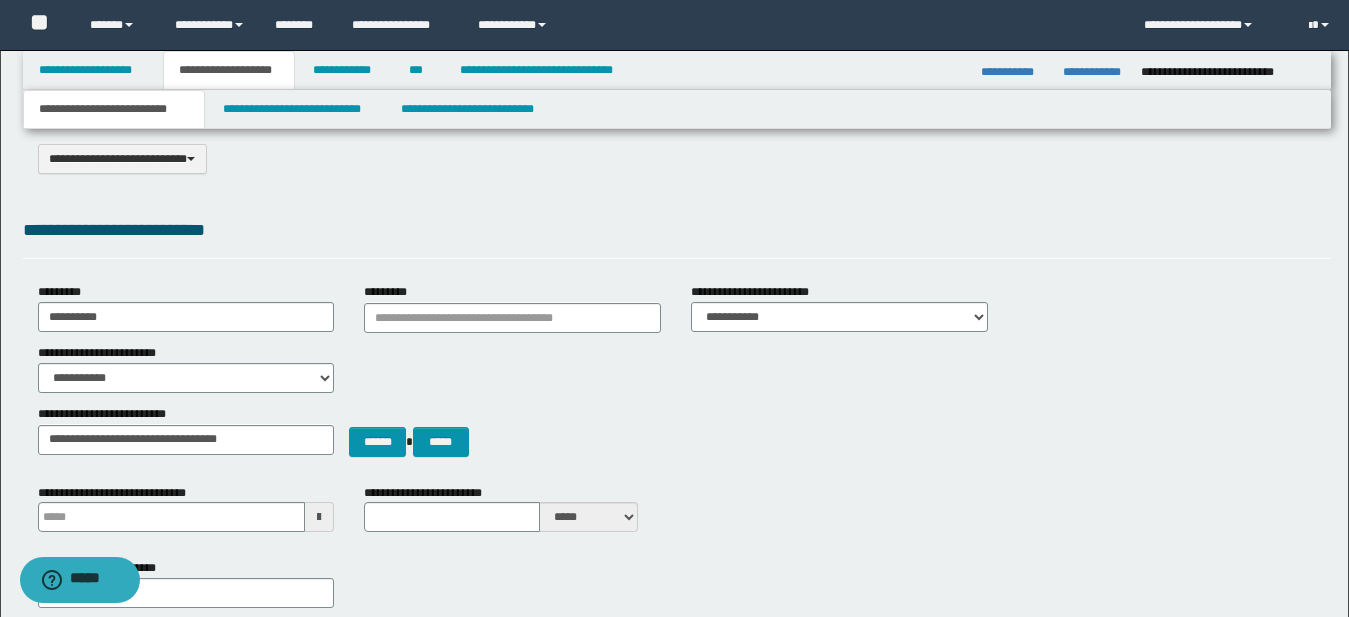 scroll, scrollTop: 0, scrollLeft: 0, axis: both 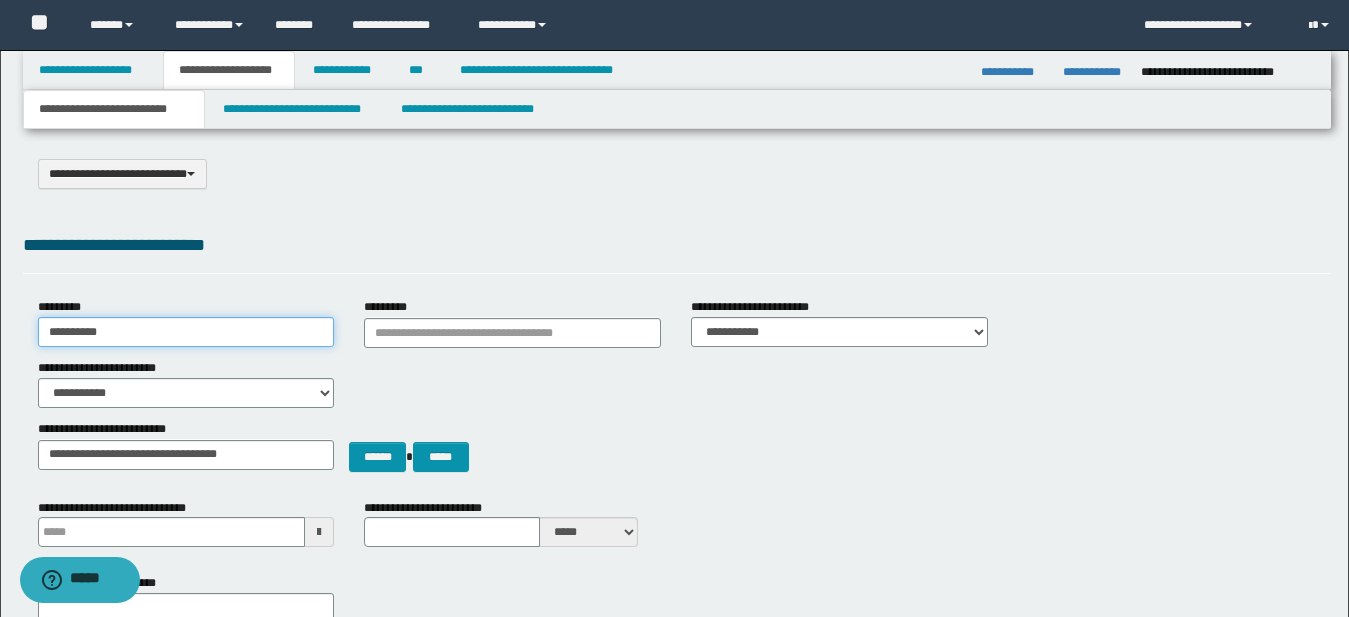 click on "**********" at bounding box center (186, 332) 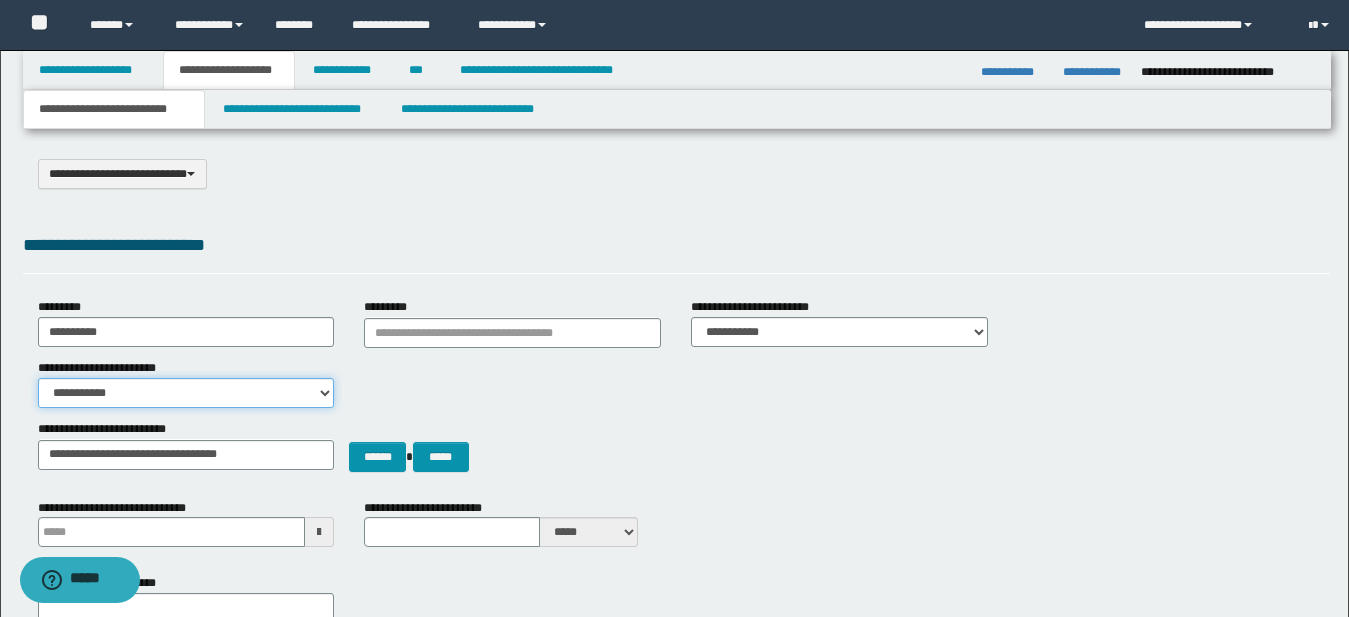 click on "**********" at bounding box center (186, 393) 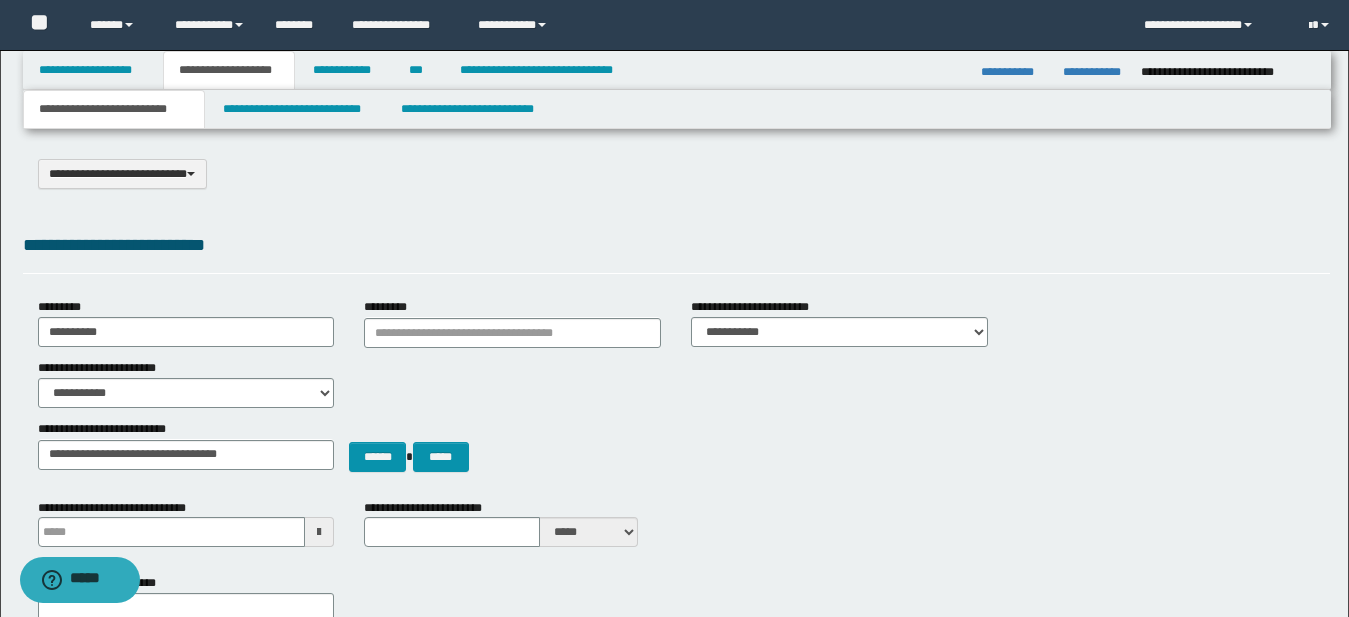 click on "**********" at bounding box center [676, 629] 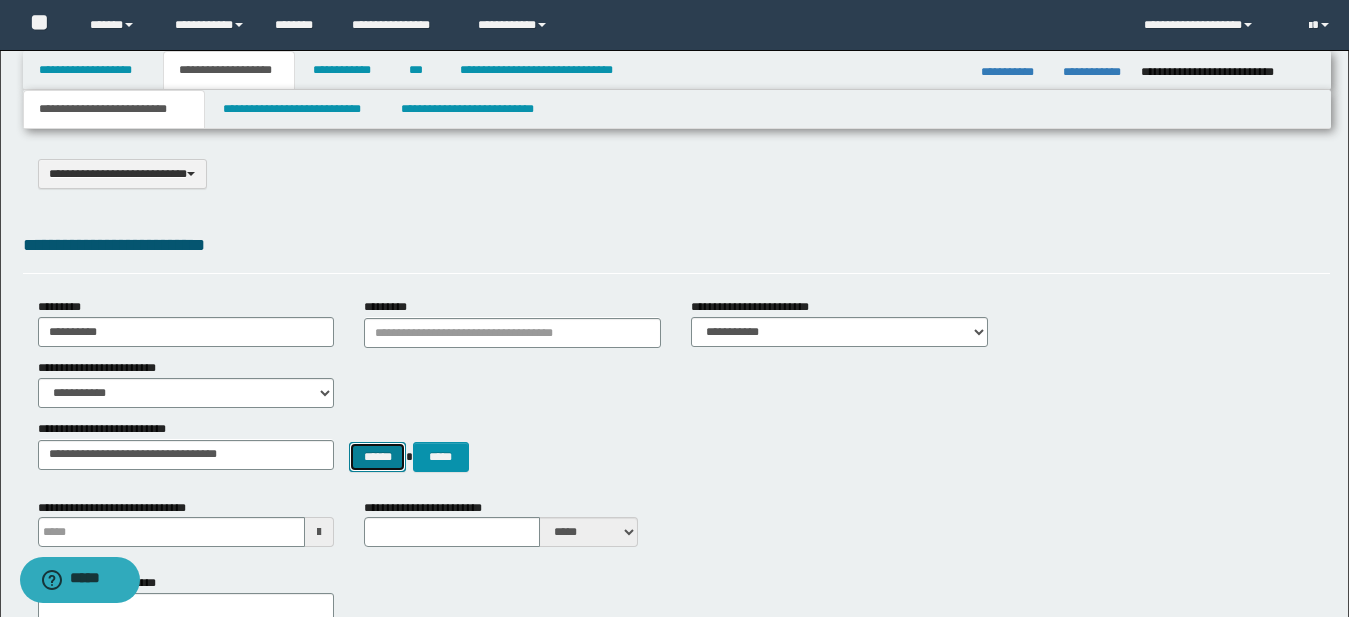 click on "******" at bounding box center [377, 457] 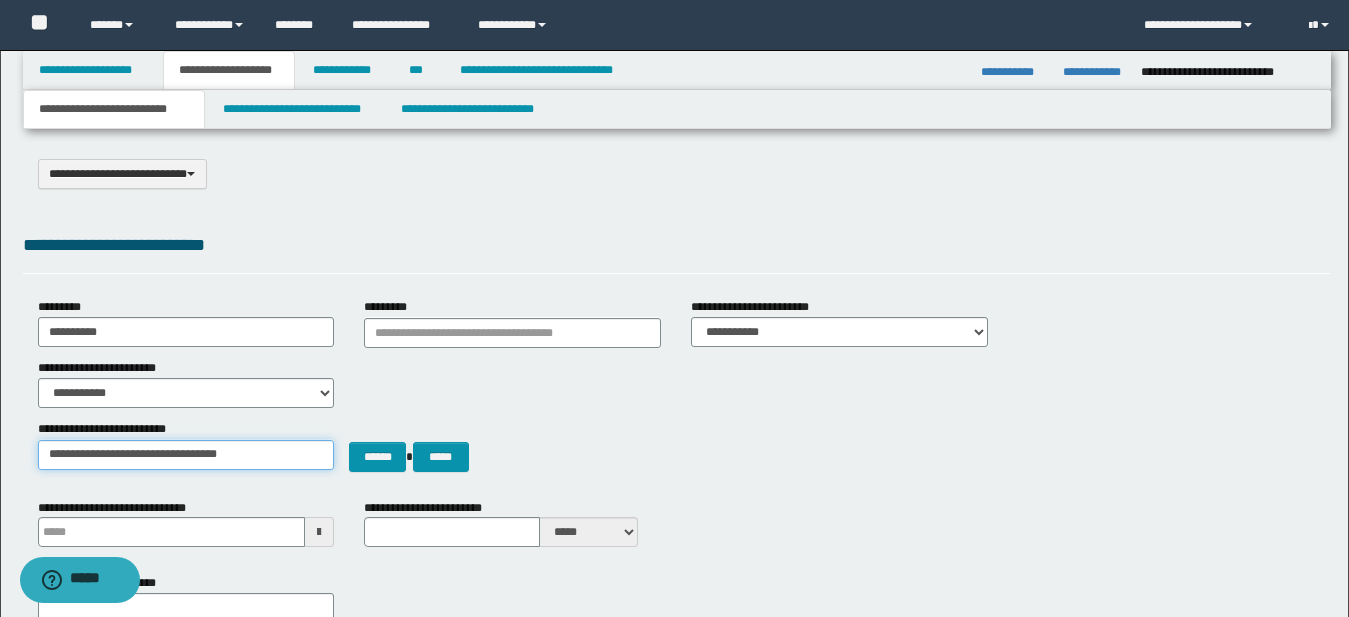 type on "**********" 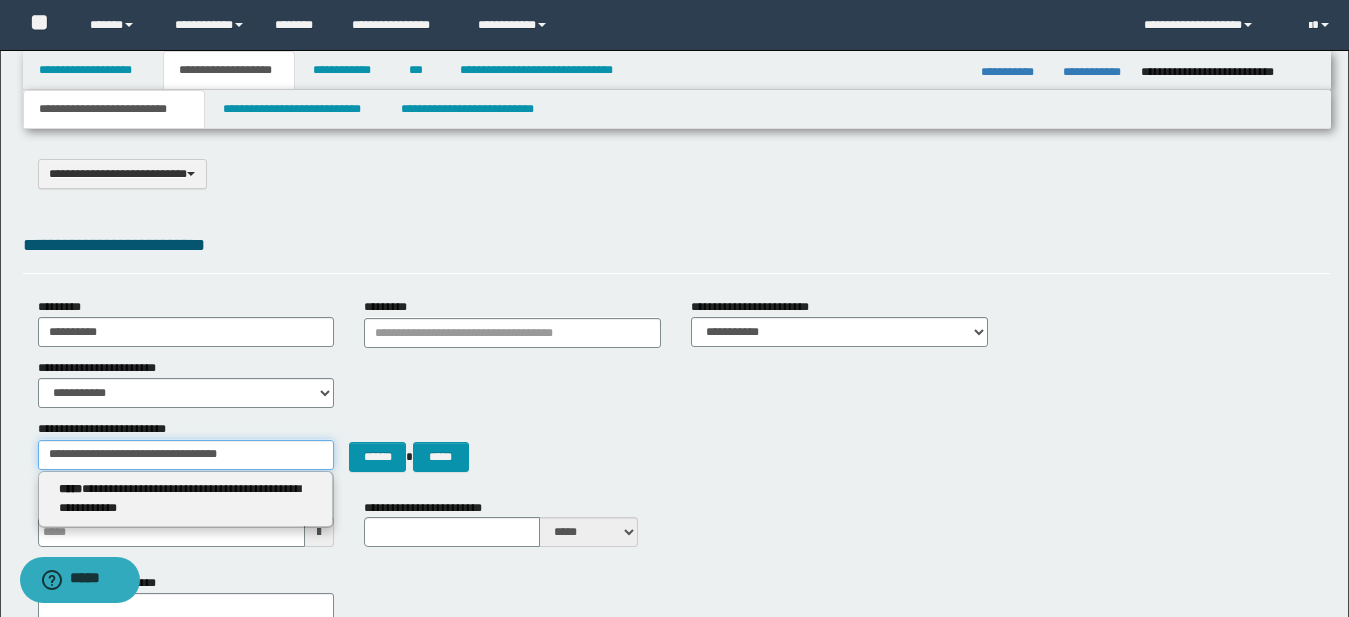 drag, startPoint x: 223, startPoint y: 455, endPoint x: 82, endPoint y: 440, distance: 141.79562 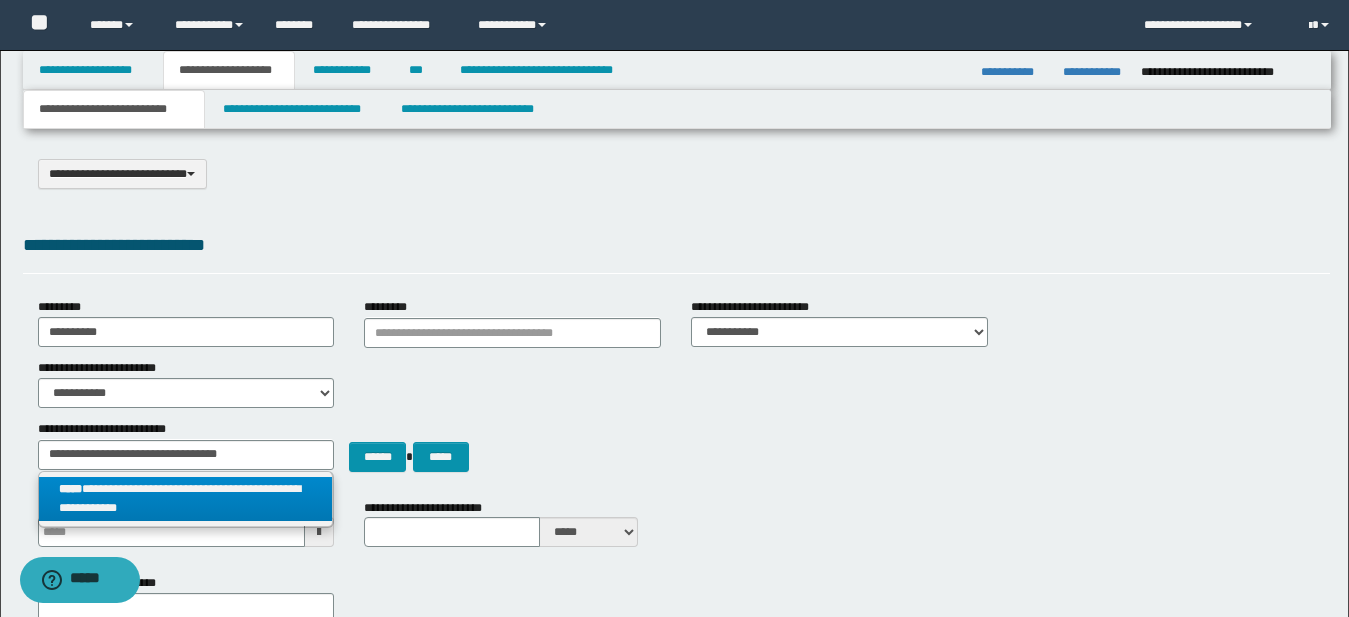click on "**********" at bounding box center (186, 499) 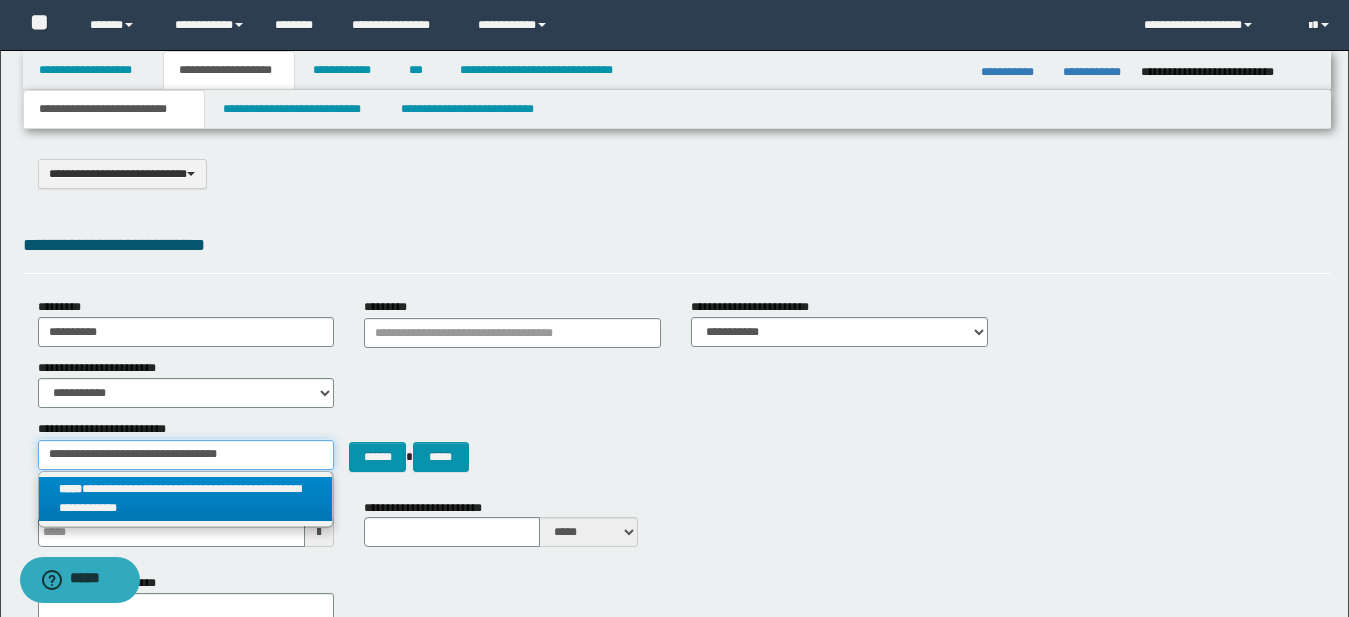 type 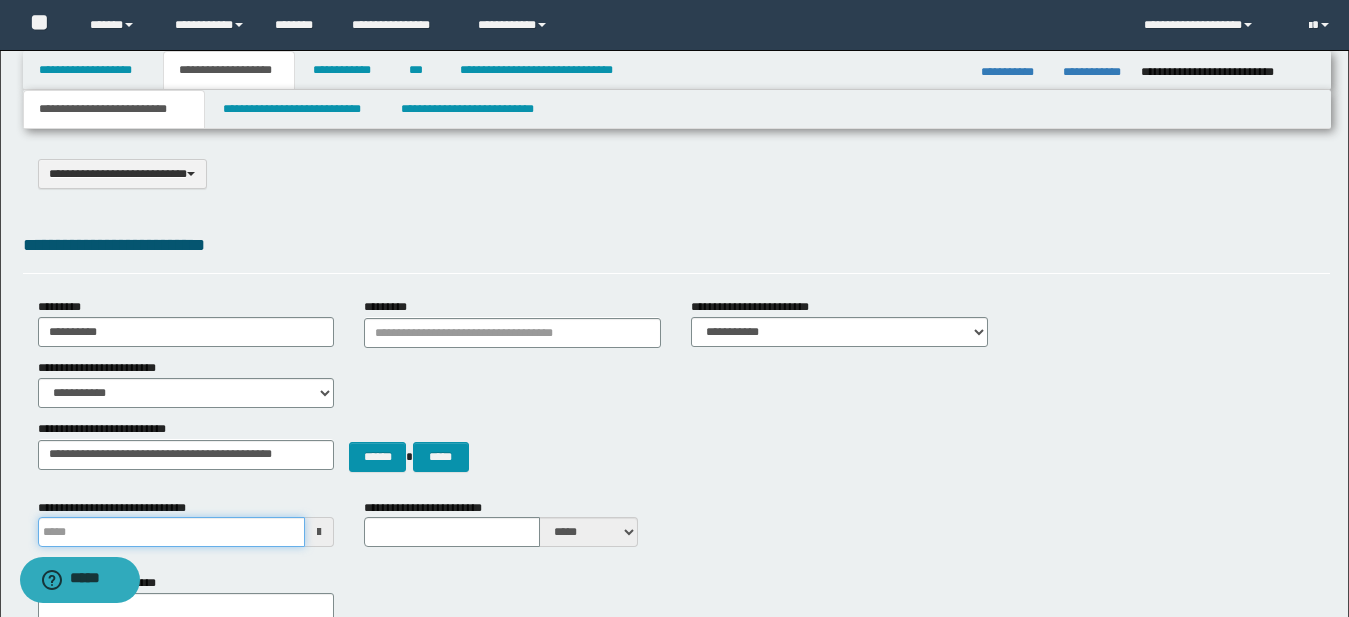click on "**********" at bounding box center [172, 532] 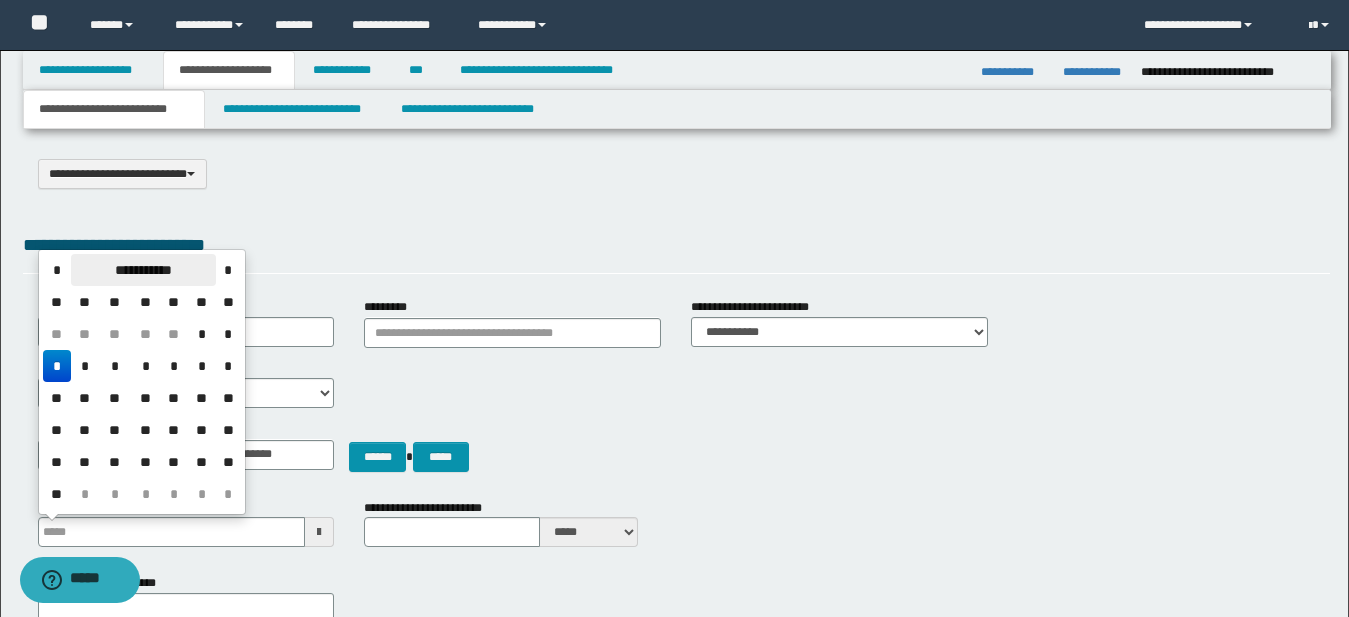 click on "**********" at bounding box center [143, 270] 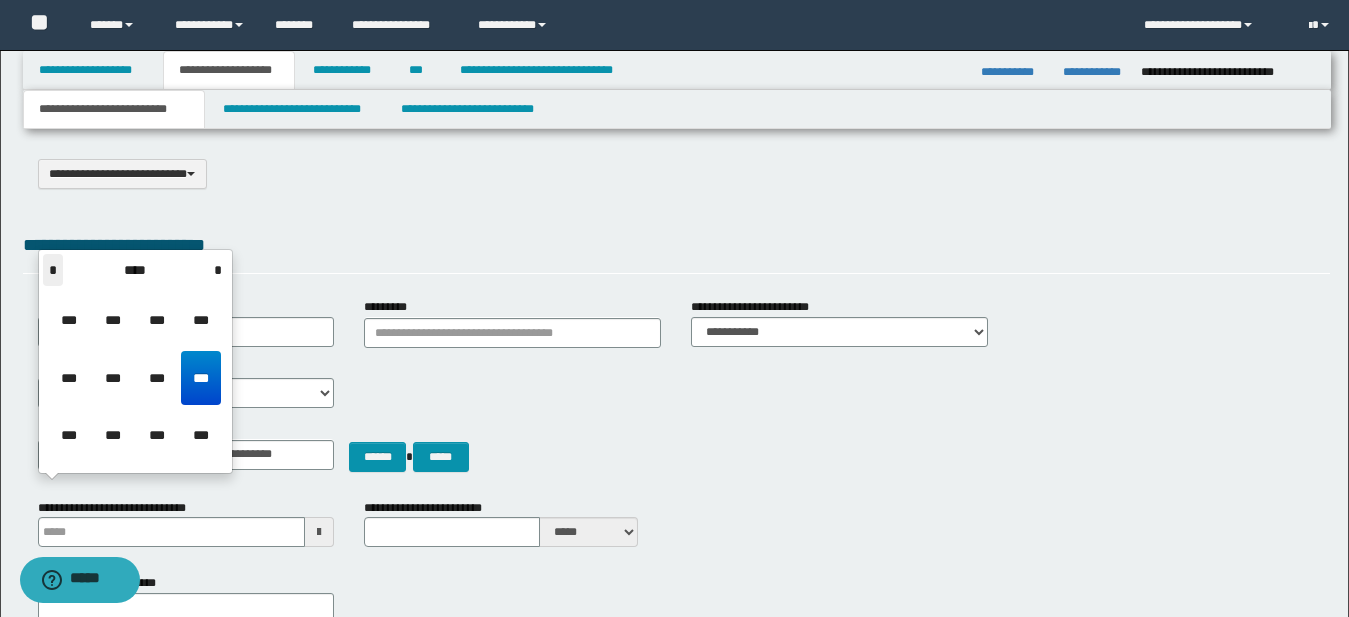 click on "*" at bounding box center [53, 270] 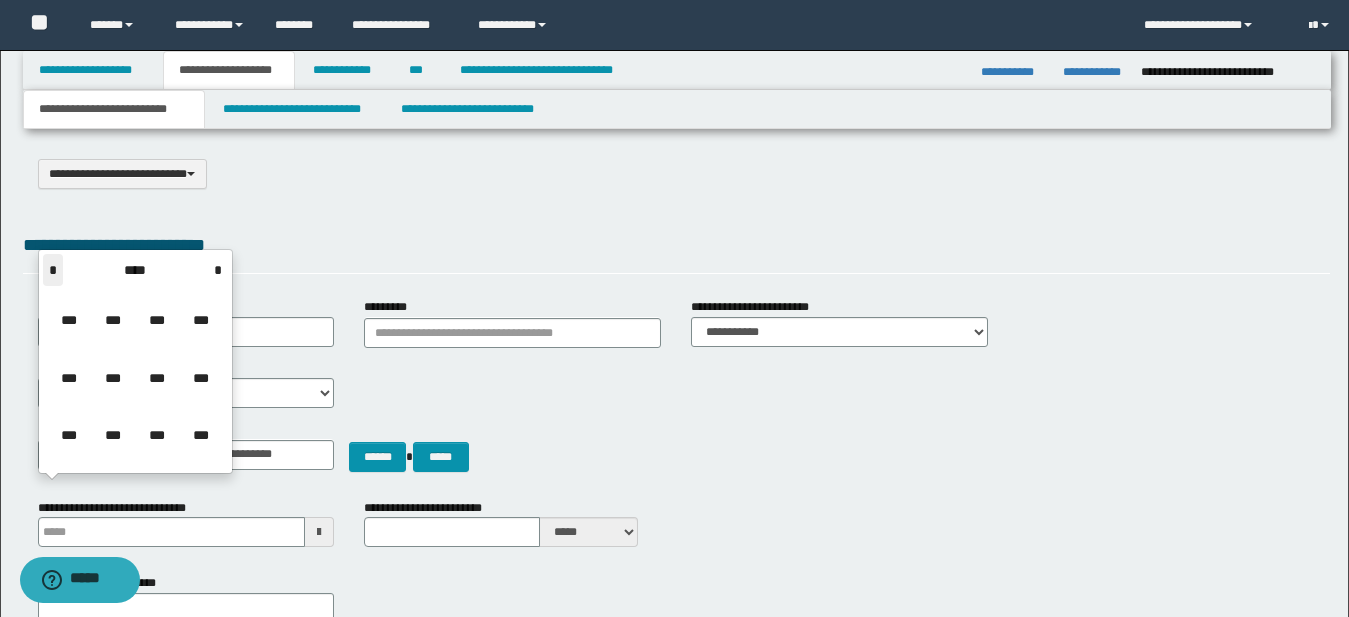 click on "*" at bounding box center [53, 270] 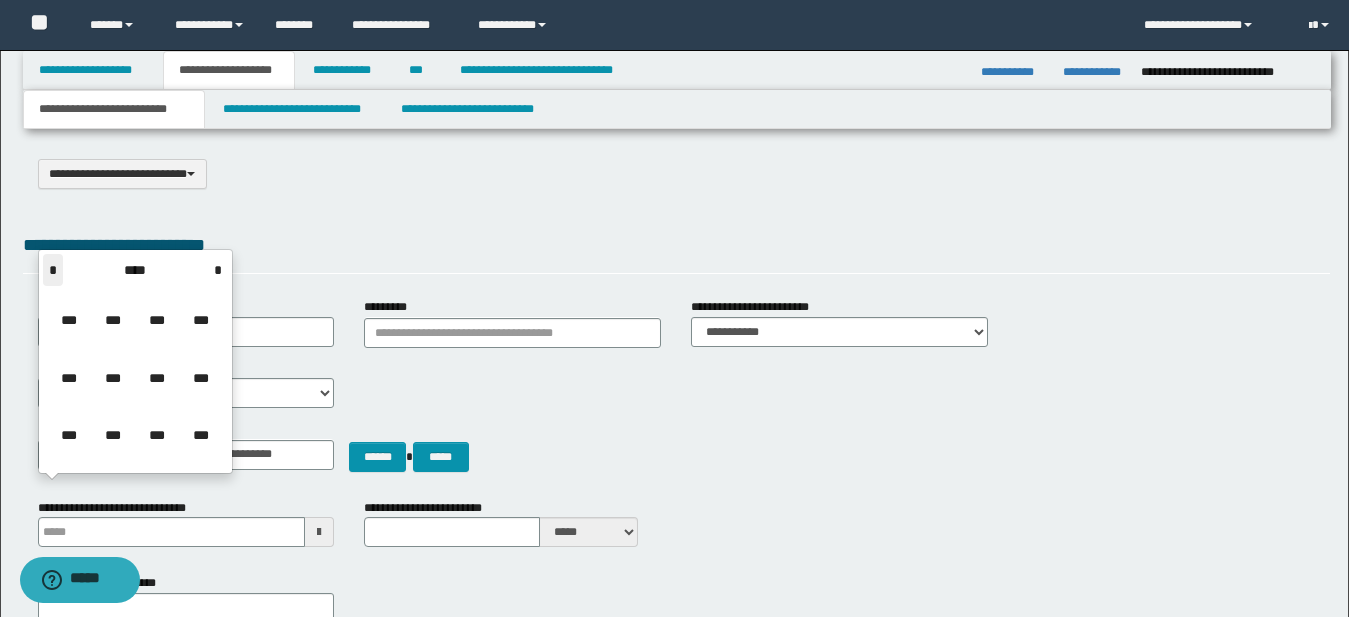 click on "*" at bounding box center (53, 270) 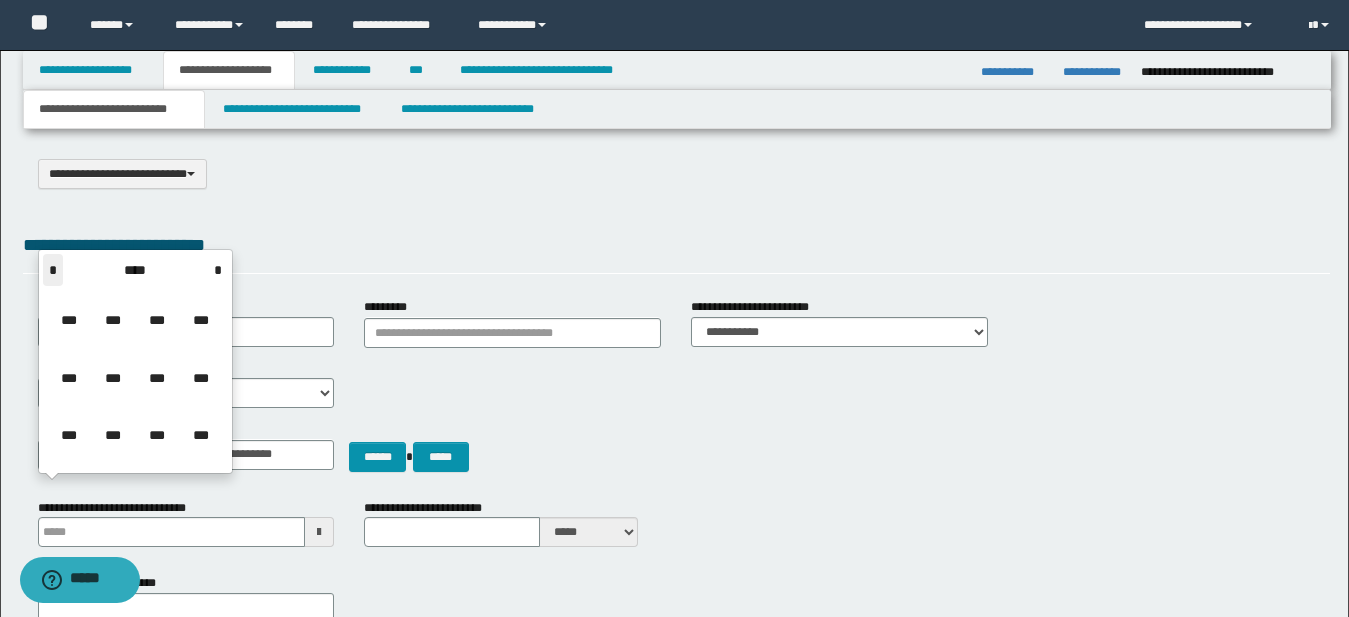 click on "*" at bounding box center [53, 270] 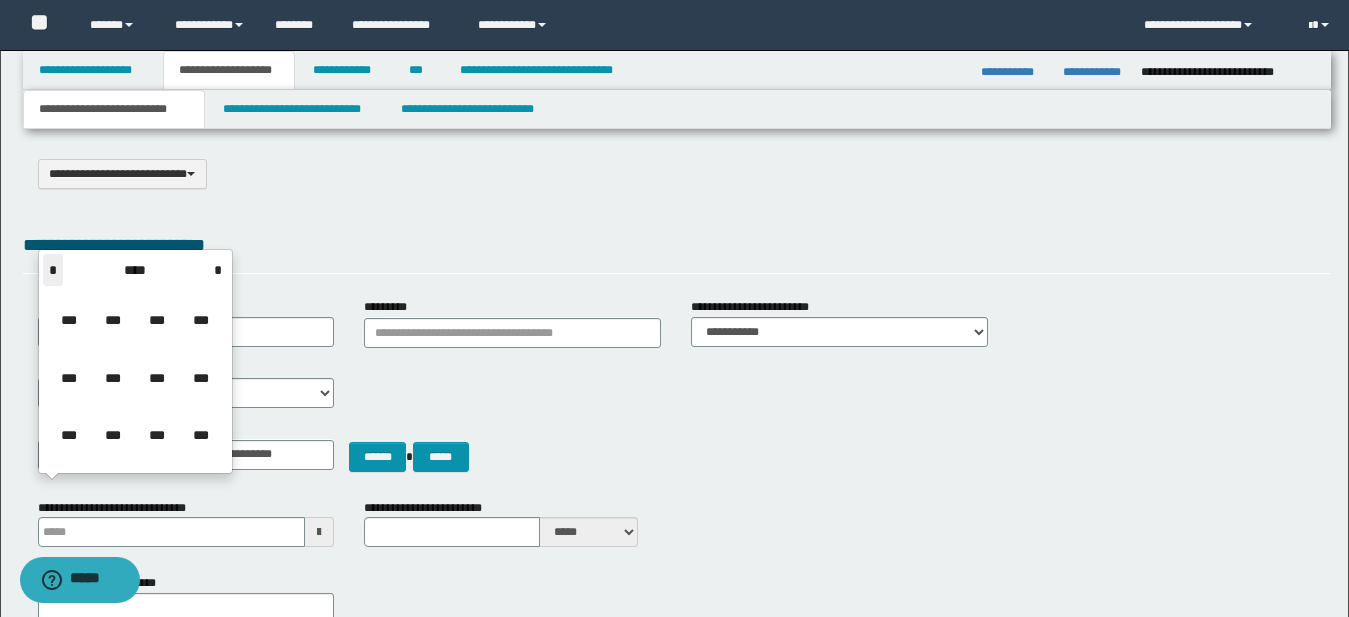 click on "*" at bounding box center (53, 270) 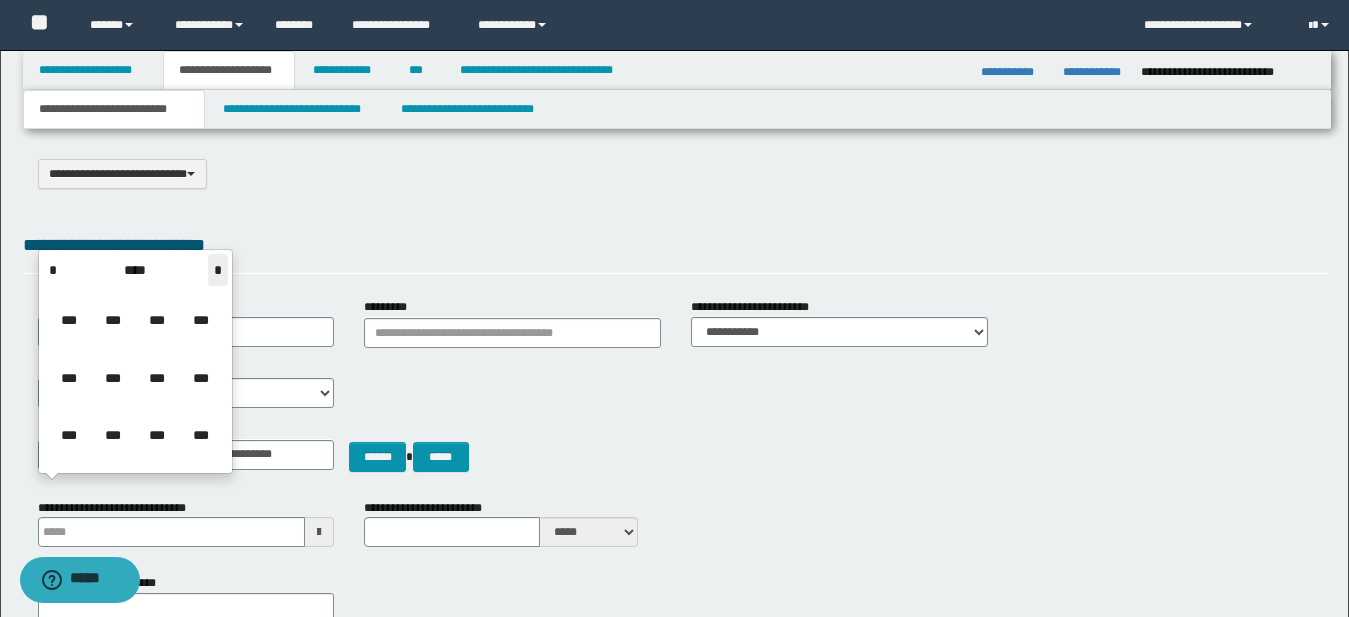 click on "*" at bounding box center (218, 270) 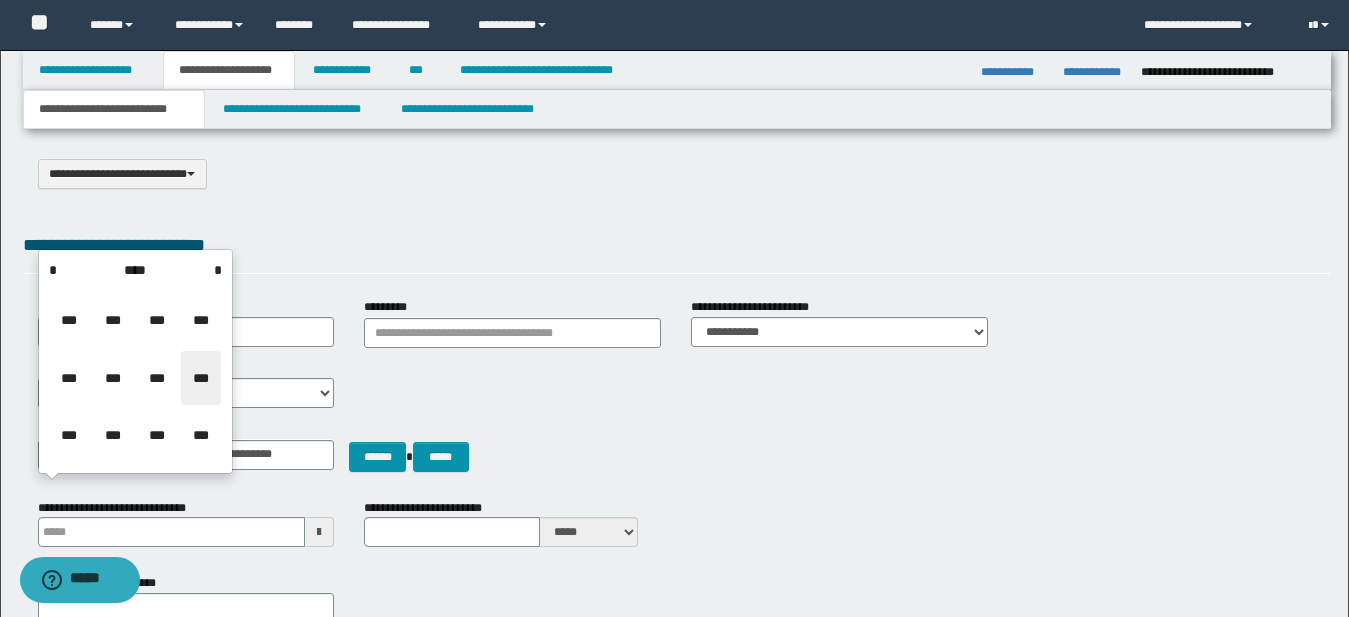 click on "***" at bounding box center (201, 378) 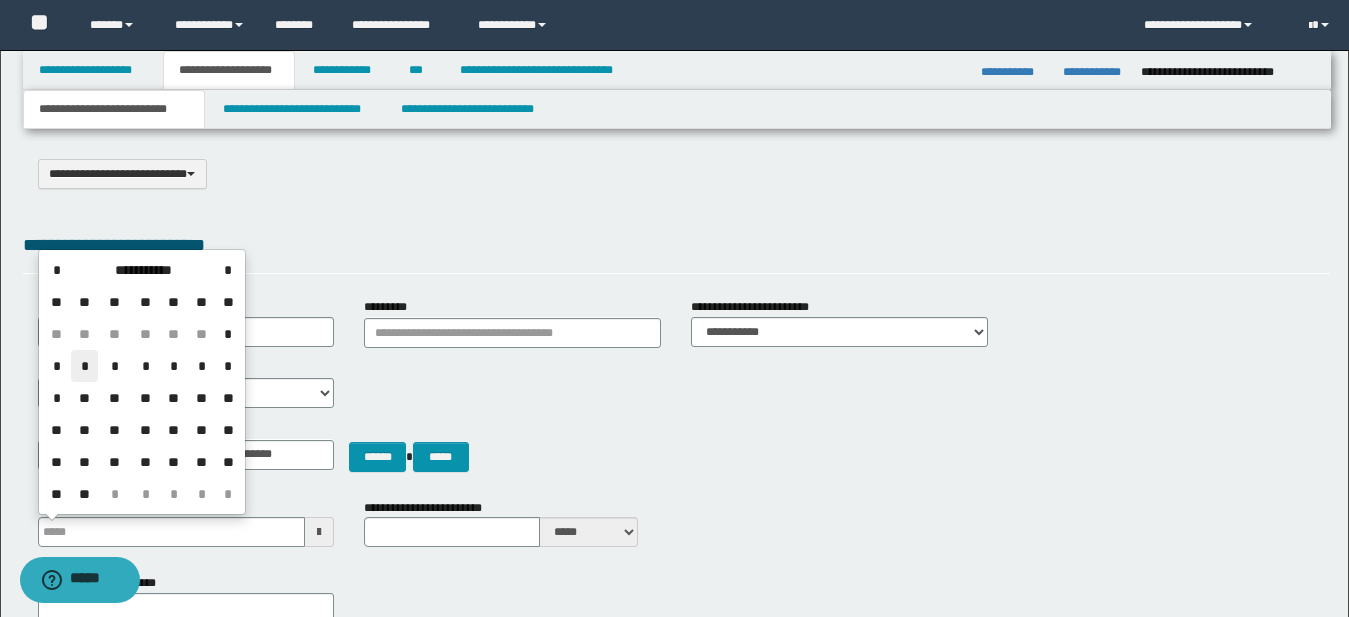 click on "*" at bounding box center (85, 366) 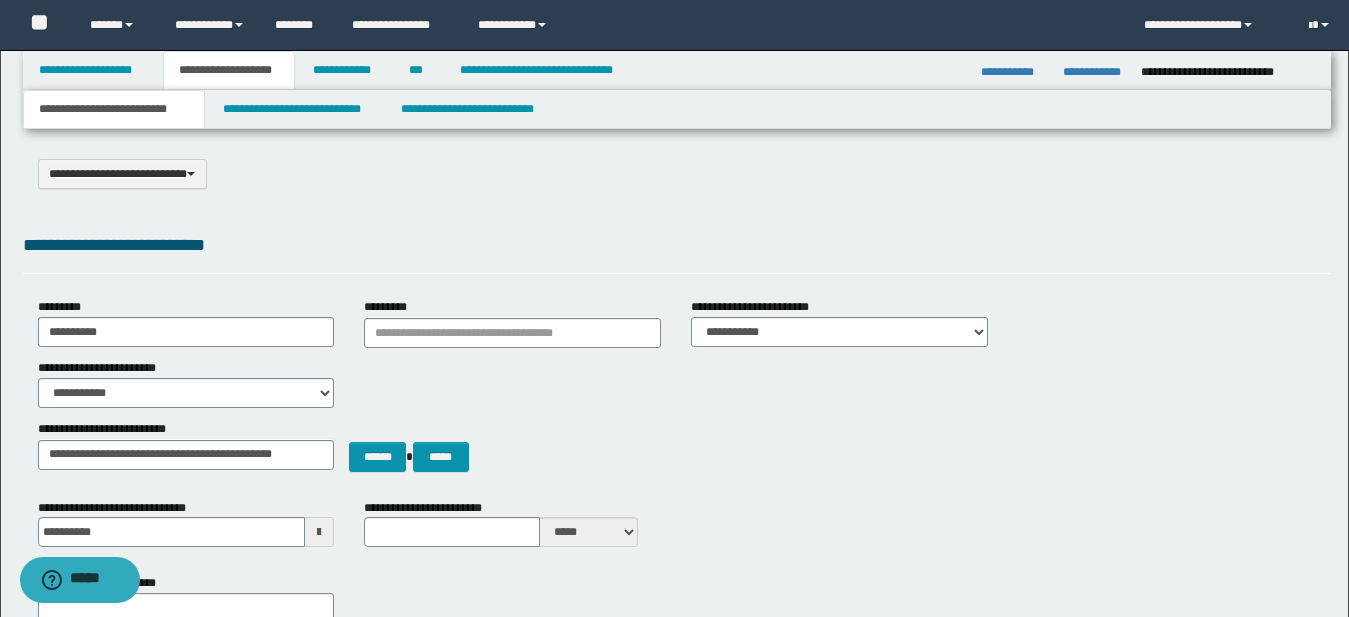 click on "******
*****" at bounding box center [676, 446] 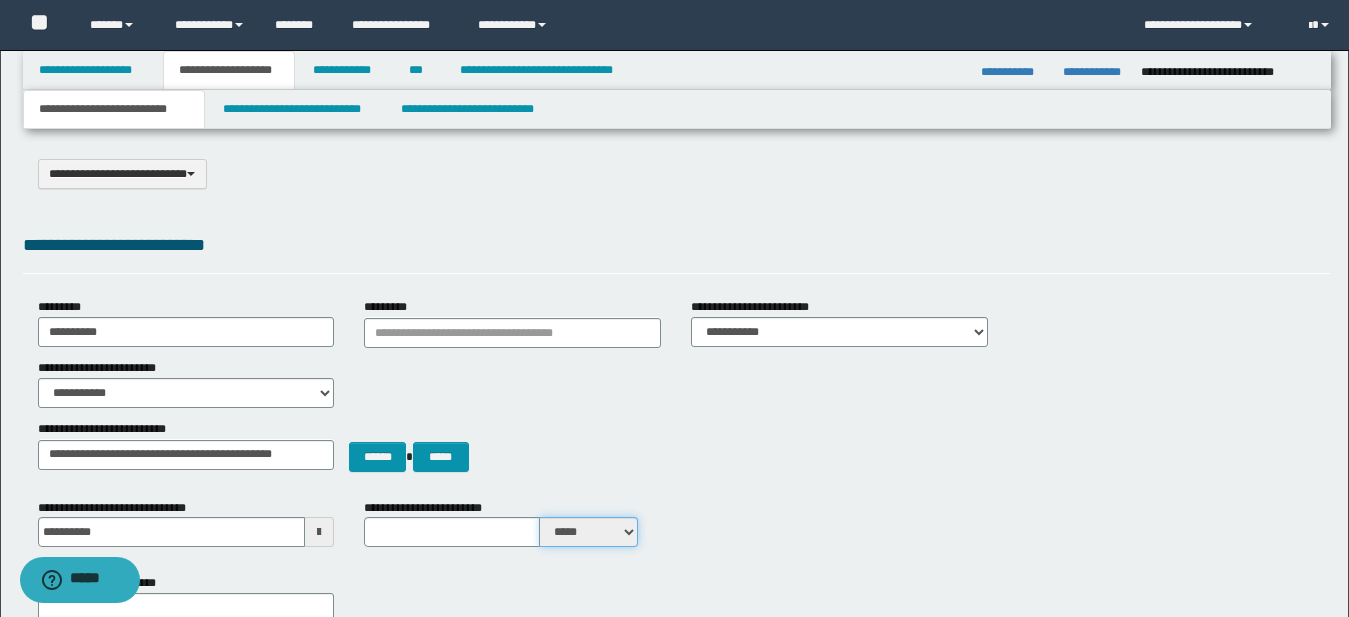 click on "*****
****" at bounding box center [589, 532] 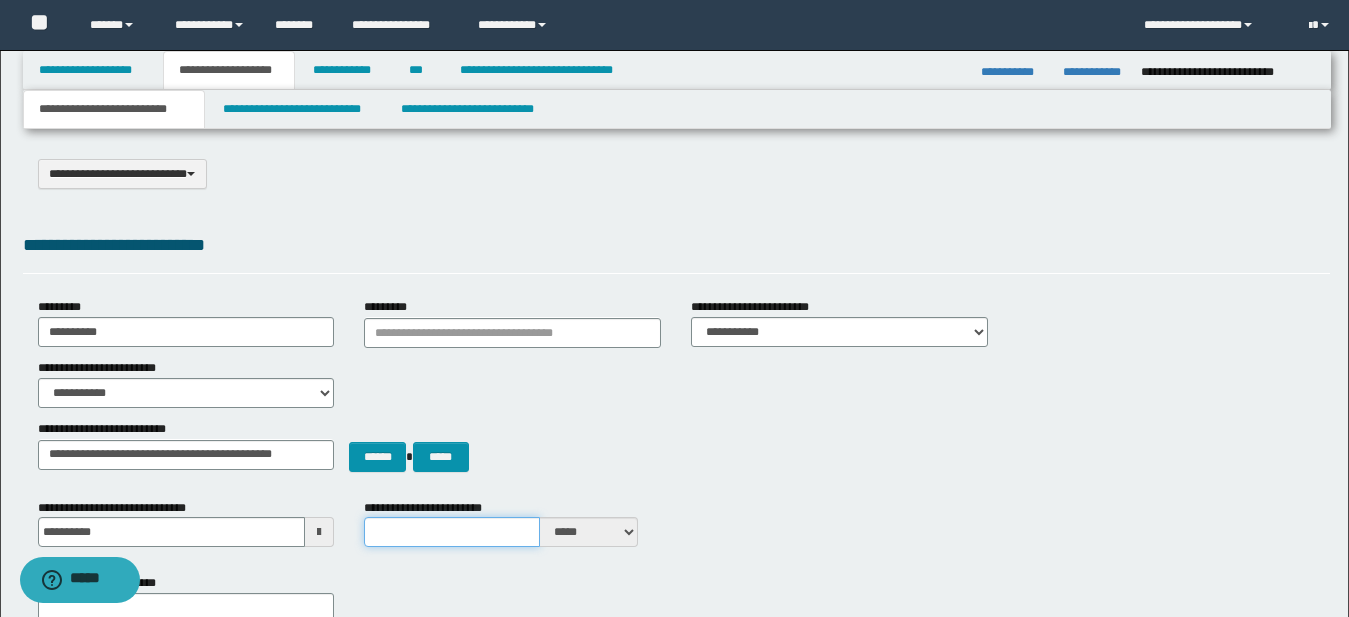 click on "**********" at bounding box center [451, 532] 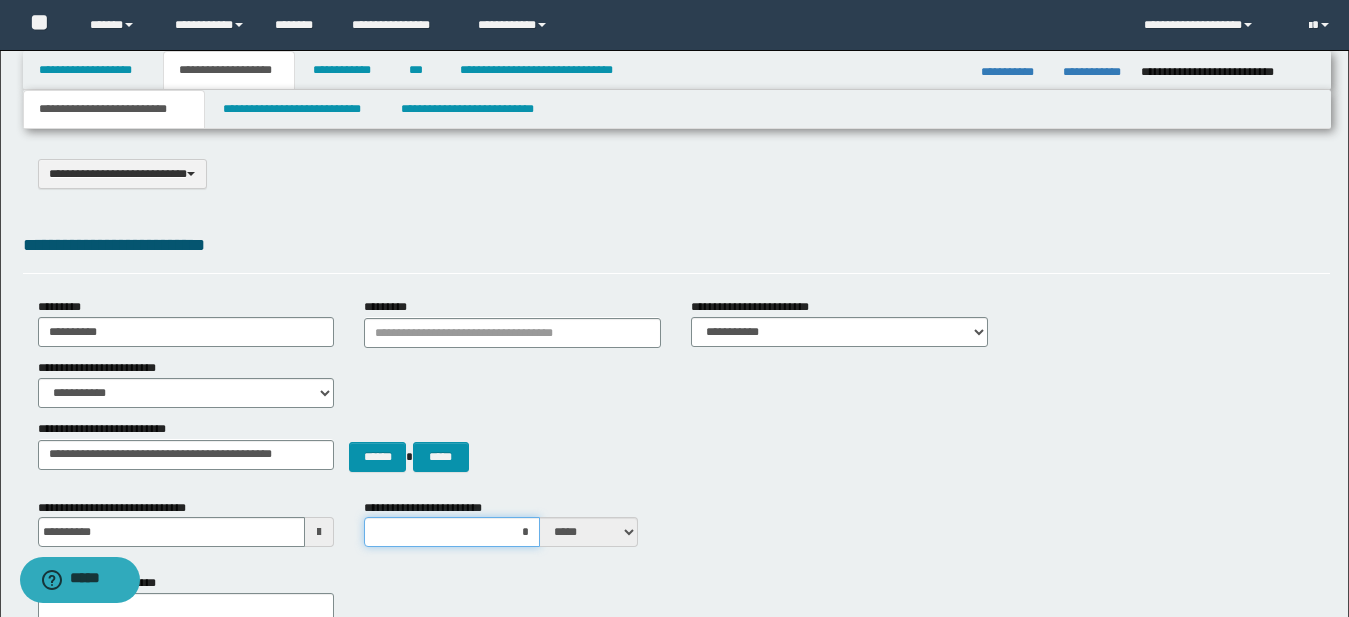 type on "**" 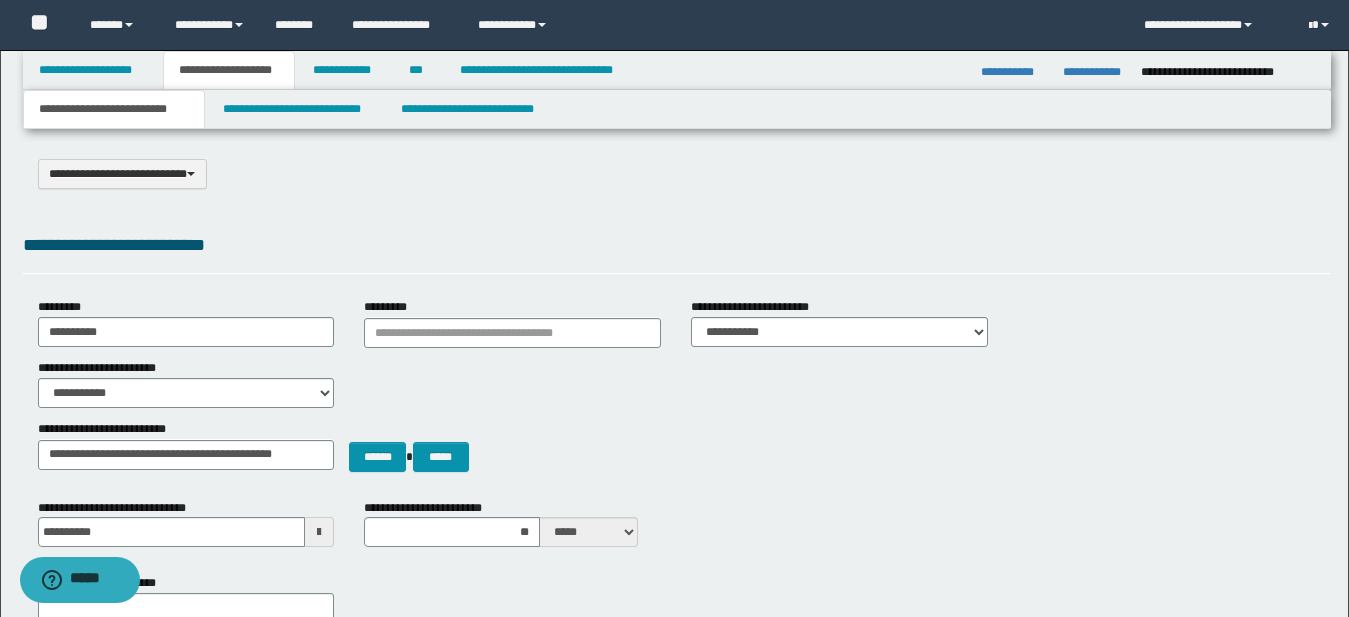 click on "******
*****" at bounding box center (676, 446) 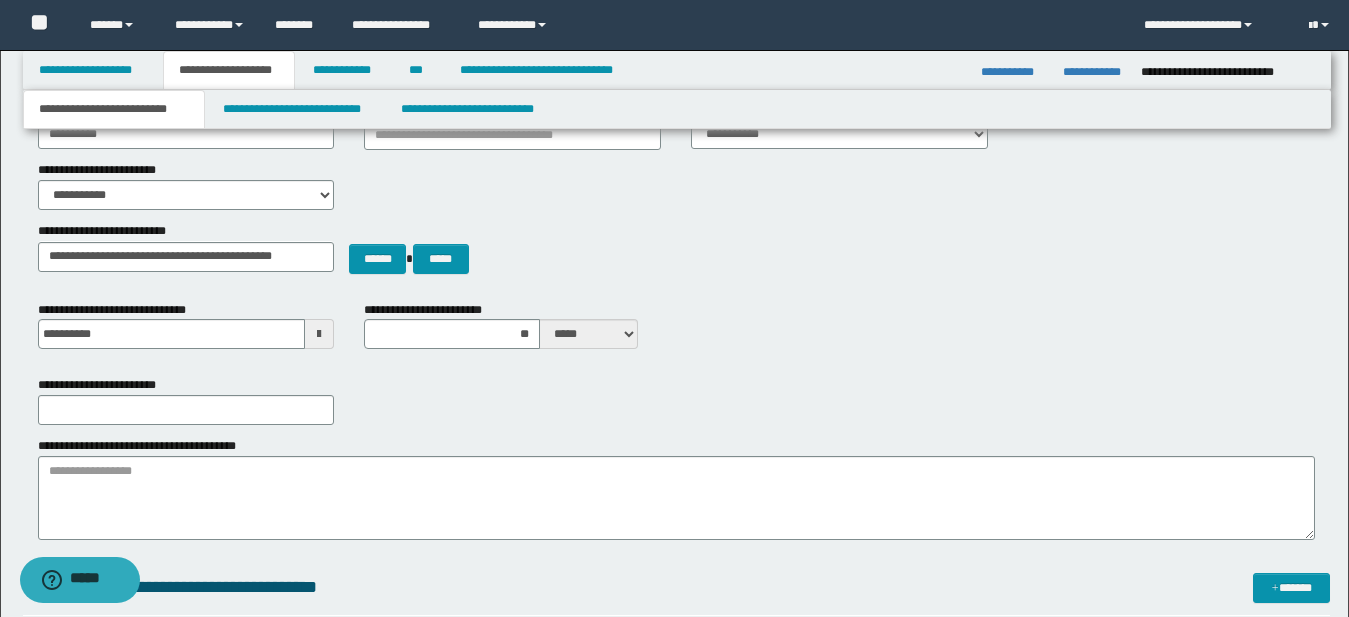 scroll, scrollTop: 199, scrollLeft: 0, axis: vertical 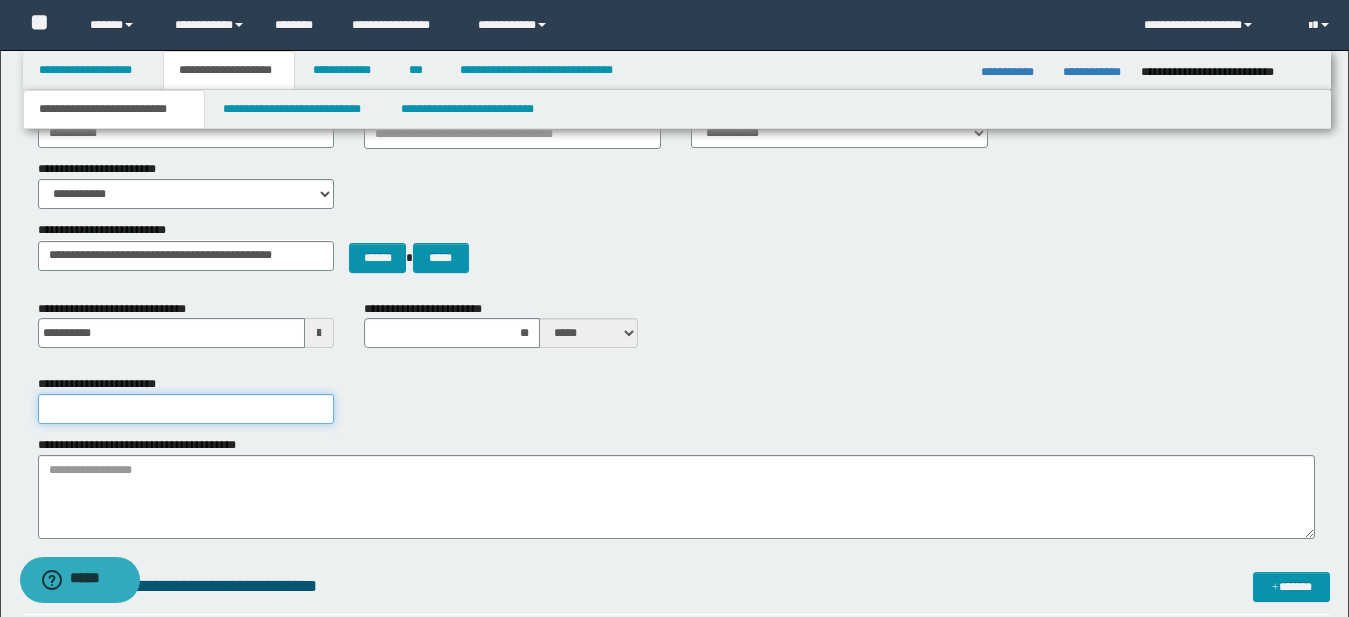 click on "**********" at bounding box center [186, 409] 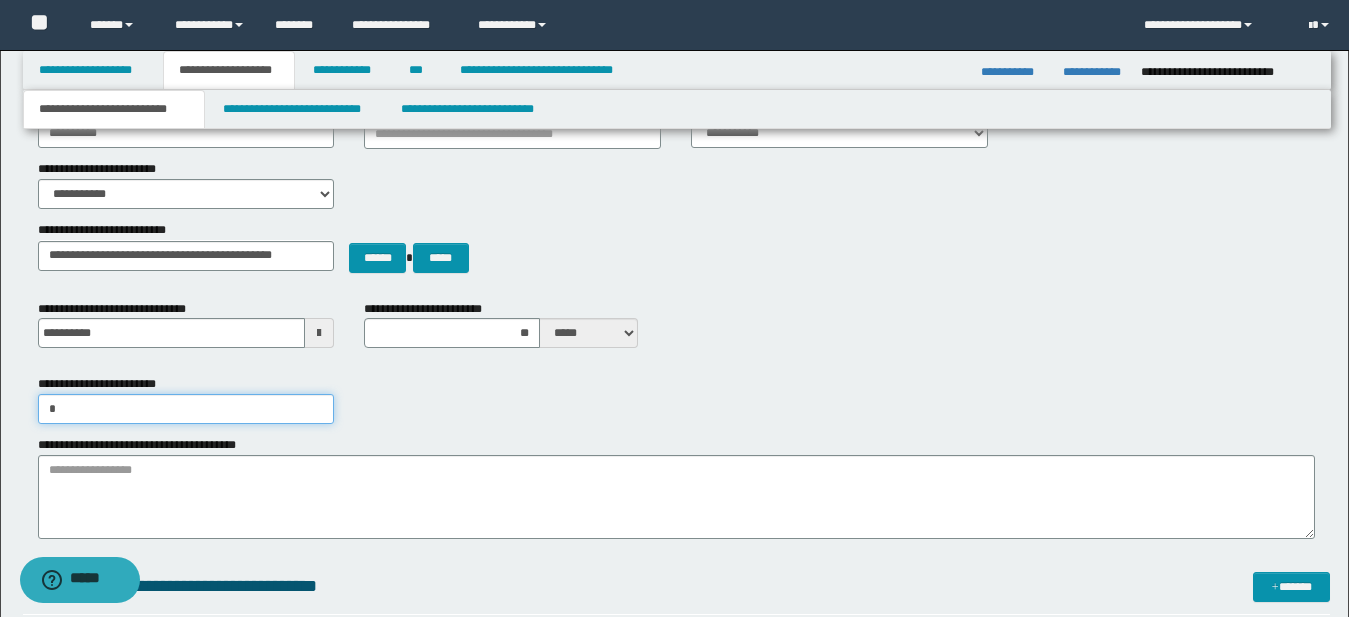 type on "**********" 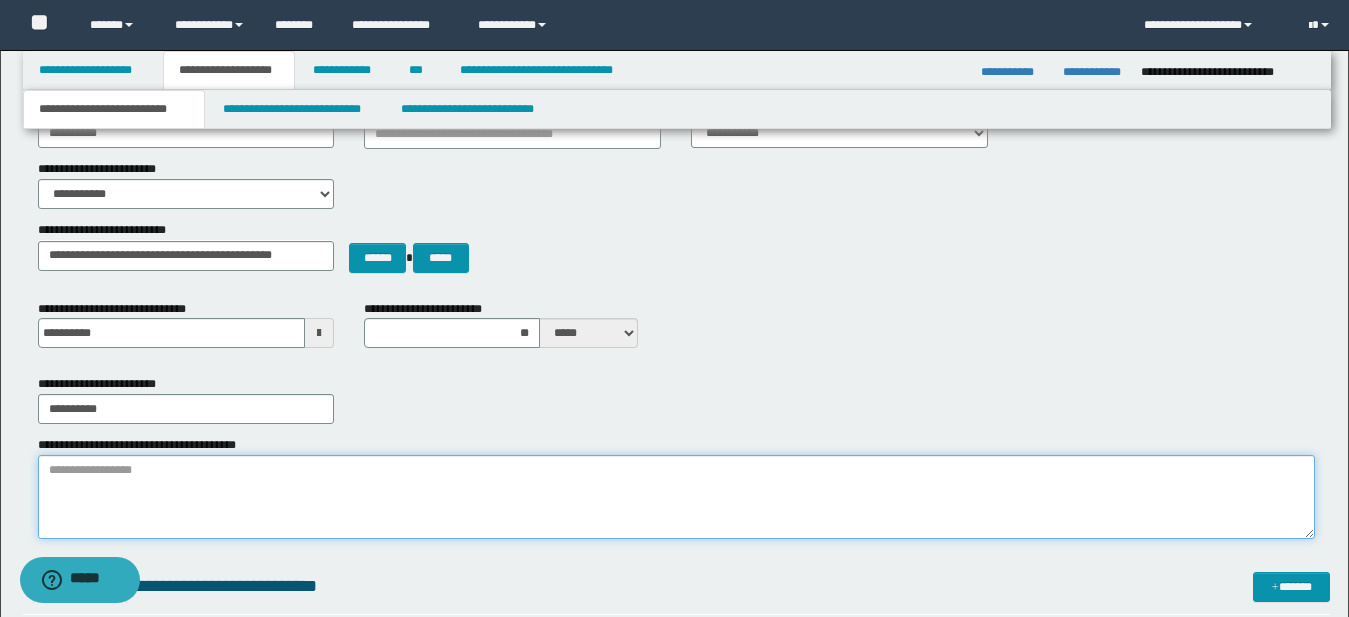 click on "**********" at bounding box center [676, 497] 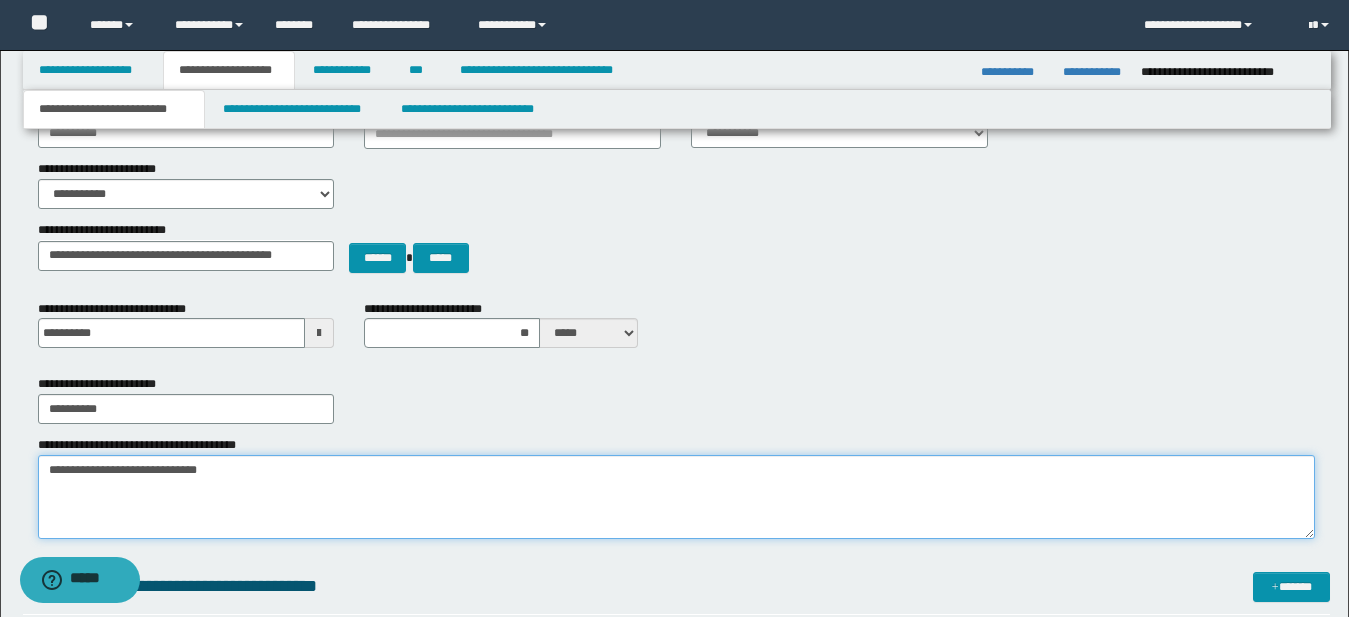 type on "**********" 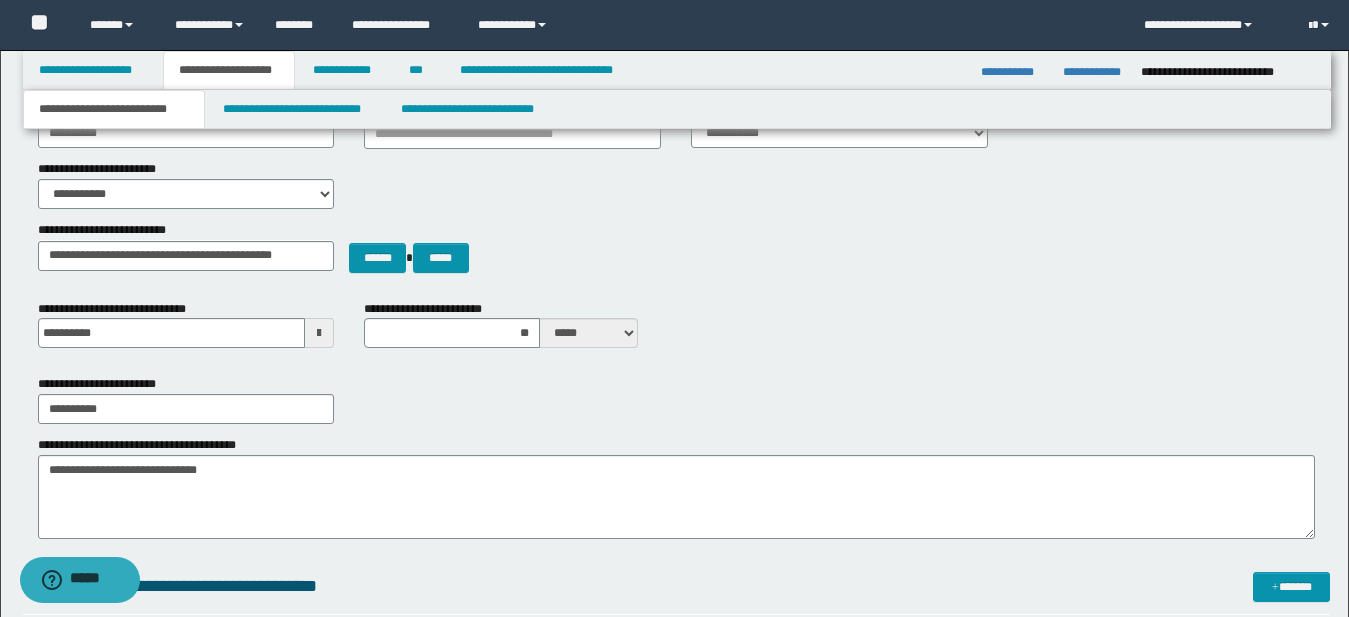 click on "**********" at bounding box center (676, 399) 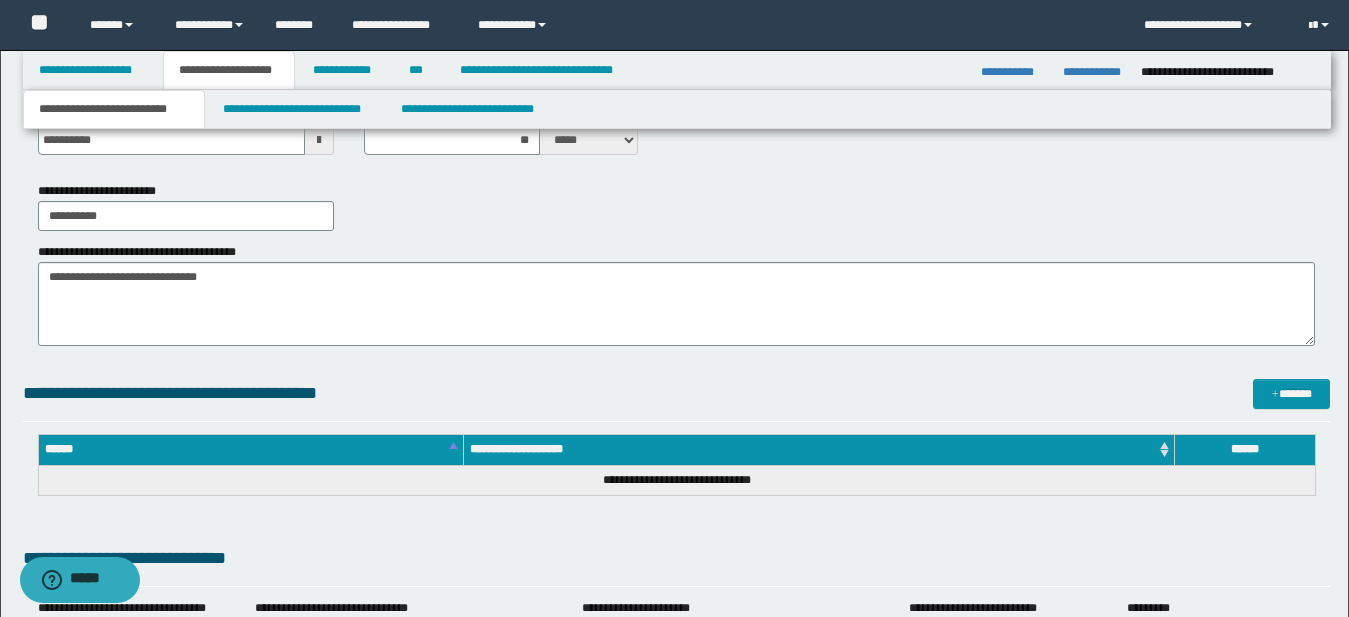 scroll, scrollTop: 0, scrollLeft: 0, axis: both 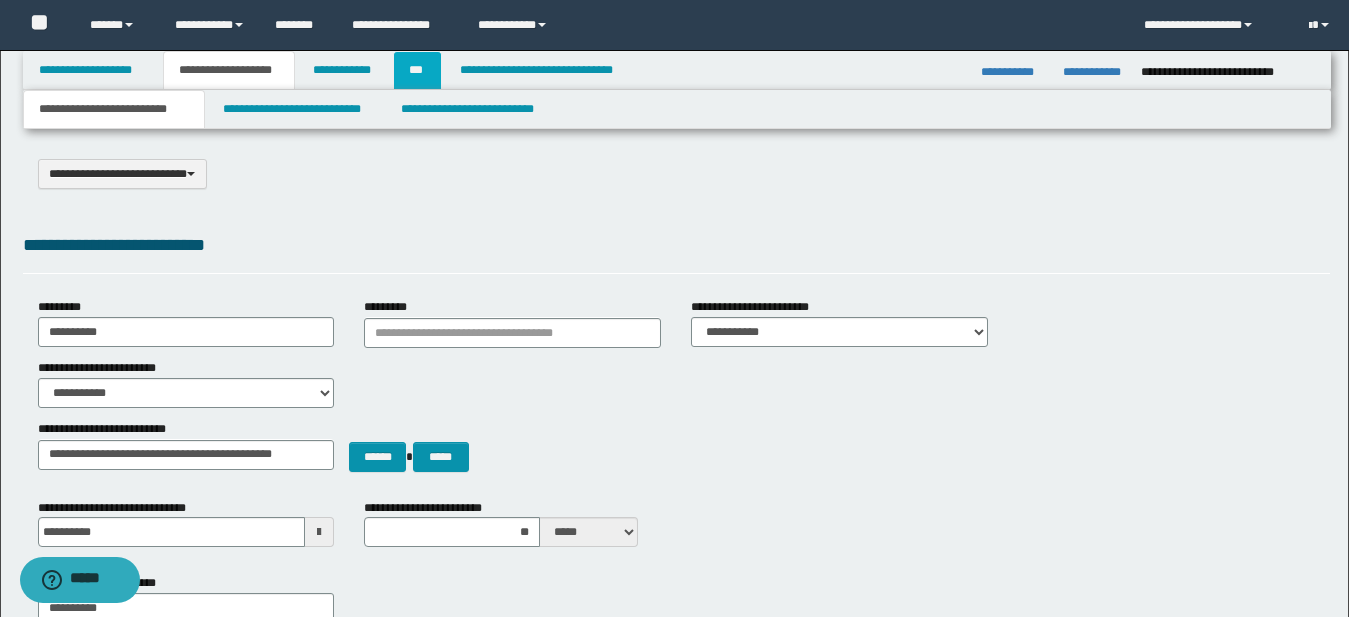 click on "***" at bounding box center [417, 70] 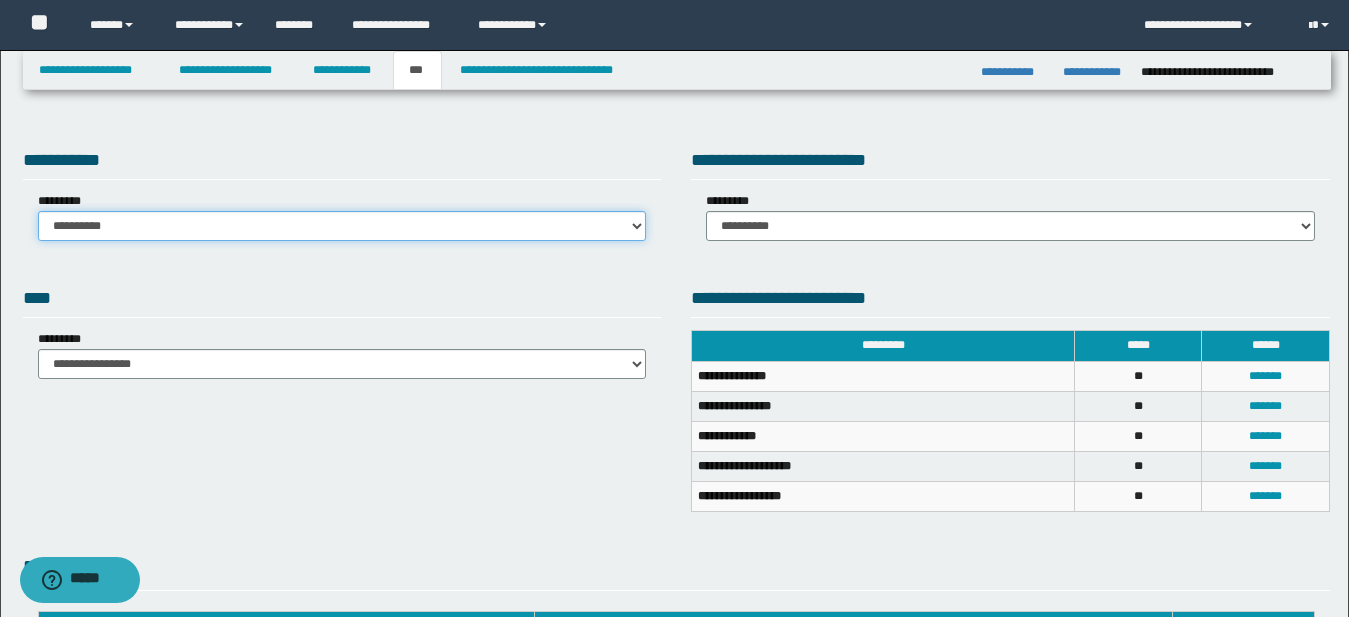 click on "**********" at bounding box center [342, 226] 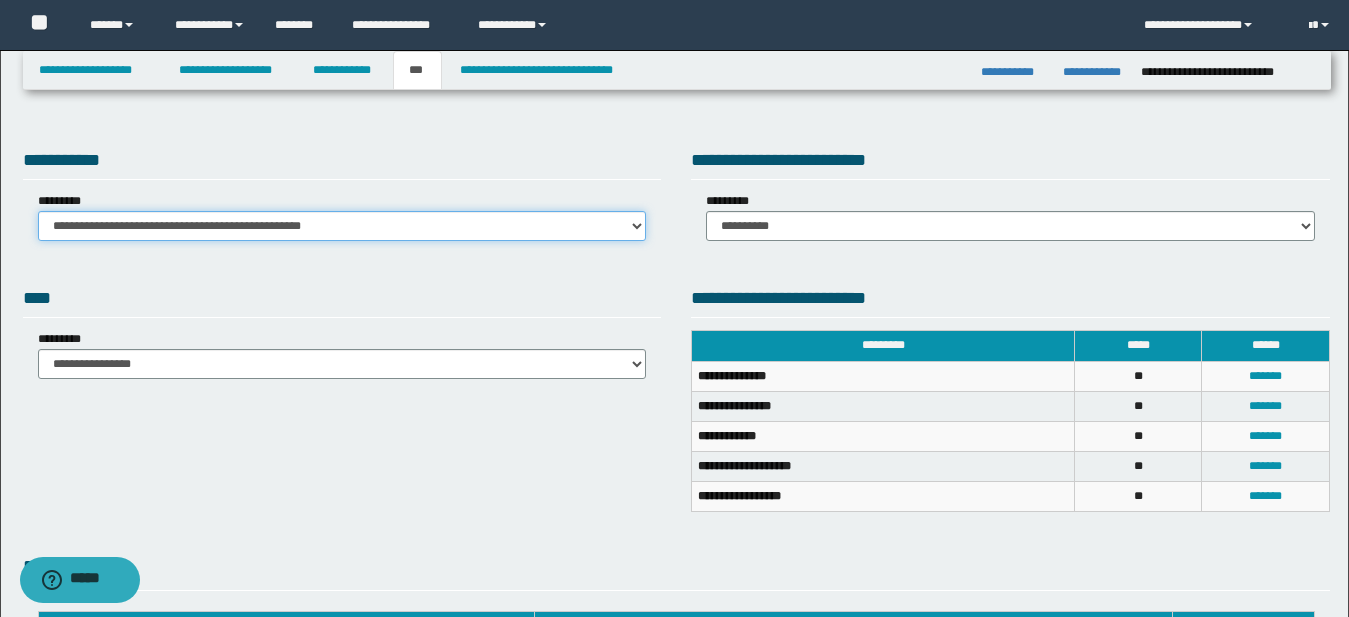 click on "**********" at bounding box center (342, 226) 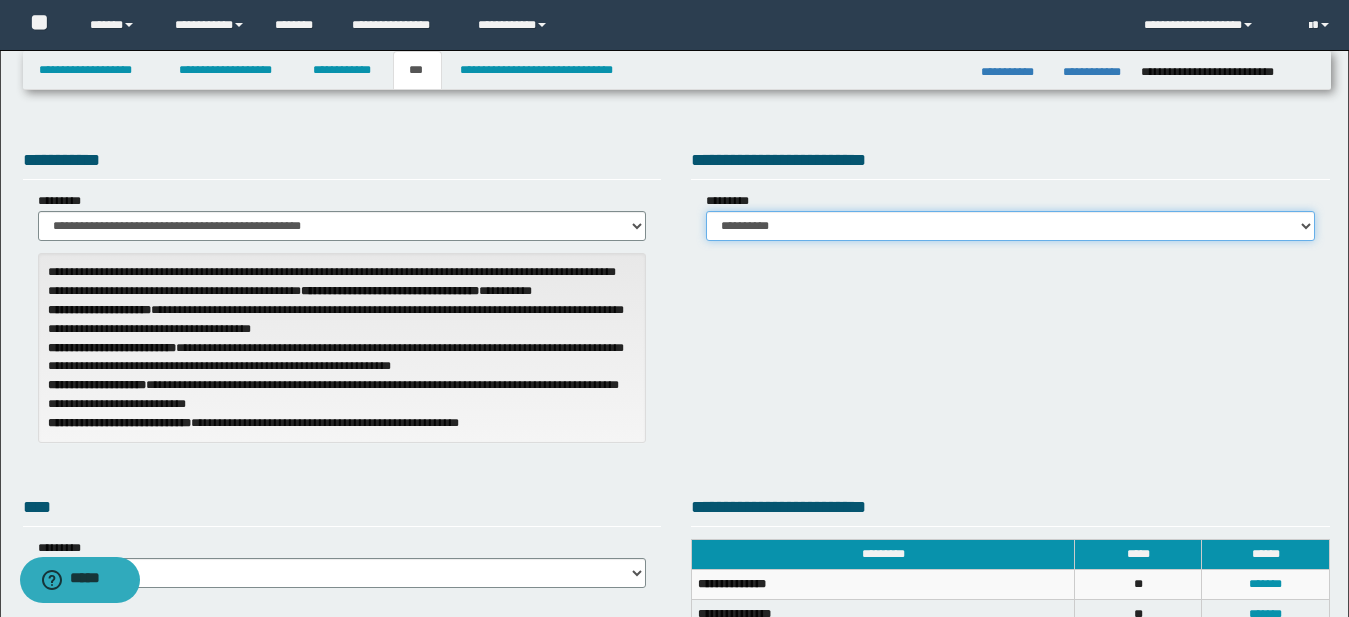 click on "**********" at bounding box center (1010, 226) 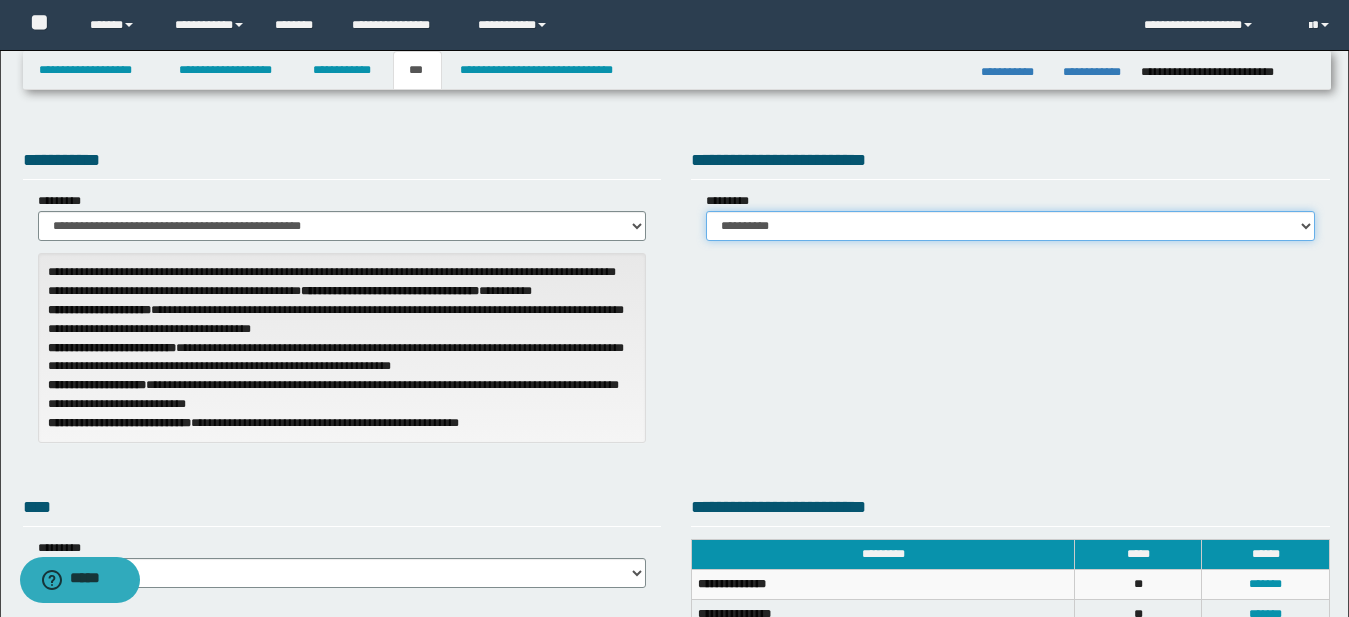 select on "*" 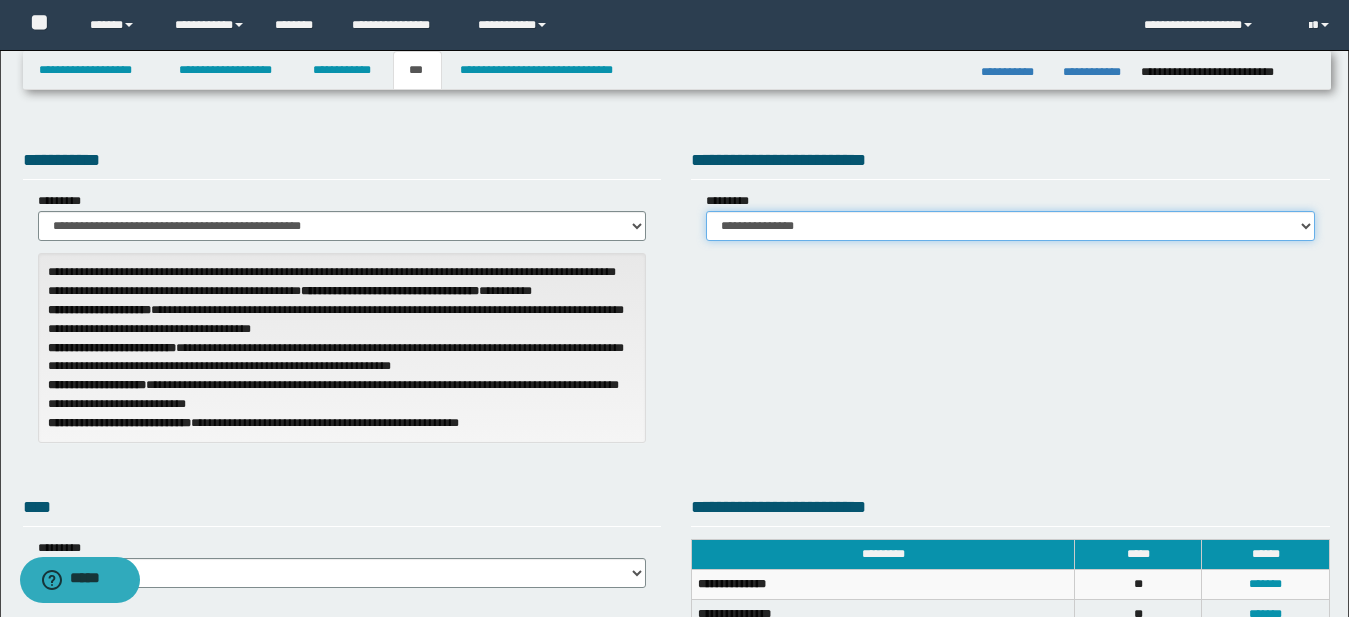 click on "**********" at bounding box center [1010, 226] 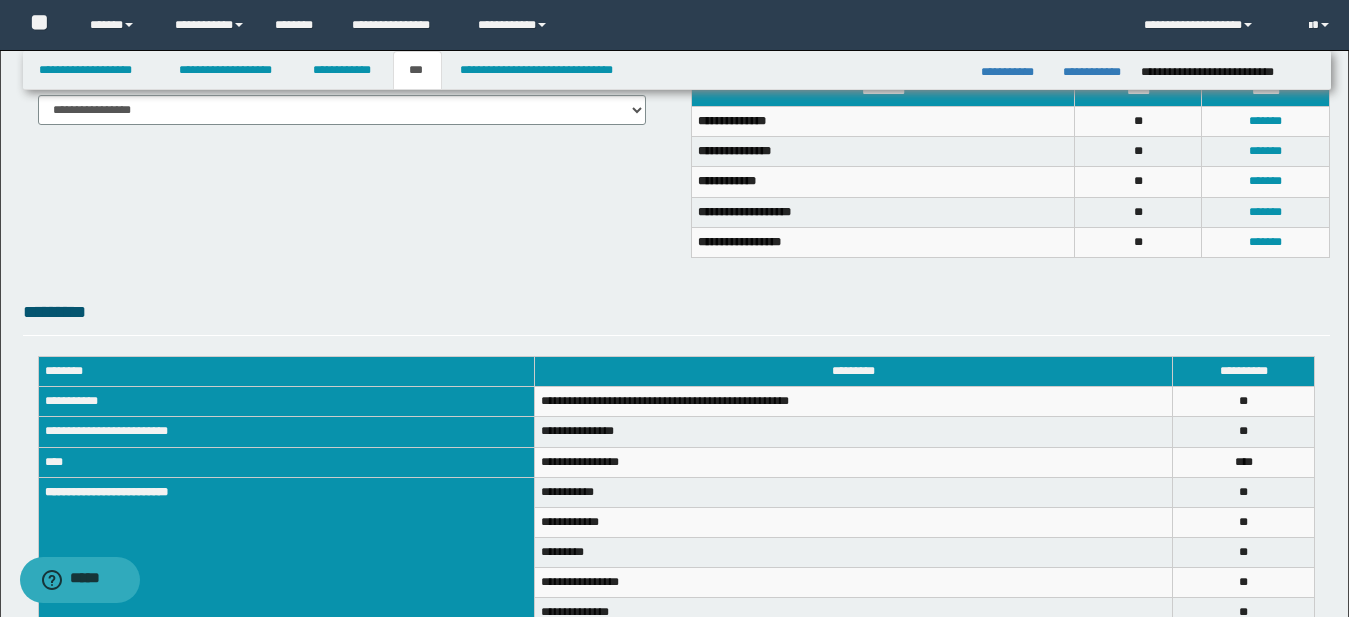 scroll, scrollTop: 633, scrollLeft: 0, axis: vertical 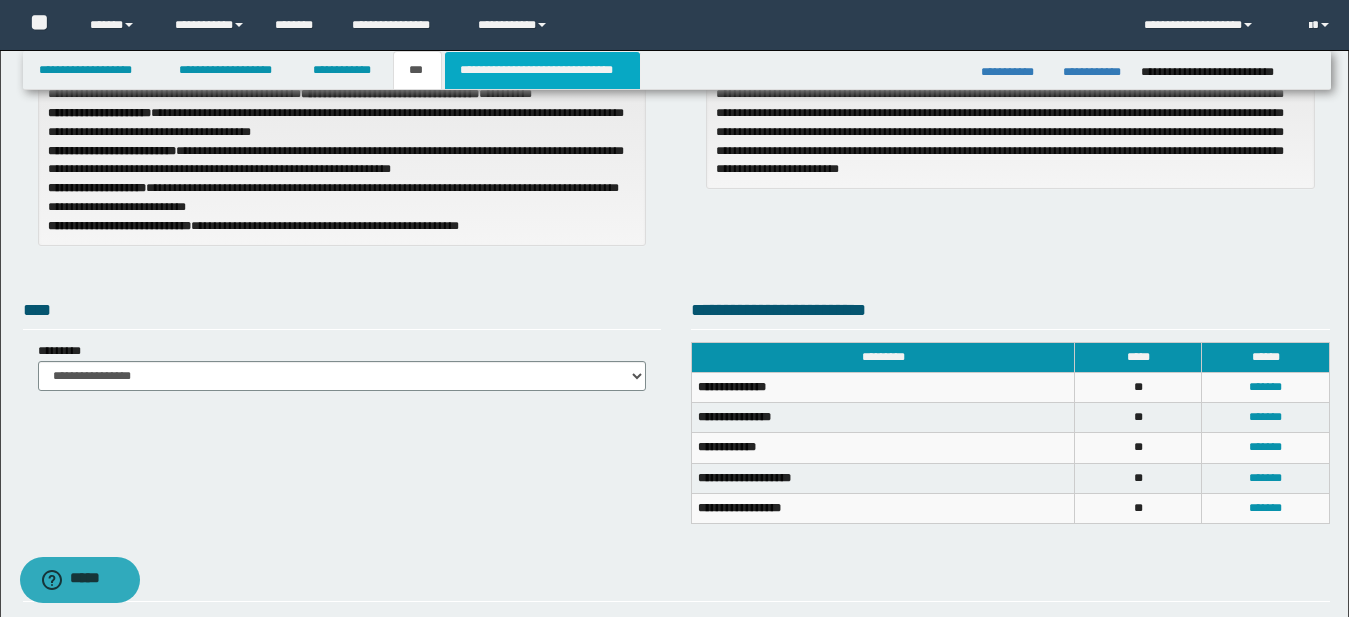 click on "**********" at bounding box center (542, 70) 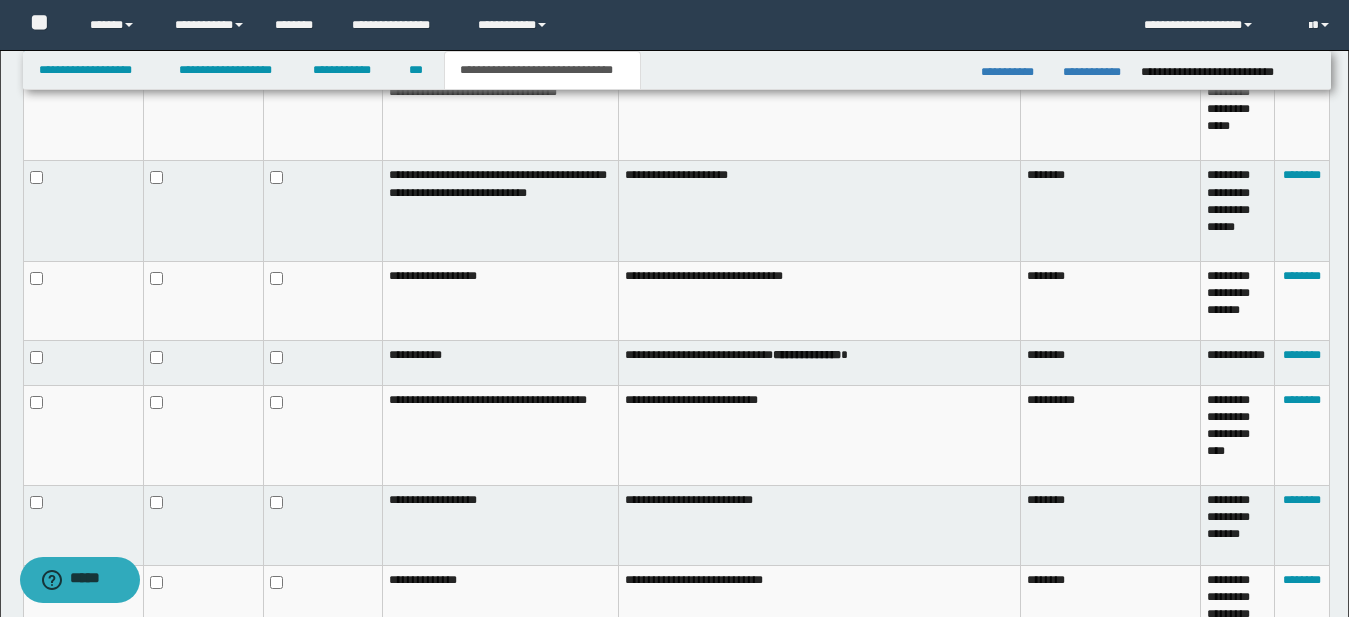 scroll, scrollTop: 1299, scrollLeft: 0, axis: vertical 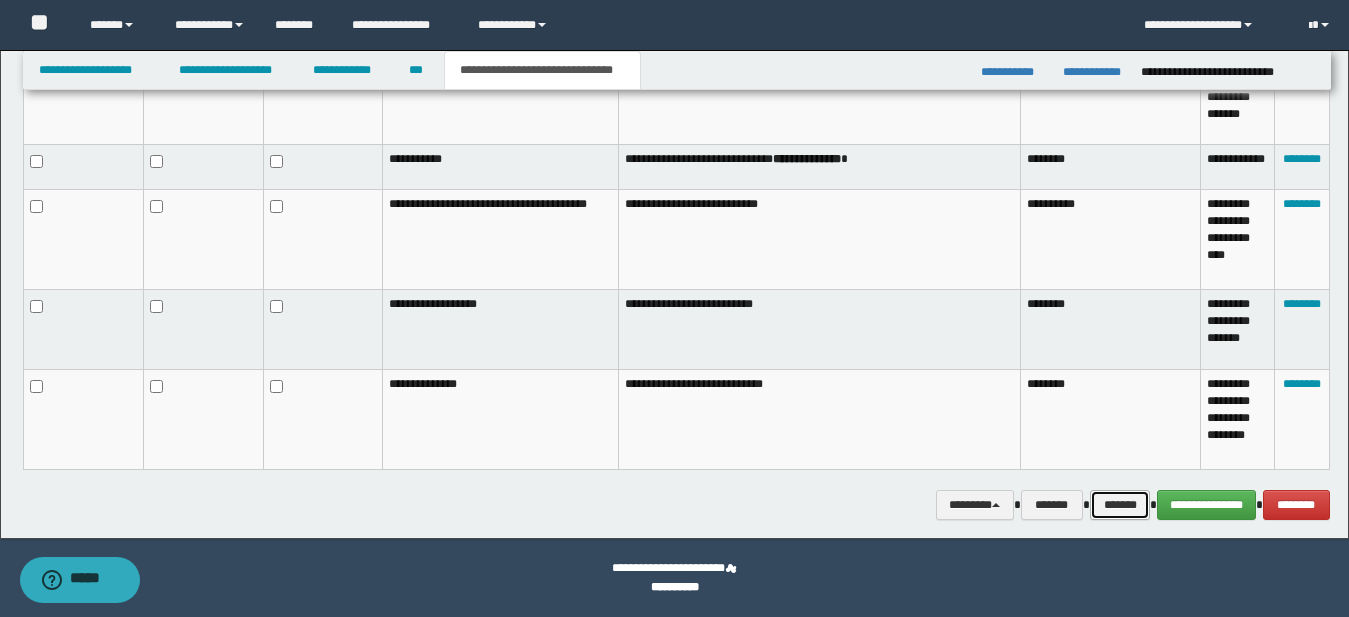 click on "*******" at bounding box center [1120, 505] 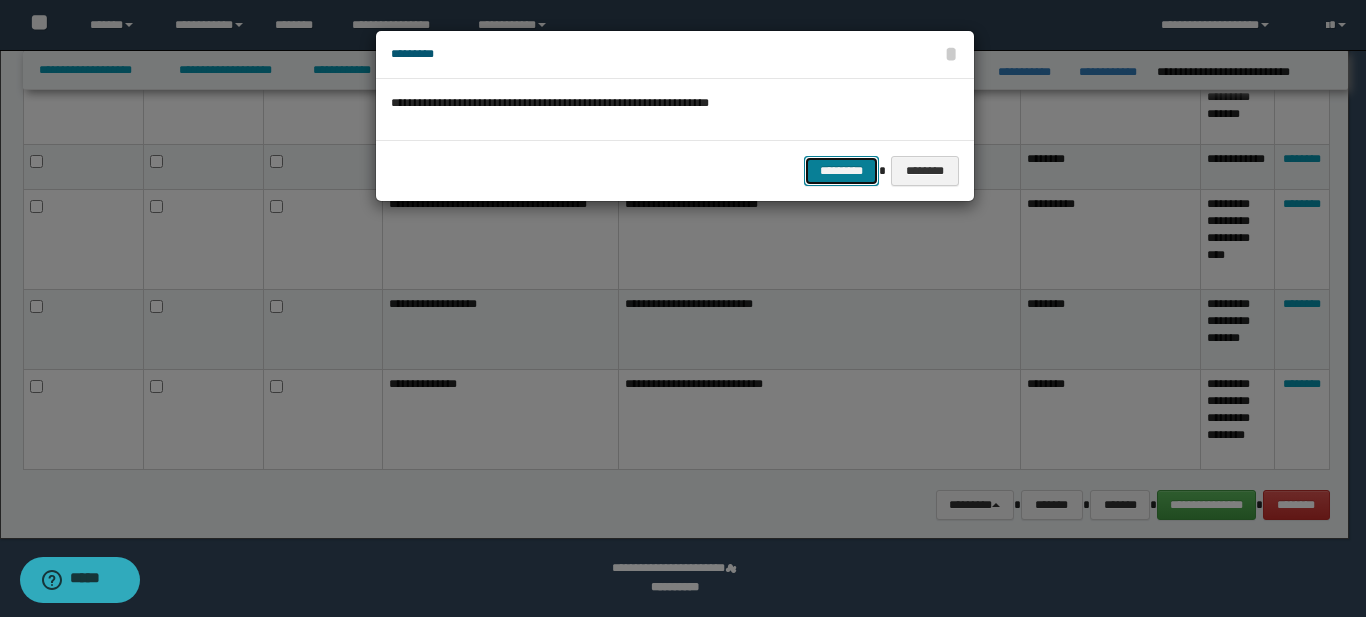 click on "*********" at bounding box center [841, 171] 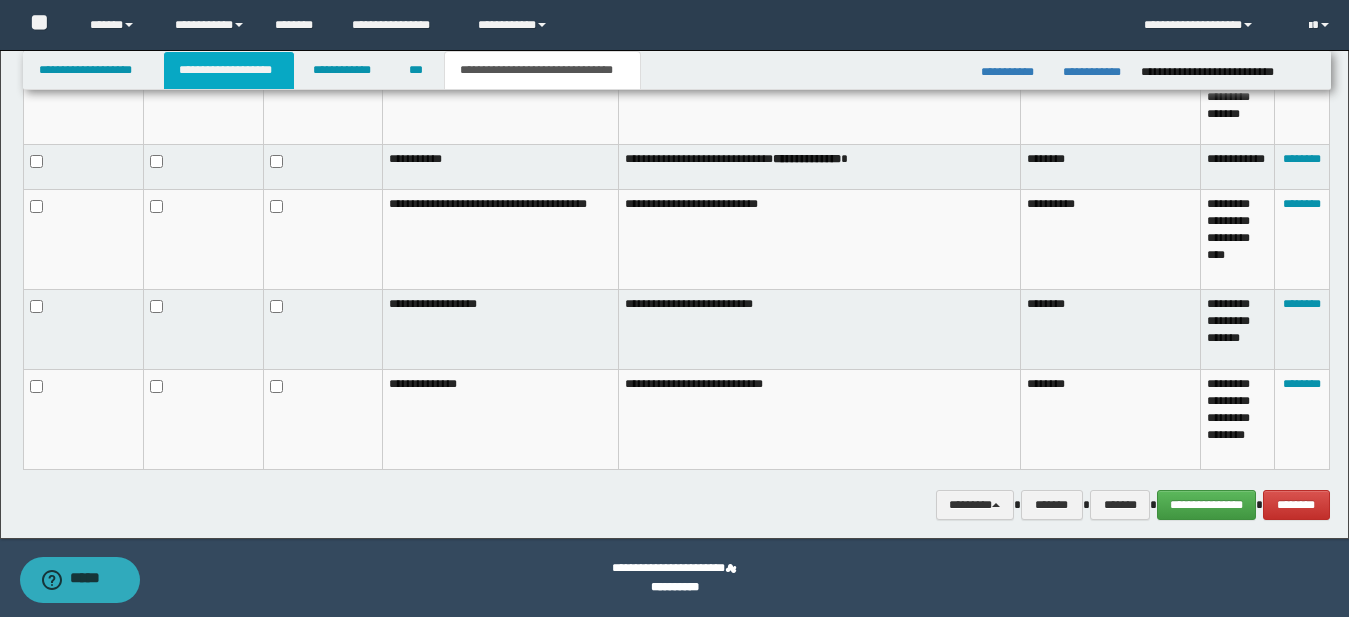 click on "**********" at bounding box center [229, 70] 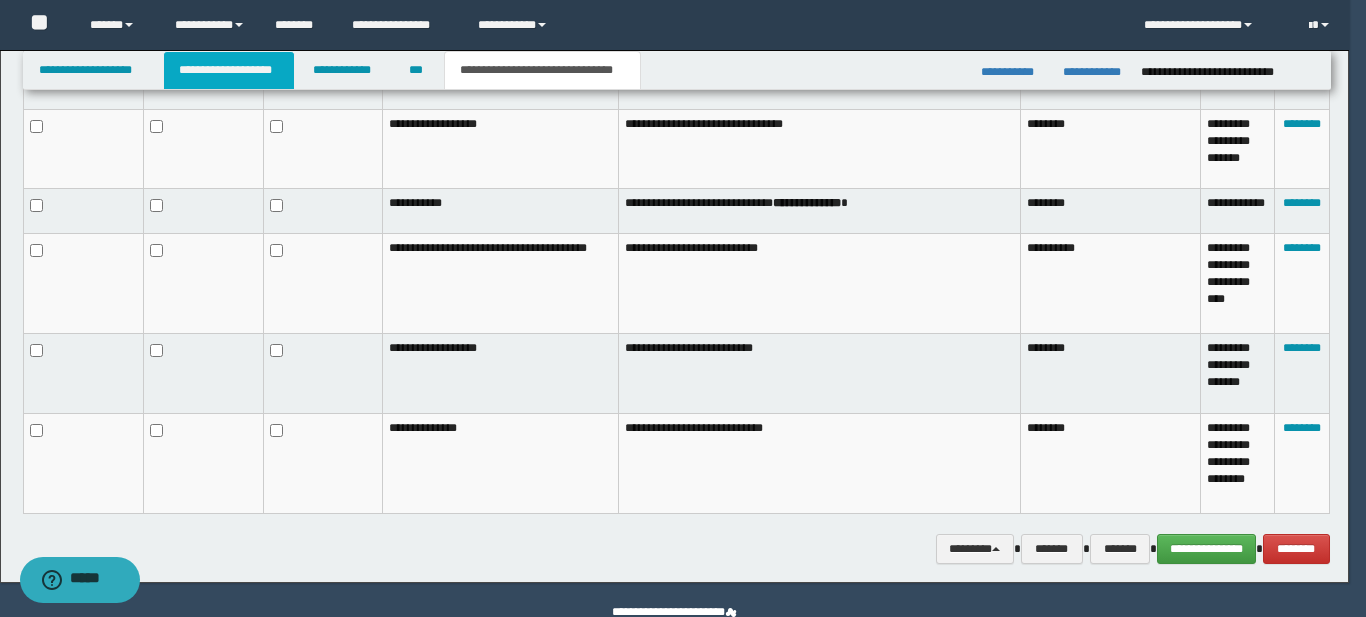 type 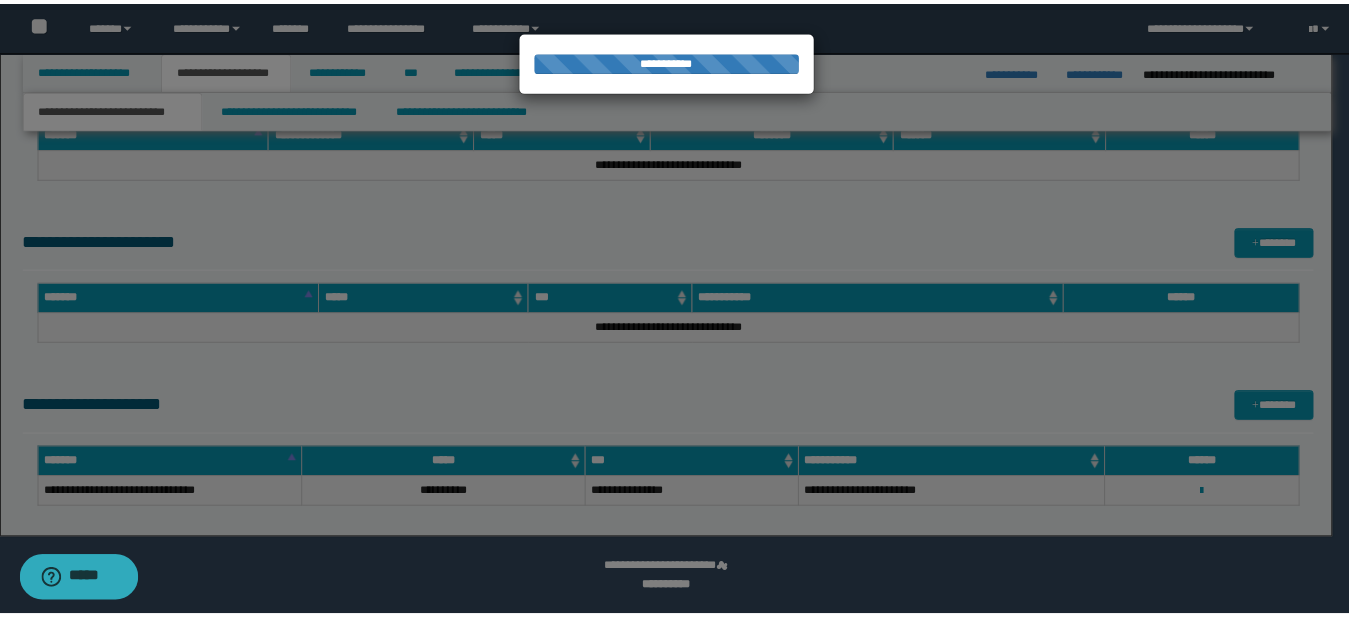 scroll, scrollTop: 1255, scrollLeft: 0, axis: vertical 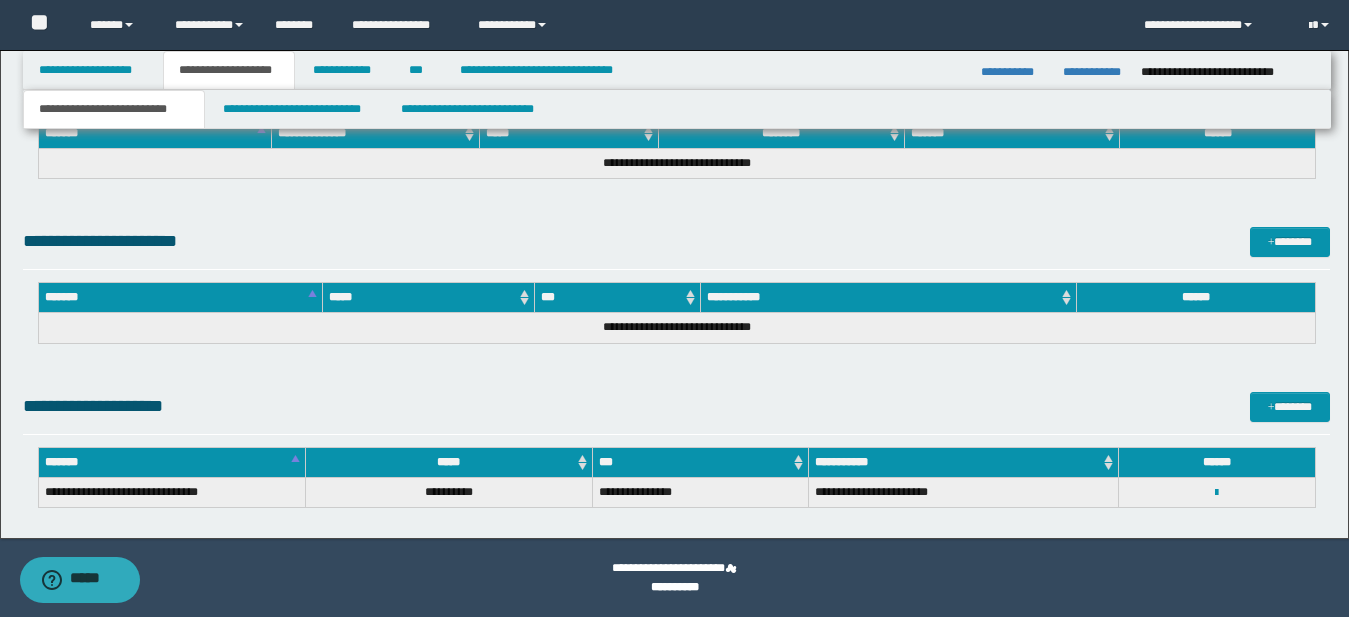 click on "**********" at bounding box center [114, 109] 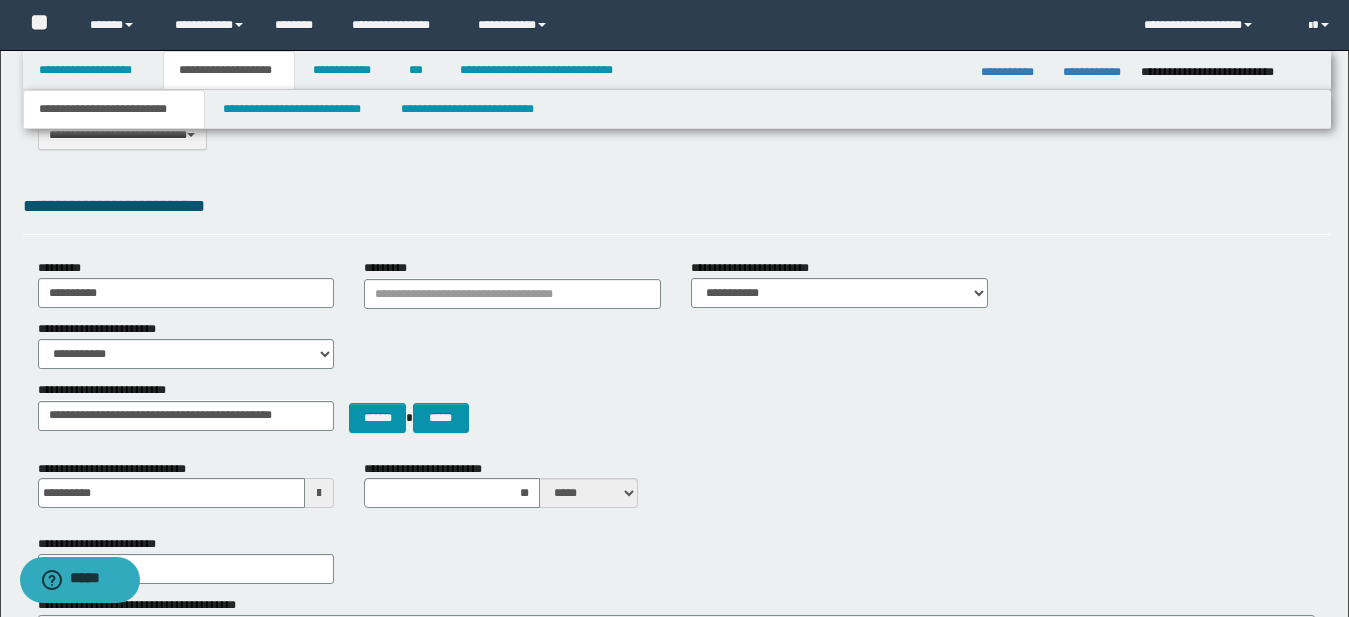 scroll, scrollTop: 0, scrollLeft: 0, axis: both 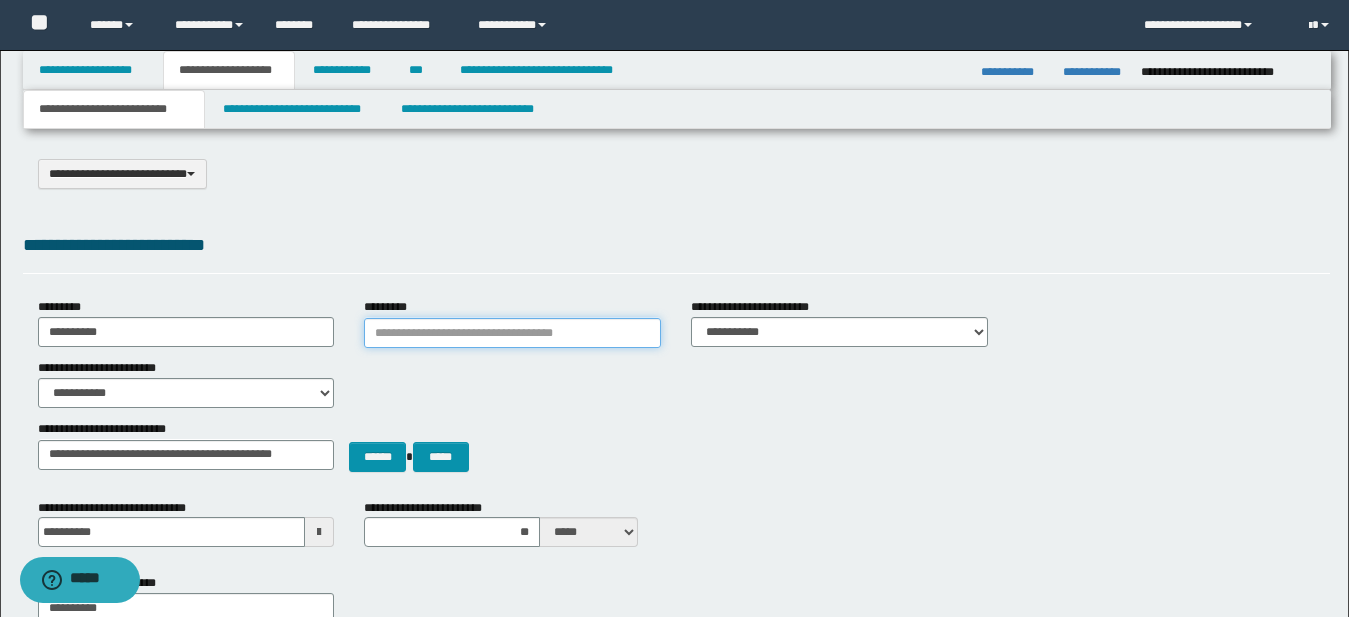 click on "*********" at bounding box center (512, 333) 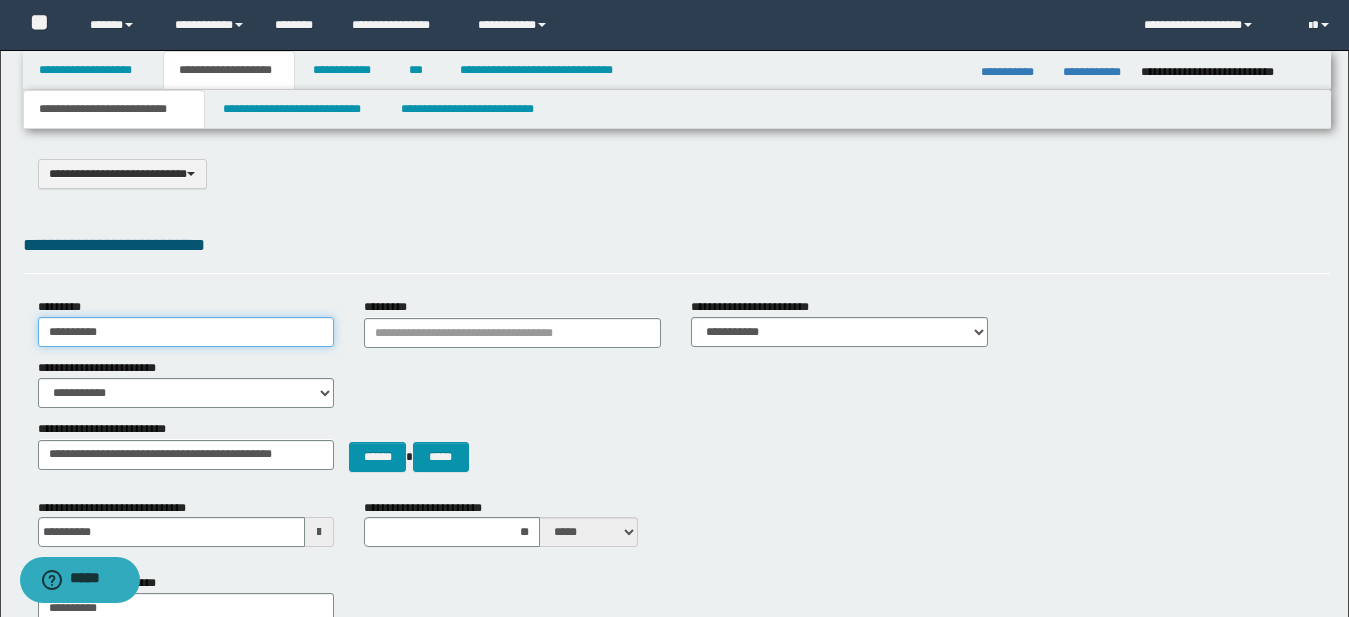 click on "**********" at bounding box center [186, 332] 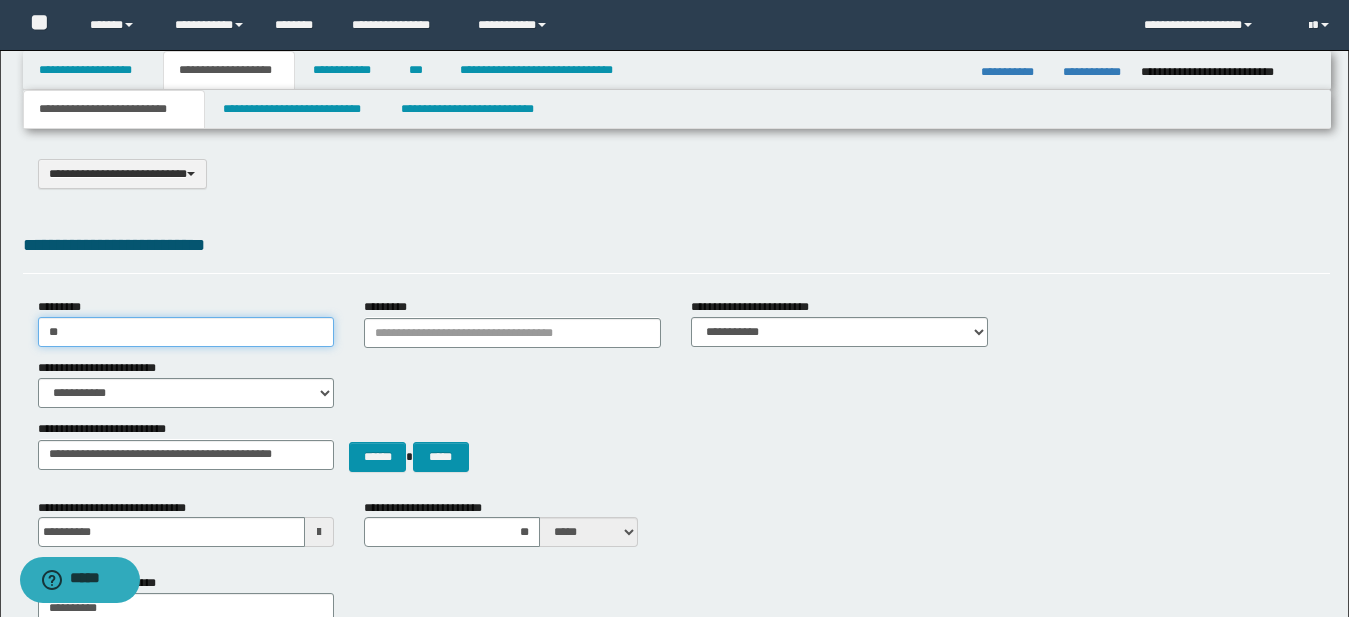 type on "*" 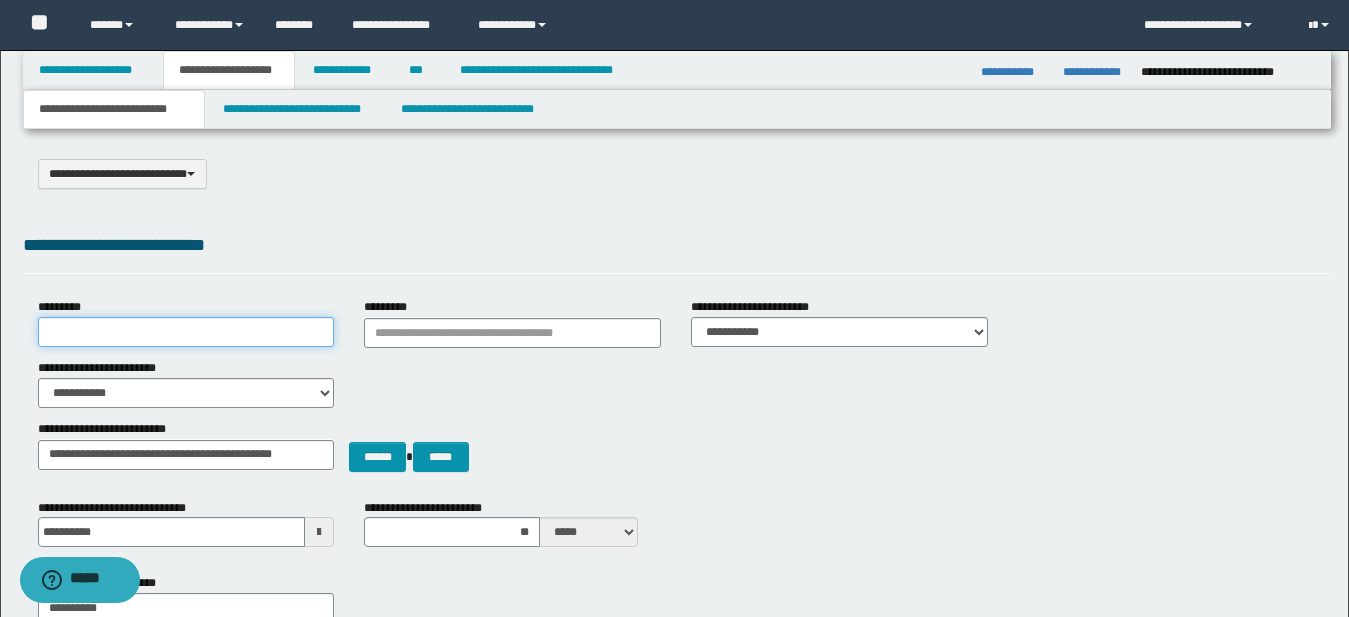 type 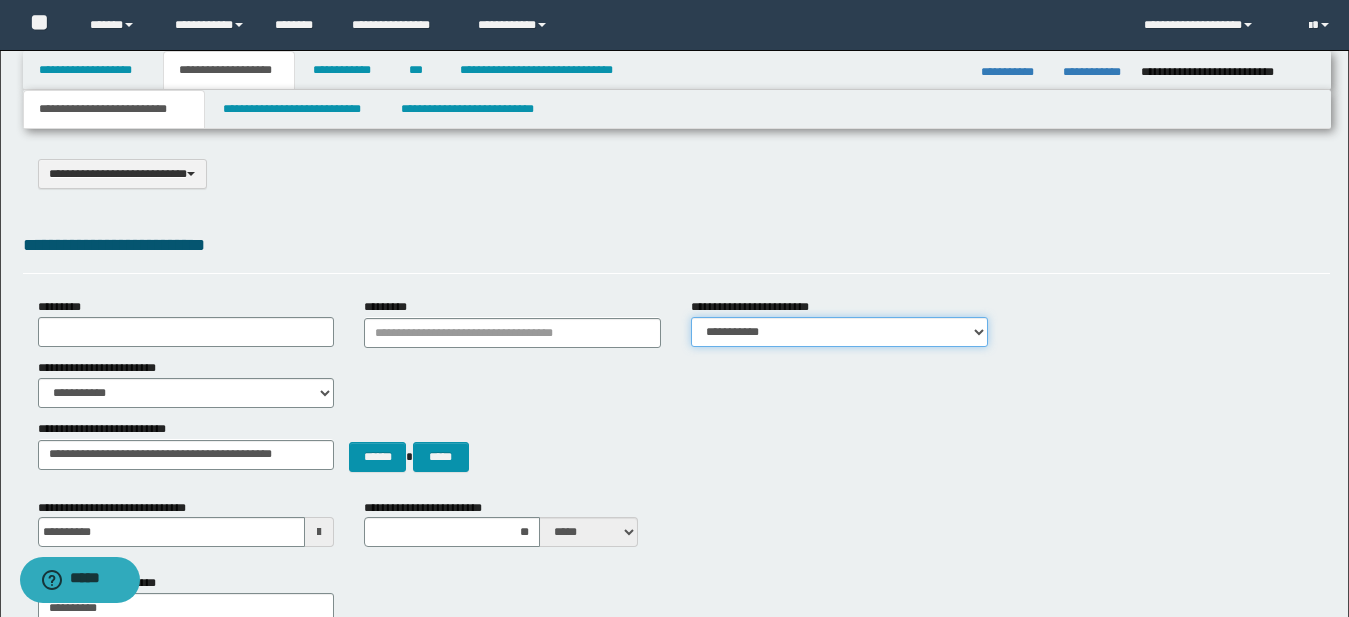 click on "**********" at bounding box center [839, 332] 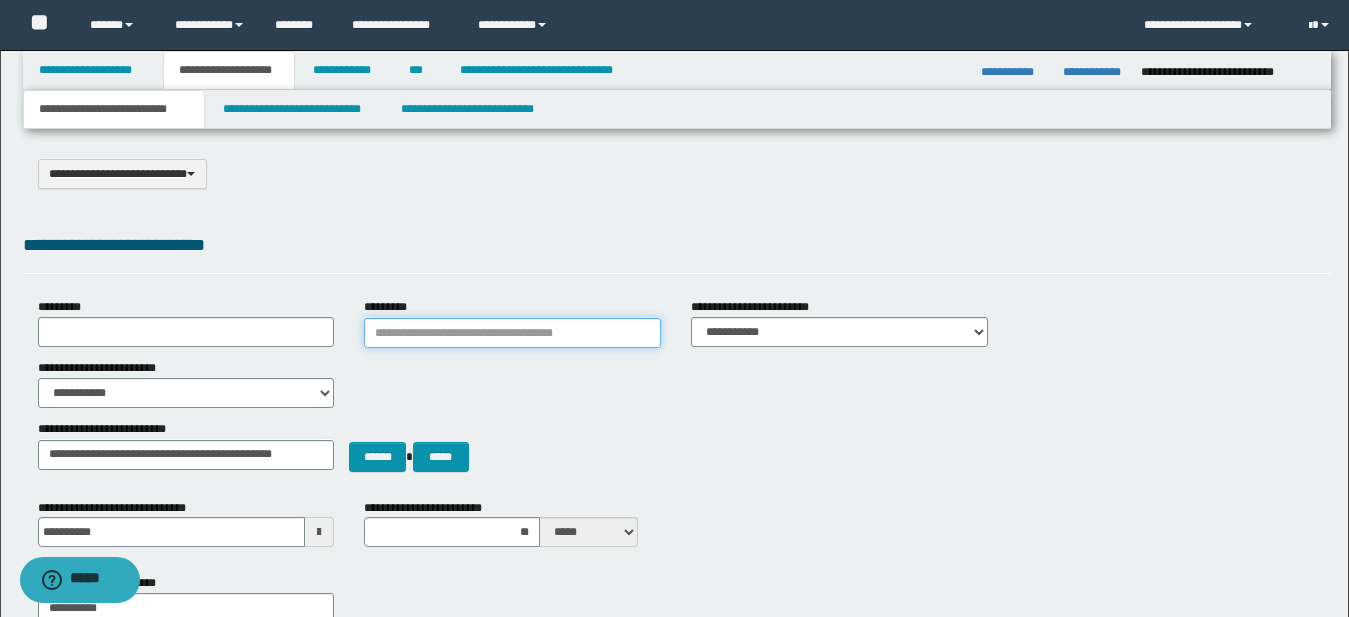 click on "*********" at bounding box center [512, 333] 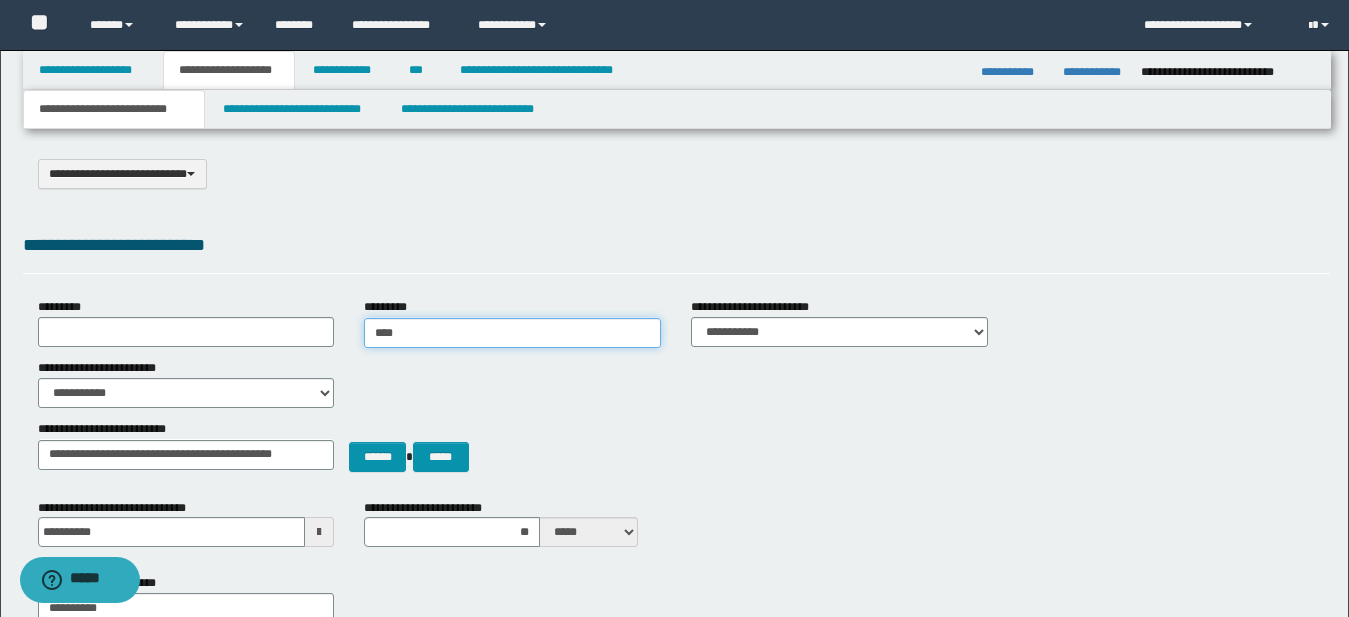 type on "*****" 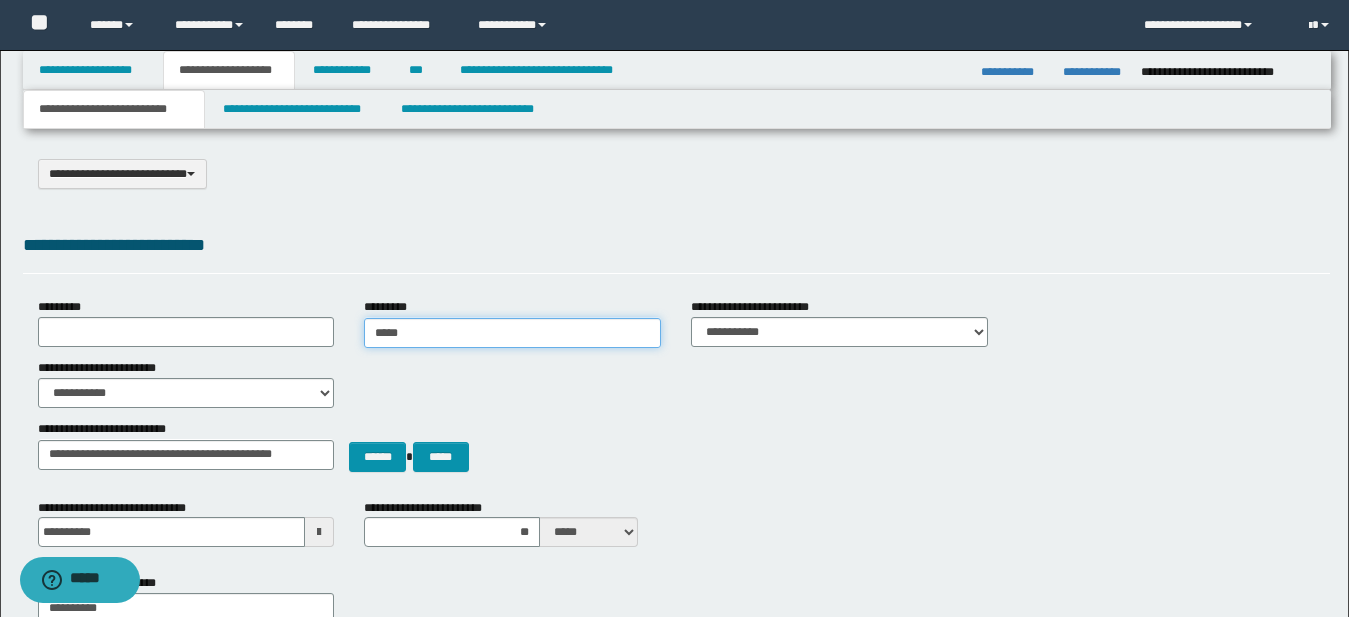 type on "**********" 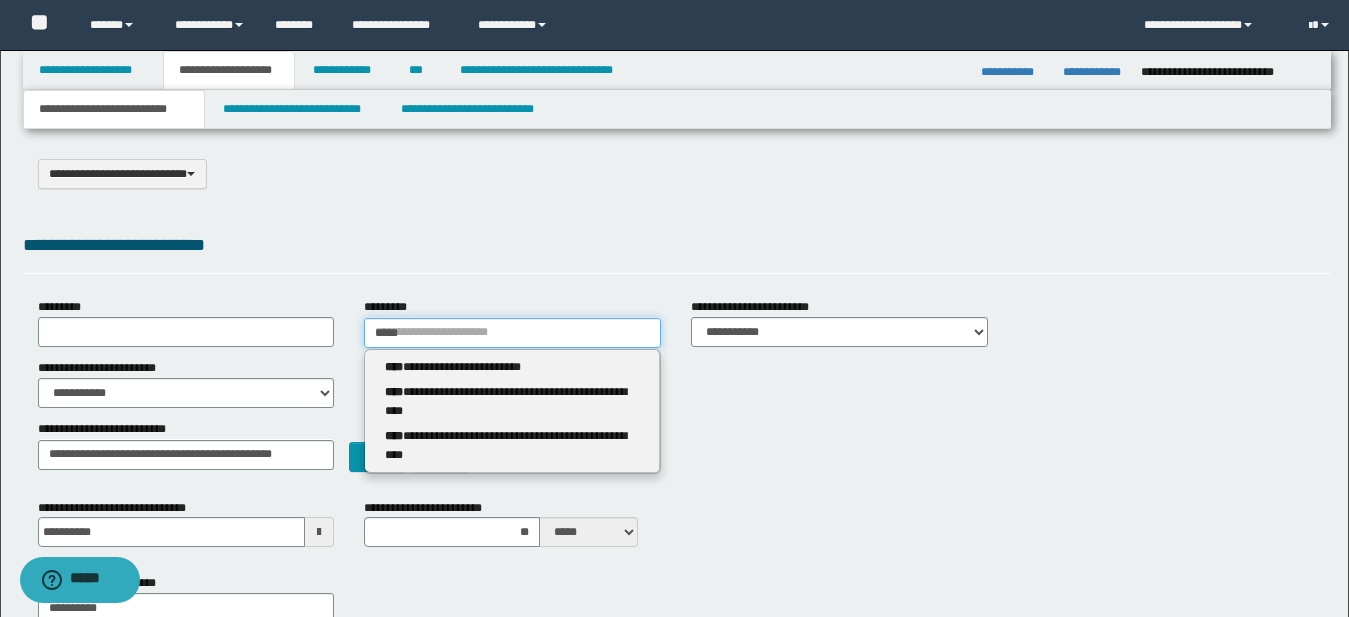 type 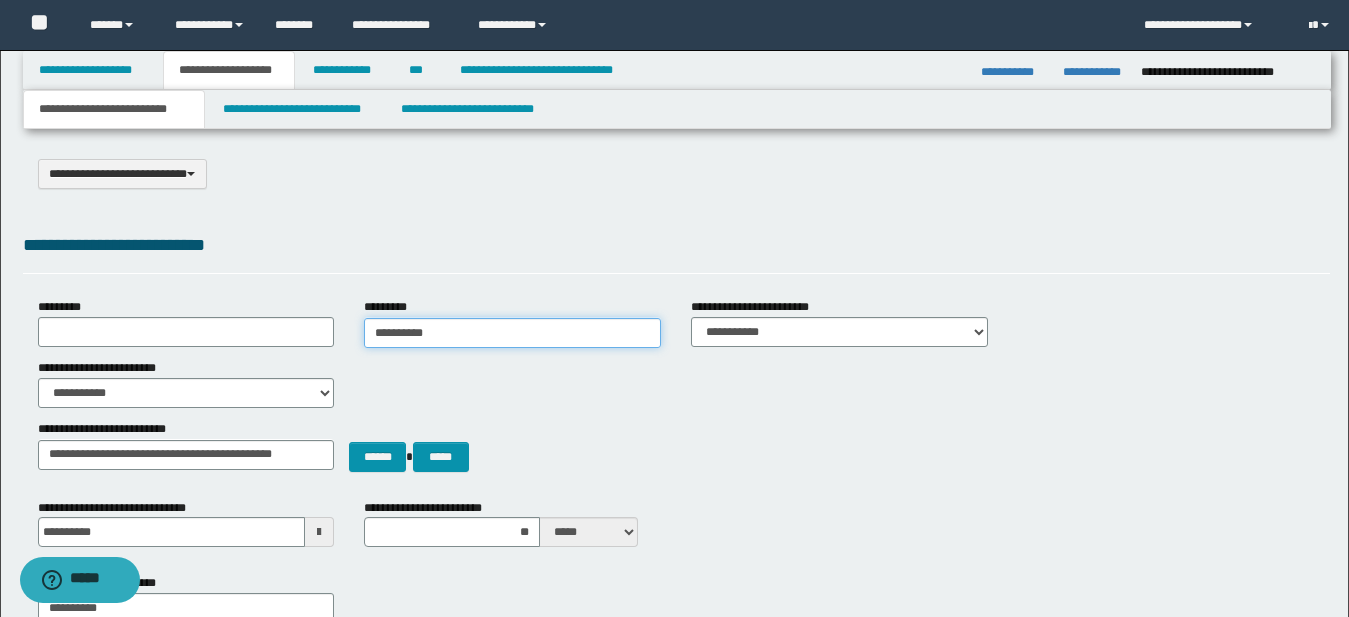 type on "**********" 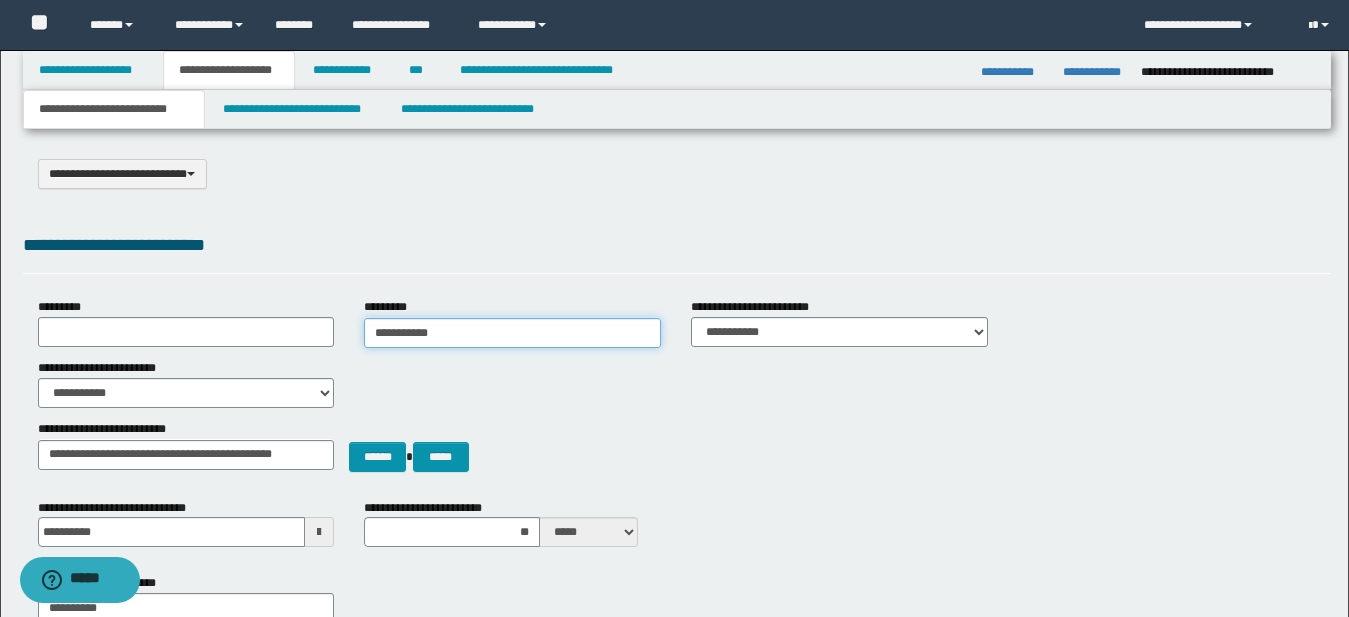 type on "**********" 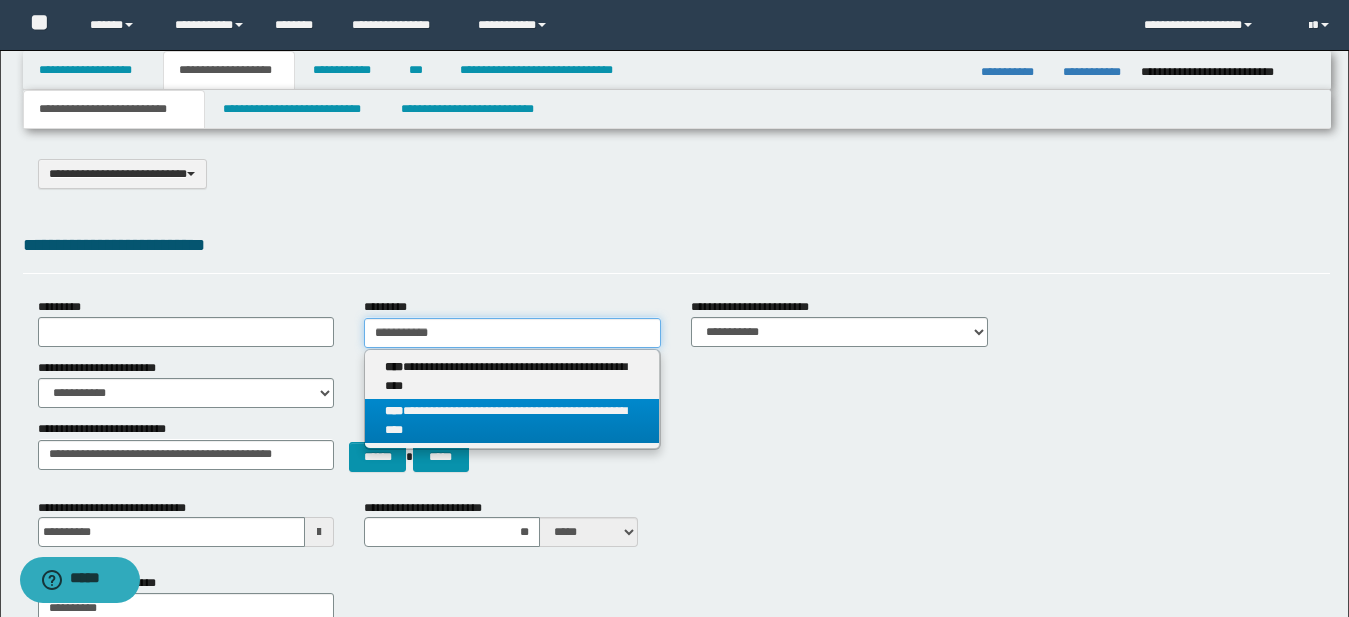 type on "**********" 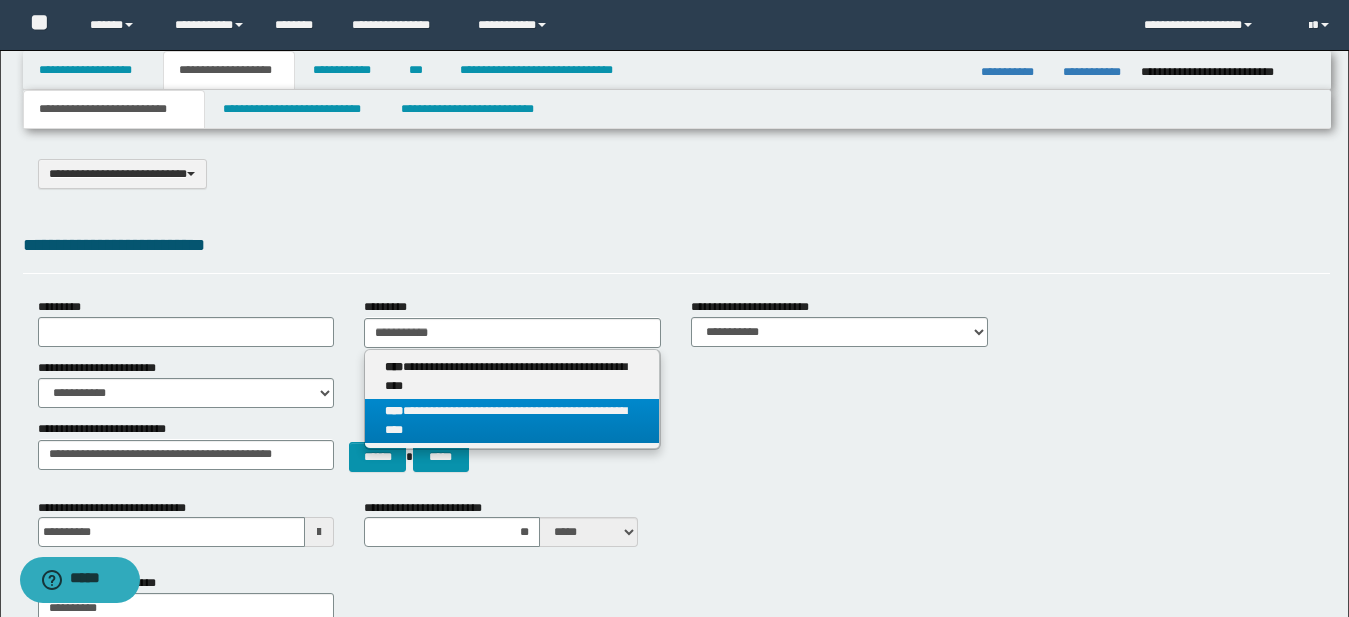 click on "**********" at bounding box center (512, 421) 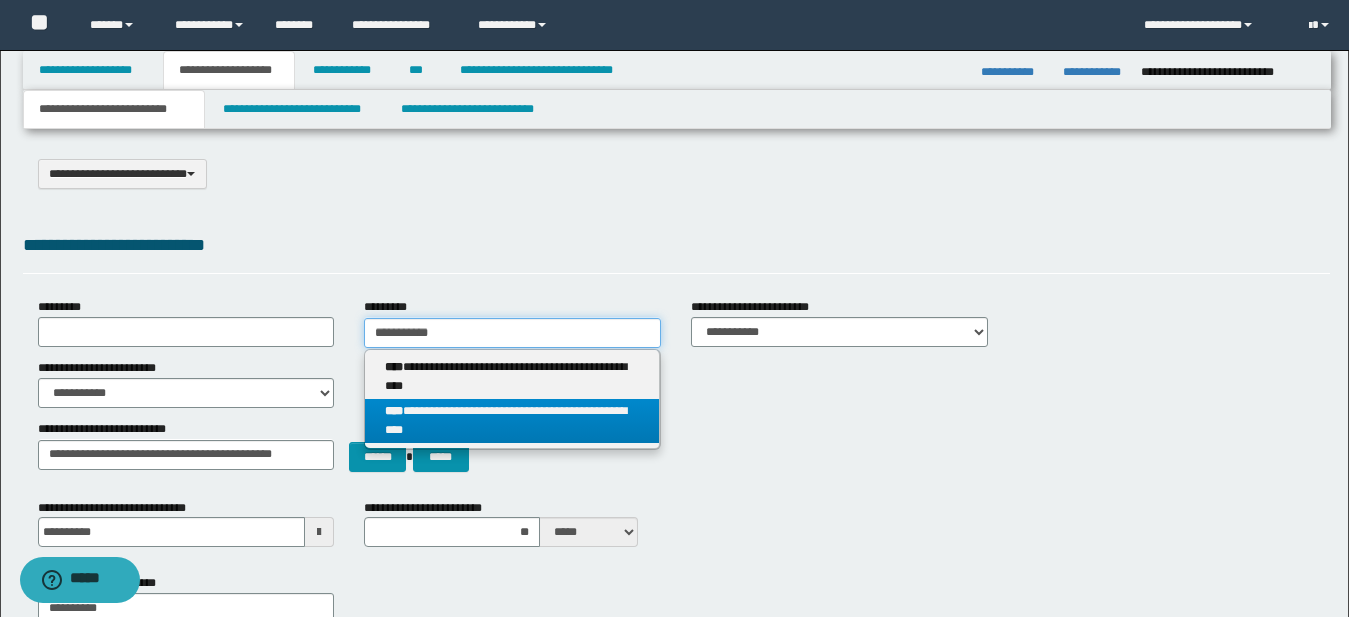 type 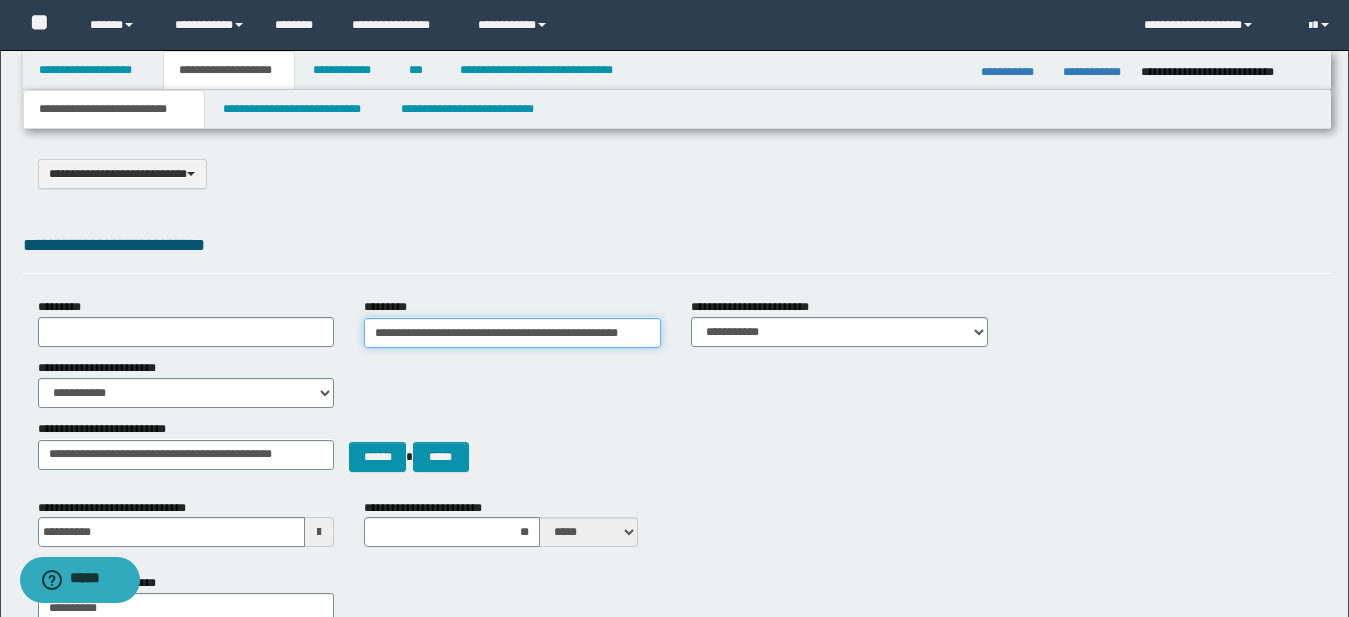 scroll, scrollTop: 0, scrollLeft: 7, axis: horizontal 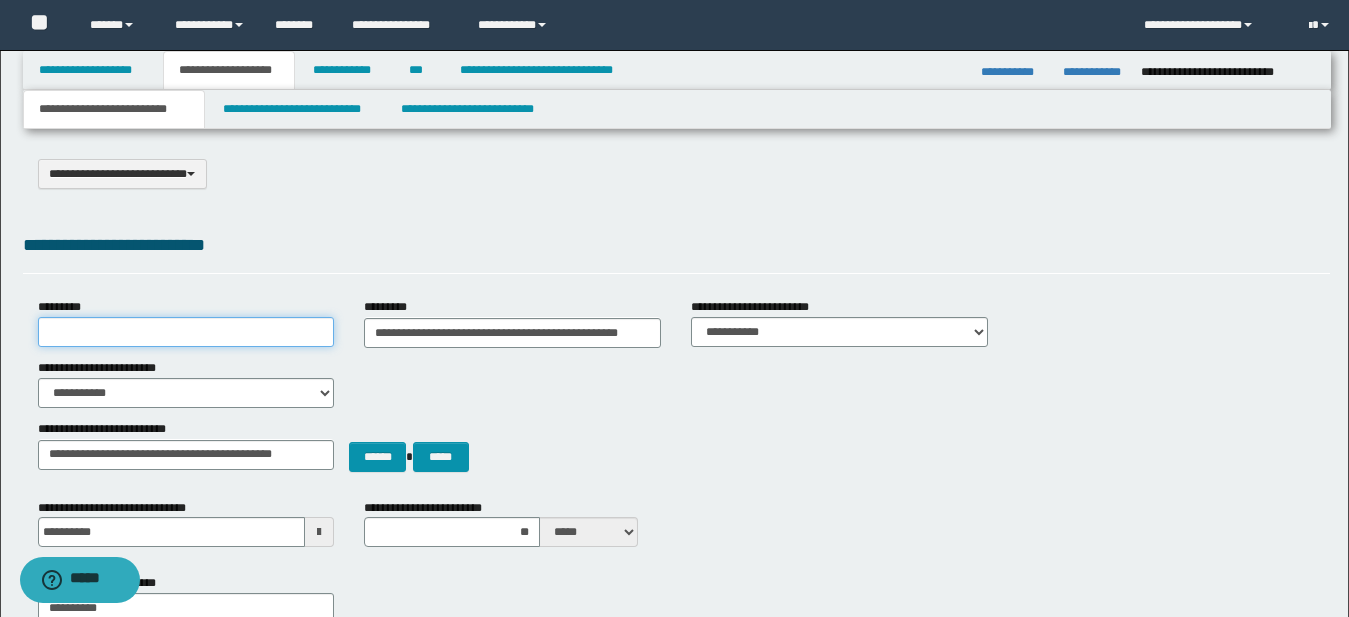 click on "*********" at bounding box center (186, 332) 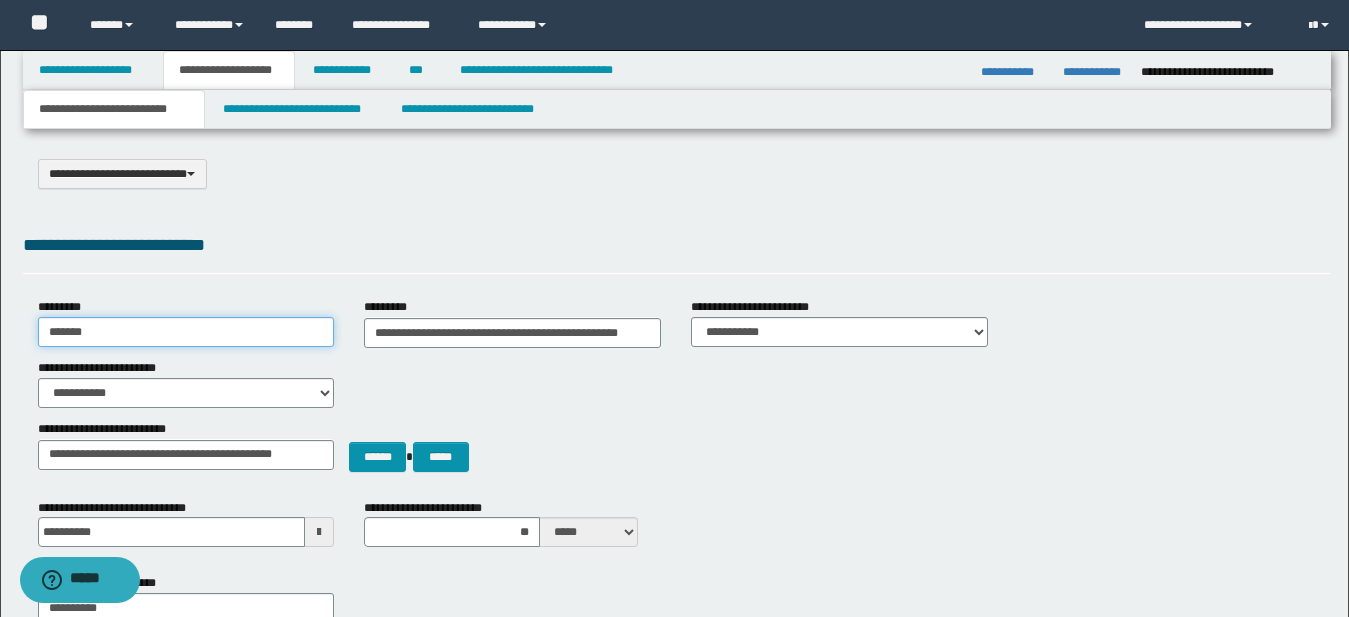 type on "*******" 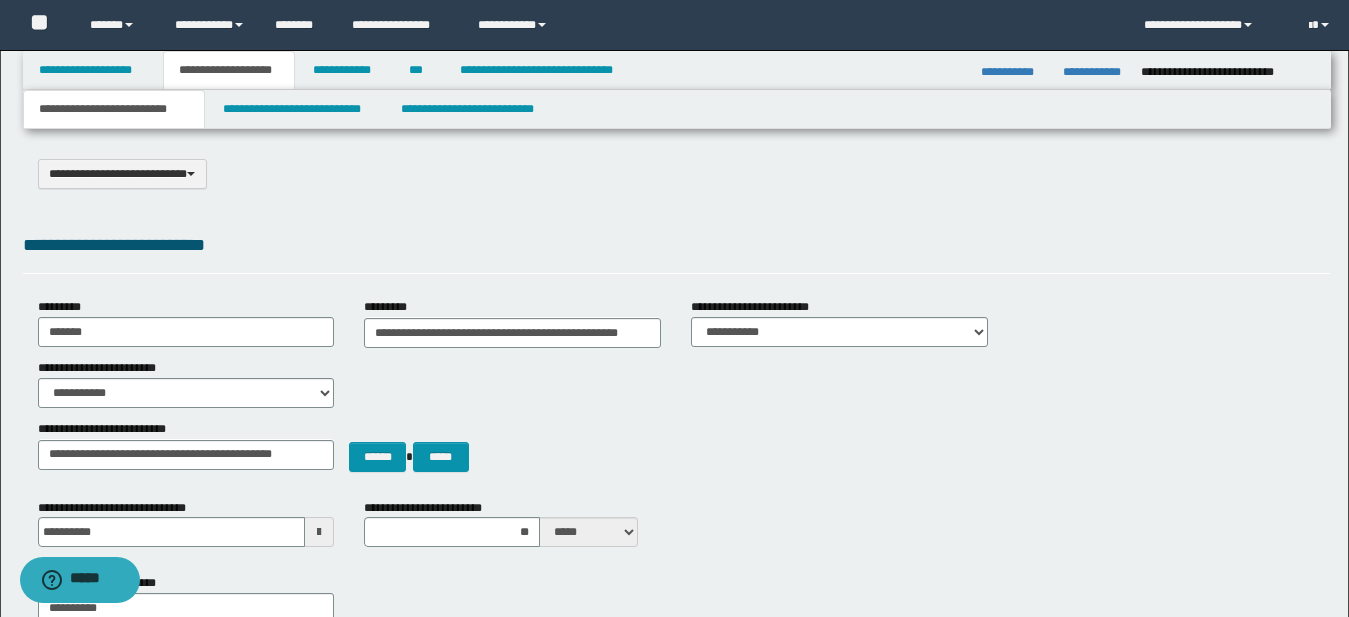 drag, startPoint x: 334, startPoint y: 359, endPoint x: 522, endPoint y: 401, distance: 192.63437 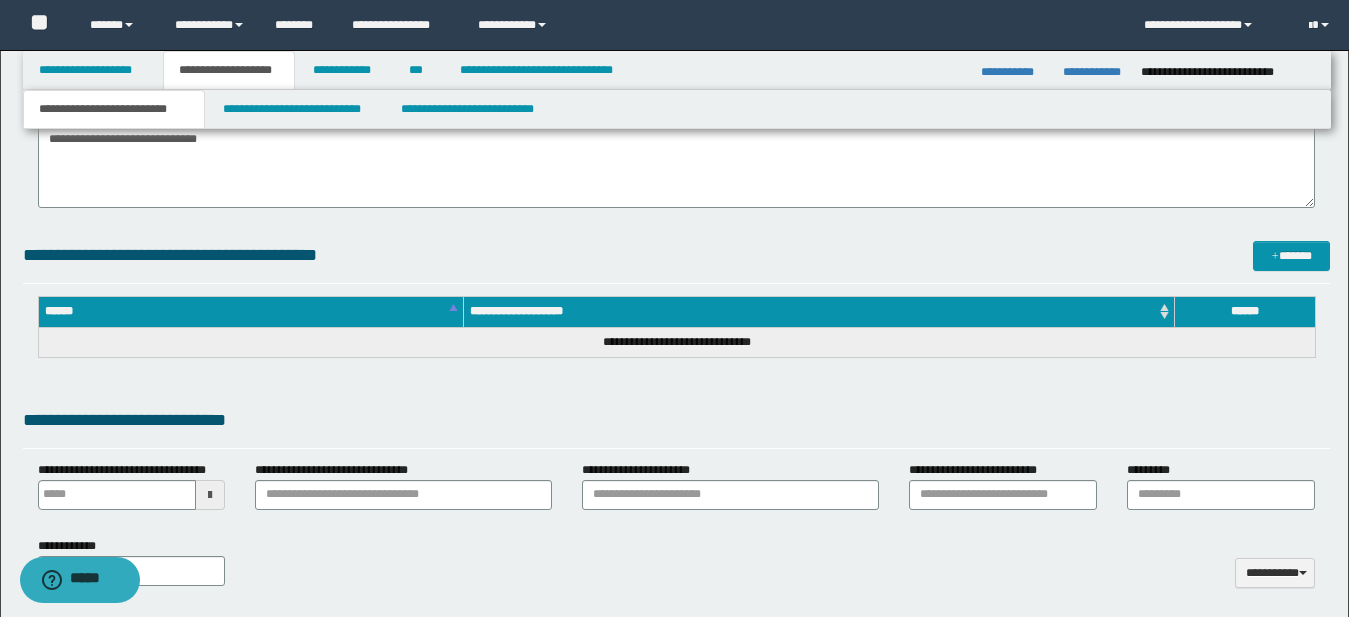 scroll, scrollTop: 531, scrollLeft: 0, axis: vertical 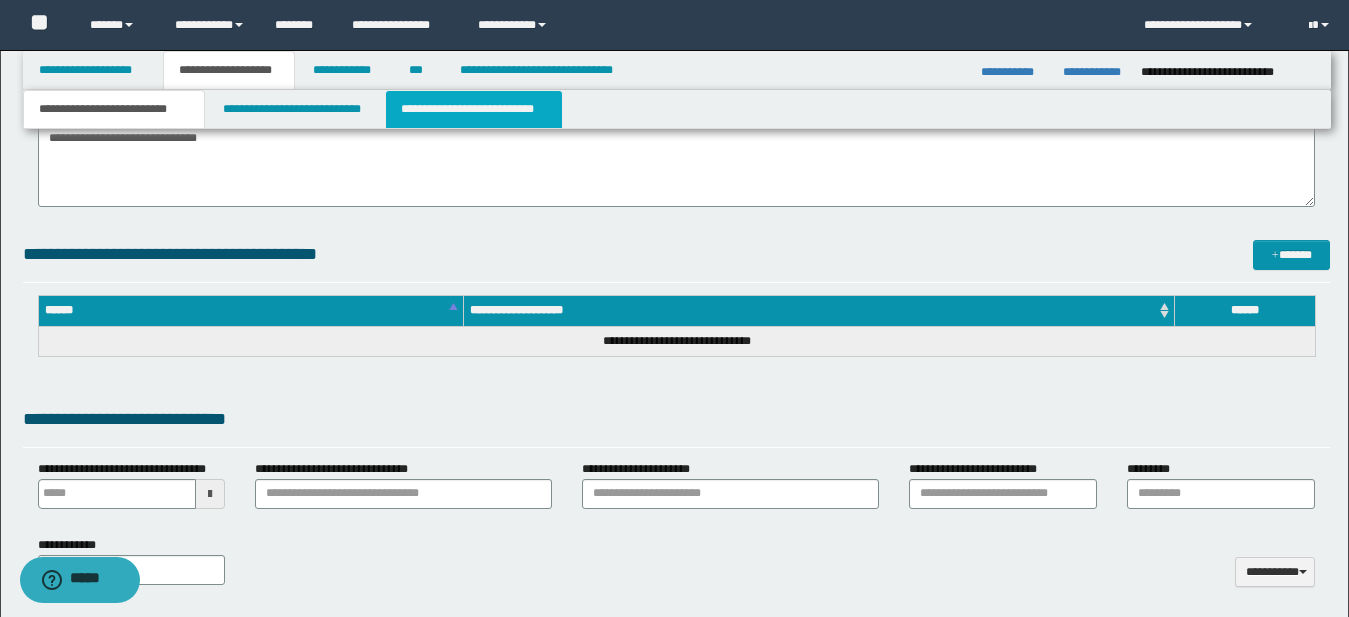 click on "**********" at bounding box center [474, 109] 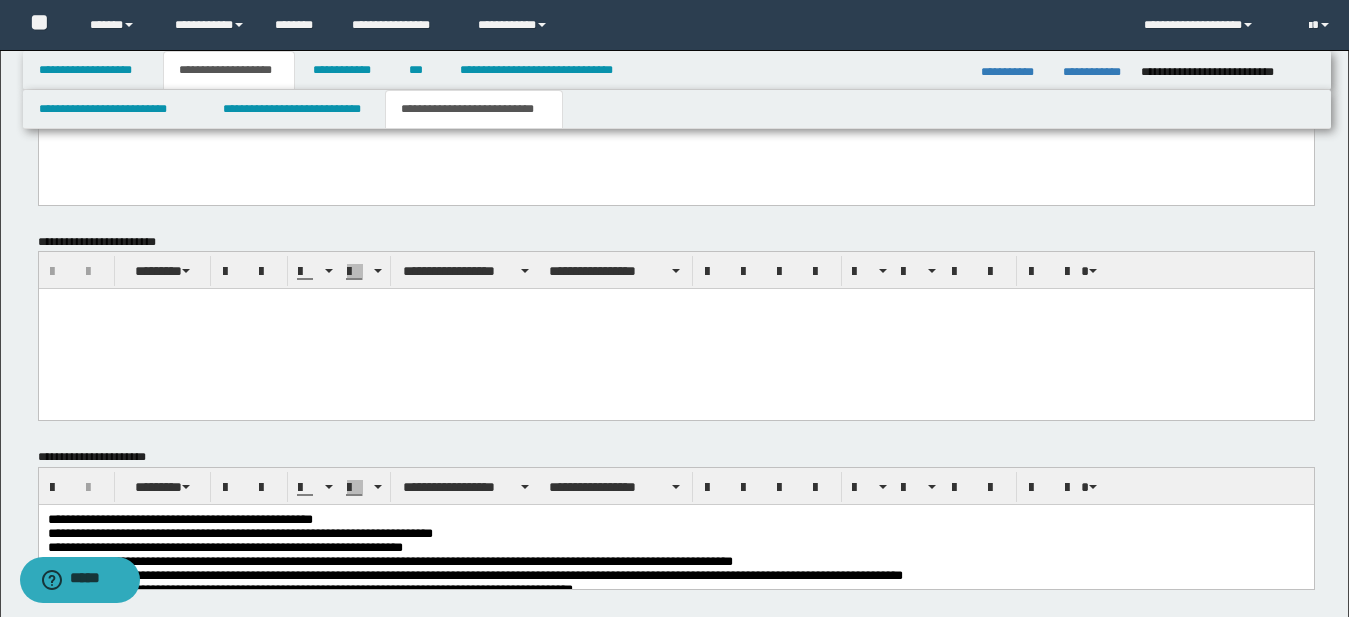 scroll, scrollTop: 1397, scrollLeft: 0, axis: vertical 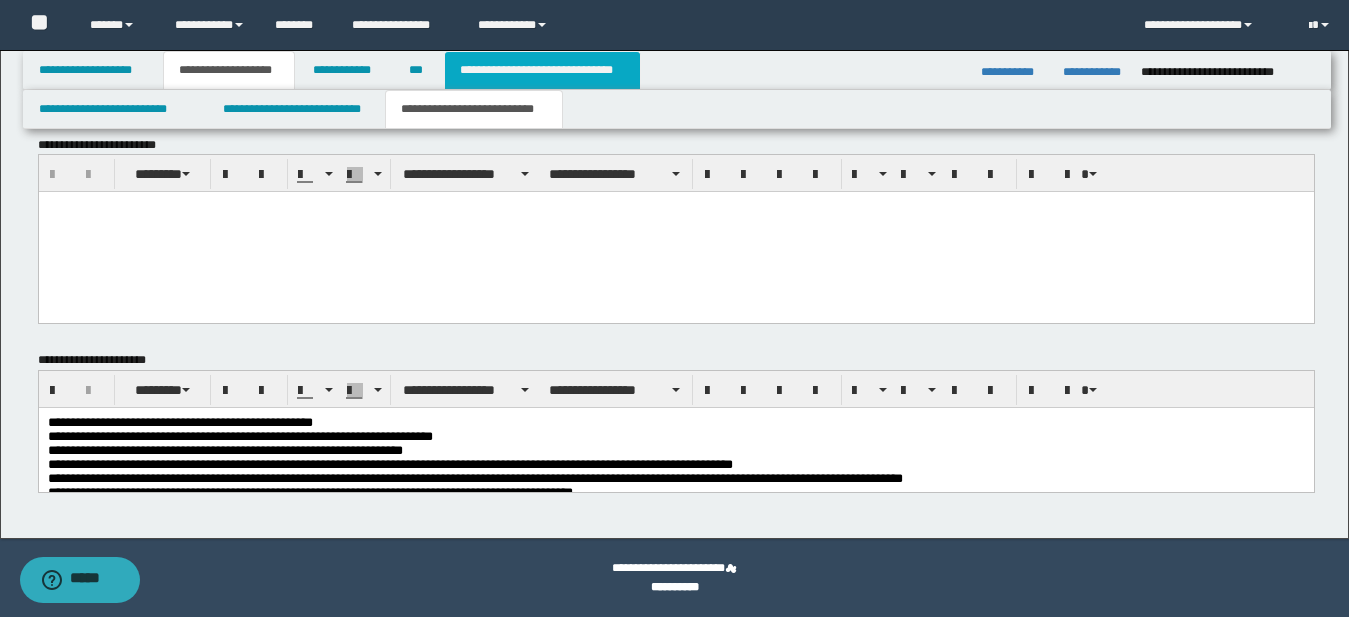 click on "**********" at bounding box center (542, 70) 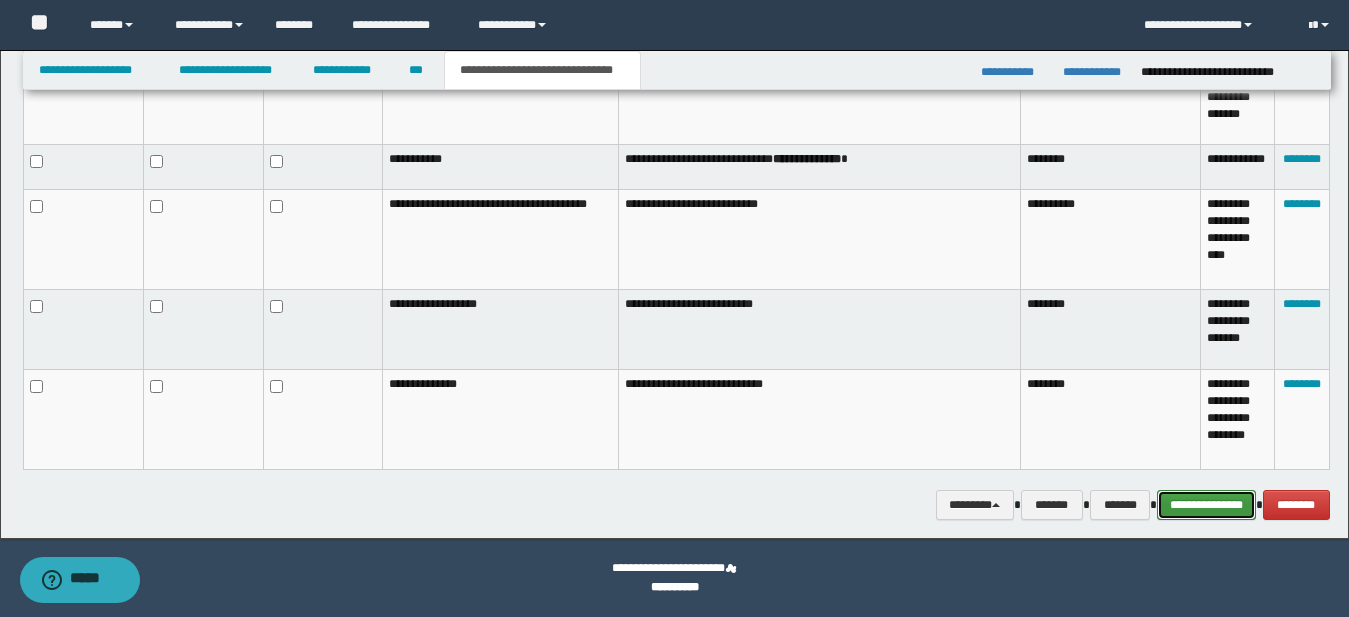 click on "**********" at bounding box center (1206, 505) 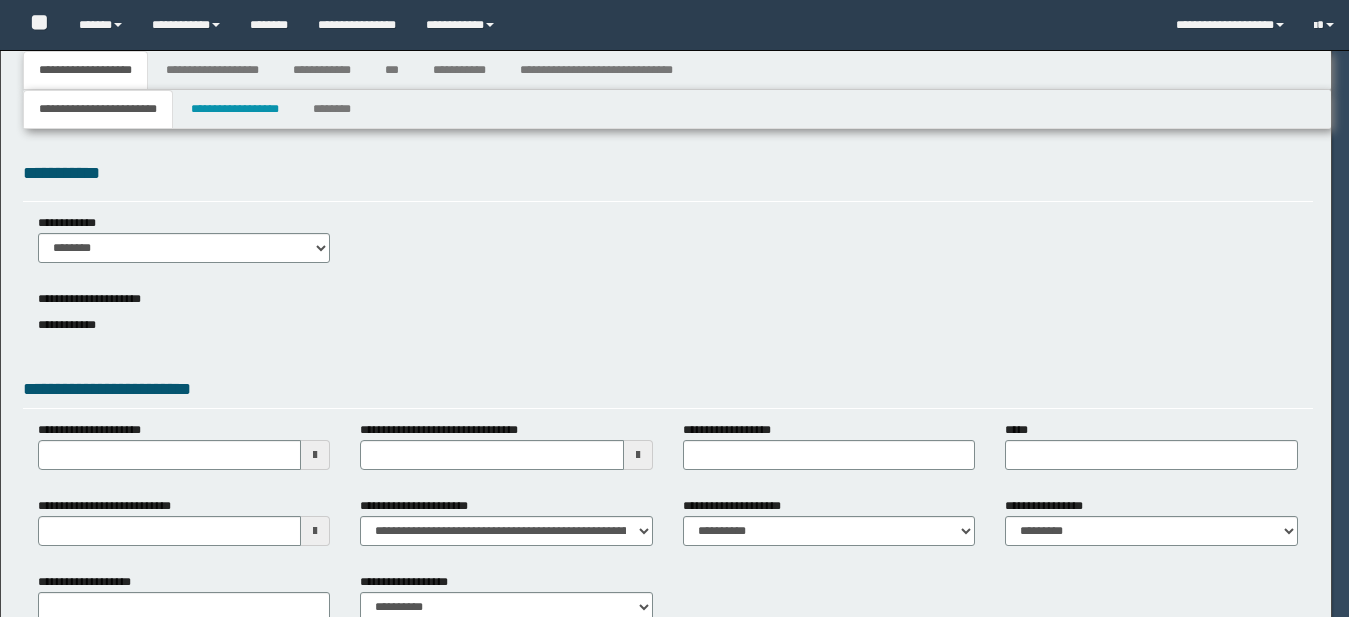 scroll, scrollTop: 0, scrollLeft: 0, axis: both 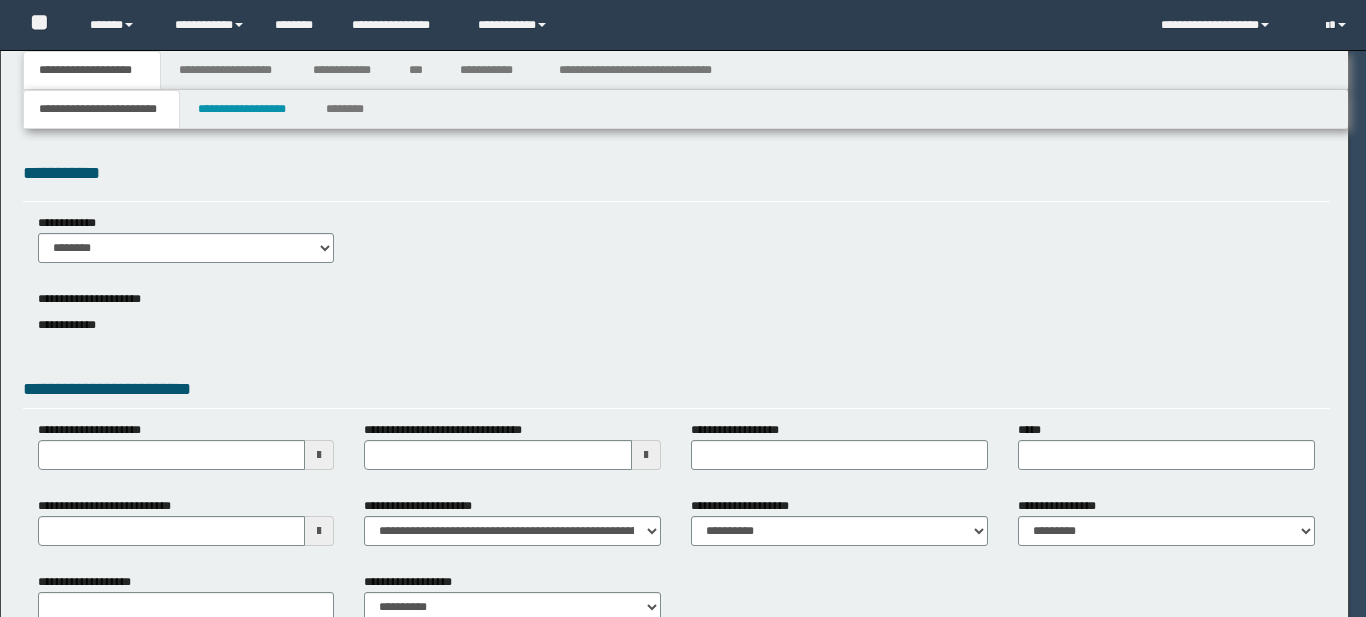 select on "*" 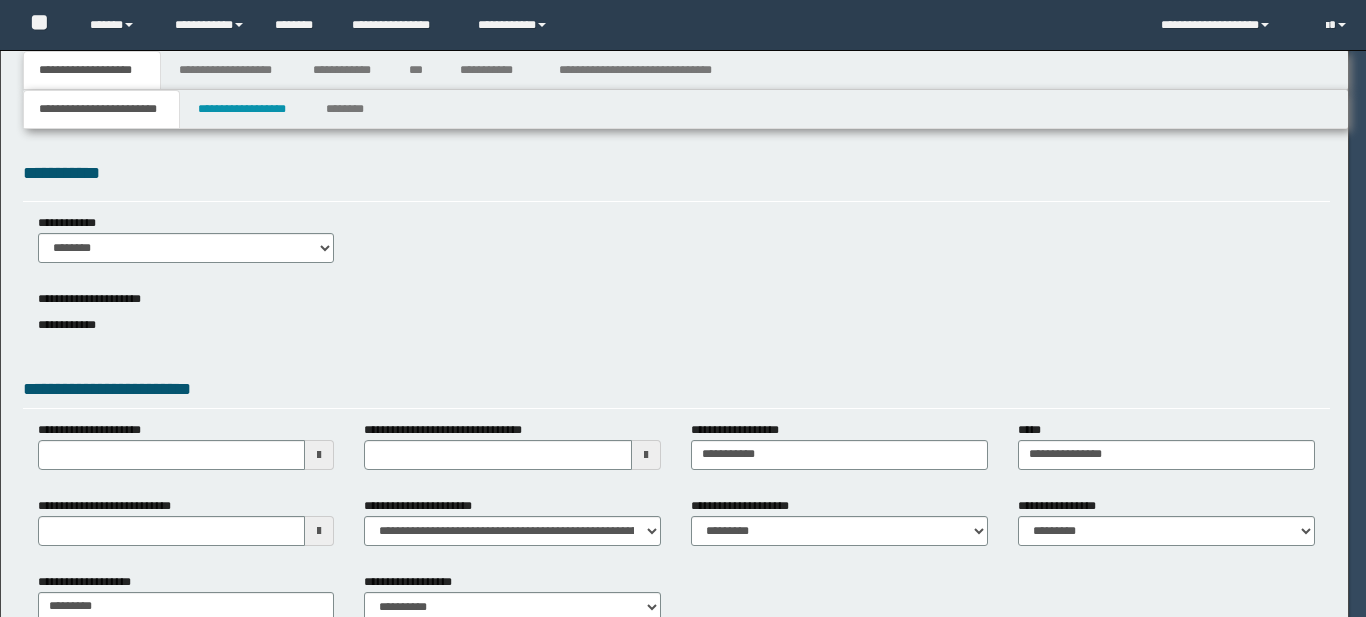 select on "*" 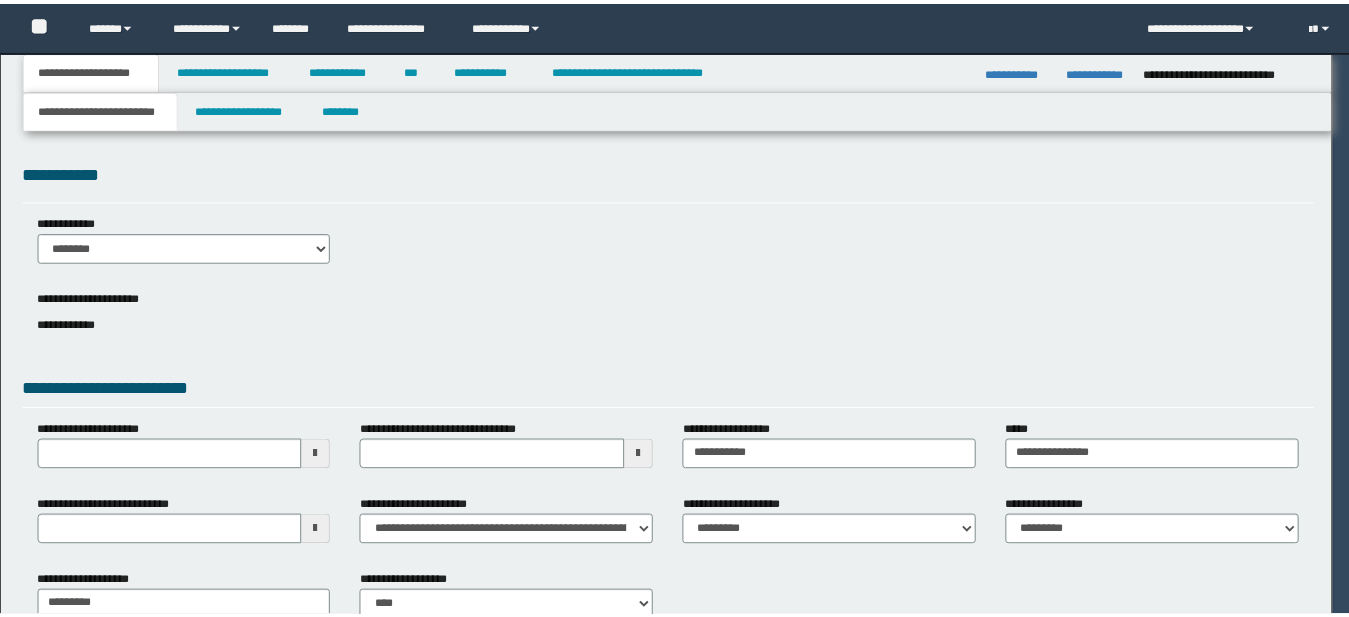 scroll, scrollTop: 0, scrollLeft: 0, axis: both 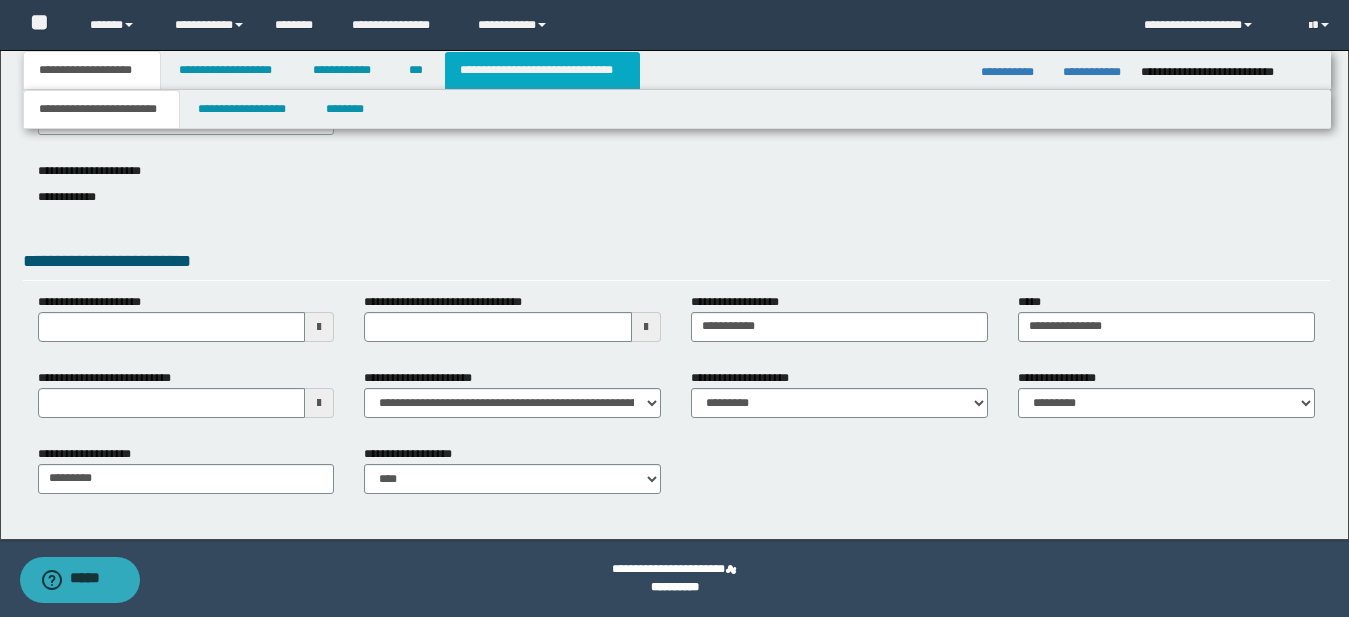 click on "**********" at bounding box center (542, 70) 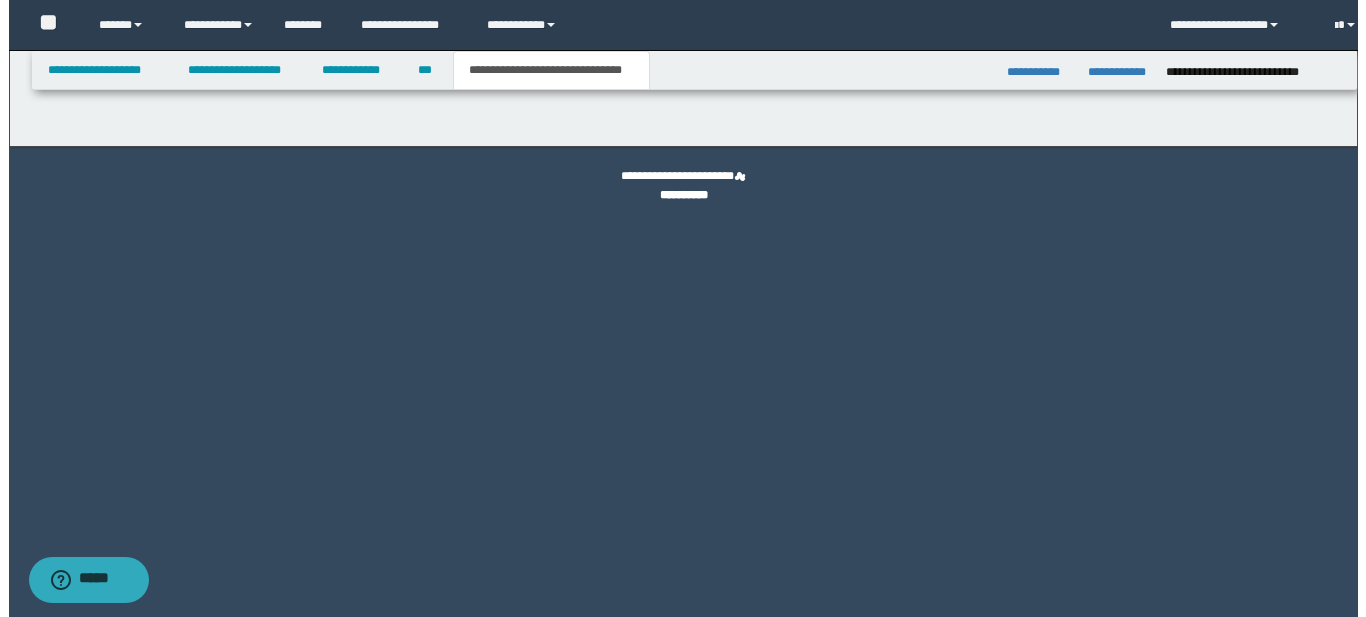 scroll, scrollTop: 0, scrollLeft: 0, axis: both 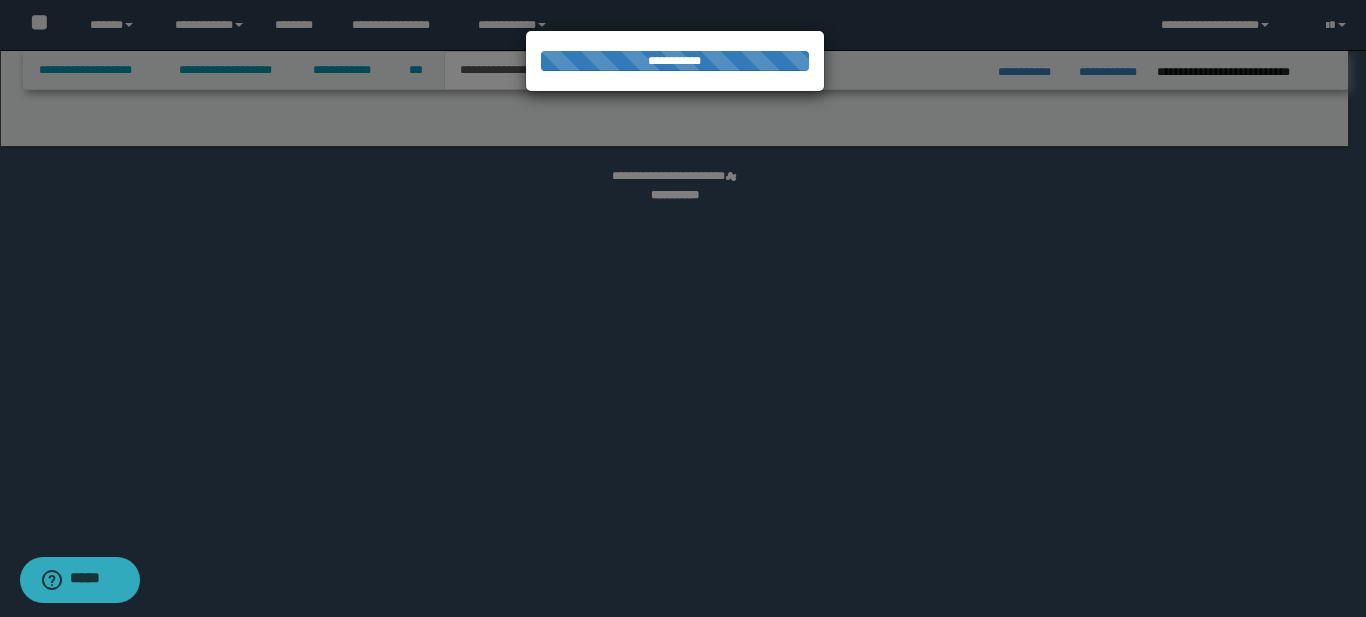 select on "*" 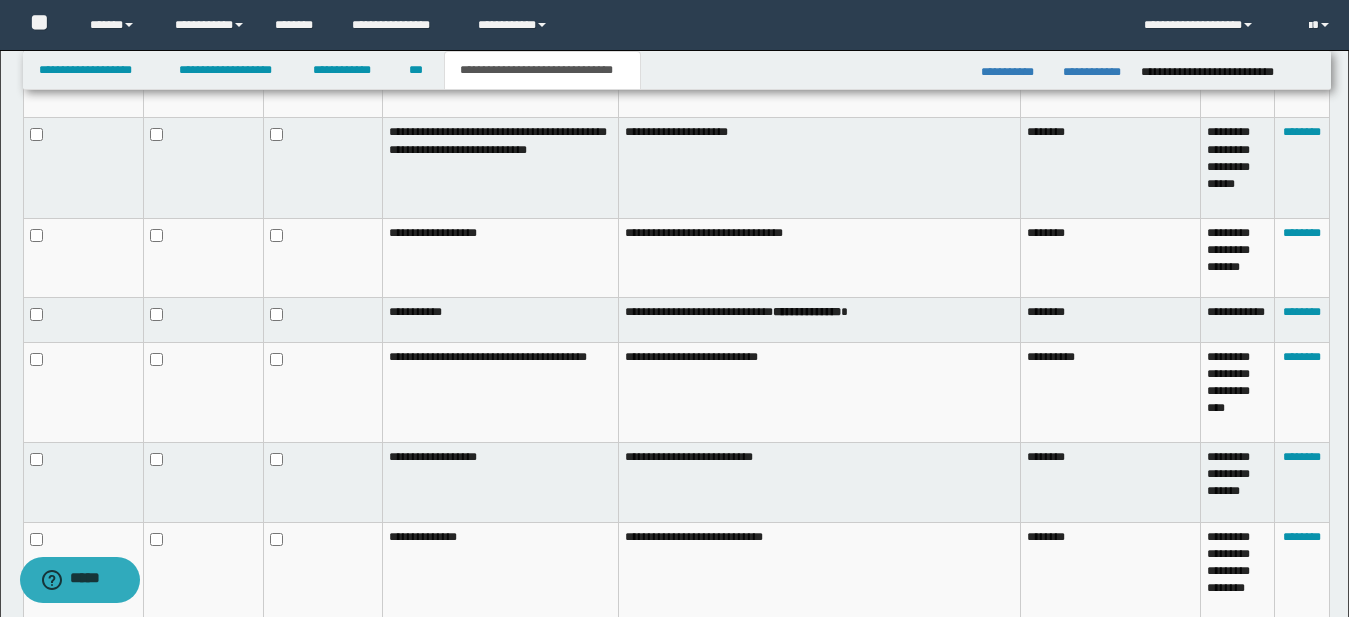 scroll, scrollTop: 1299, scrollLeft: 0, axis: vertical 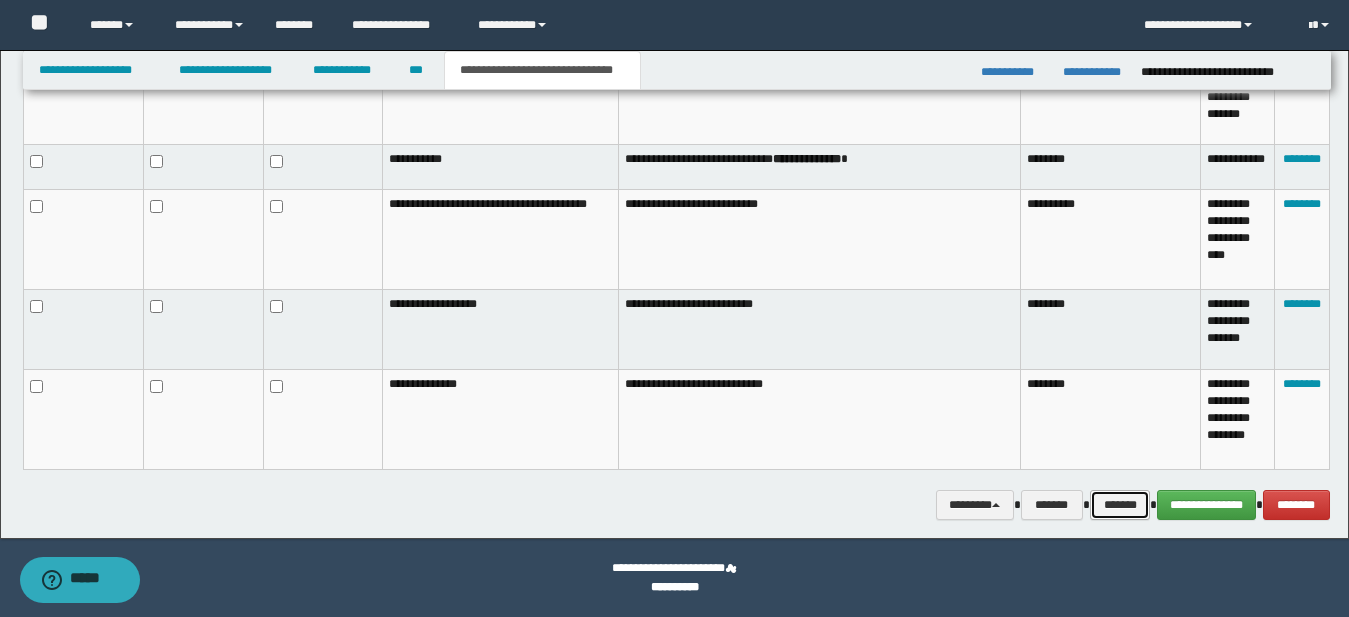 click on "*******" at bounding box center [1120, 505] 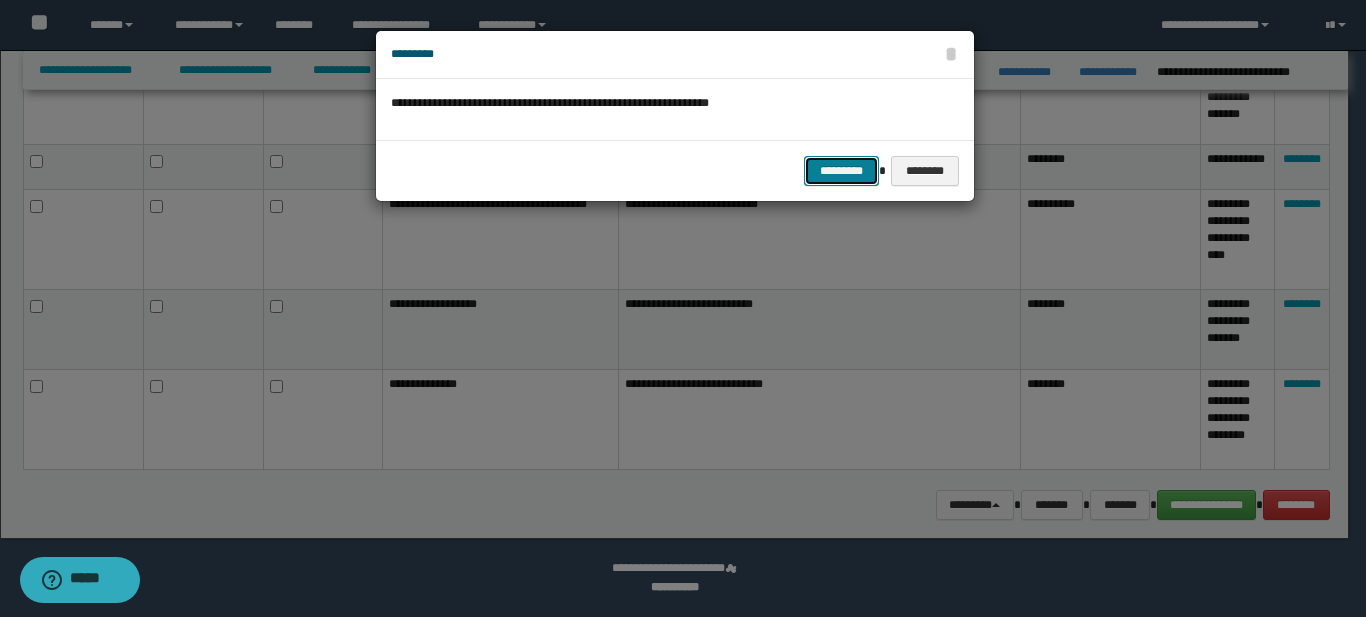 click on "*********" at bounding box center [841, 171] 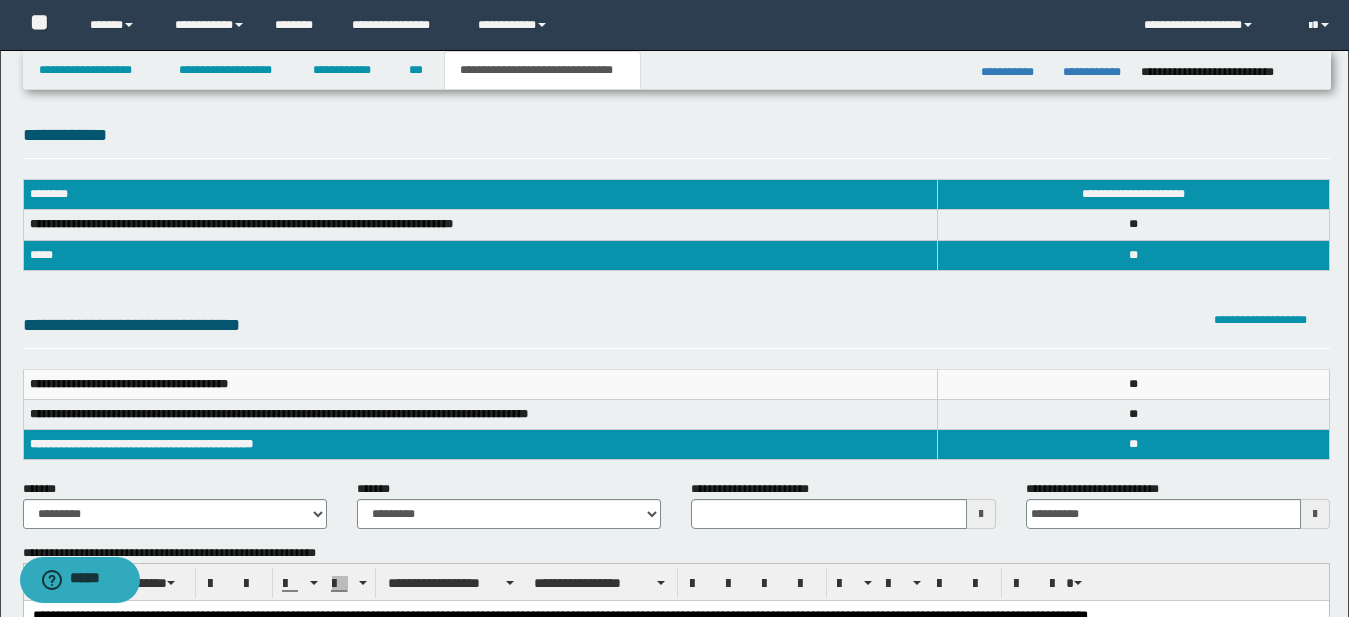 scroll, scrollTop: 0, scrollLeft: 0, axis: both 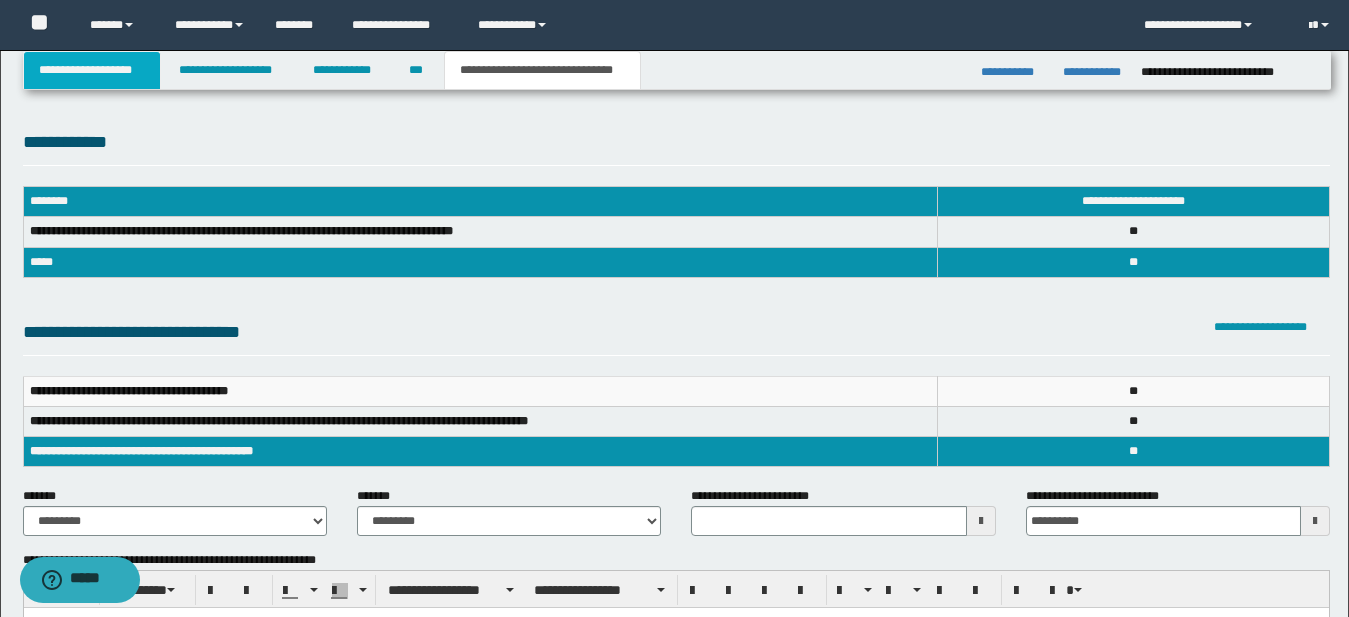 click on "**********" at bounding box center [92, 70] 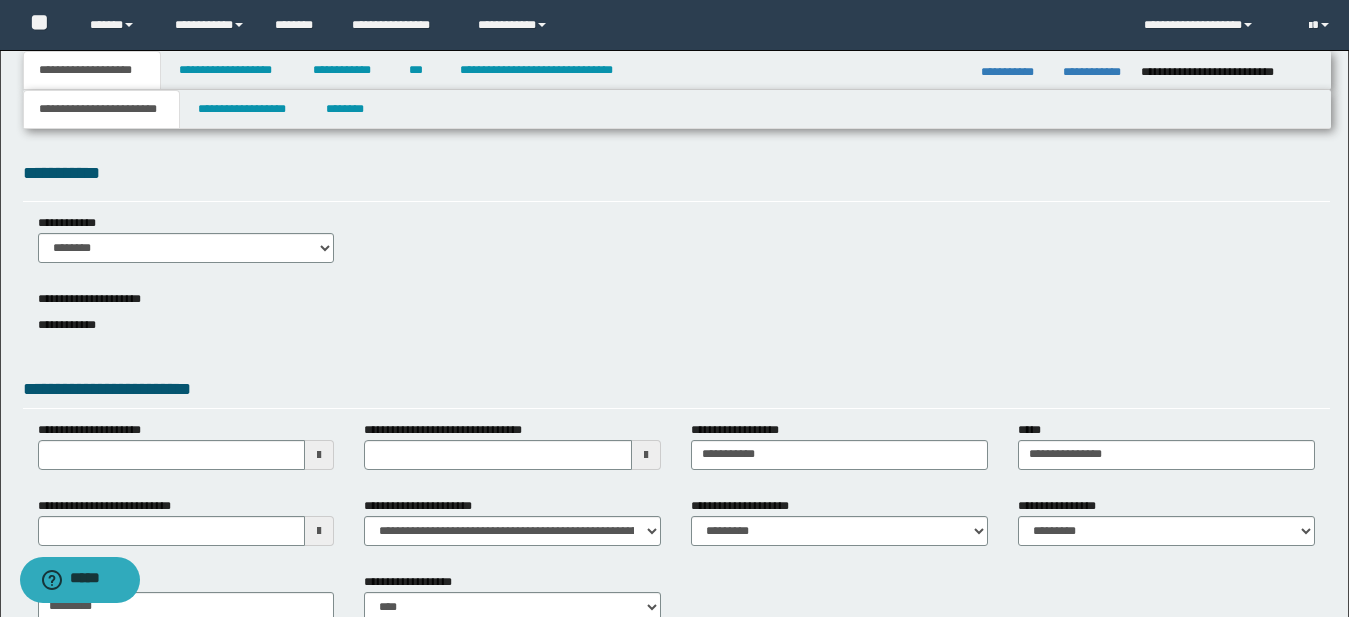 scroll, scrollTop: 128, scrollLeft: 0, axis: vertical 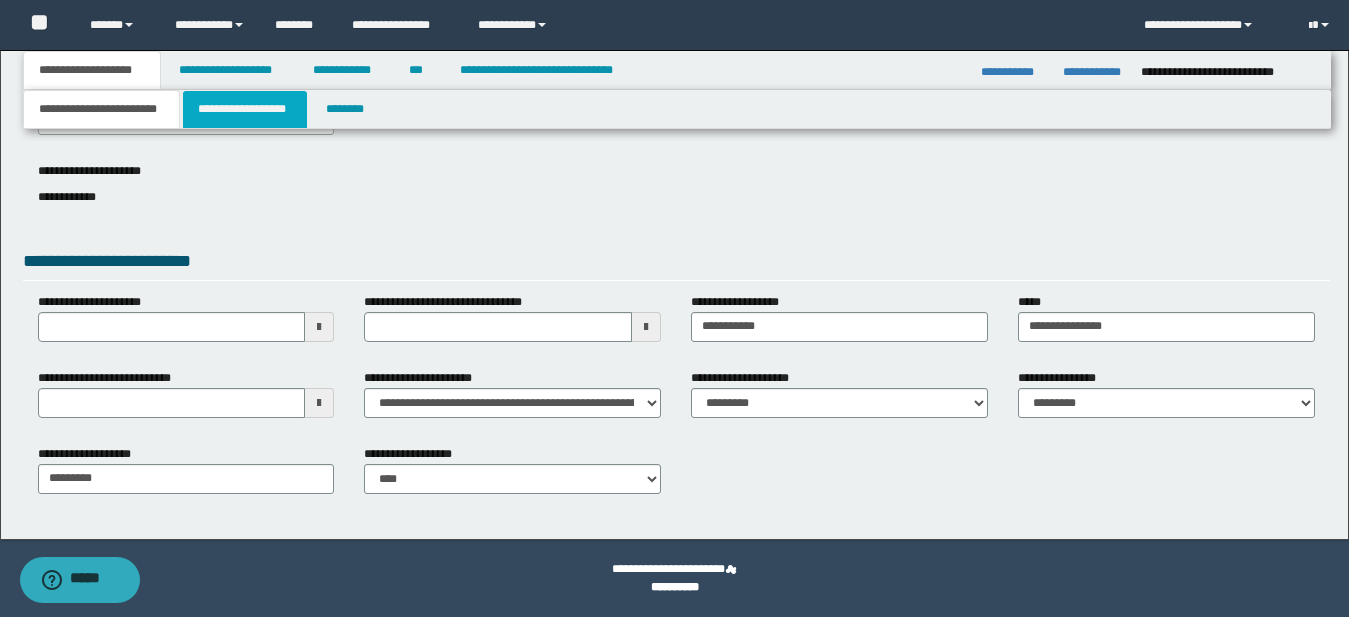 click on "**********" at bounding box center (245, 109) 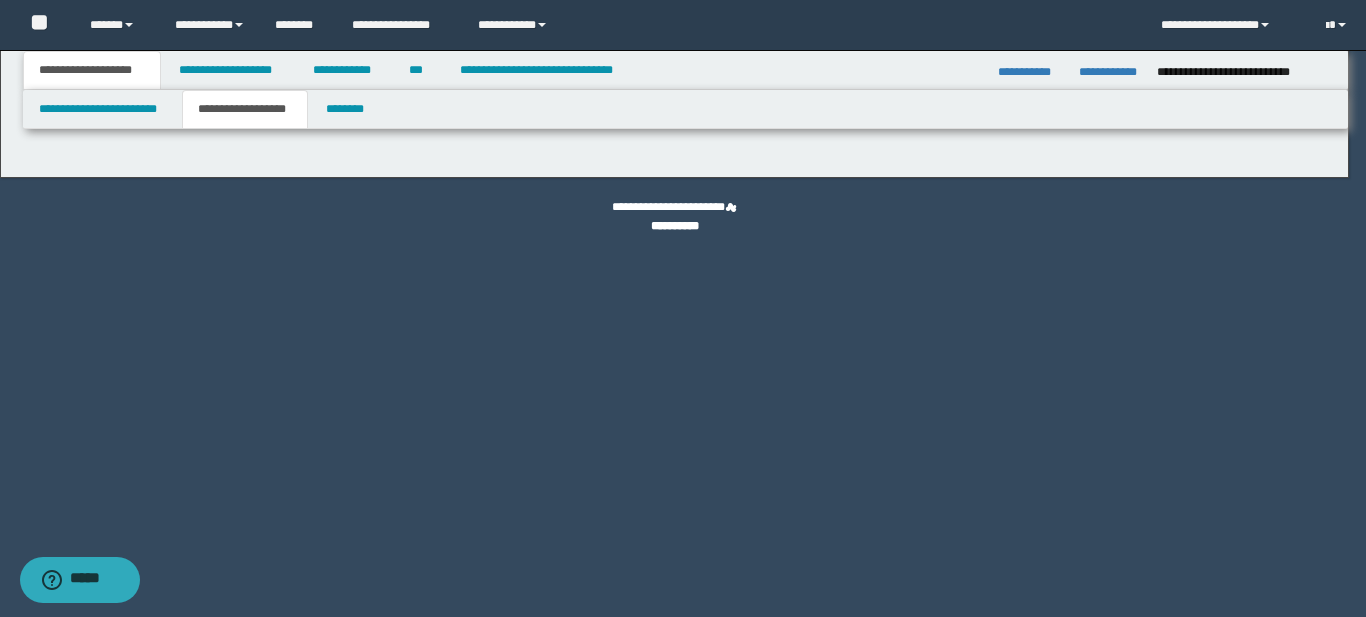 type on "*******" 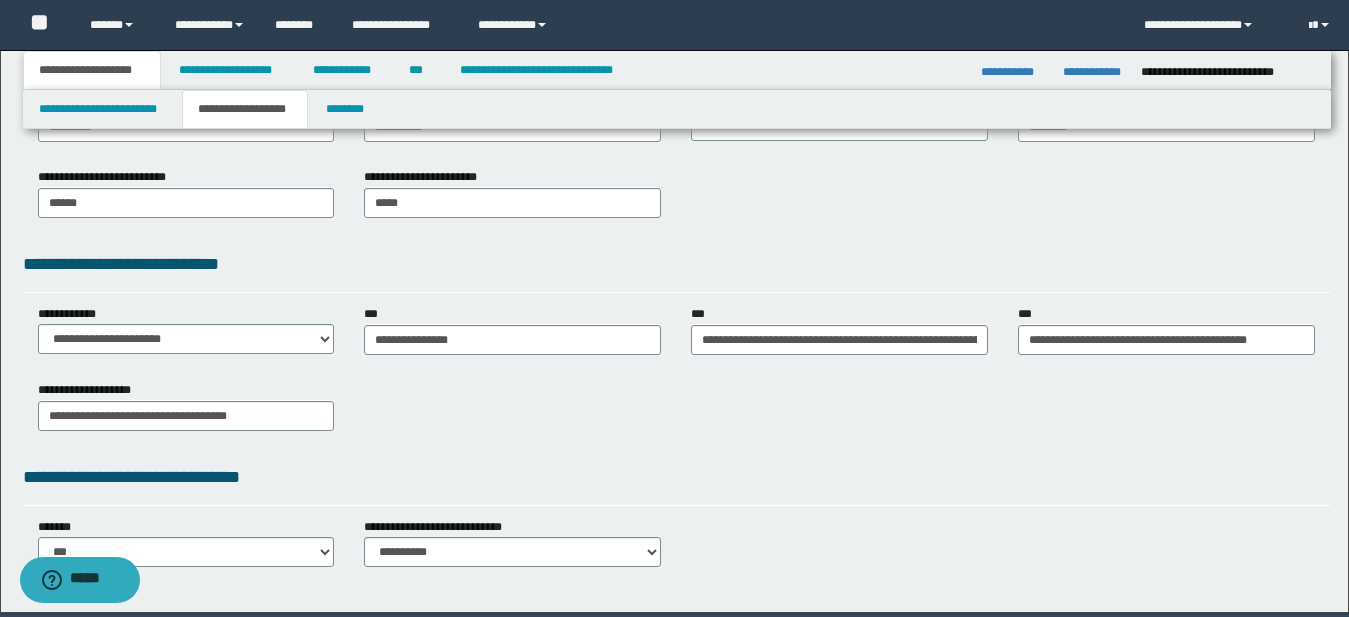 scroll, scrollTop: 490, scrollLeft: 0, axis: vertical 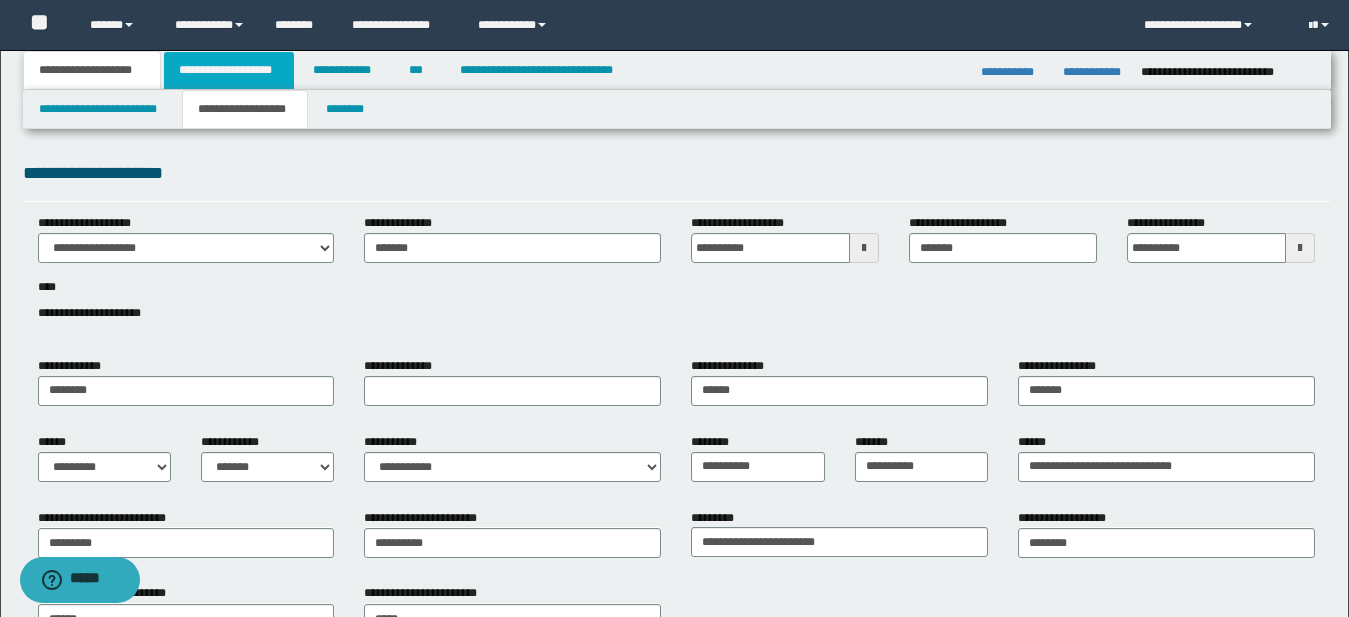 click on "**********" at bounding box center [229, 70] 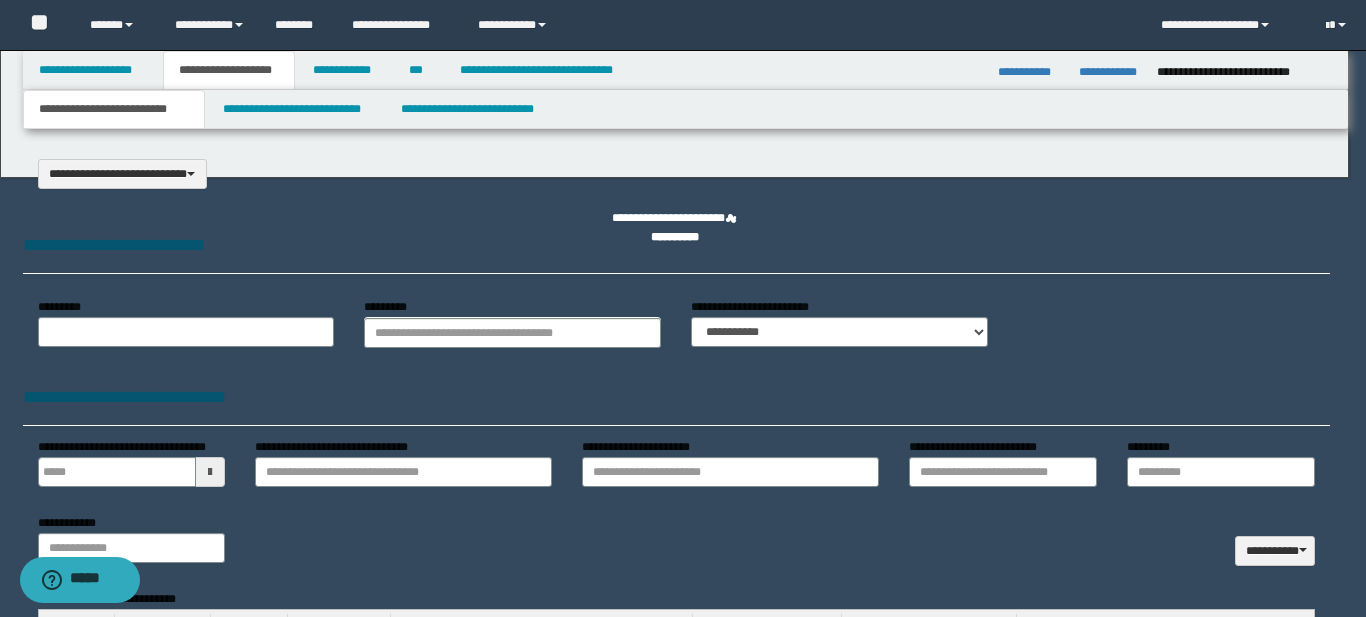 type on "*******" 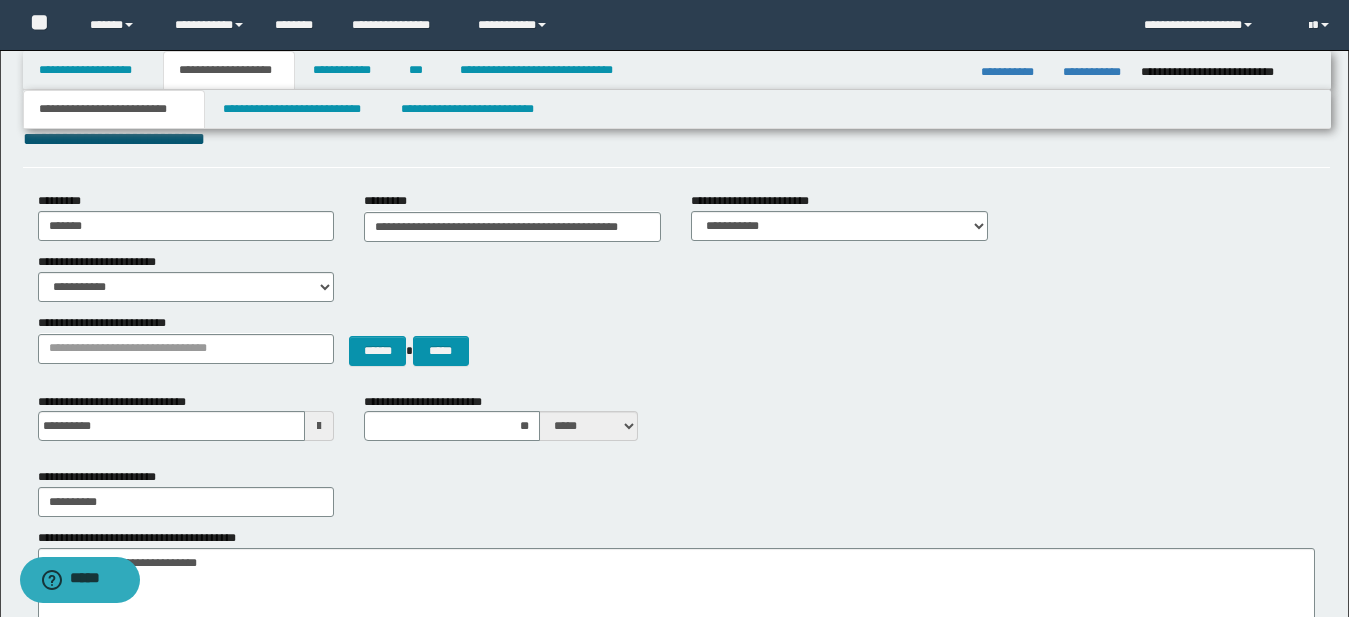 scroll, scrollTop: 108, scrollLeft: 0, axis: vertical 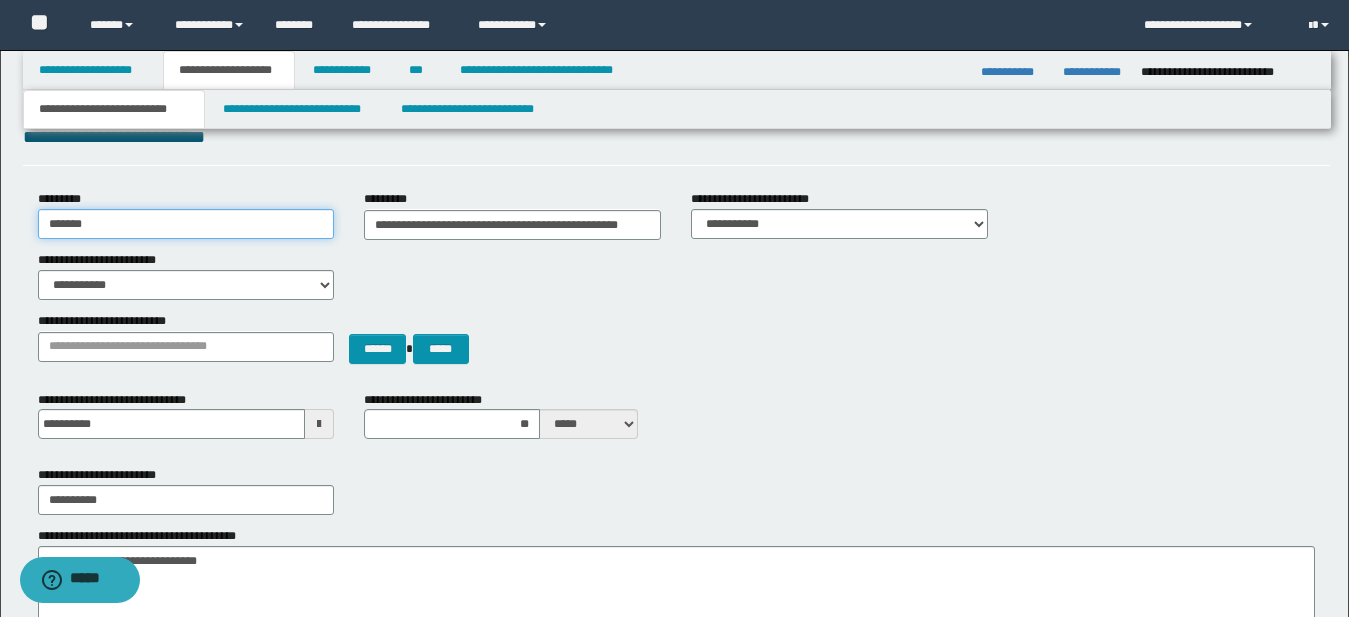 click on "*******" at bounding box center [186, 224] 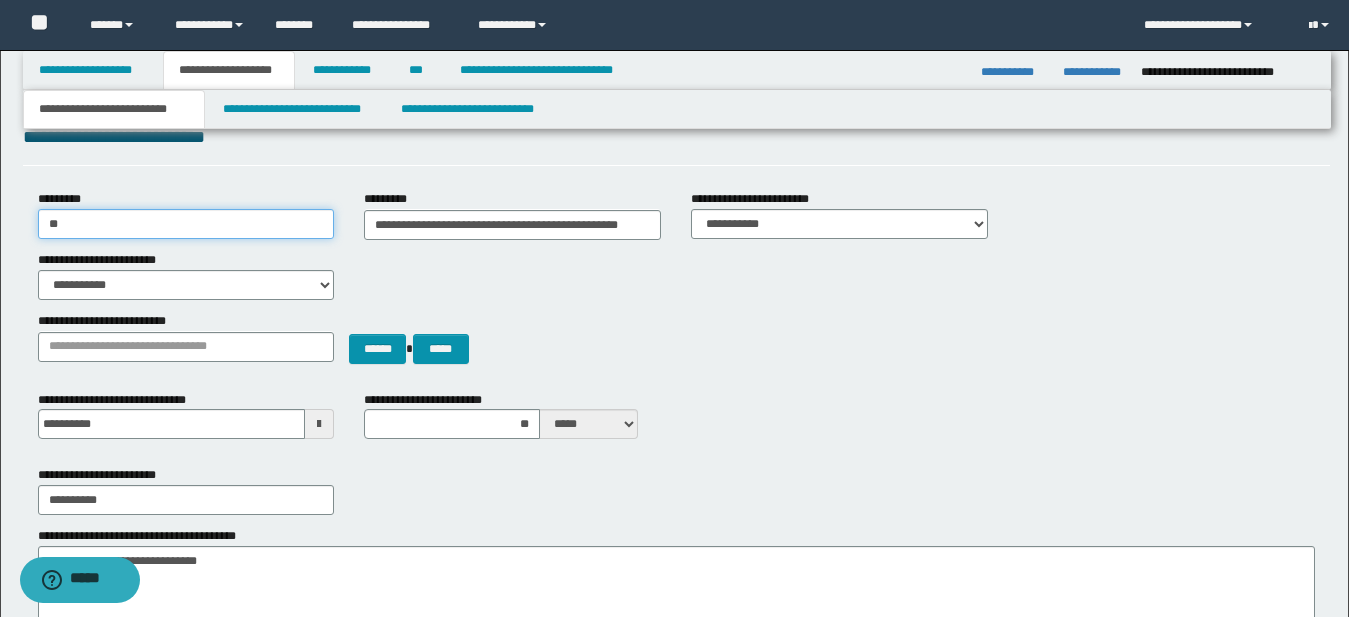type on "*" 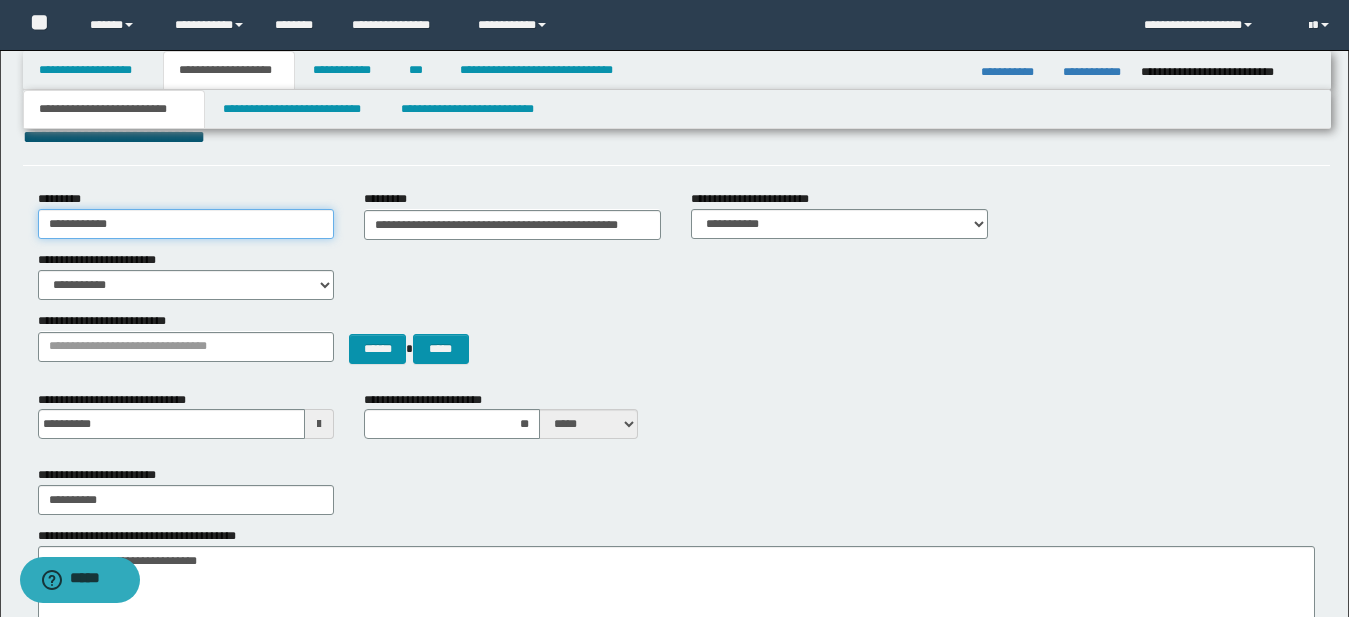 click on "**********" at bounding box center [186, 224] 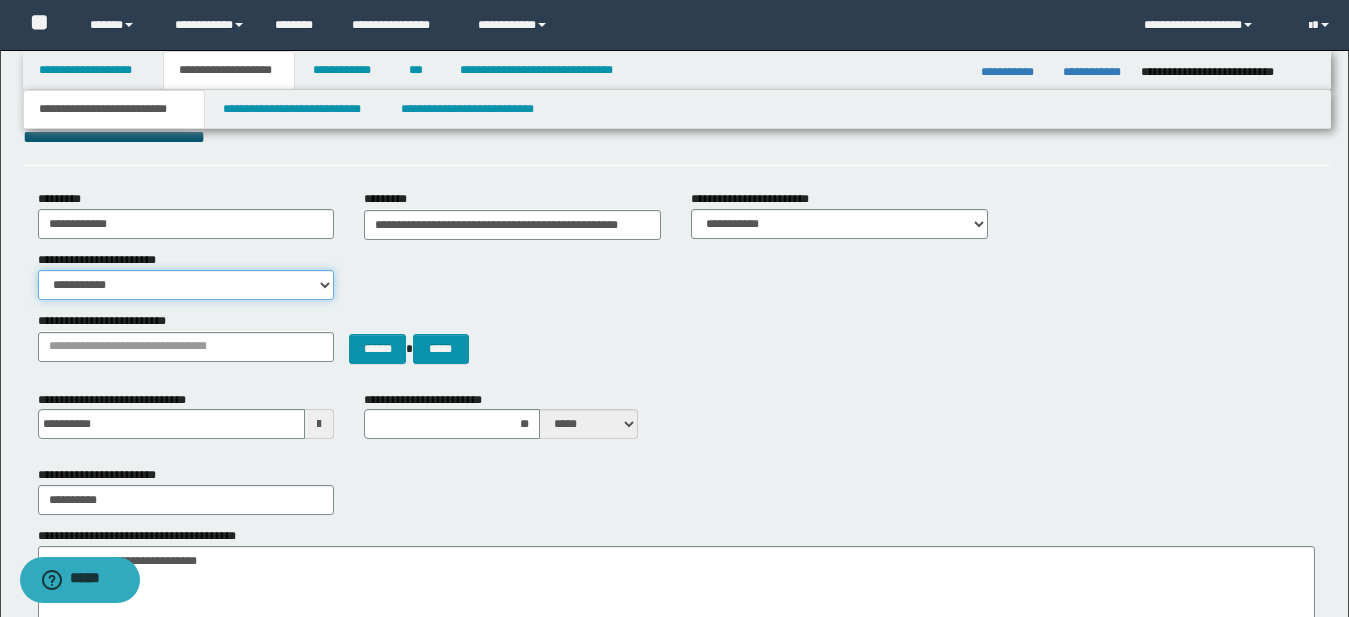 click on "**********" at bounding box center [186, 285] 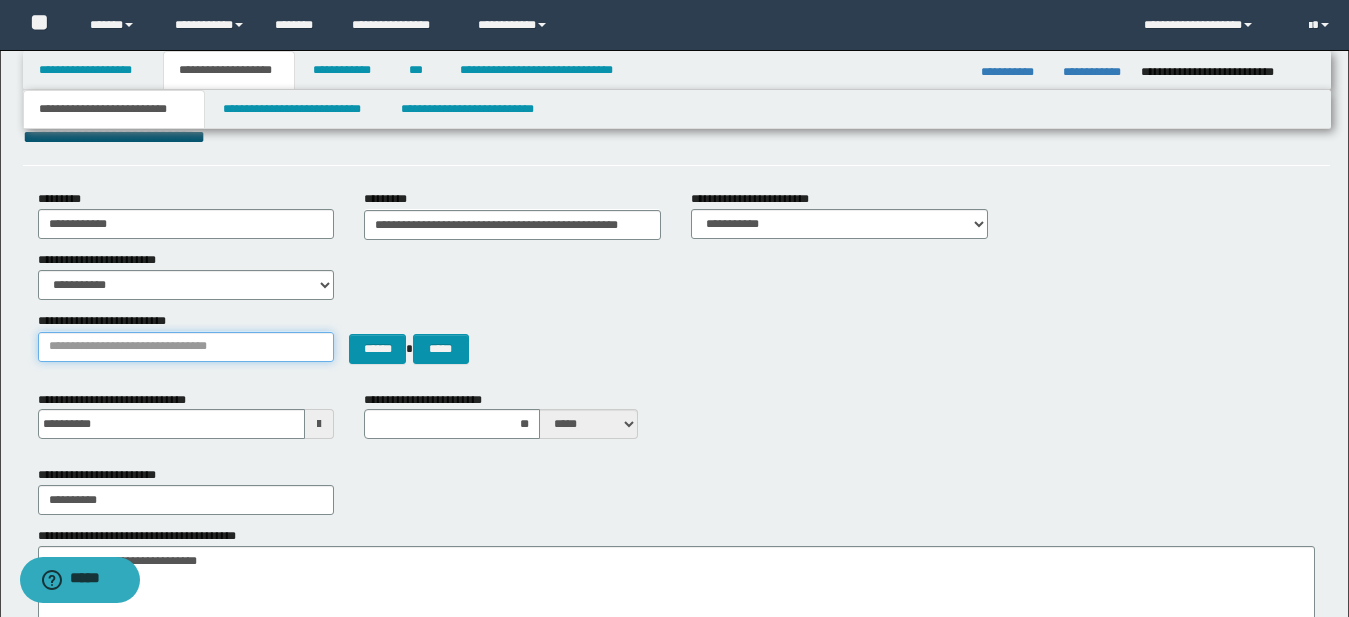 click on "**********" at bounding box center [186, 347] 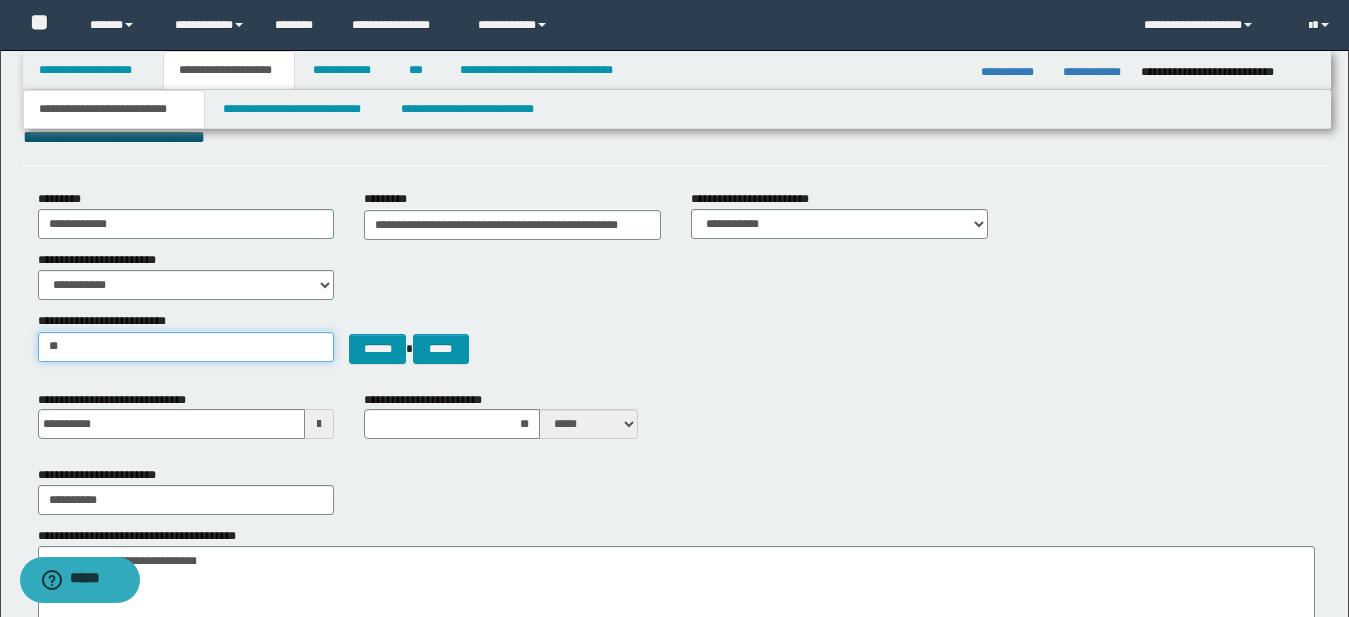 type on "*" 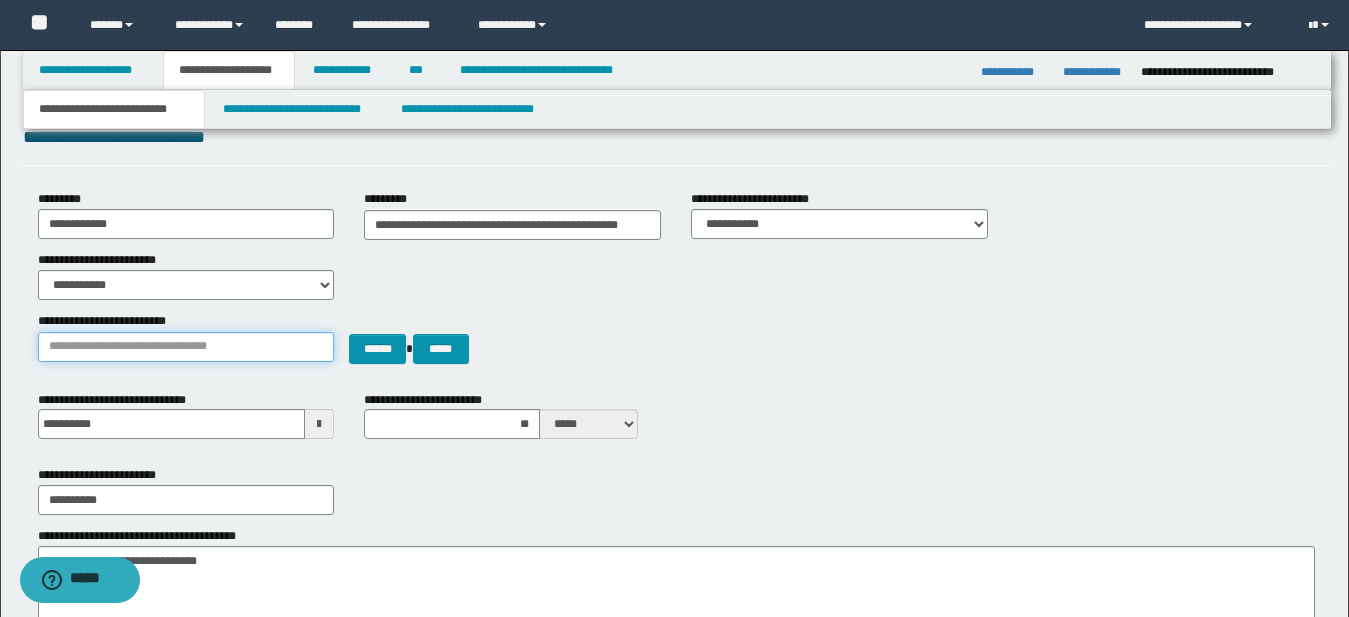 paste on "**********" 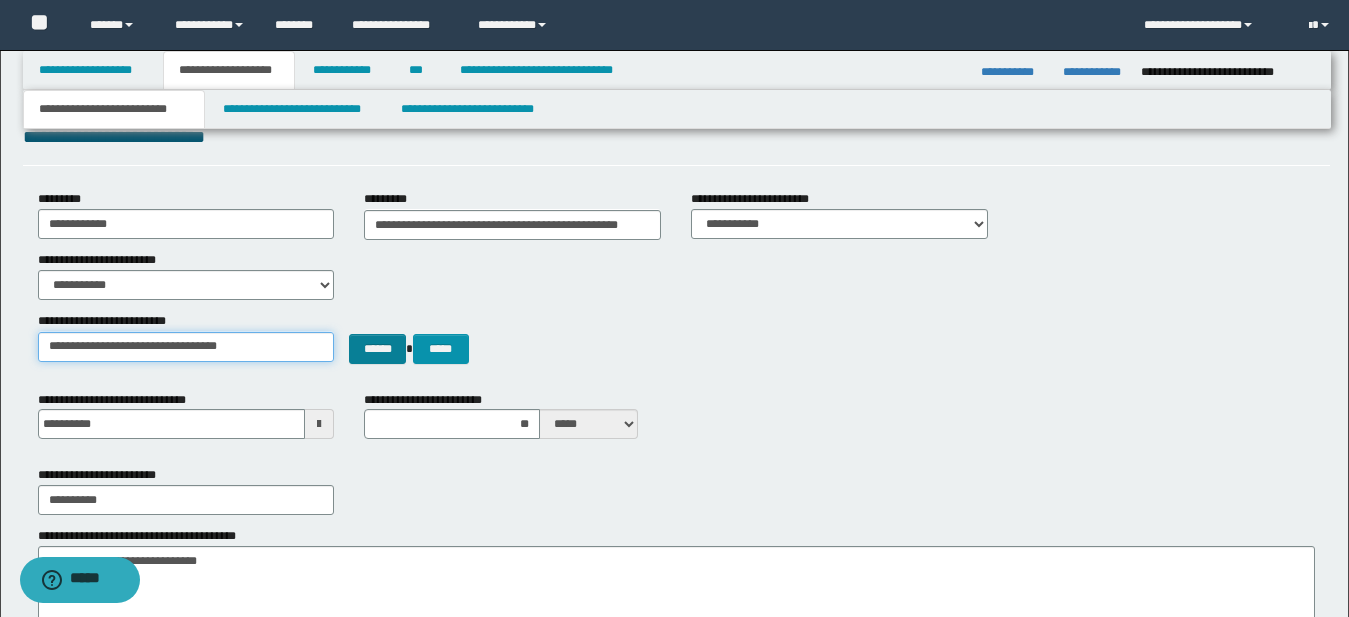 type on "**********" 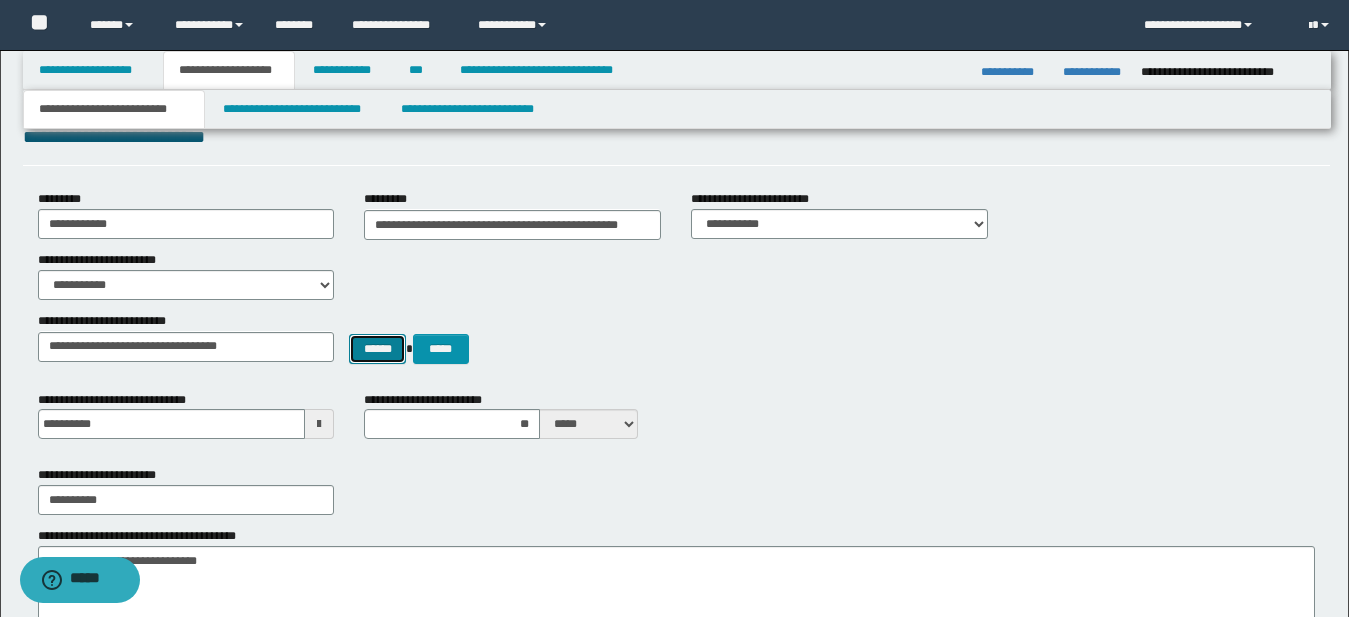 click on "******" at bounding box center [377, 349] 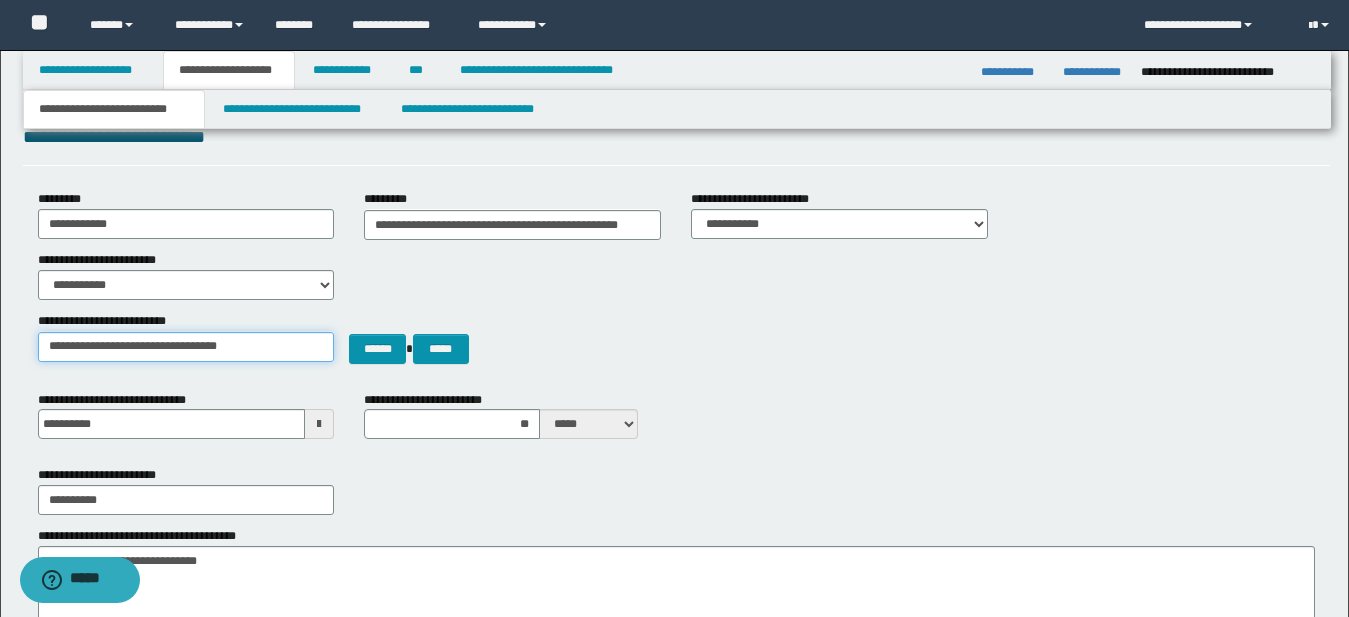 type on "**********" 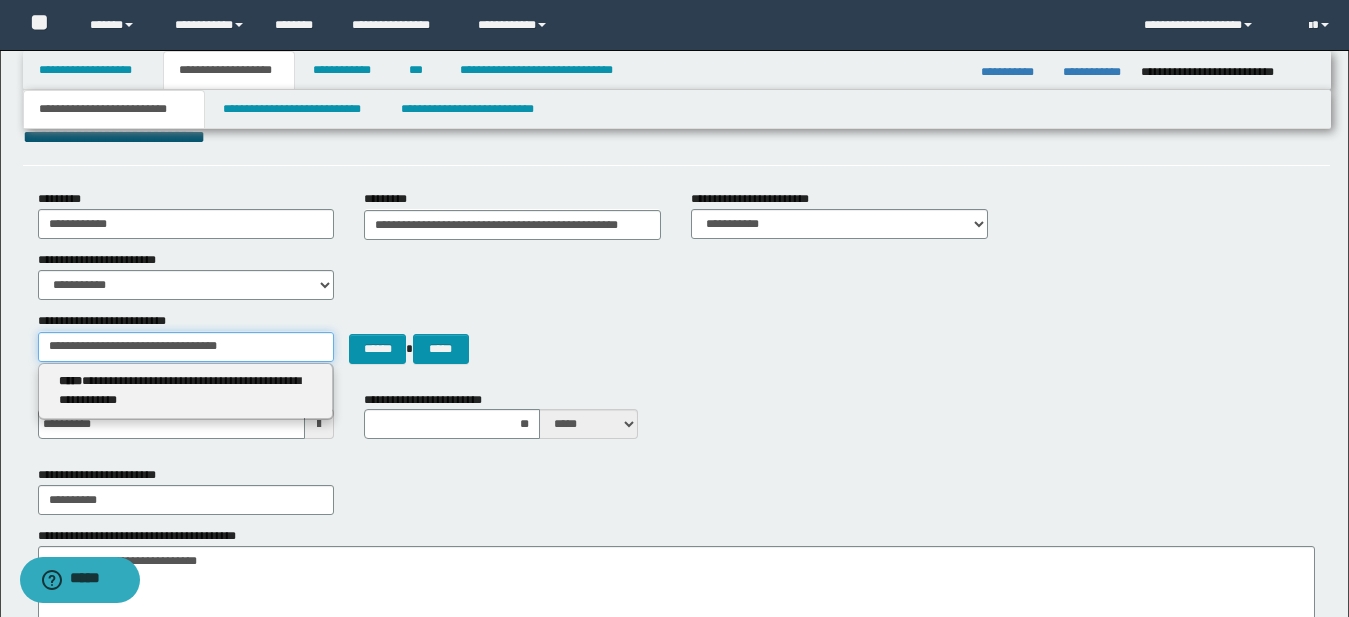click on "**********" at bounding box center (186, 347) 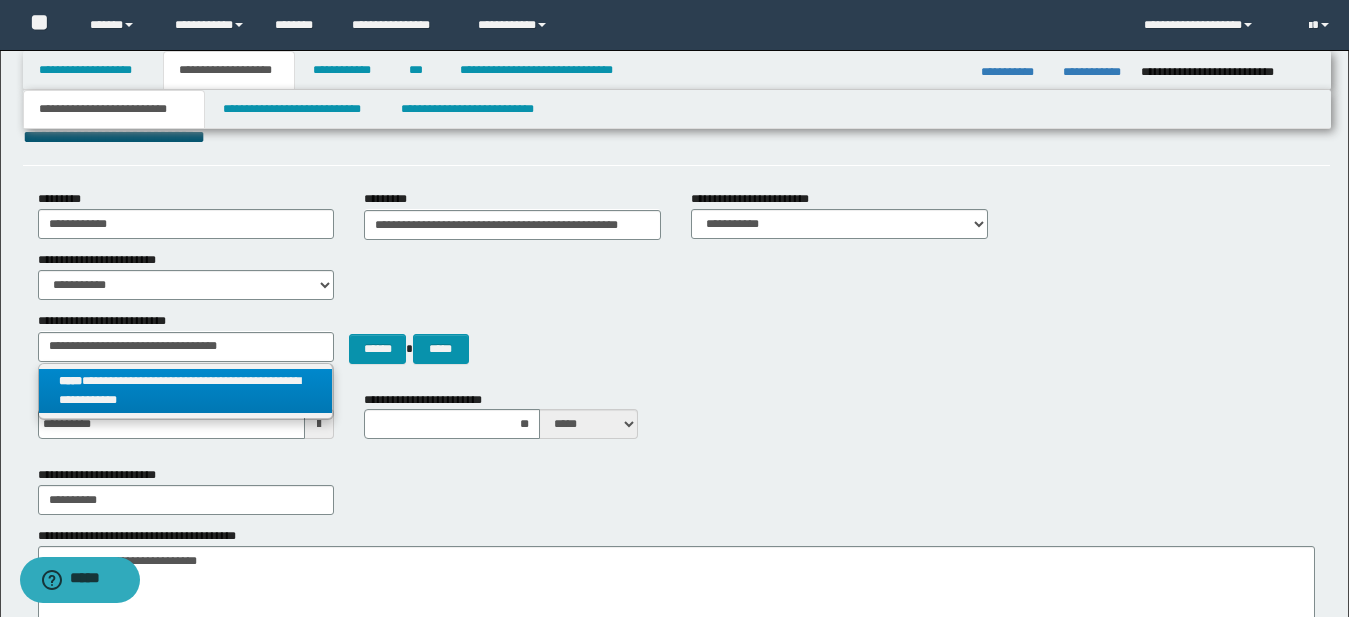 click on "**********" at bounding box center (186, 391) 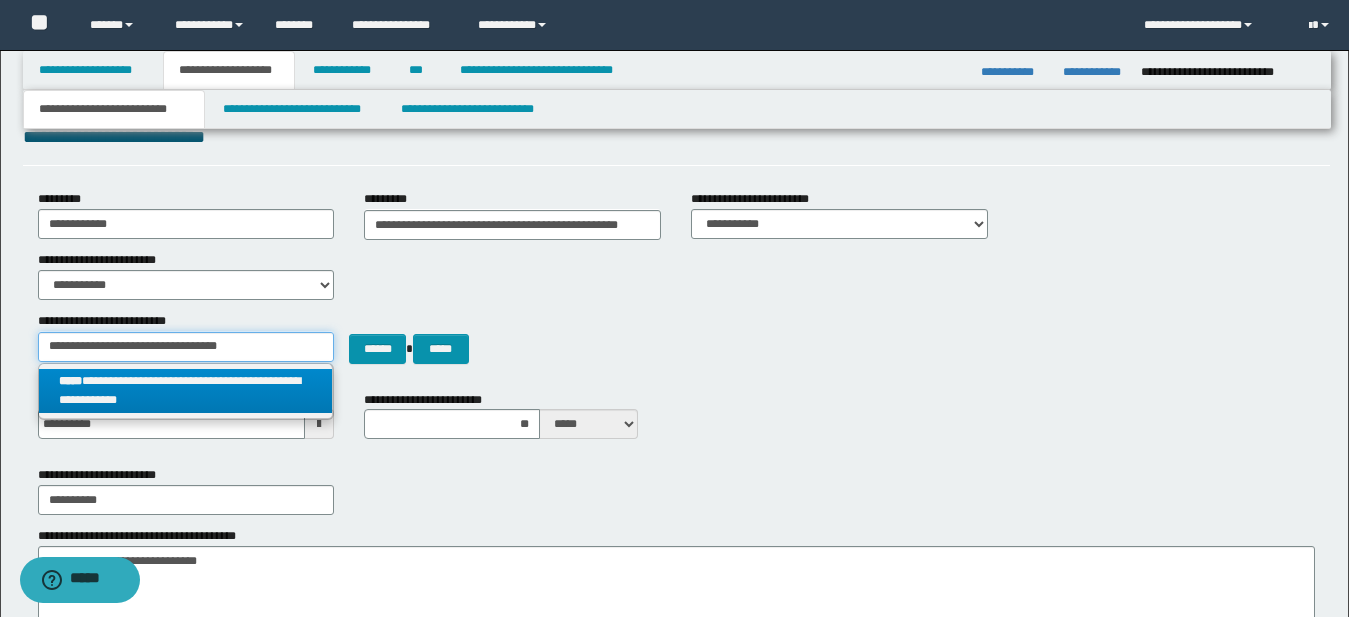 type 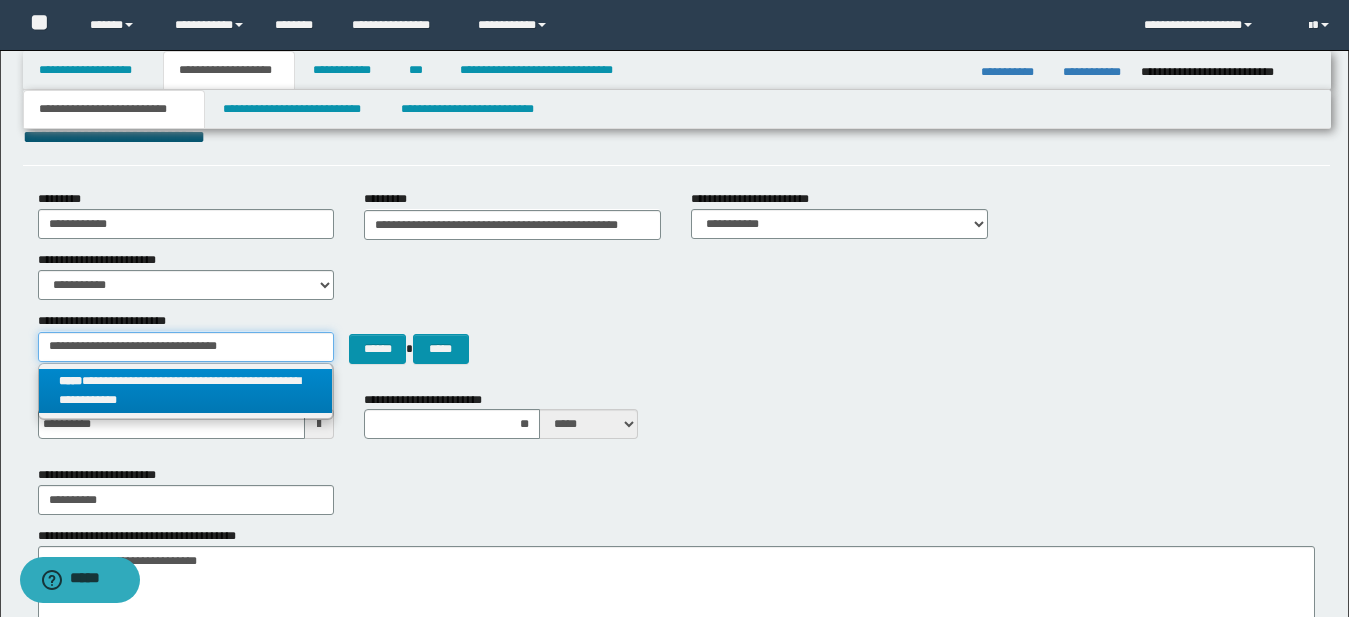 type on "**********" 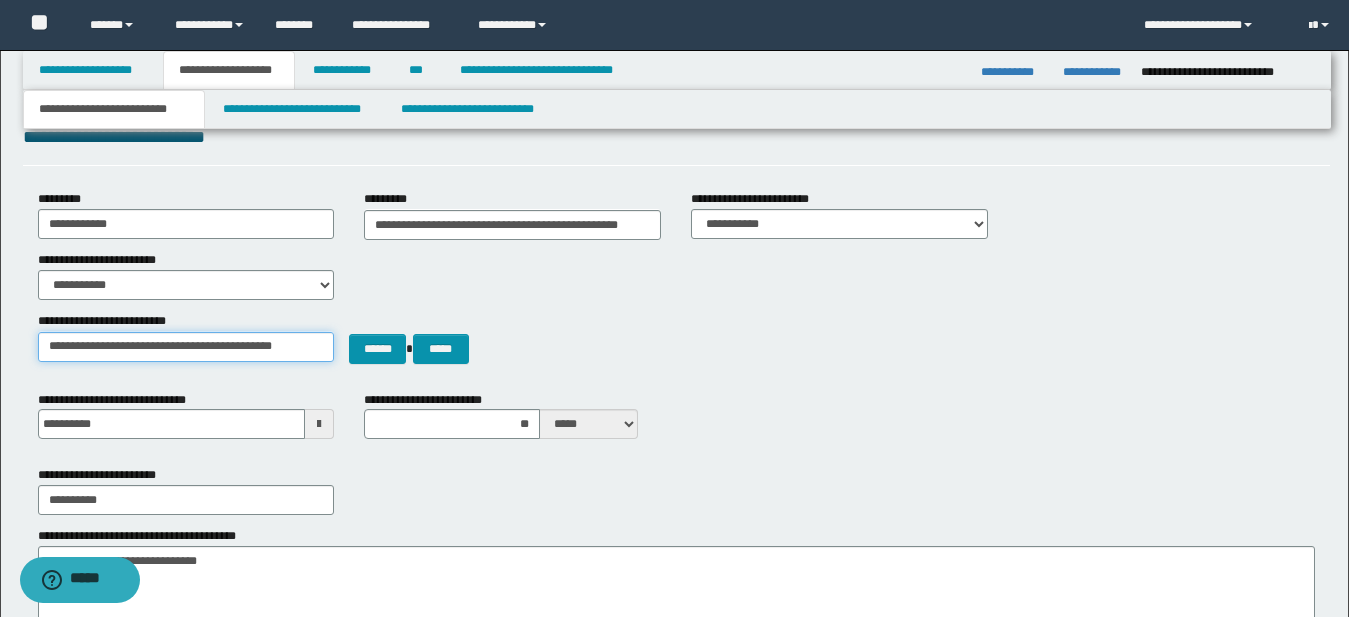 click on "**********" at bounding box center (186, 347) 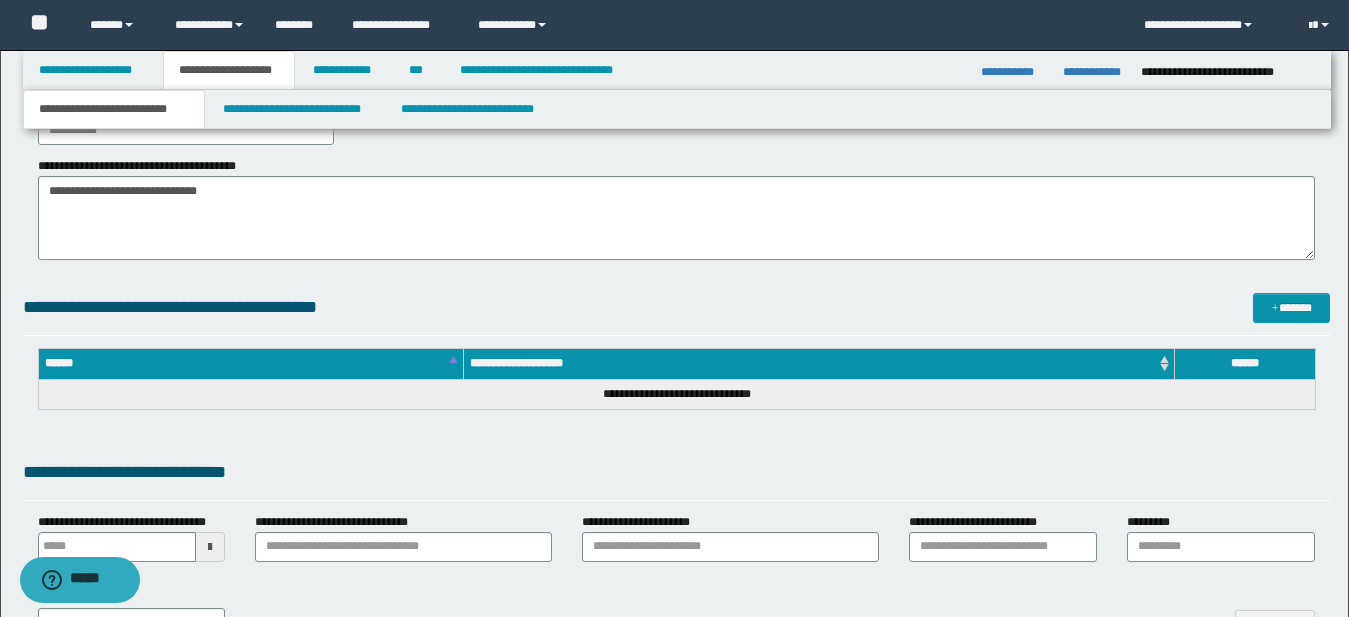scroll, scrollTop: 479, scrollLeft: 0, axis: vertical 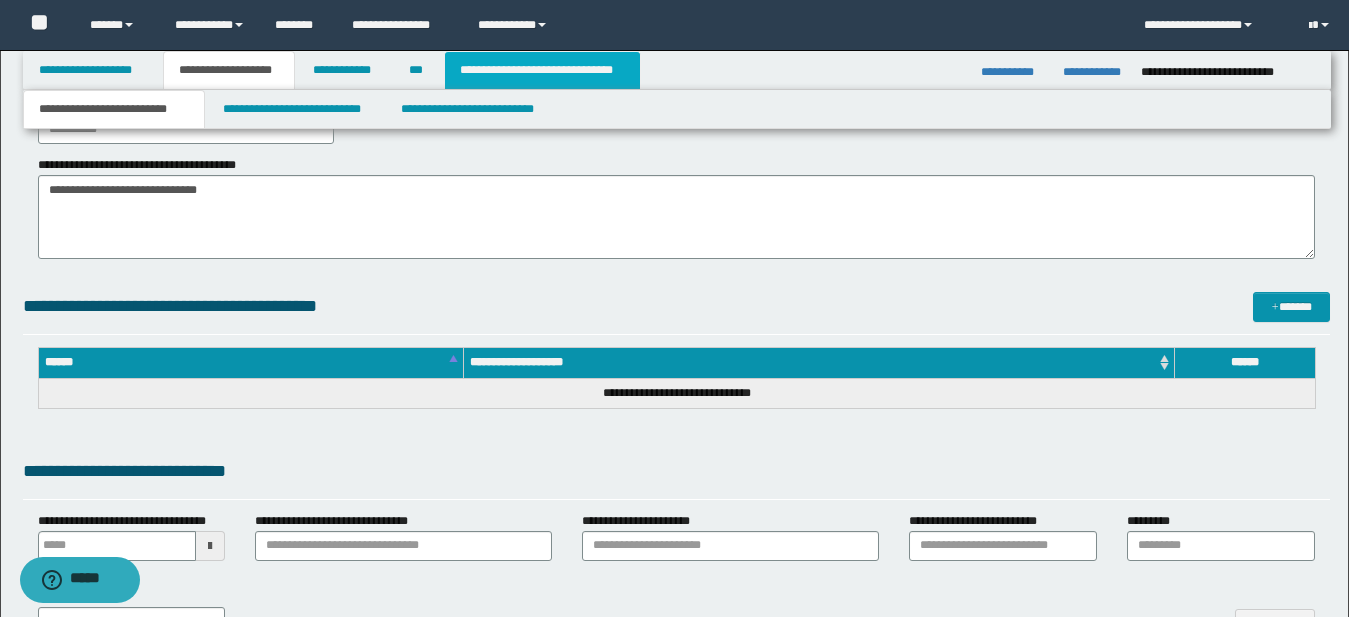 click on "**********" at bounding box center (542, 70) 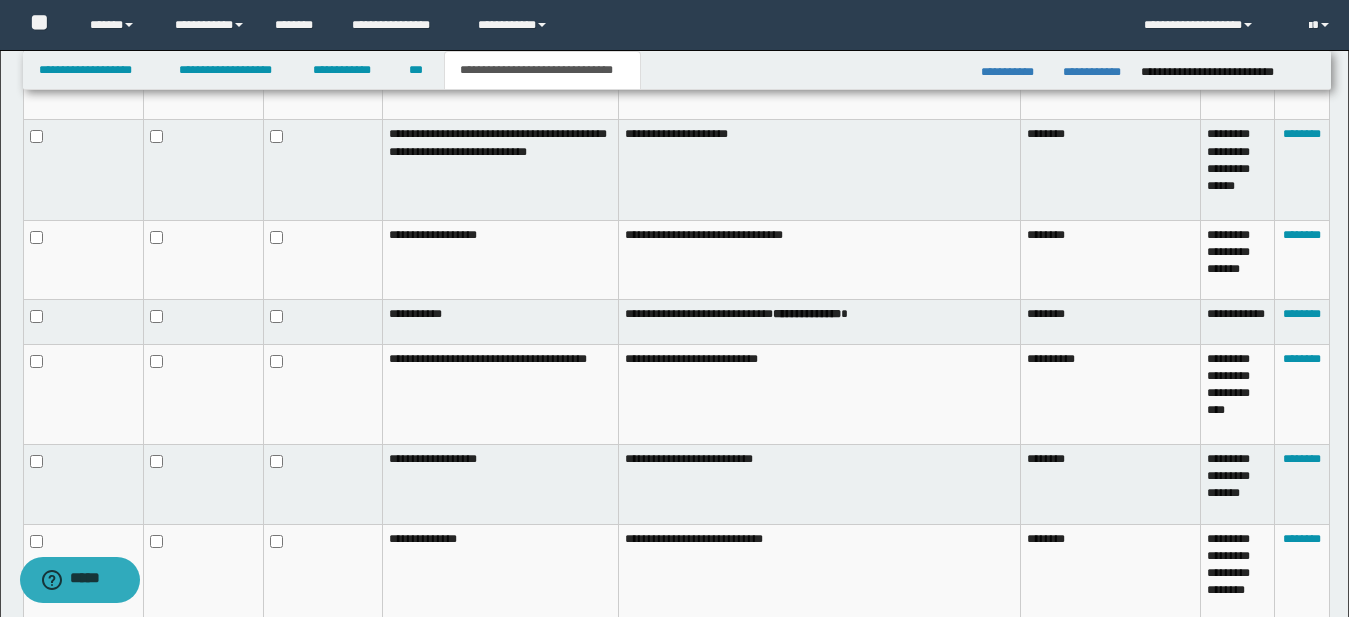 scroll, scrollTop: 1299, scrollLeft: 0, axis: vertical 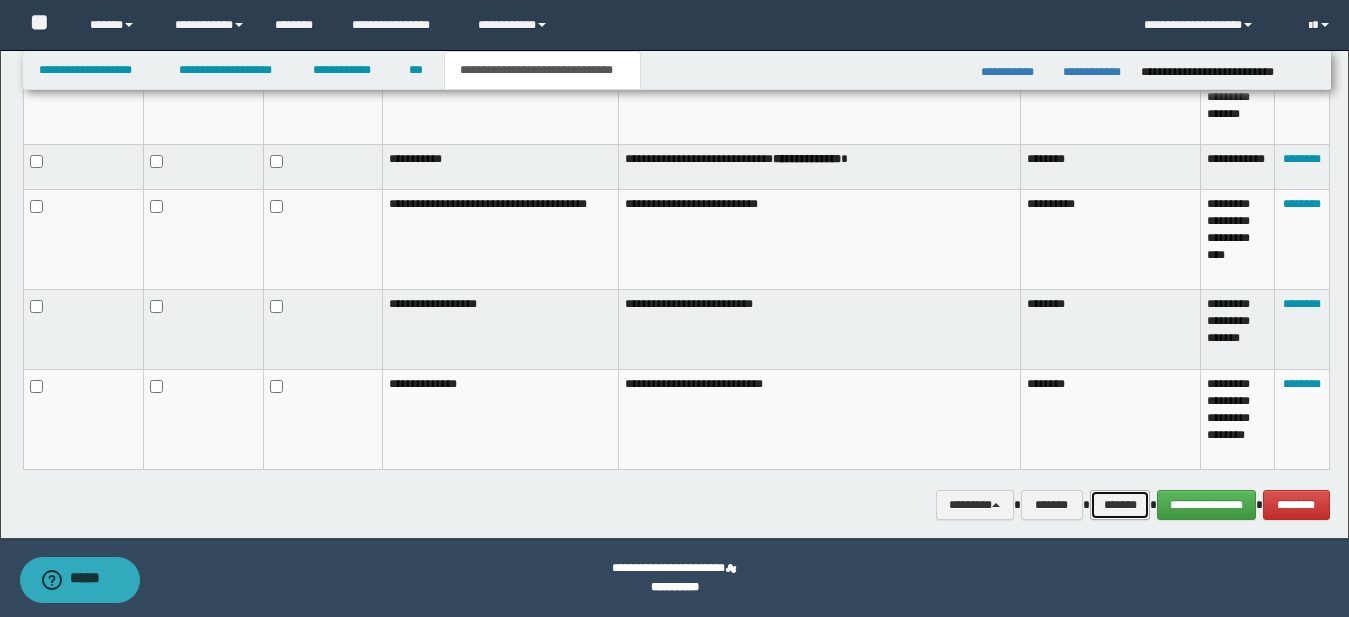 click on "*******" at bounding box center (1120, 505) 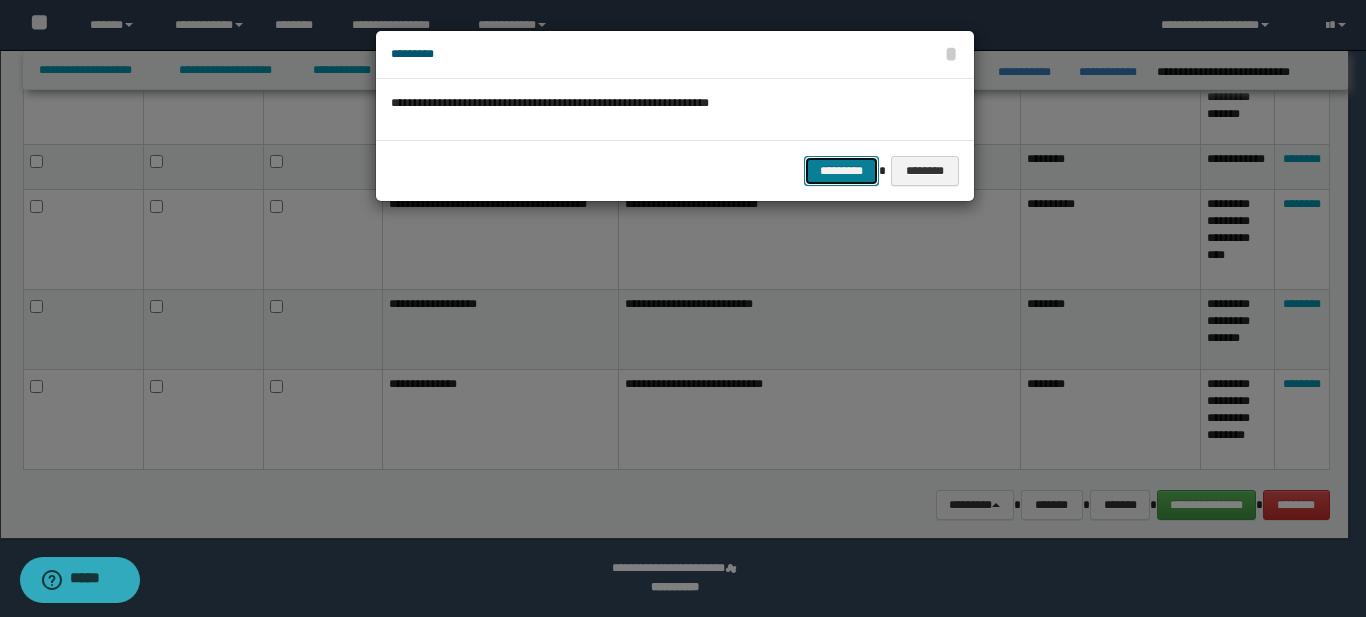 click on "*********" at bounding box center (841, 171) 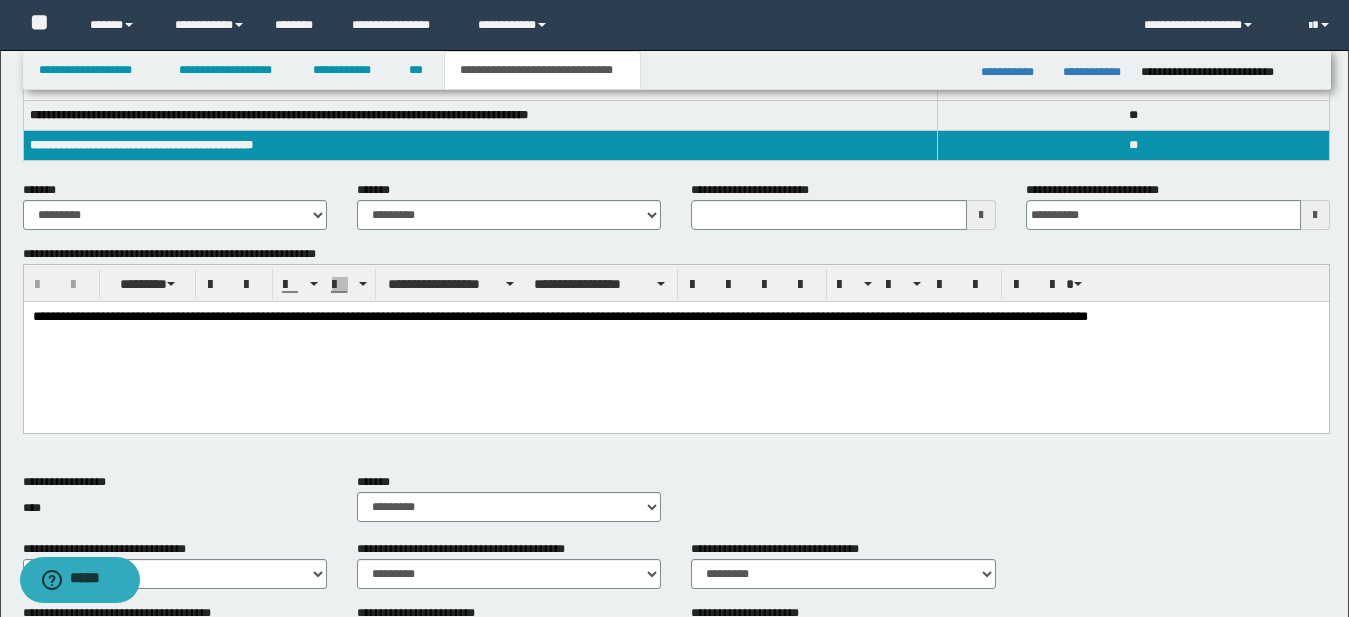 scroll, scrollTop: 0, scrollLeft: 0, axis: both 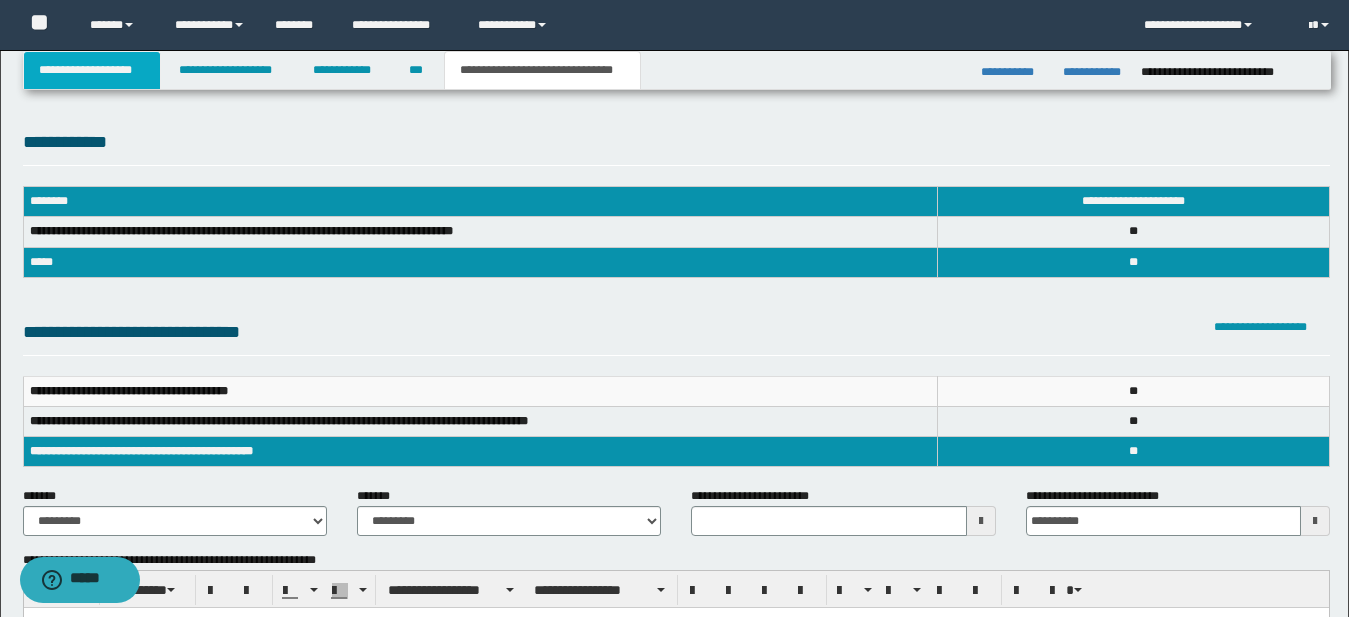 click on "**********" at bounding box center (92, 70) 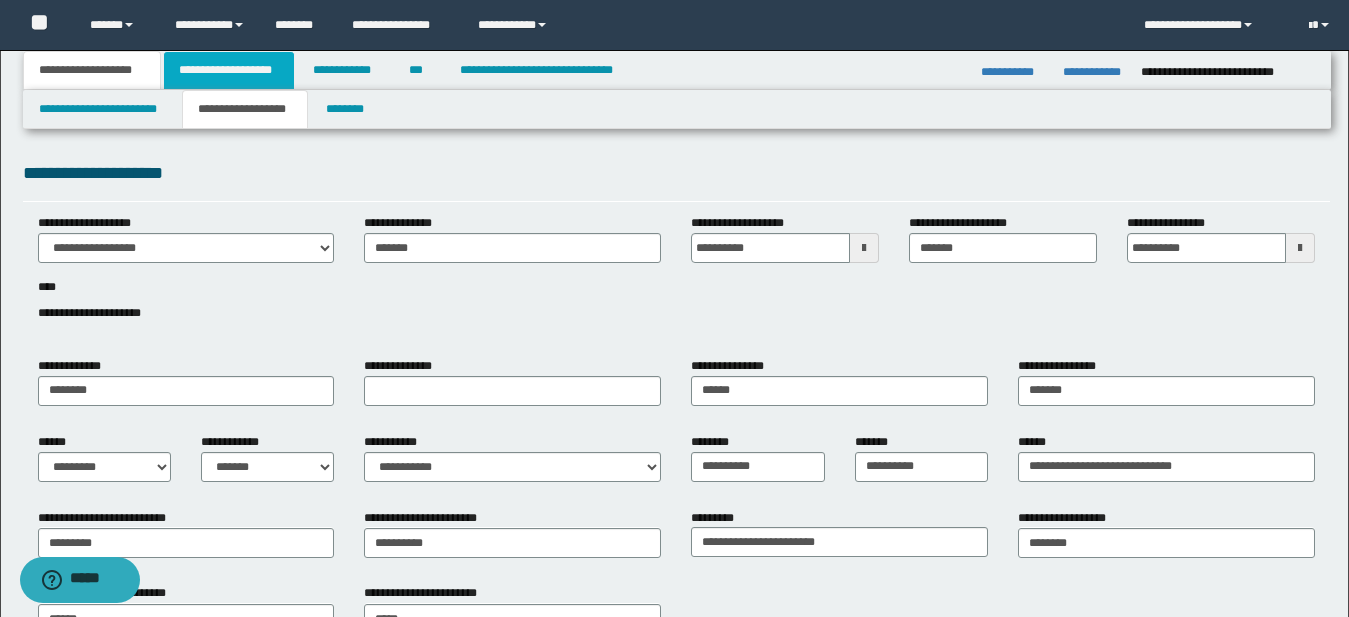 click on "**********" at bounding box center [229, 70] 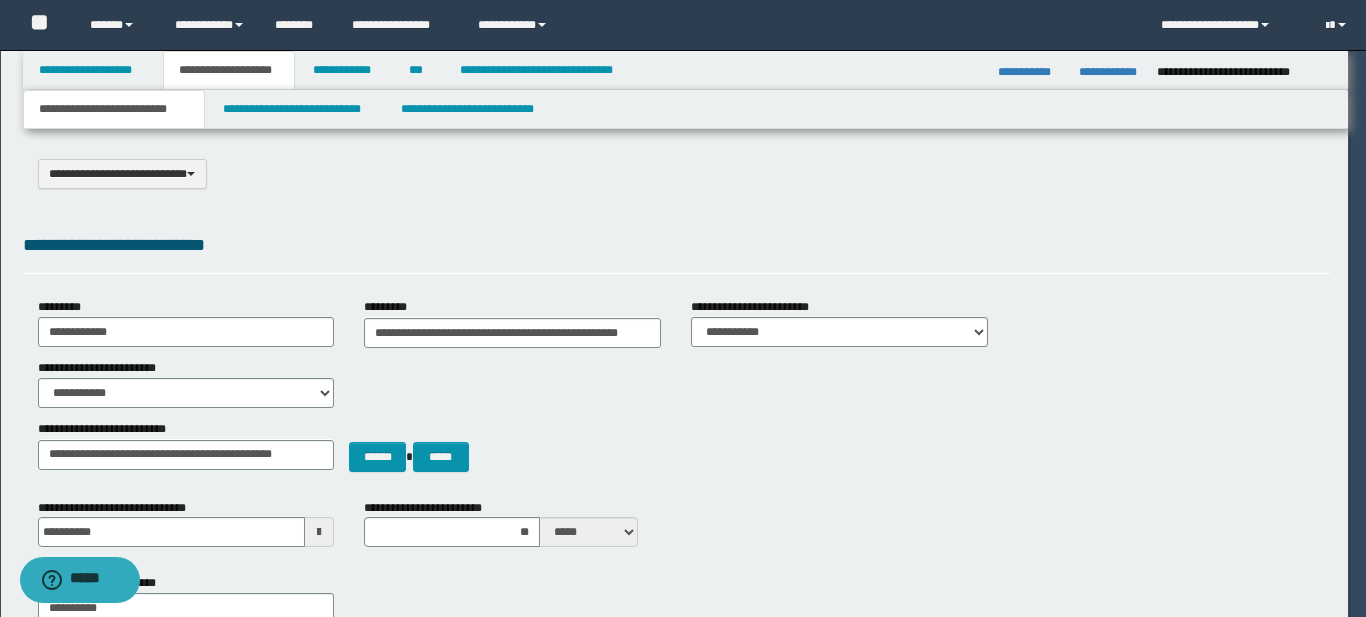 type on "**********" 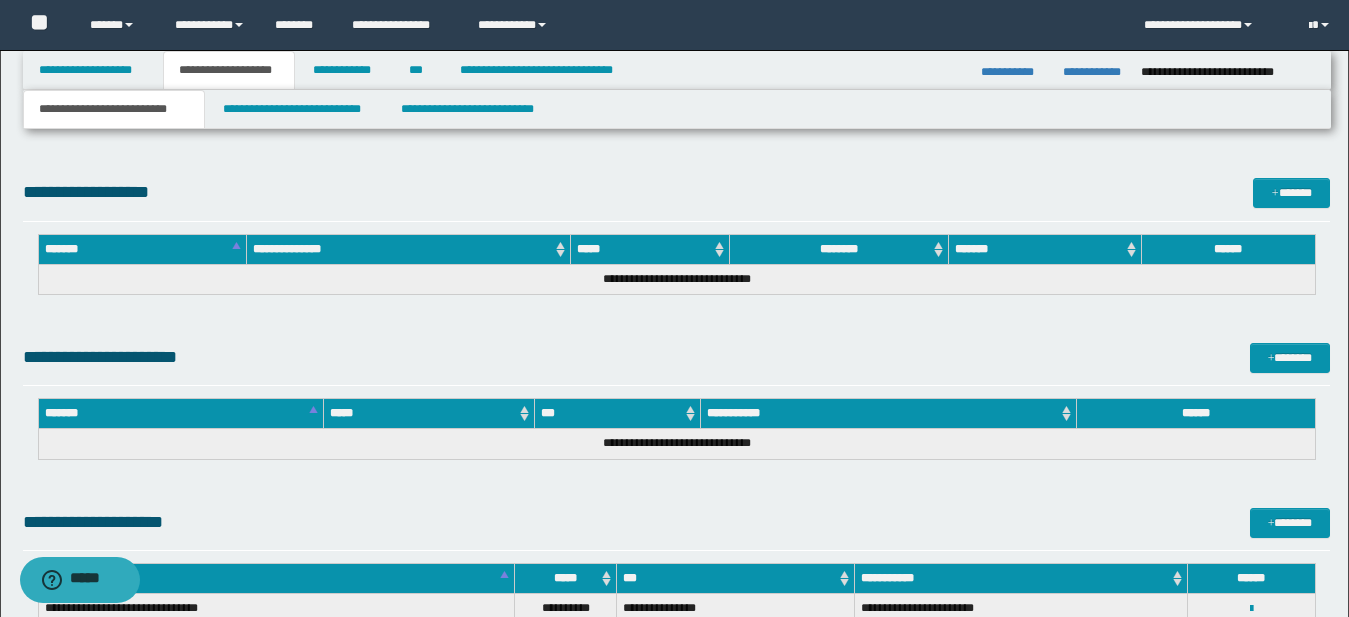 scroll, scrollTop: 1255, scrollLeft: 0, axis: vertical 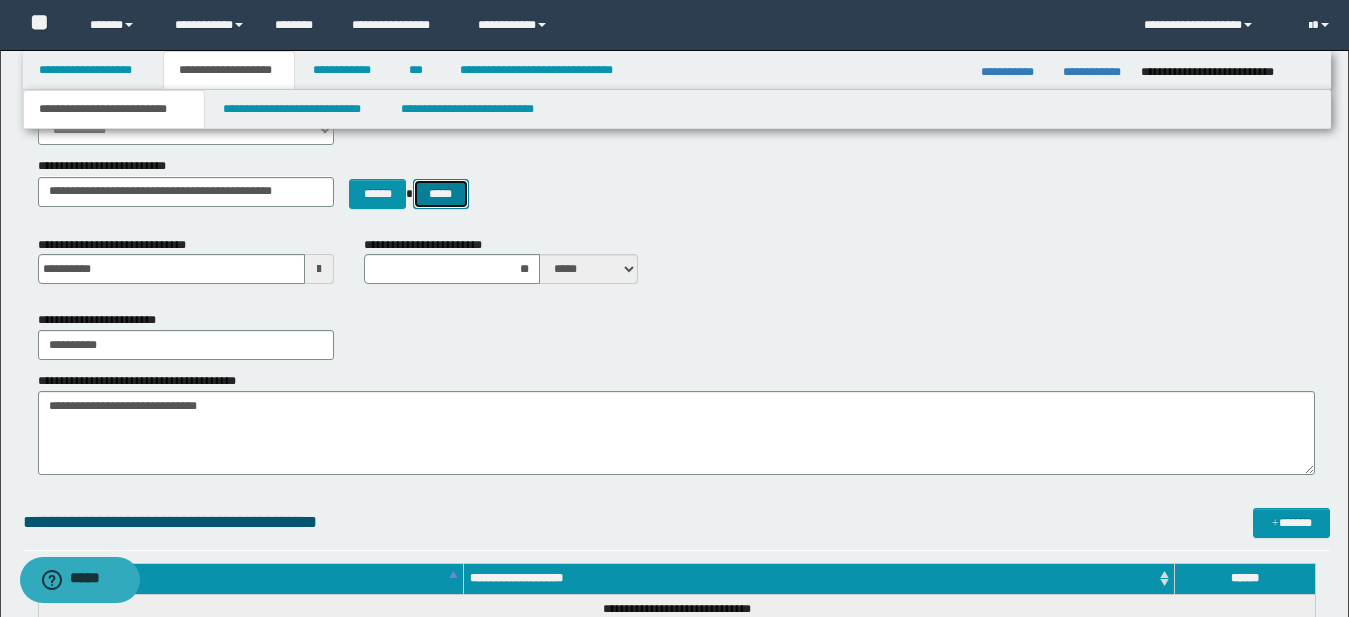 click on "*****" at bounding box center [441, 194] 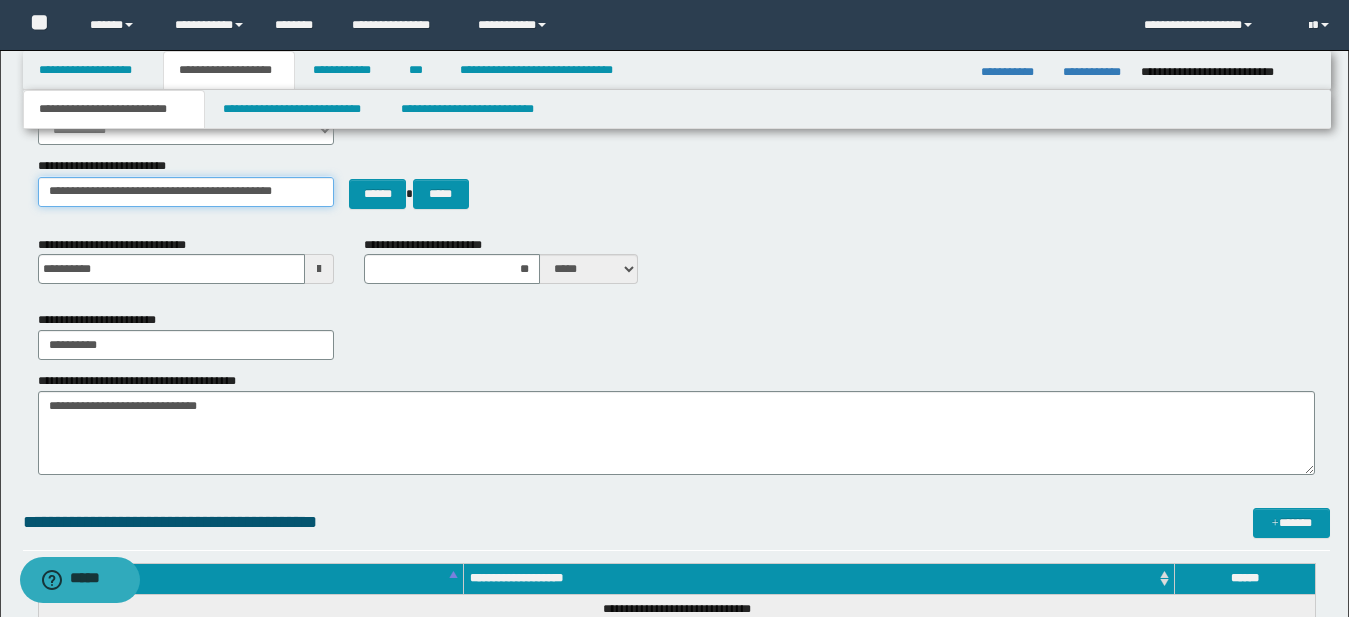 type on "**********" 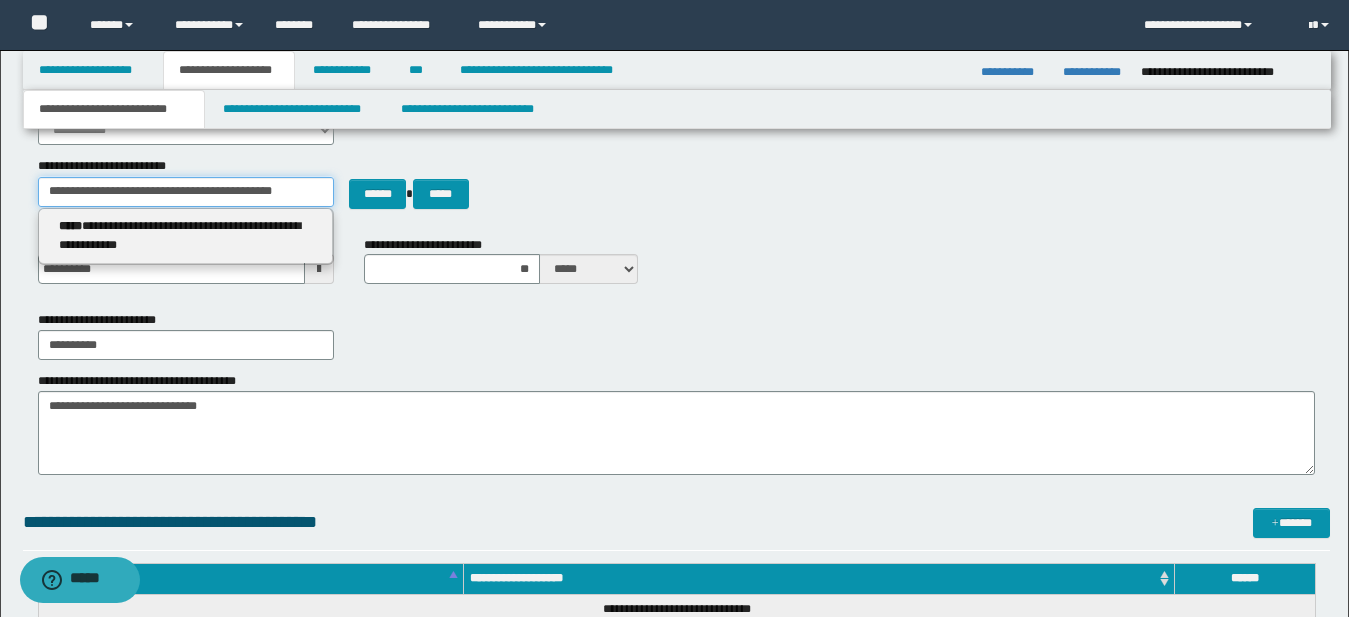 click on "**********" at bounding box center [186, 192] 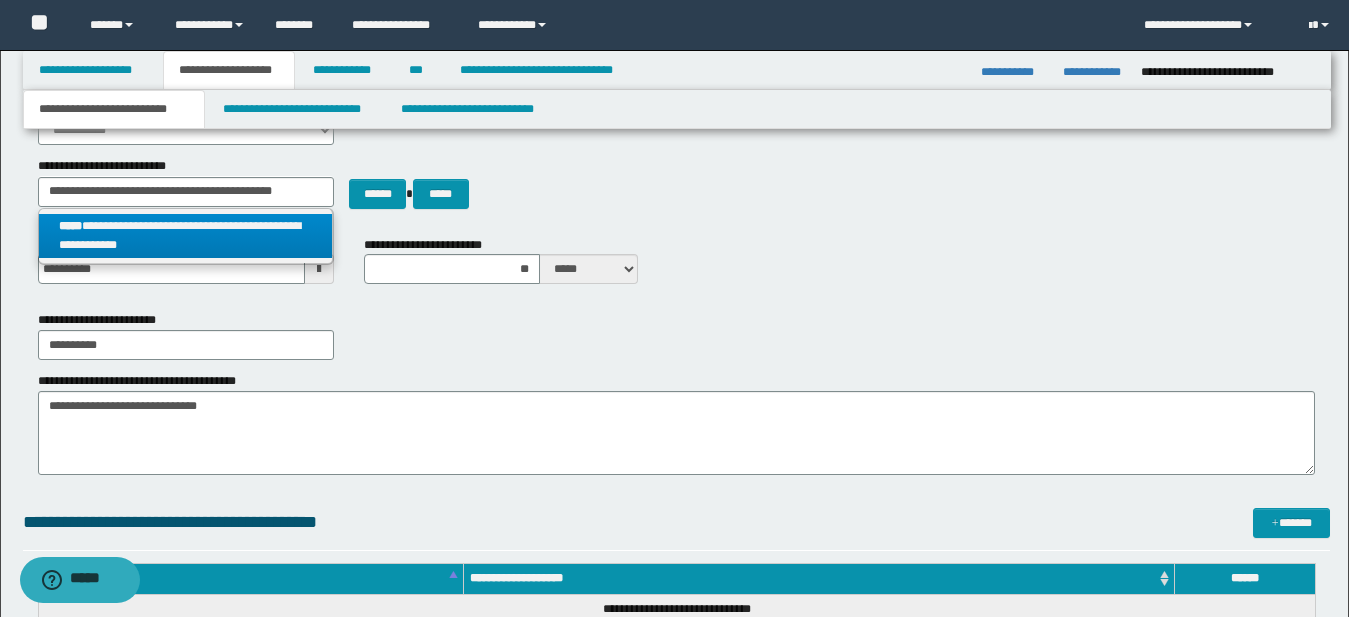 click on "**********" at bounding box center (186, 236) 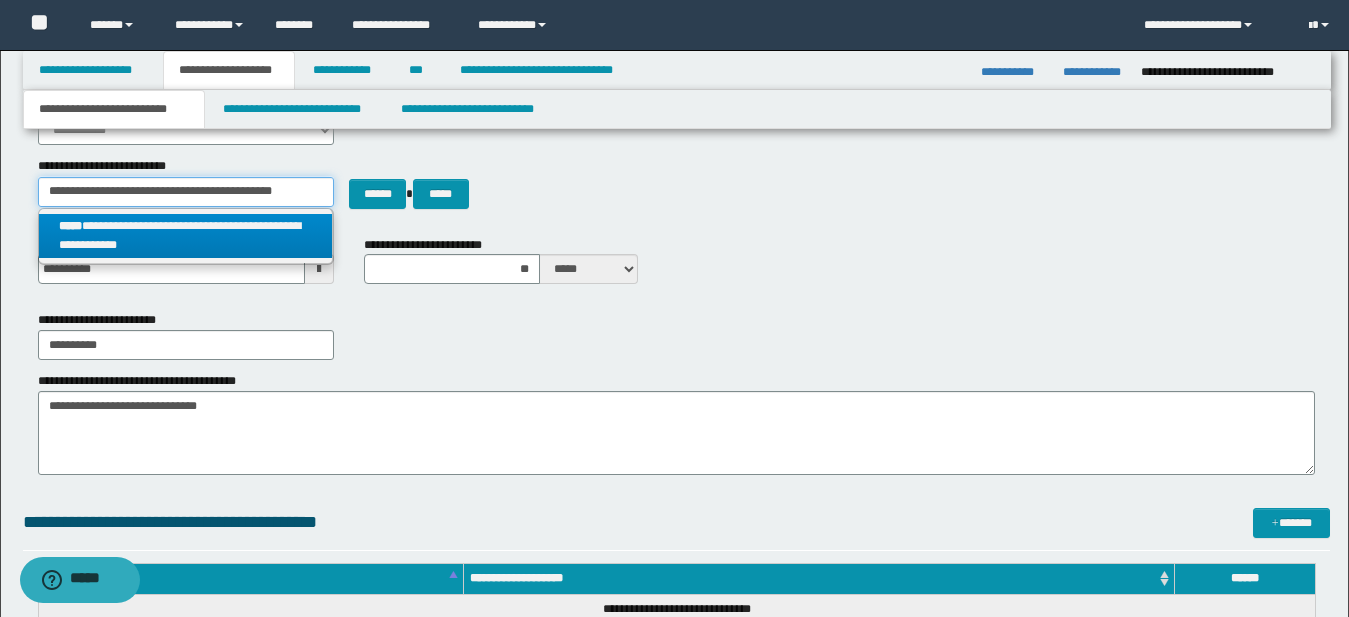 type 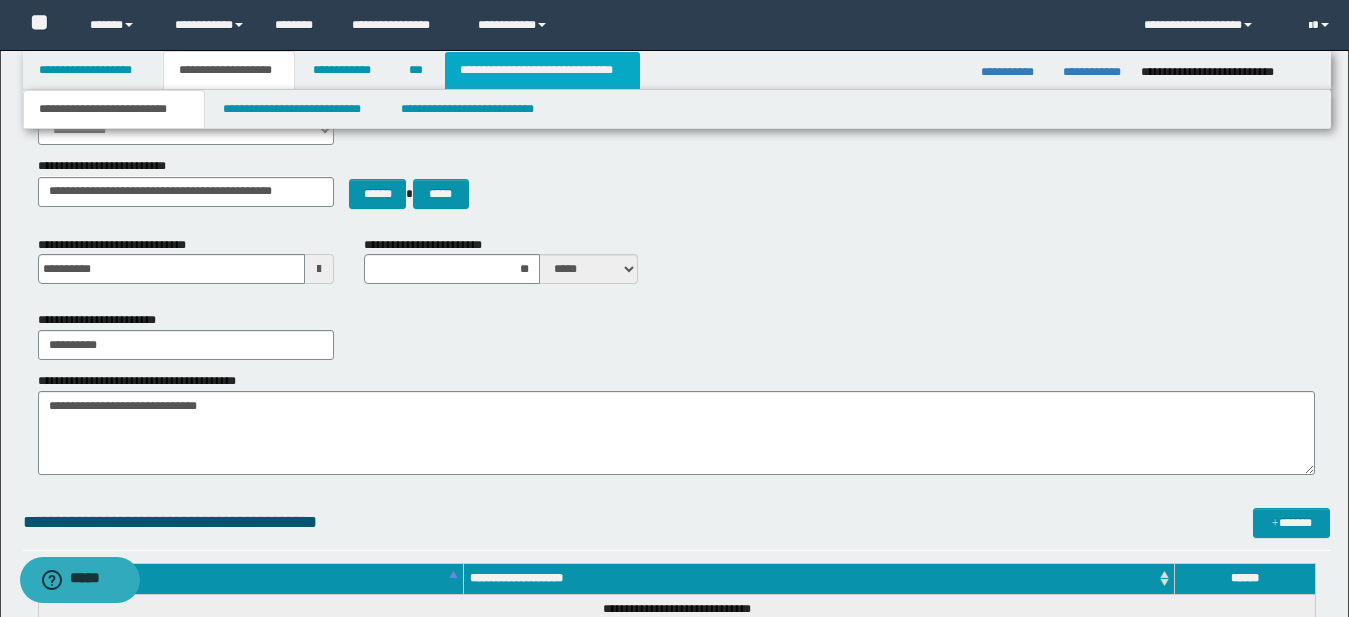 click on "**********" at bounding box center (542, 70) 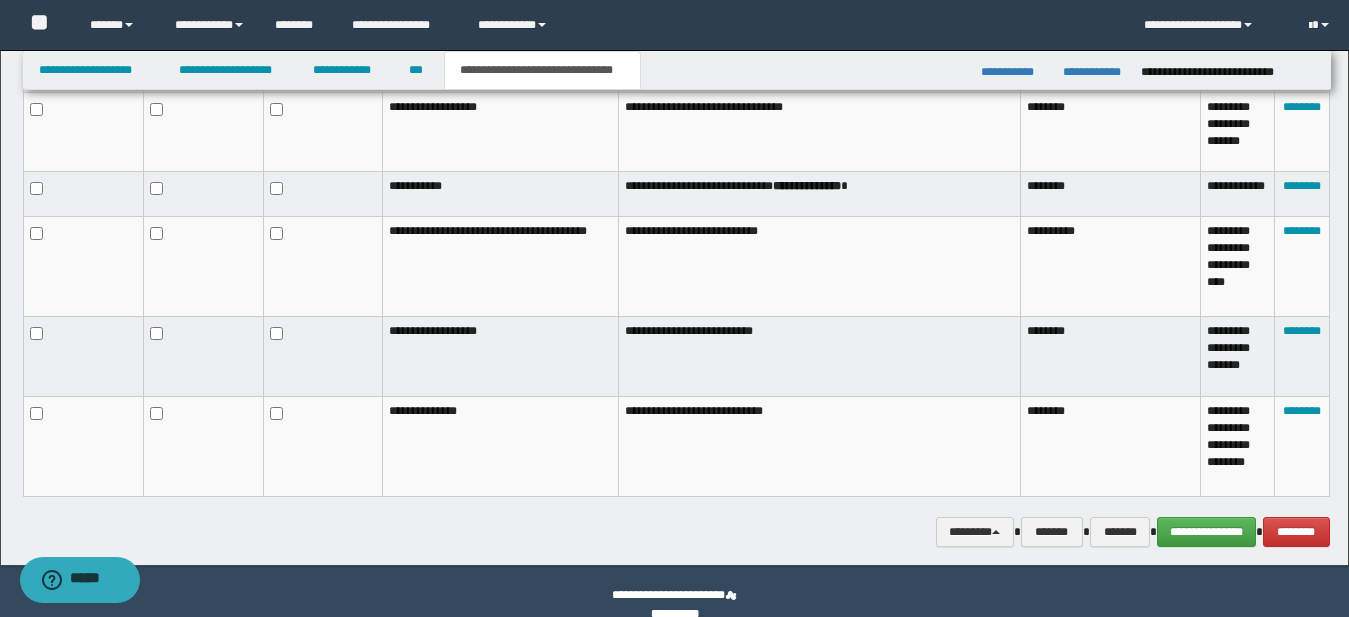 scroll, scrollTop: 1299, scrollLeft: 0, axis: vertical 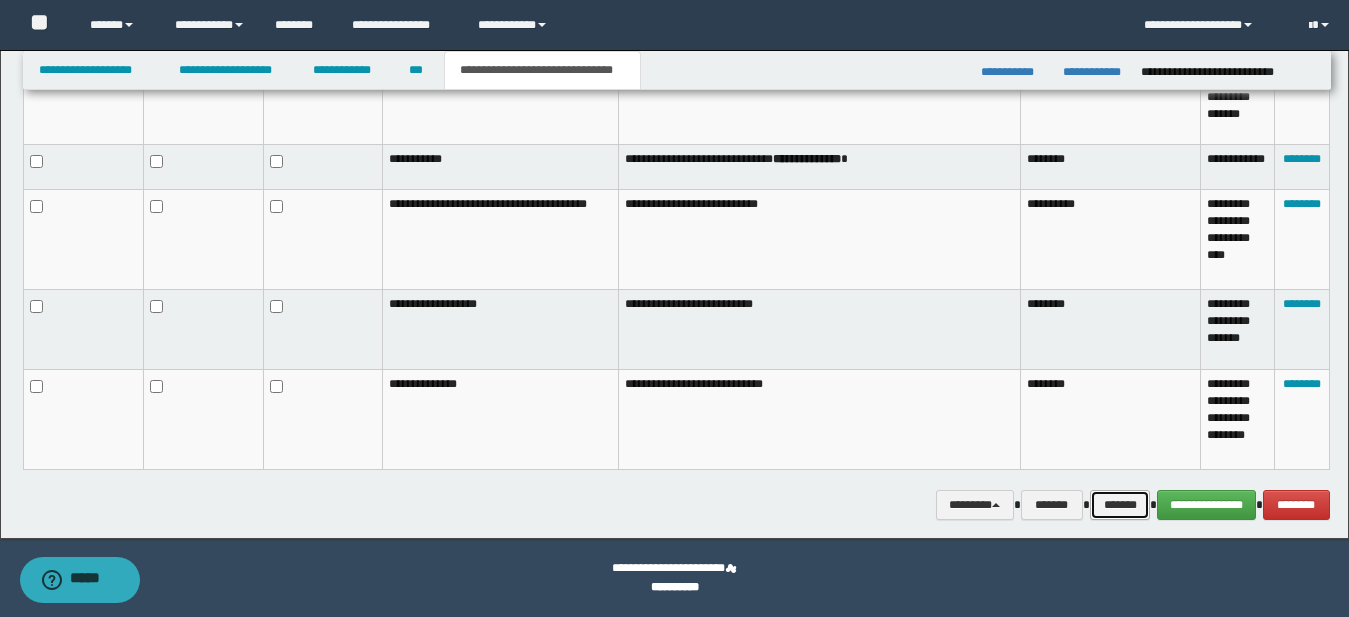 click on "*******" at bounding box center [1120, 505] 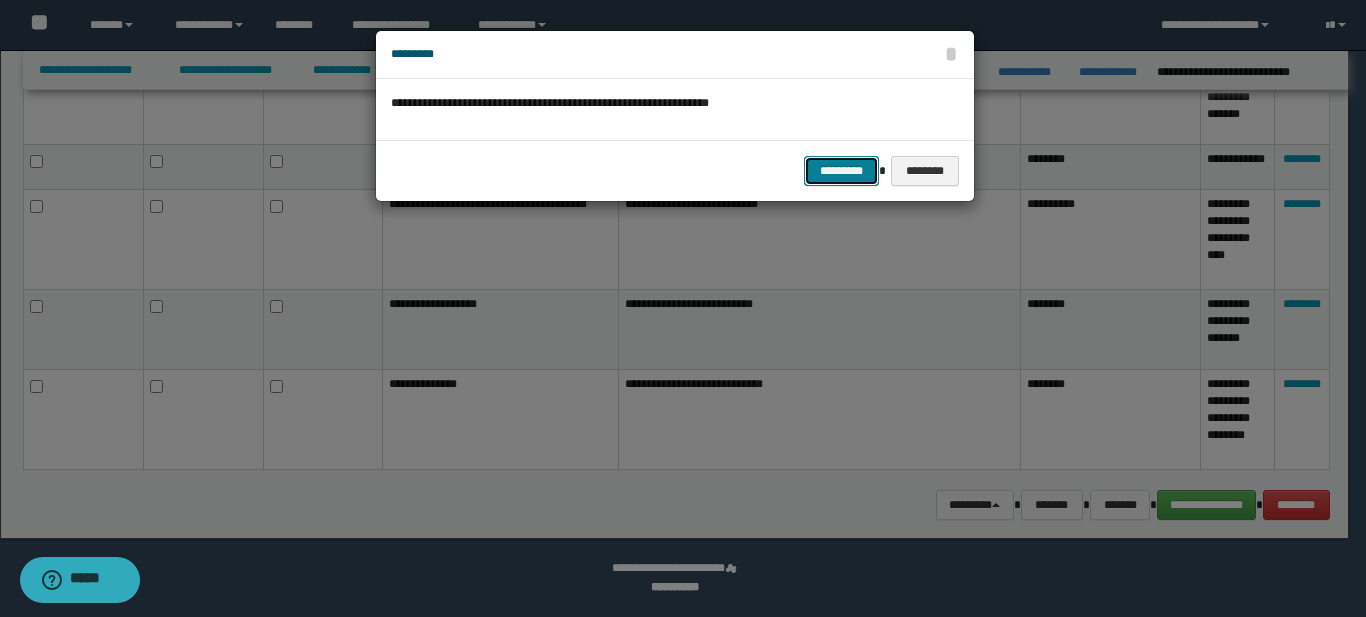 click on "*********" at bounding box center [841, 171] 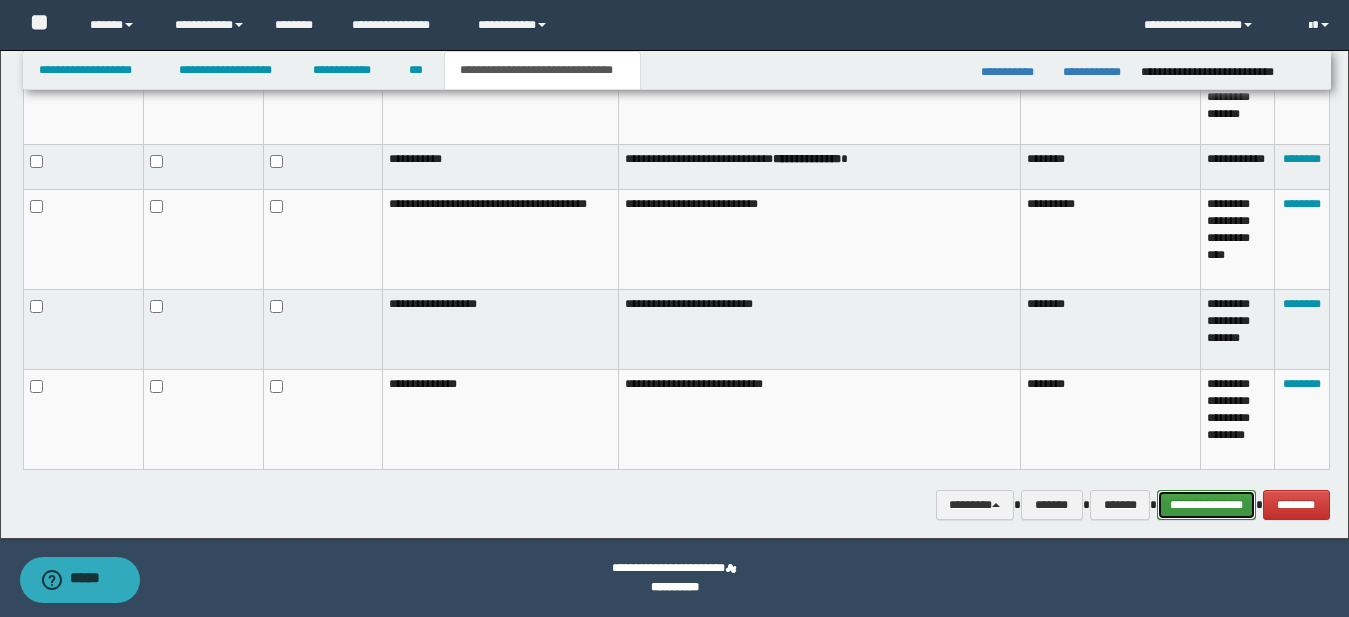 click on "**********" at bounding box center (1206, 505) 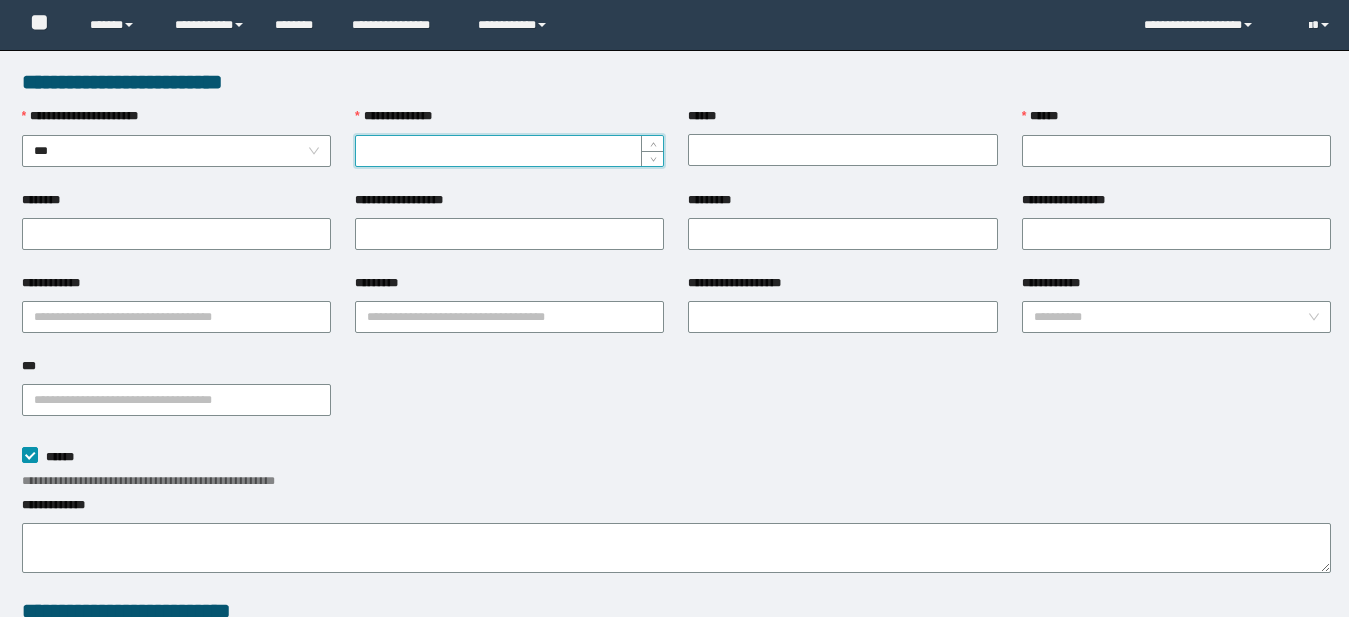 scroll, scrollTop: 0, scrollLeft: 0, axis: both 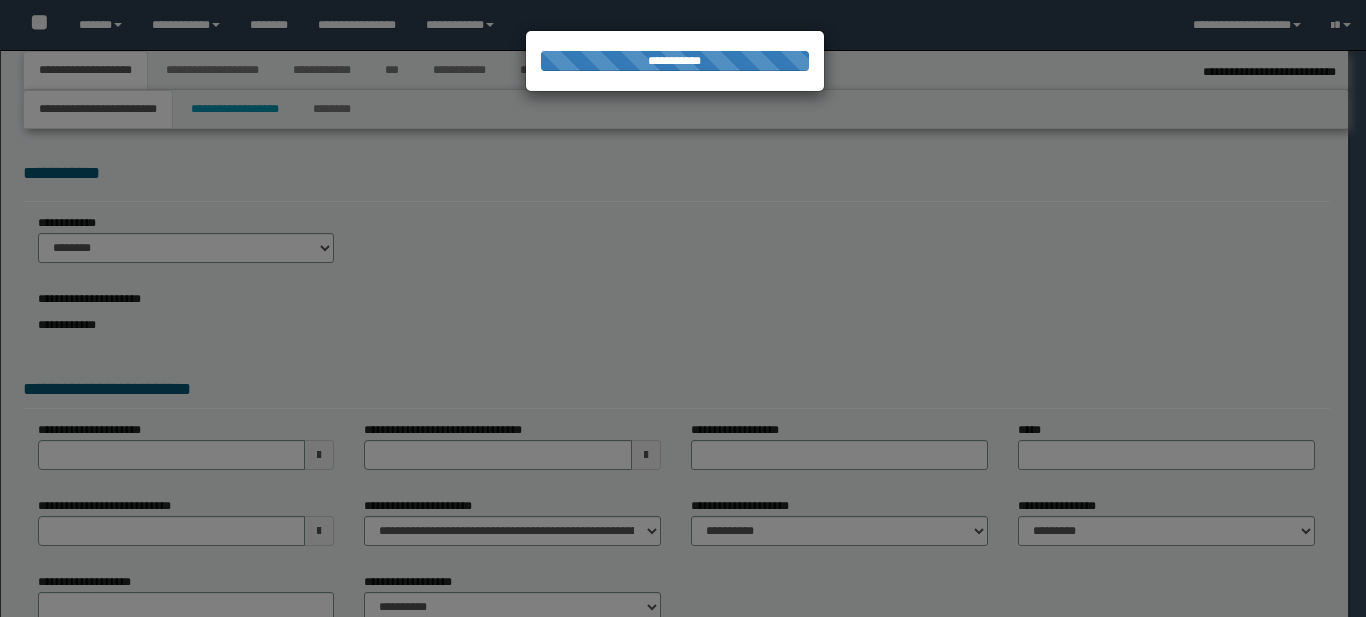 select on "*" 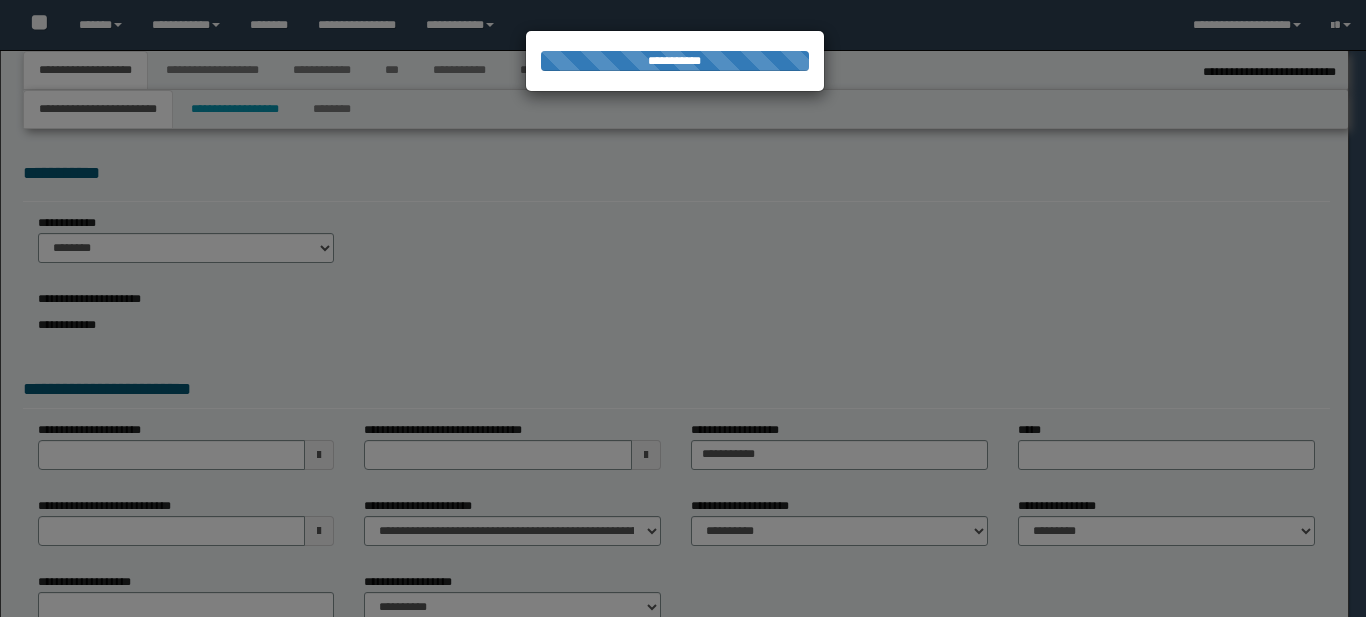 type on "**********" 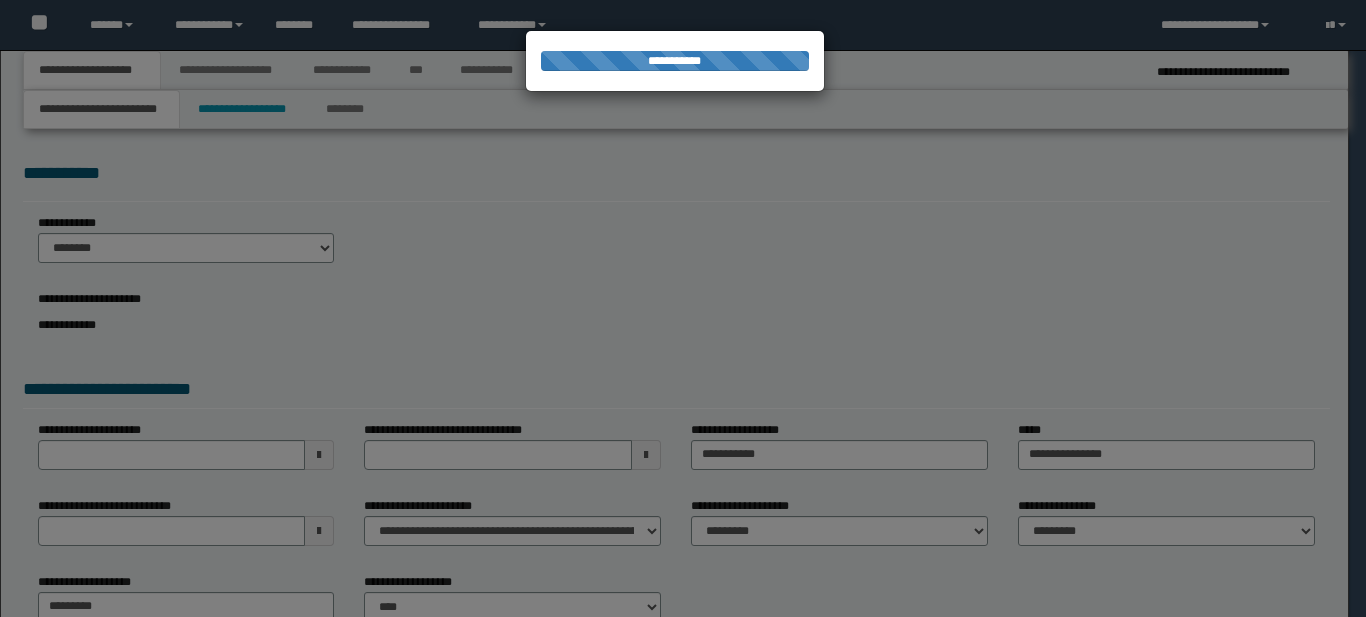 scroll, scrollTop: 0, scrollLeft: 0, axis: both 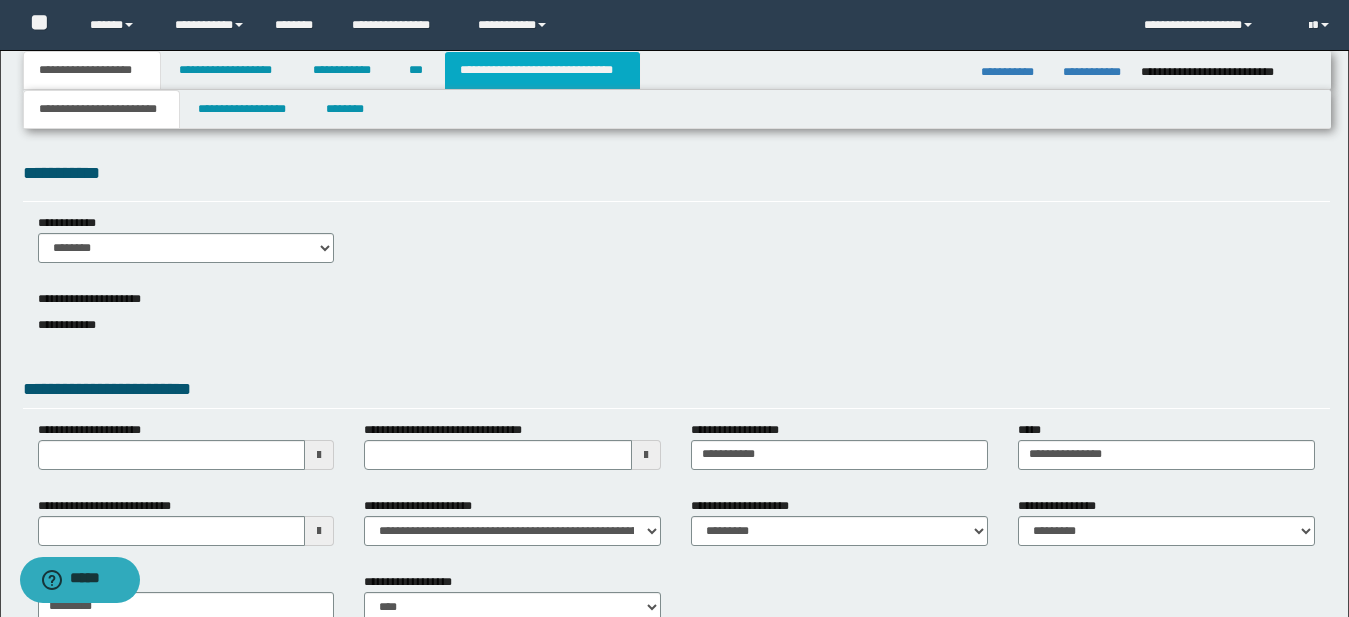 click on "**********" at bounding box center [542, 70] 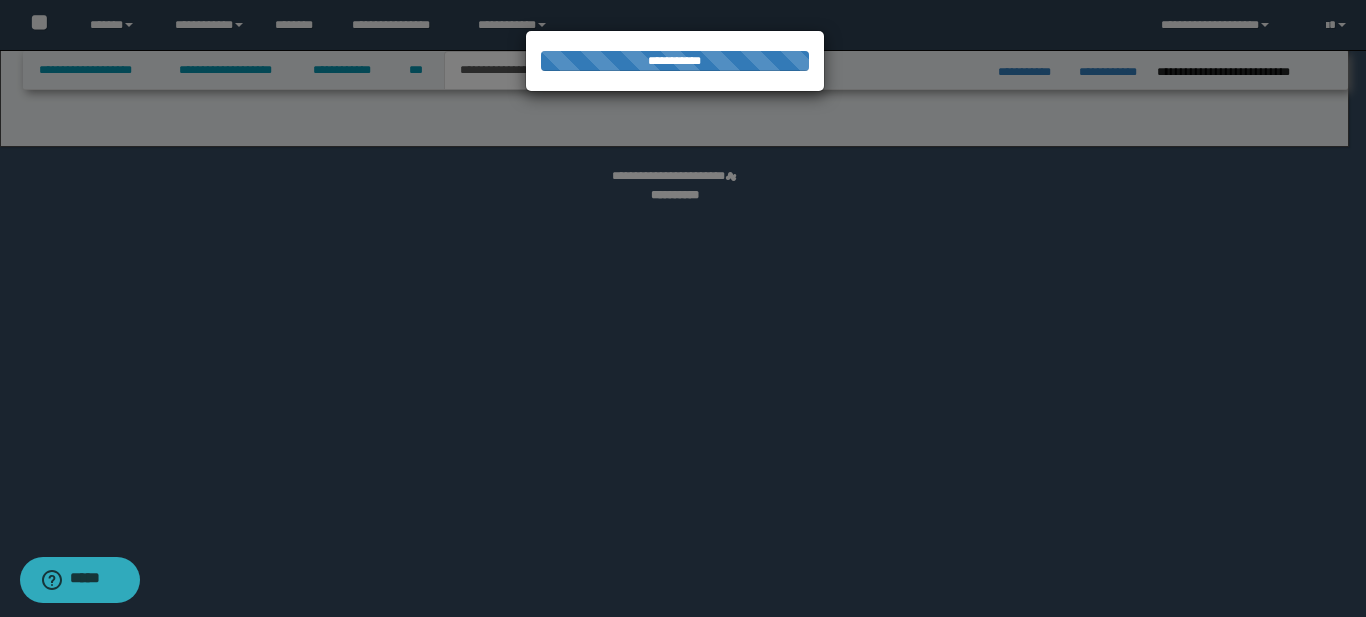 select on "*" 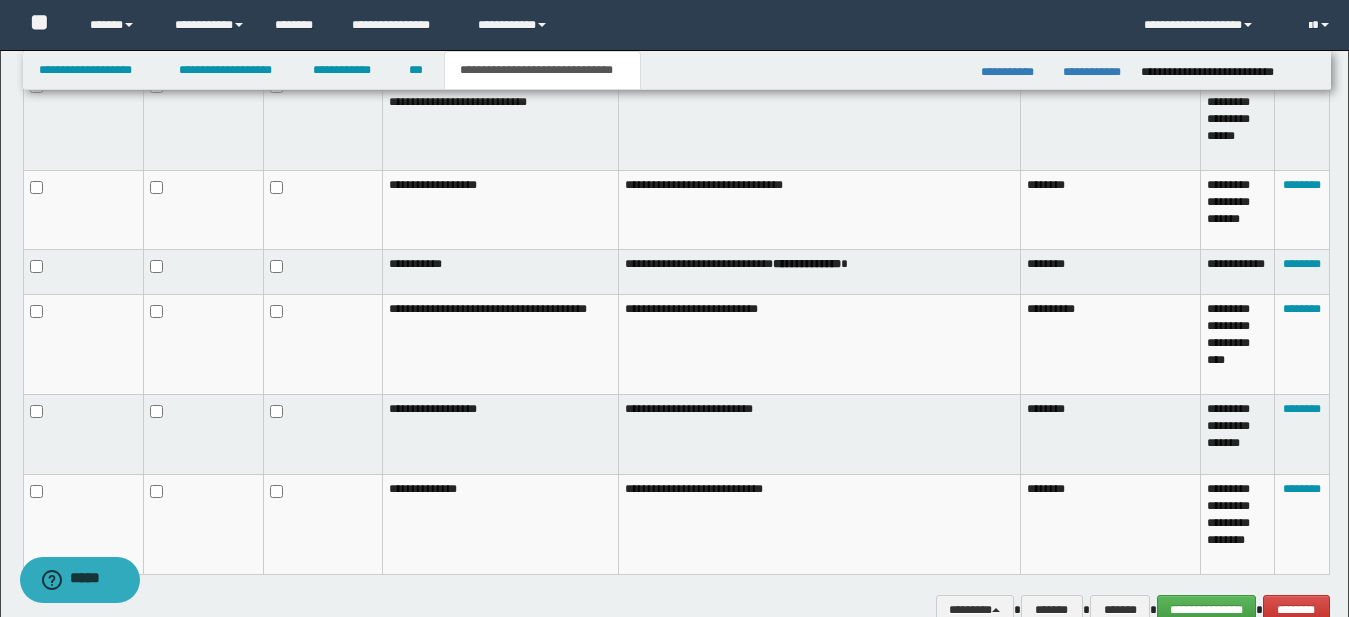 scroll, scrollTop: 1299, scrollLeft: 0, axis: vertical 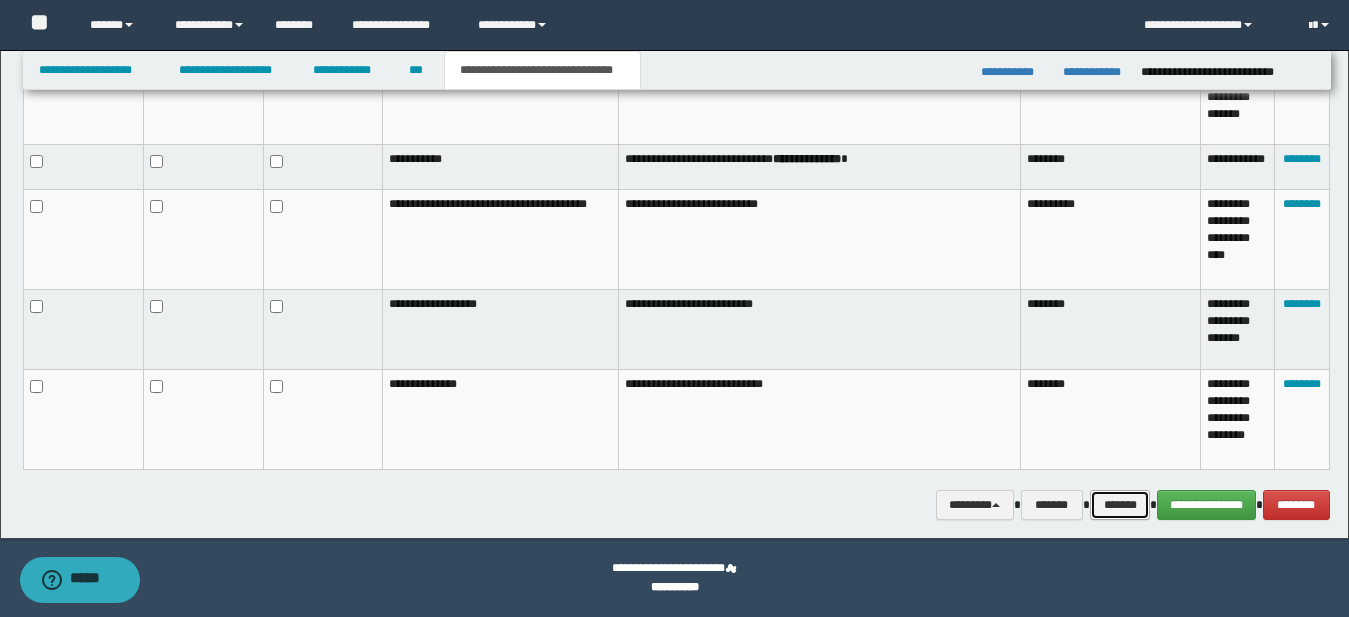 click on "*******" at bounding box center (1120, 505) 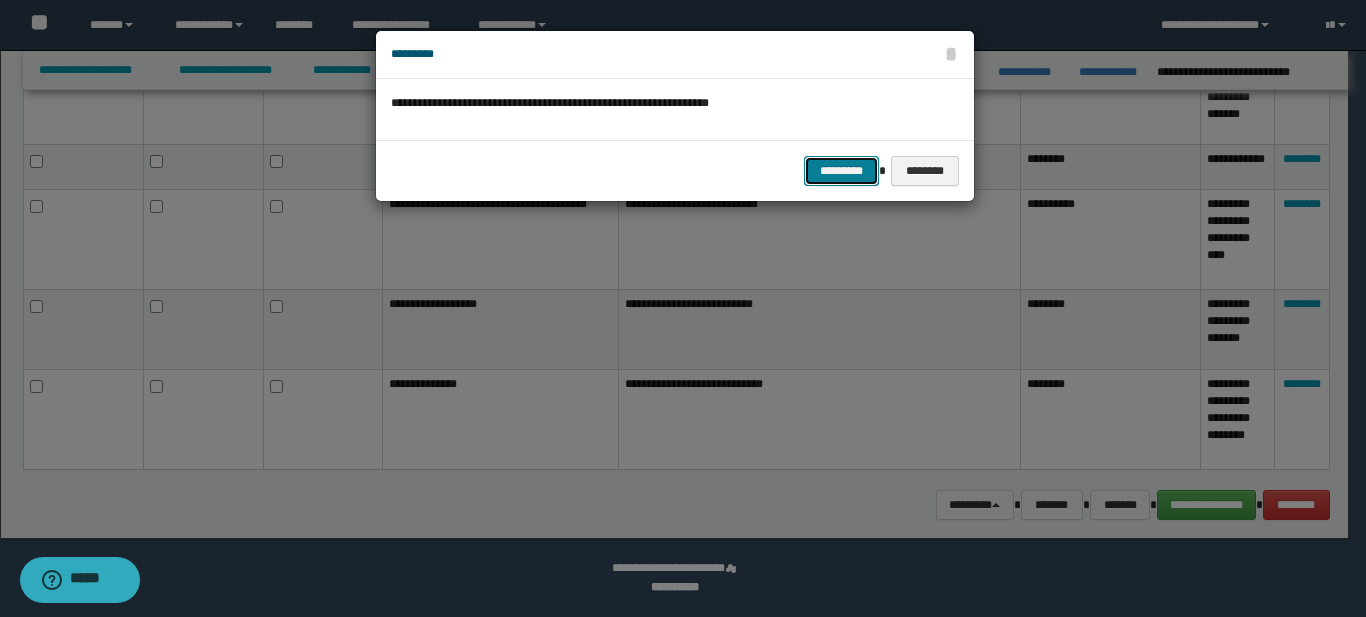 click on "*********" at bounding box center [841, 171] 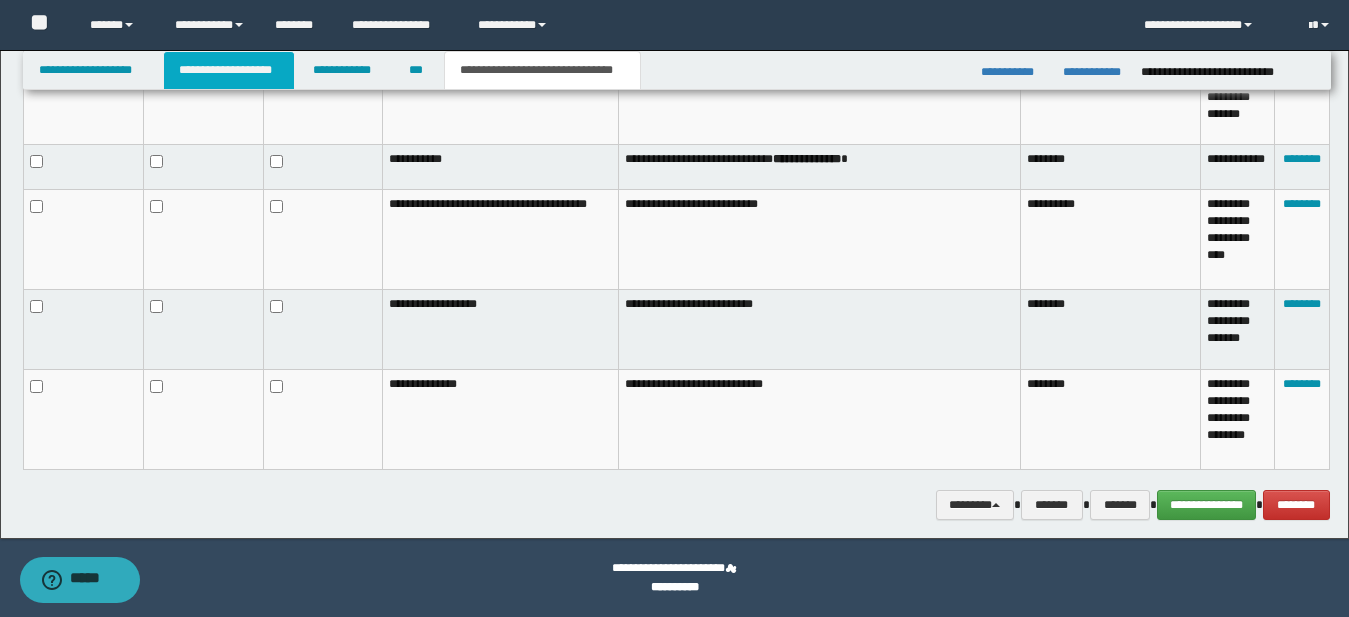 click on "**********" at bounding box center (229, 70) 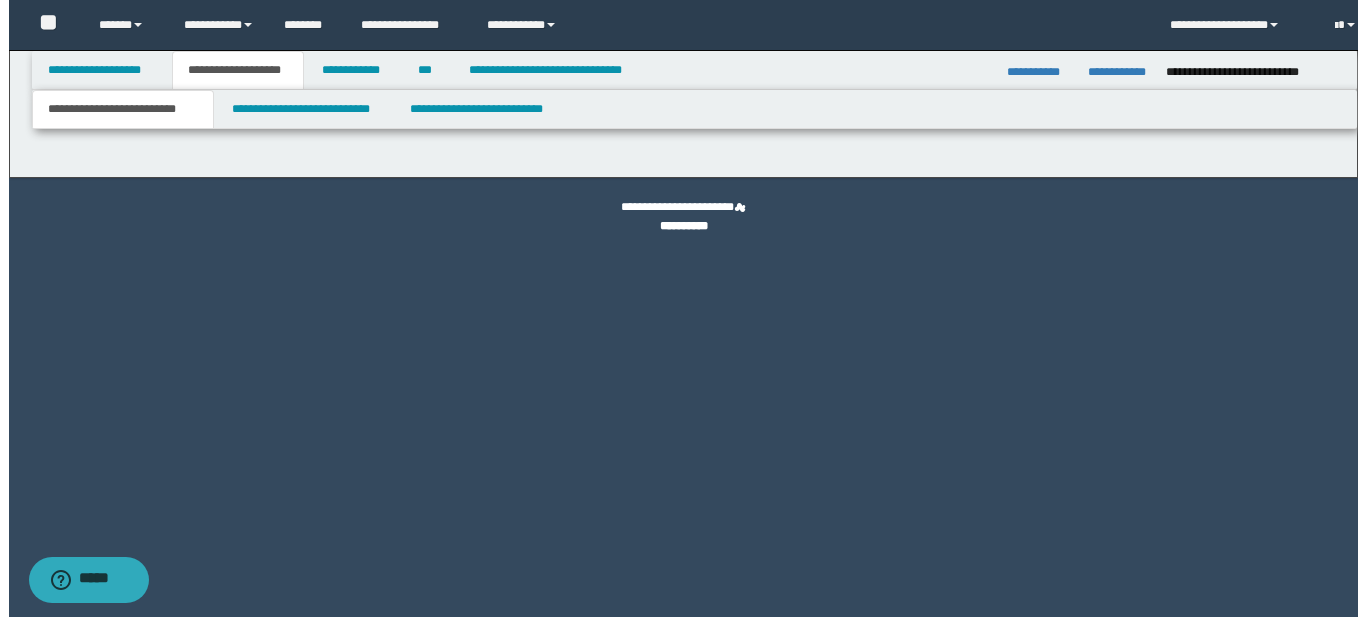 scroll, scrollTop: 0, scrollLeft: 0, axis: both 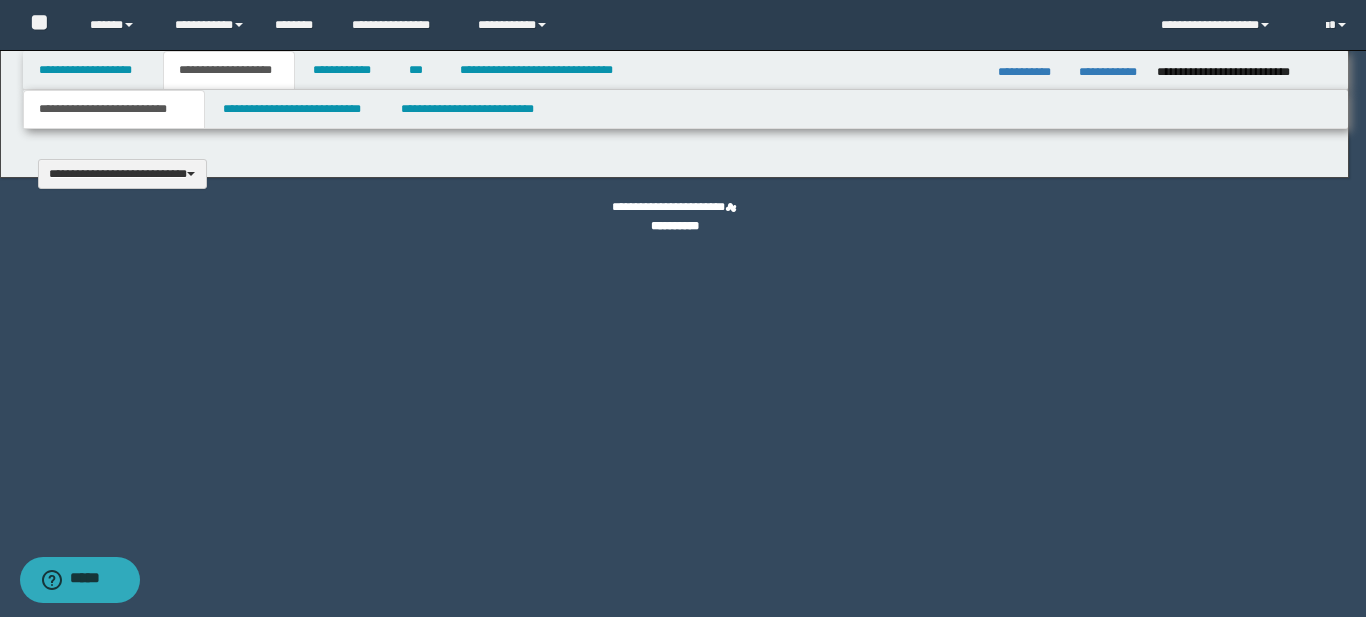 type 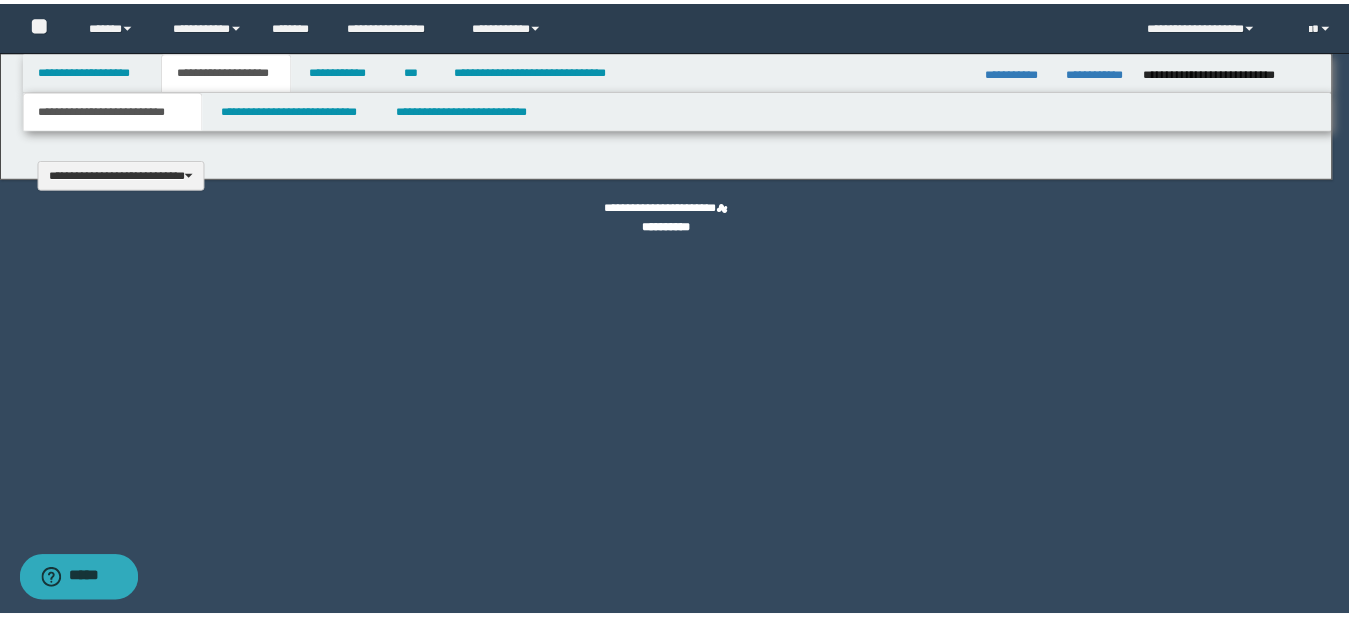 scroll, scrollTop: 0, scrollLeft: 0, axis: both 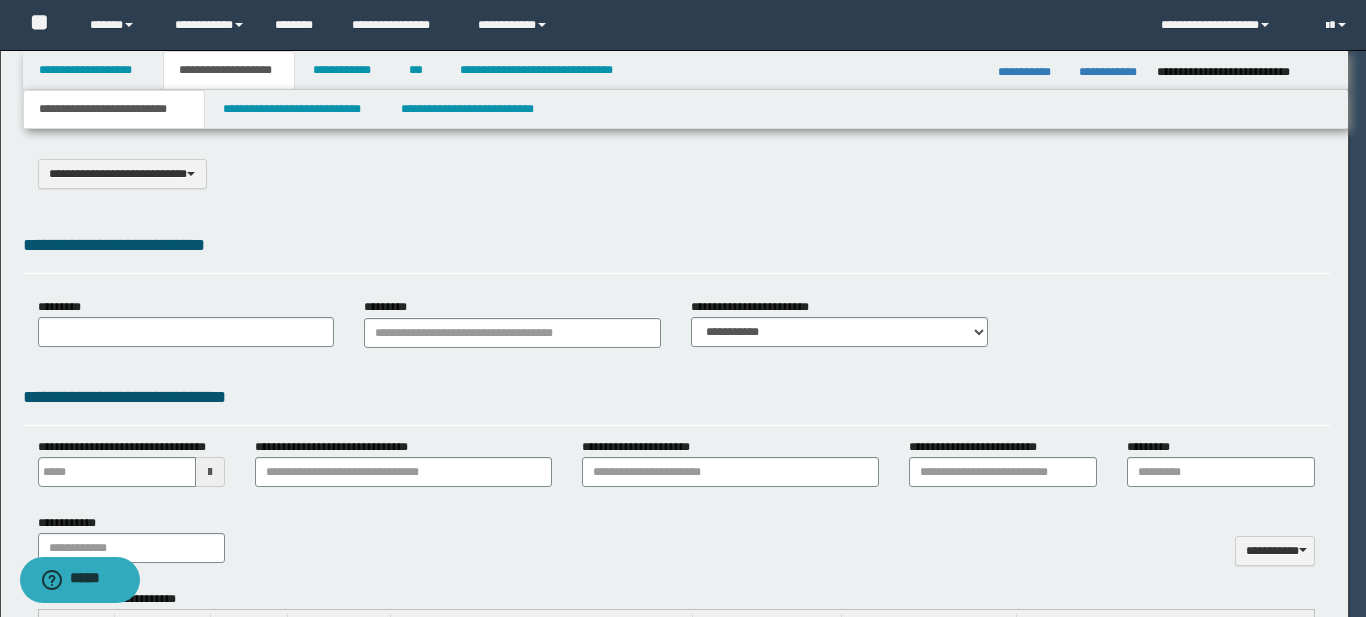 type on "**********" 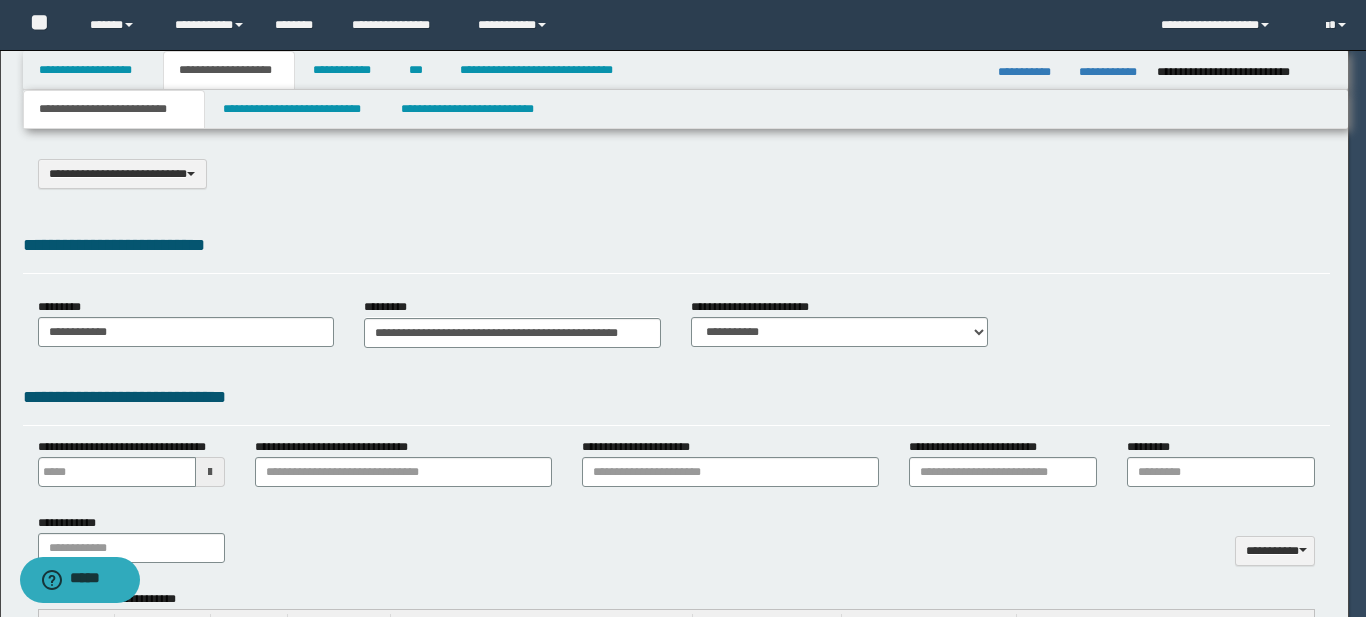 select on "*" 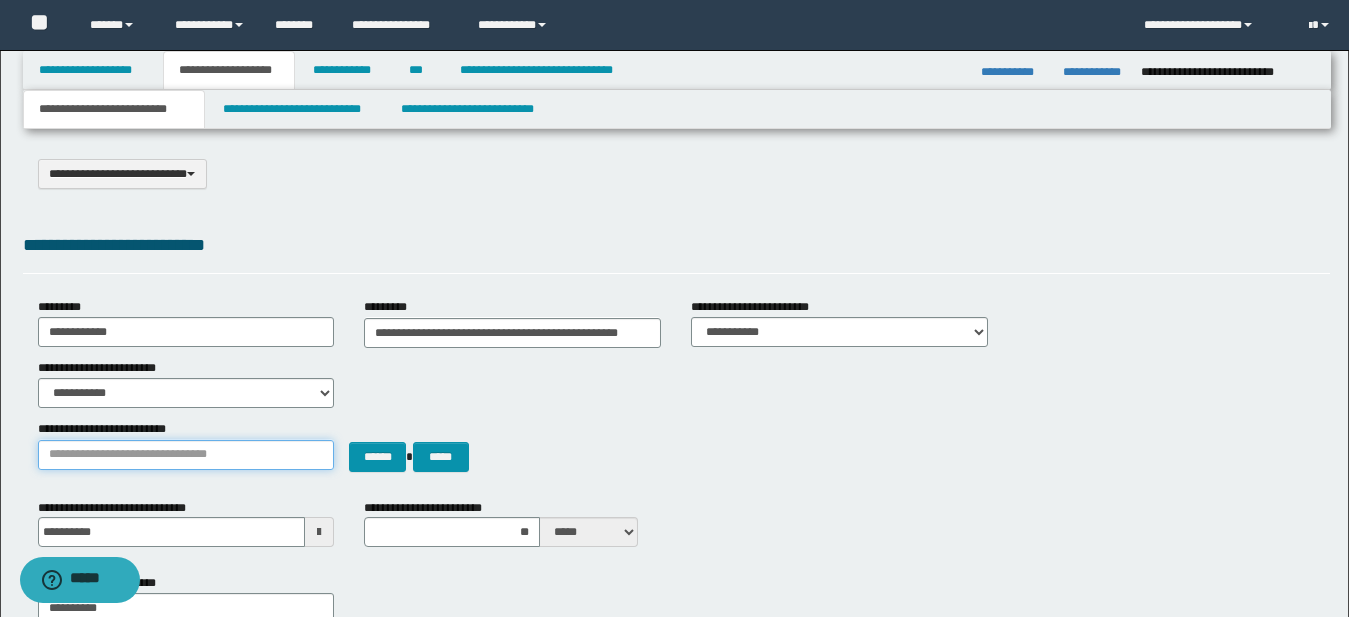click on "**********" at bounding box center (186, 455) 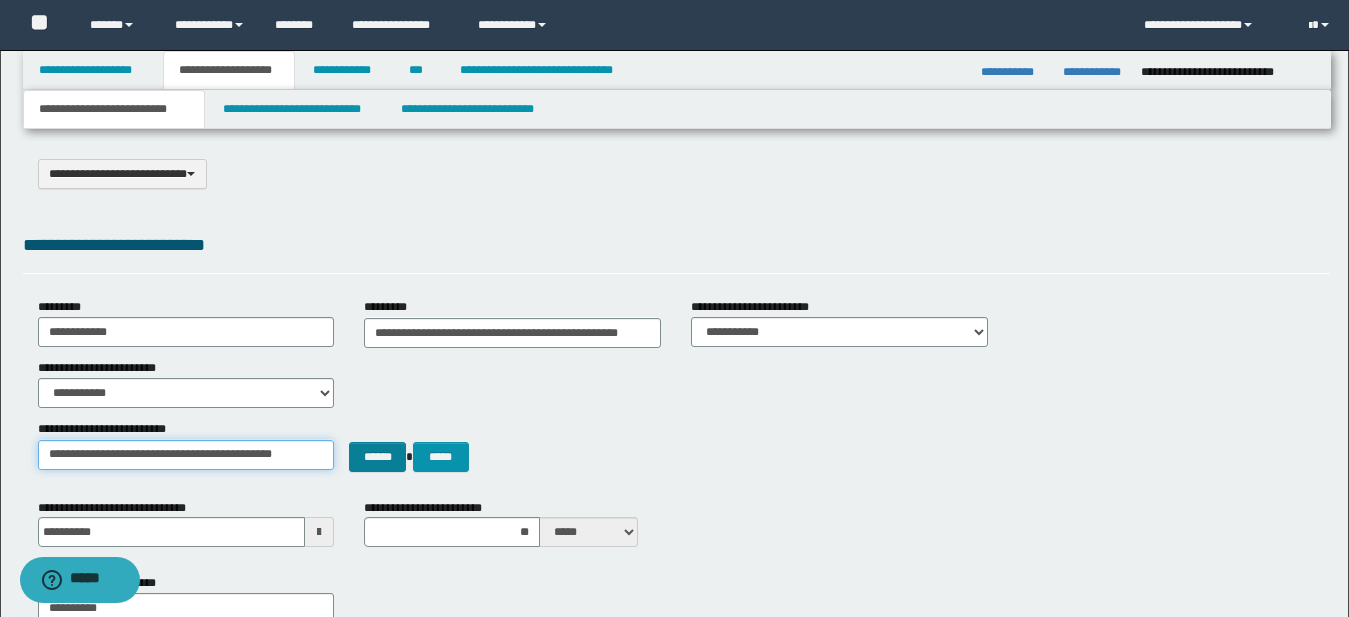type on "**********" 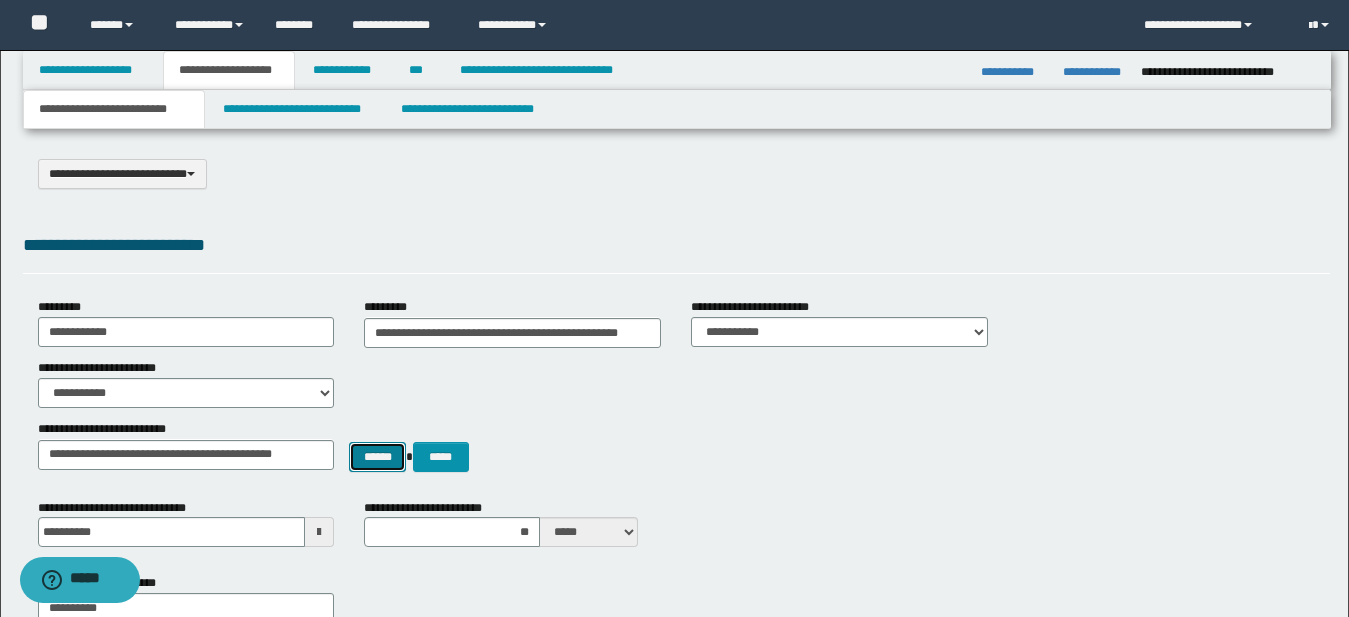 click on "******" at bounding box center (377, 457) 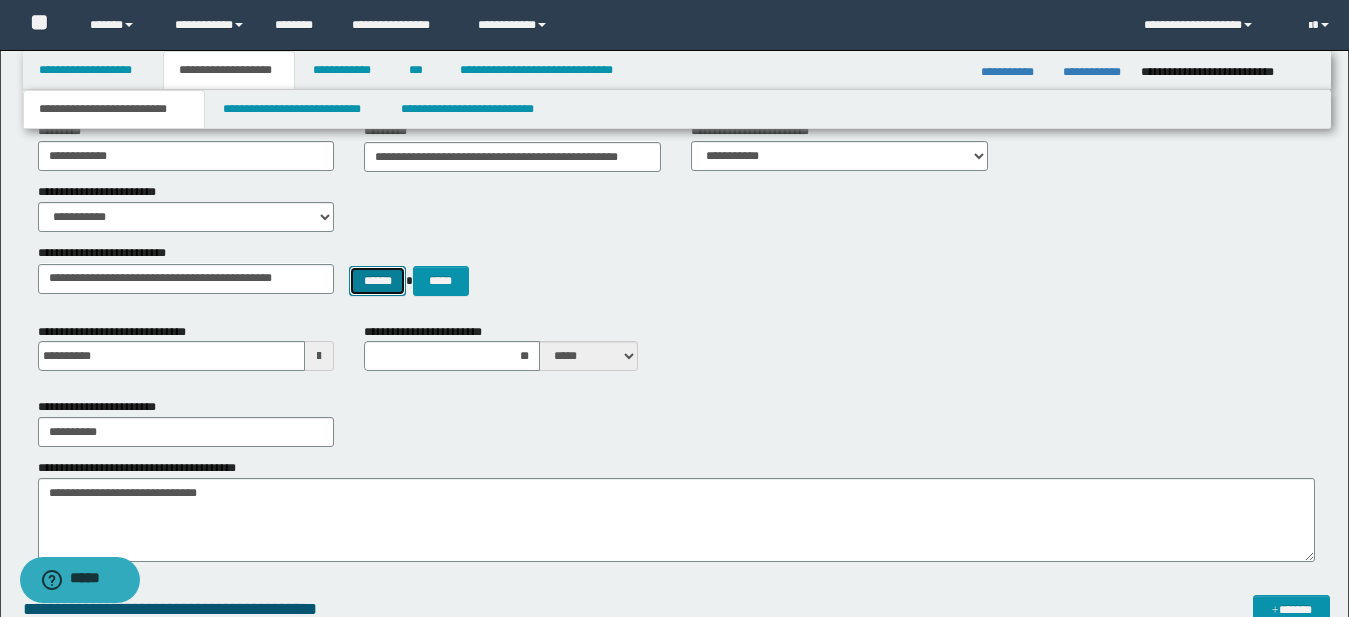 scroll, scrollTop: 96, scrollLeft: 0, axis: vertical 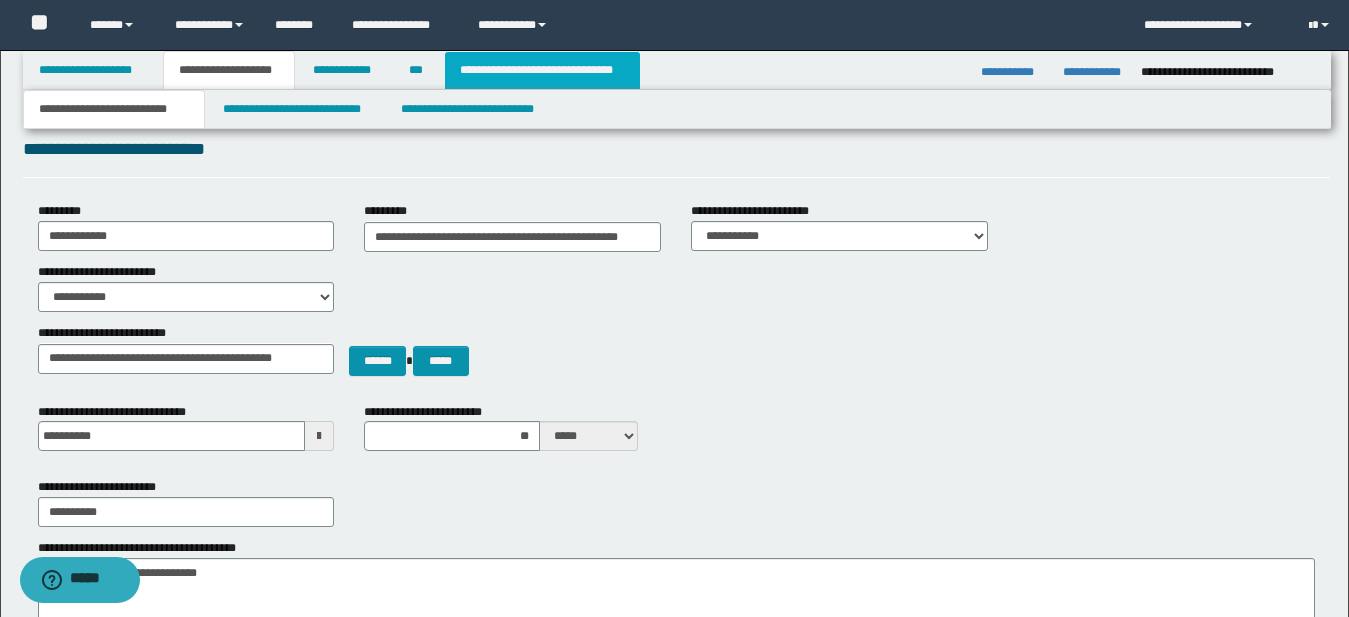 click on "**********" at bounding box center [542, 70] 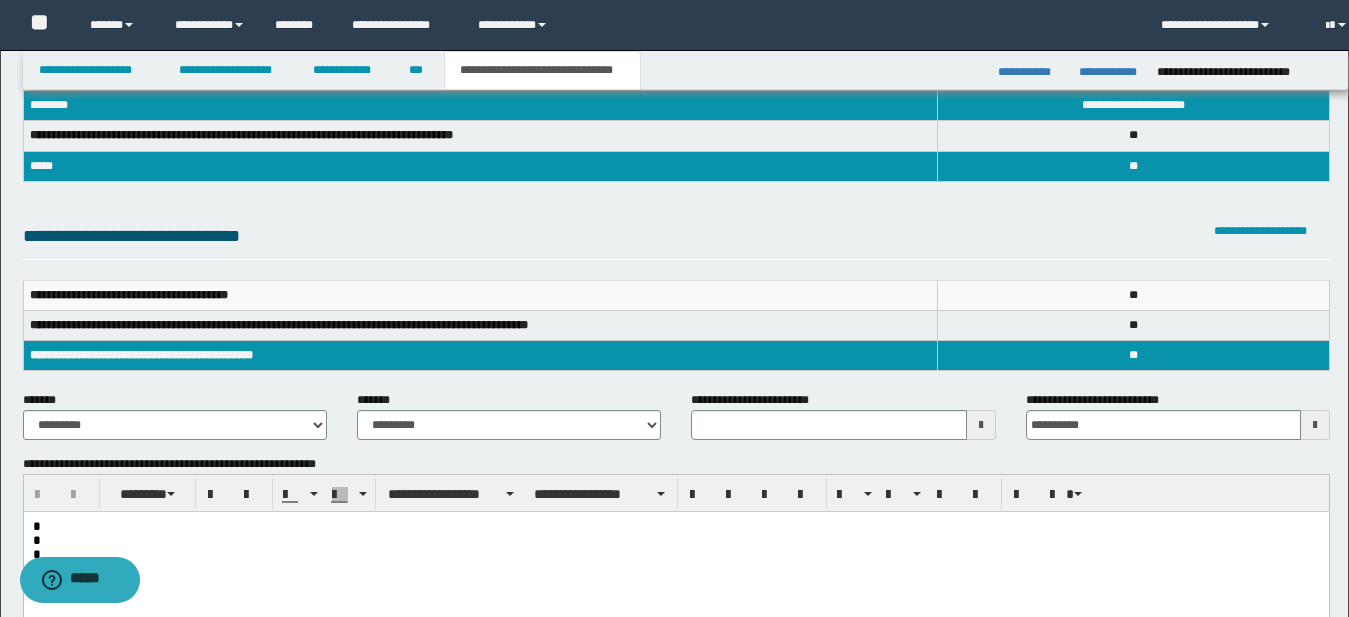 scroll, scrollTop: 65, scrollLeft: 0, axis: vertical 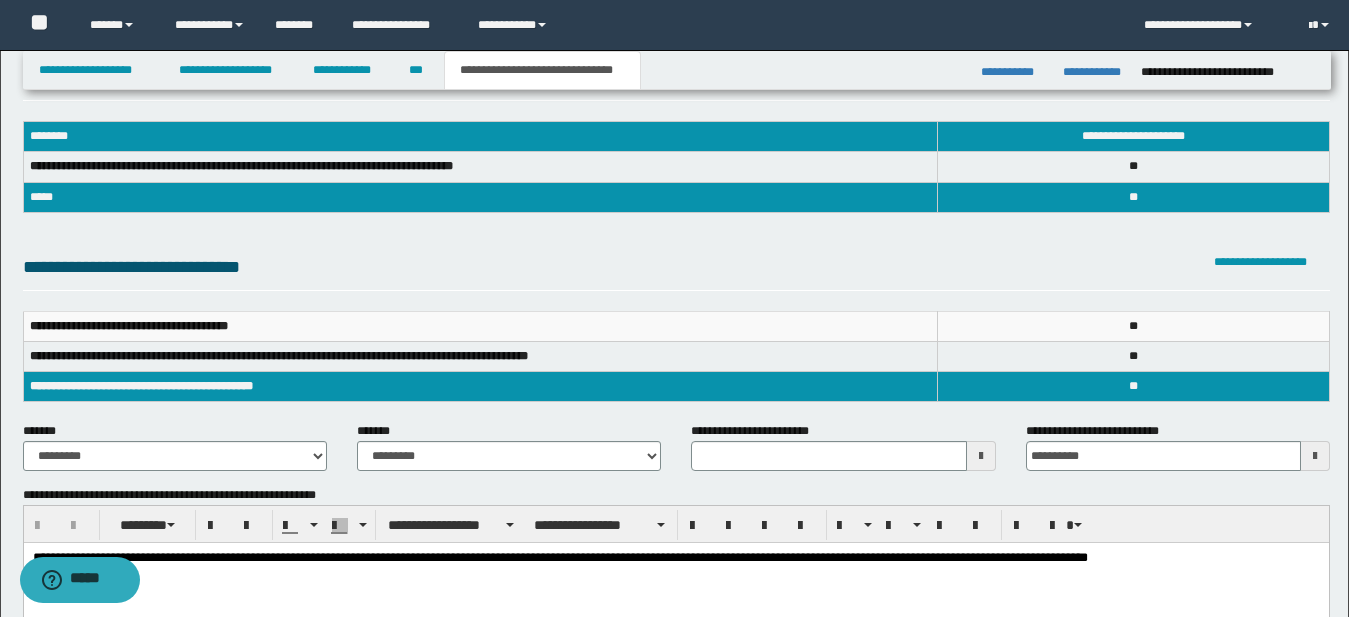 type 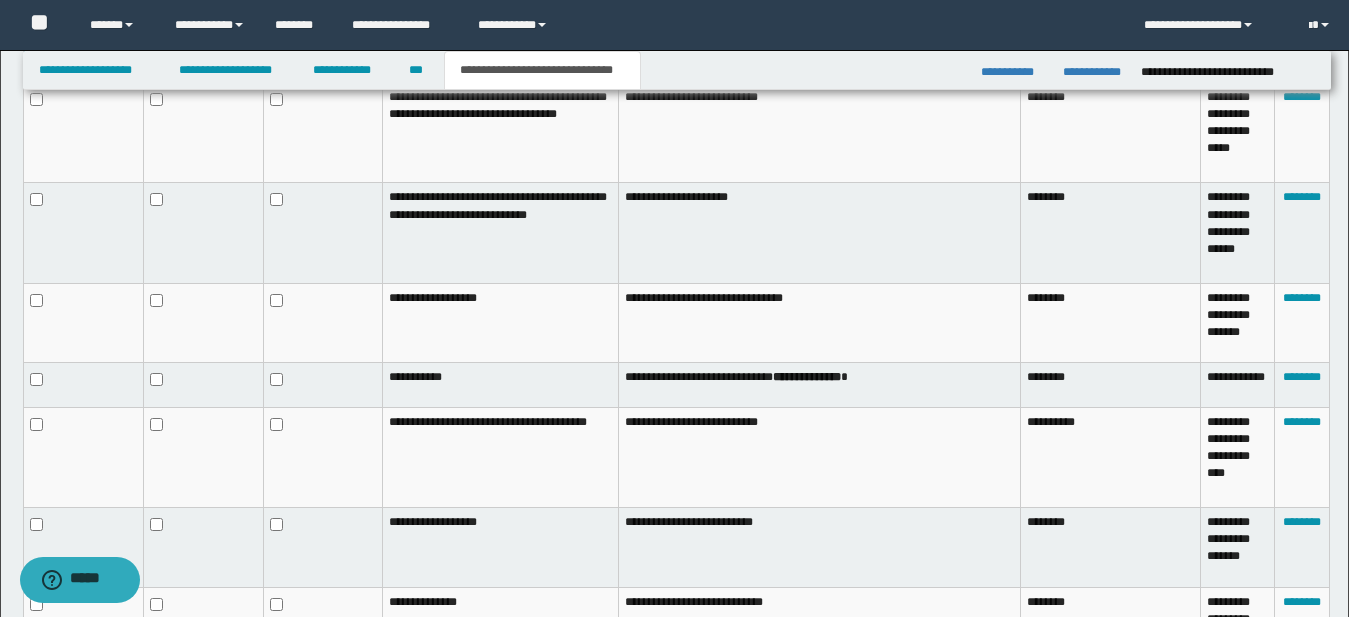 scroll, scrollTop: 1299, scrollLeft: 0, axis: vertical 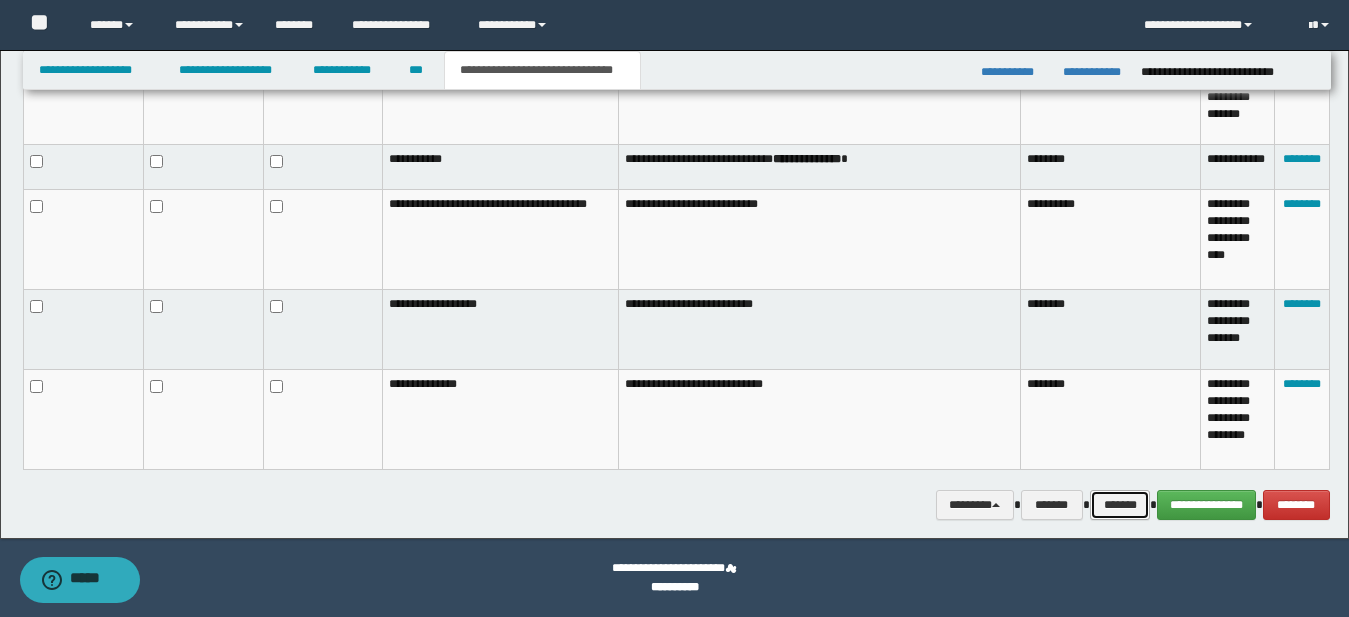 click on "*******" at bounding box center [1120, 505] 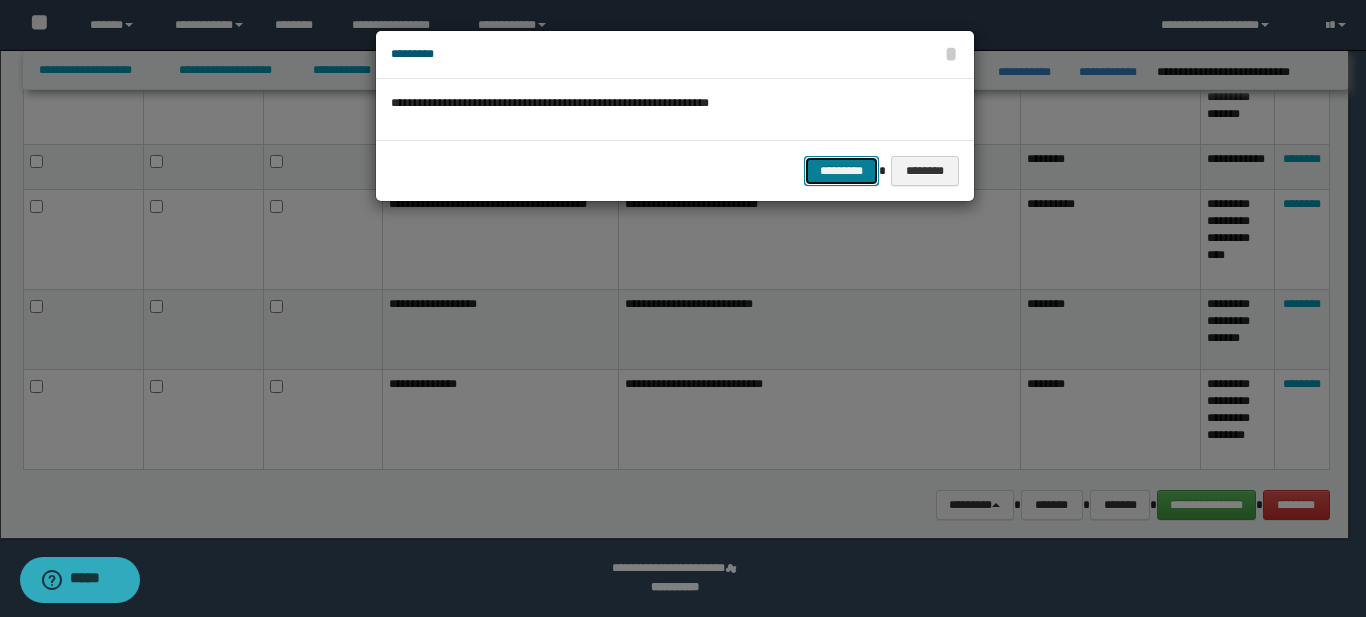 click on "*********" at bounding box center [841, 171] 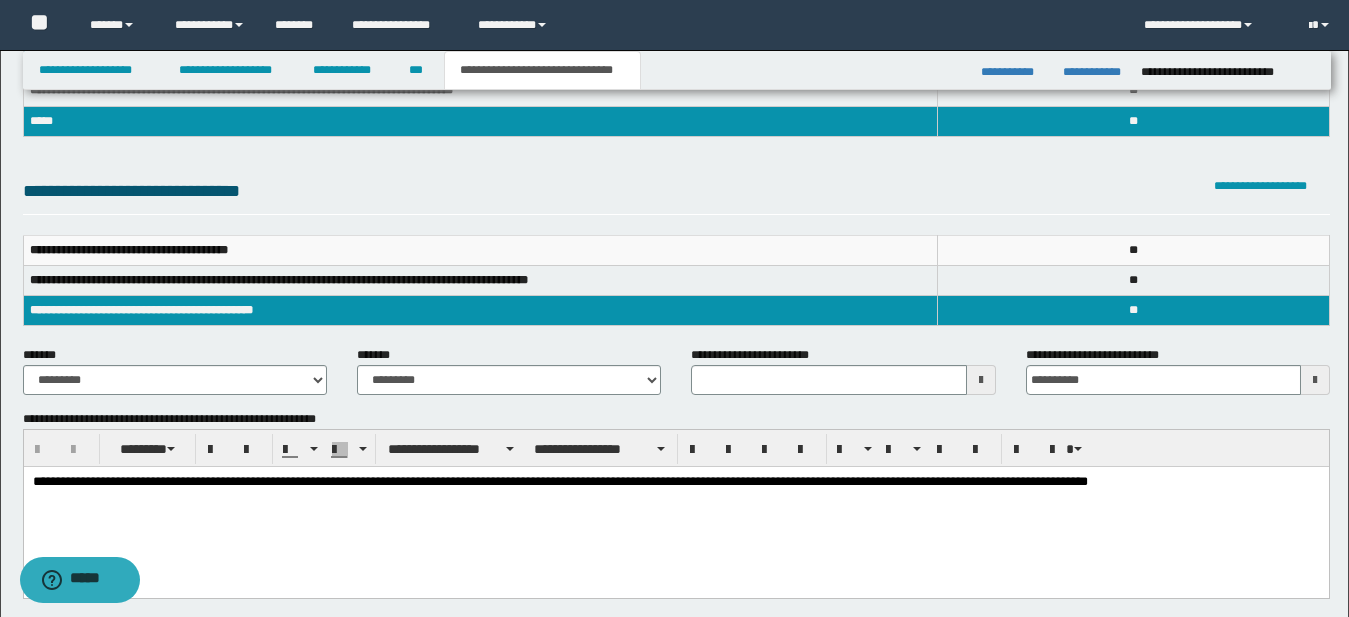 scroll, scrollTop: 0, scrollLeft: 0, axis: both 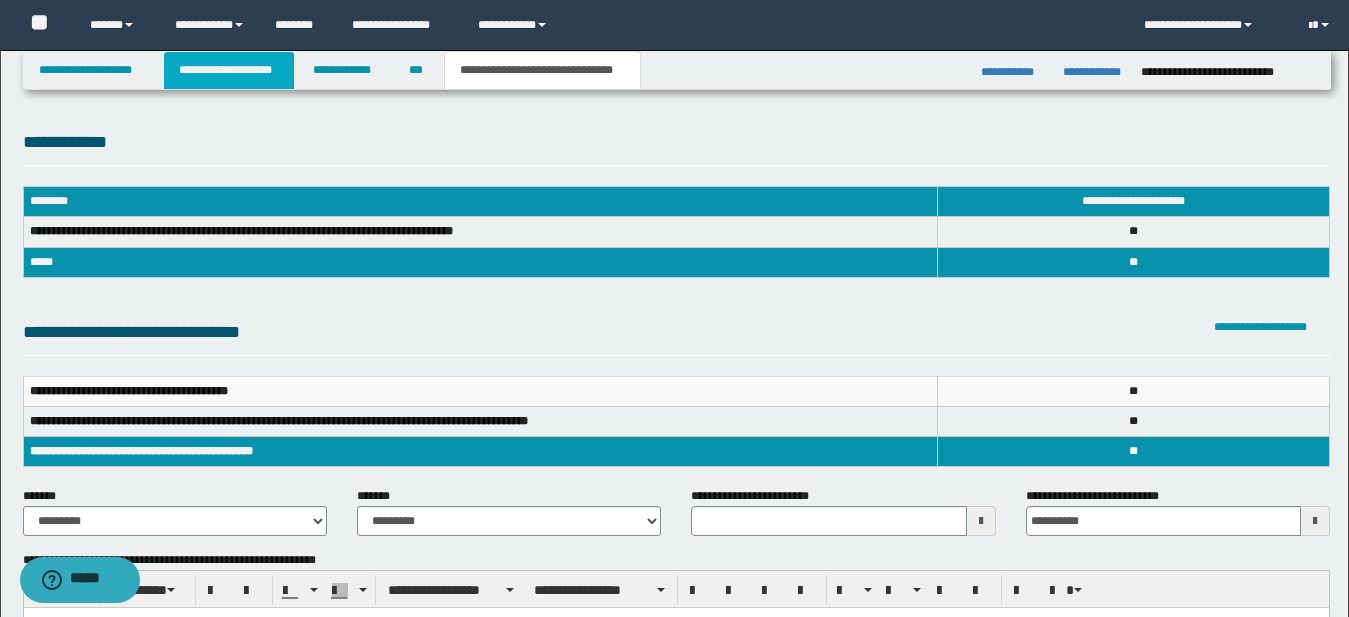 click on "**********" at bounding box center (229, 70) 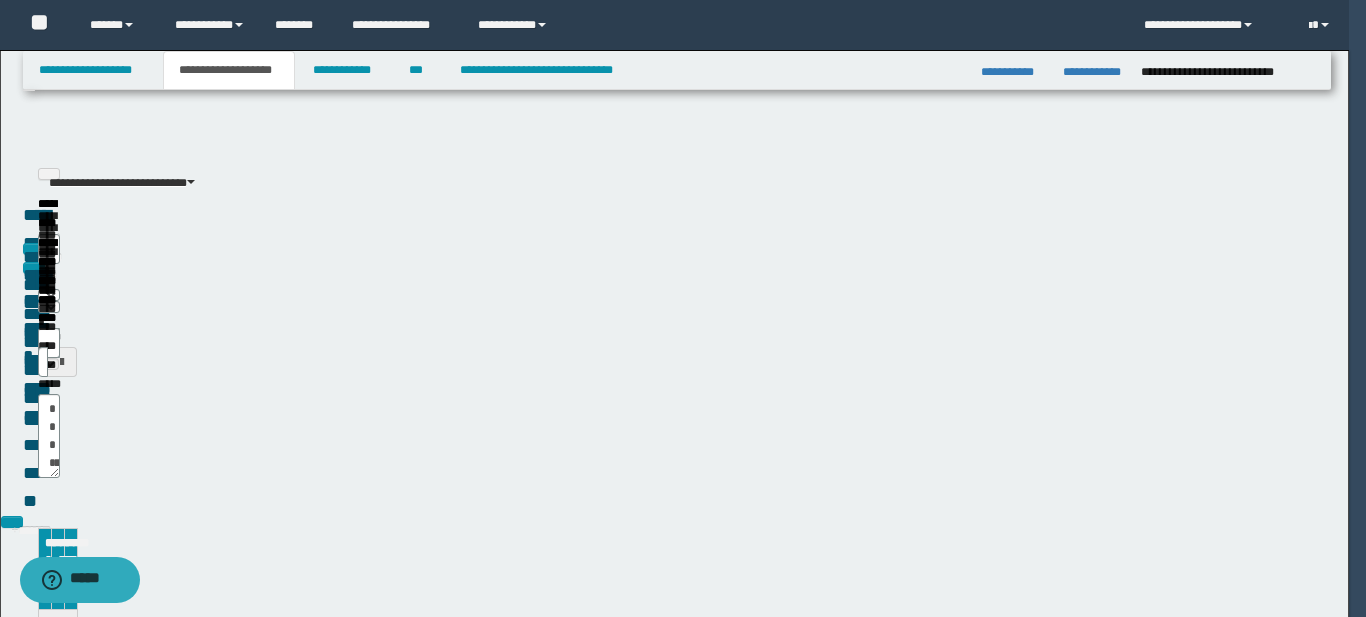 type on "**********" 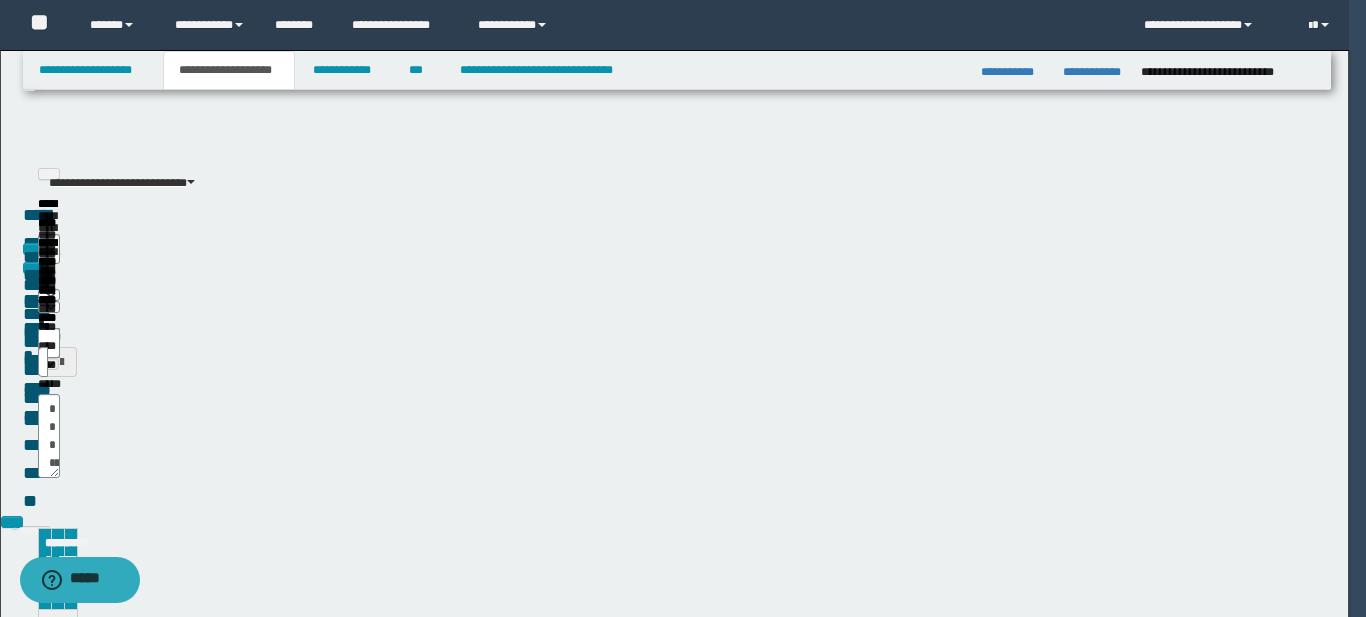 type on "**" 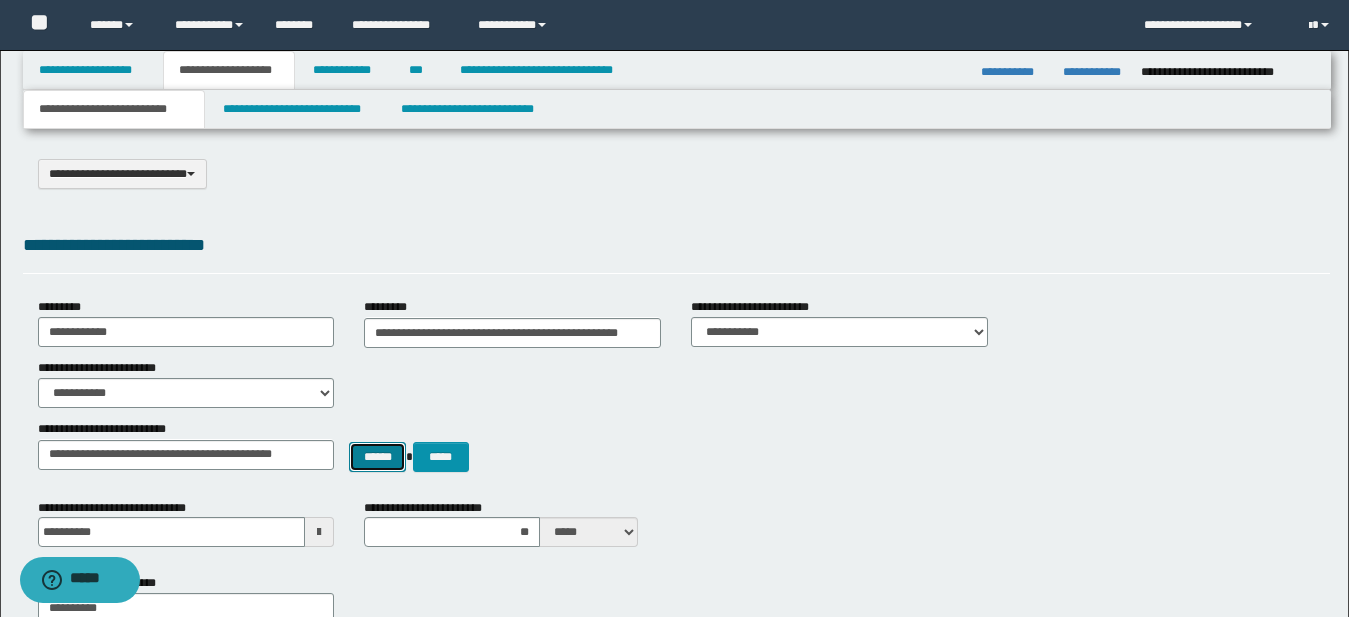 click on "******" at bounding box center (377, 457) 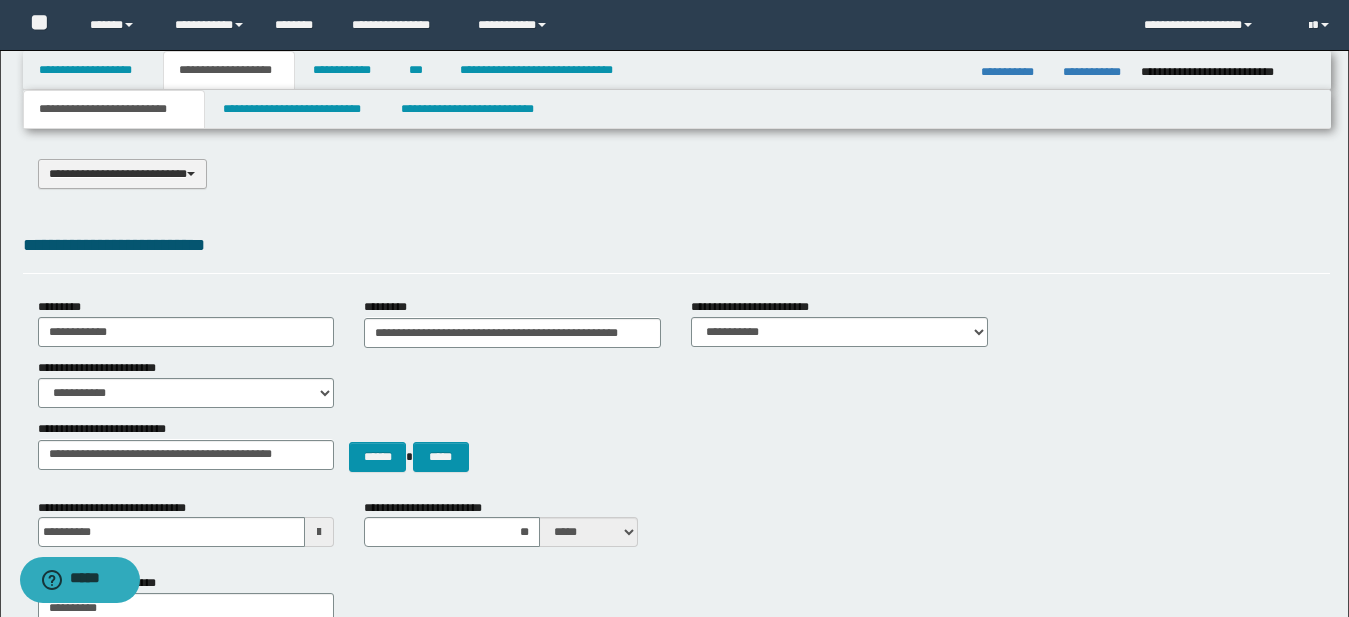 click on "**********" at bounding box center (122, 174) 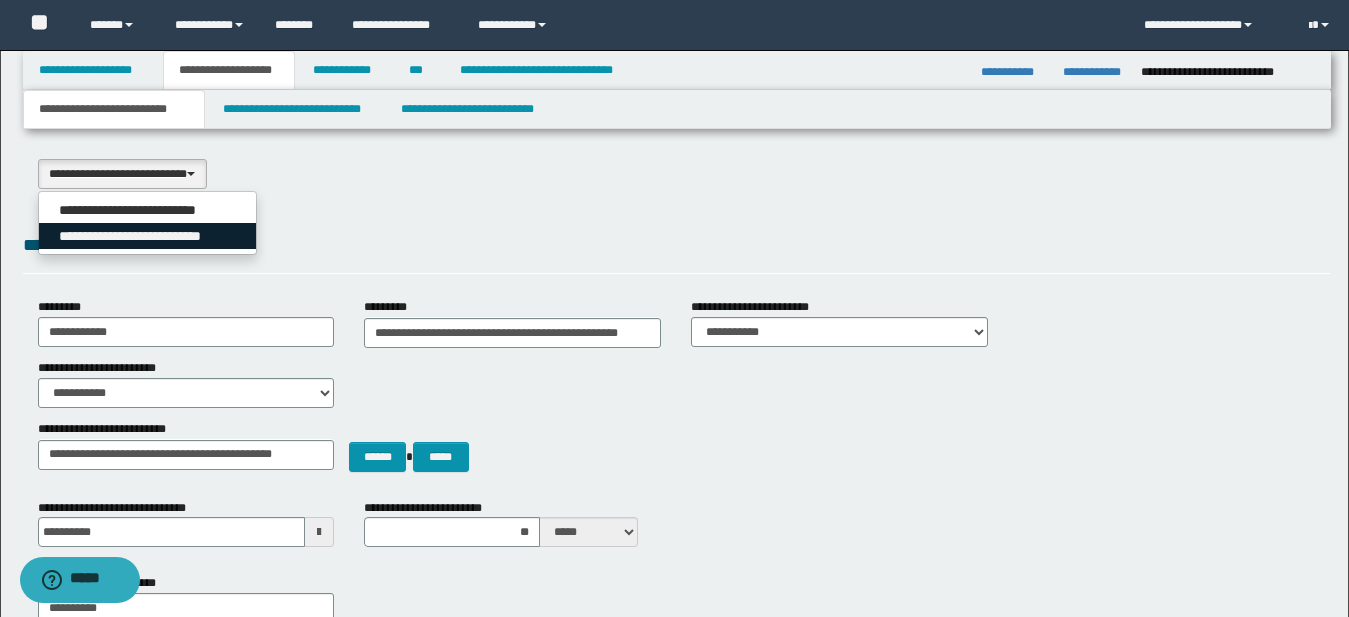 click on "**********" at bounding box center [148, 236] 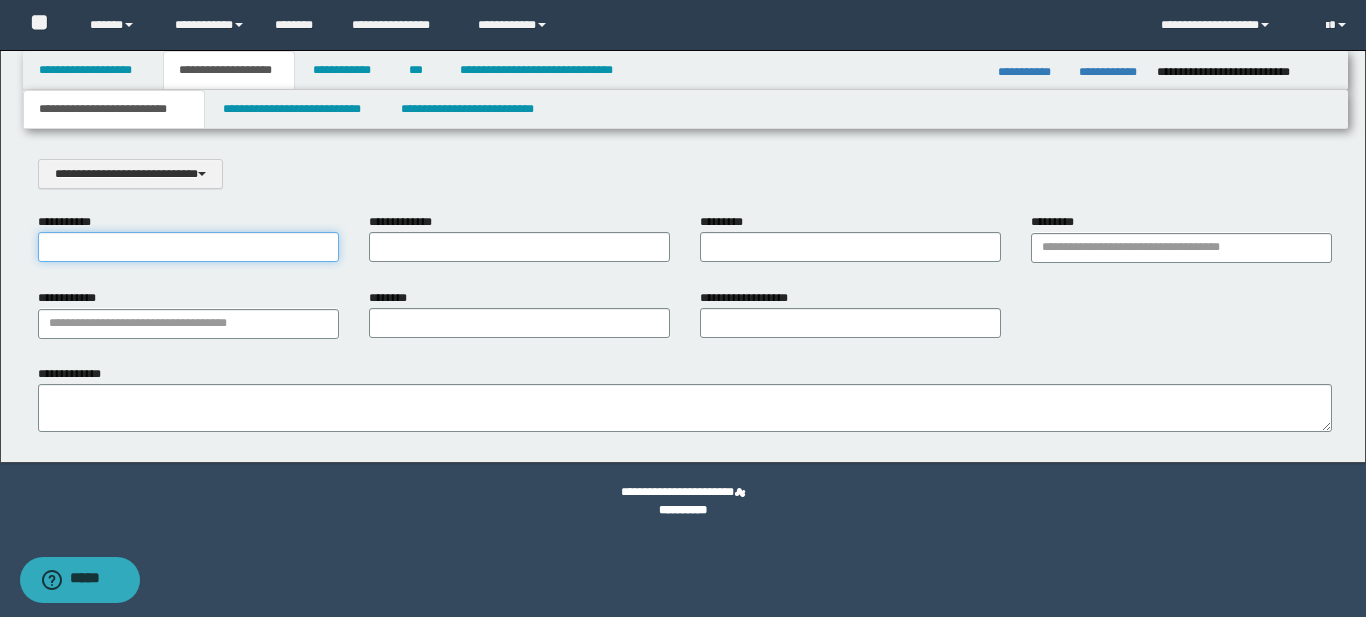click on "**********" at bounding box center [188, 247] 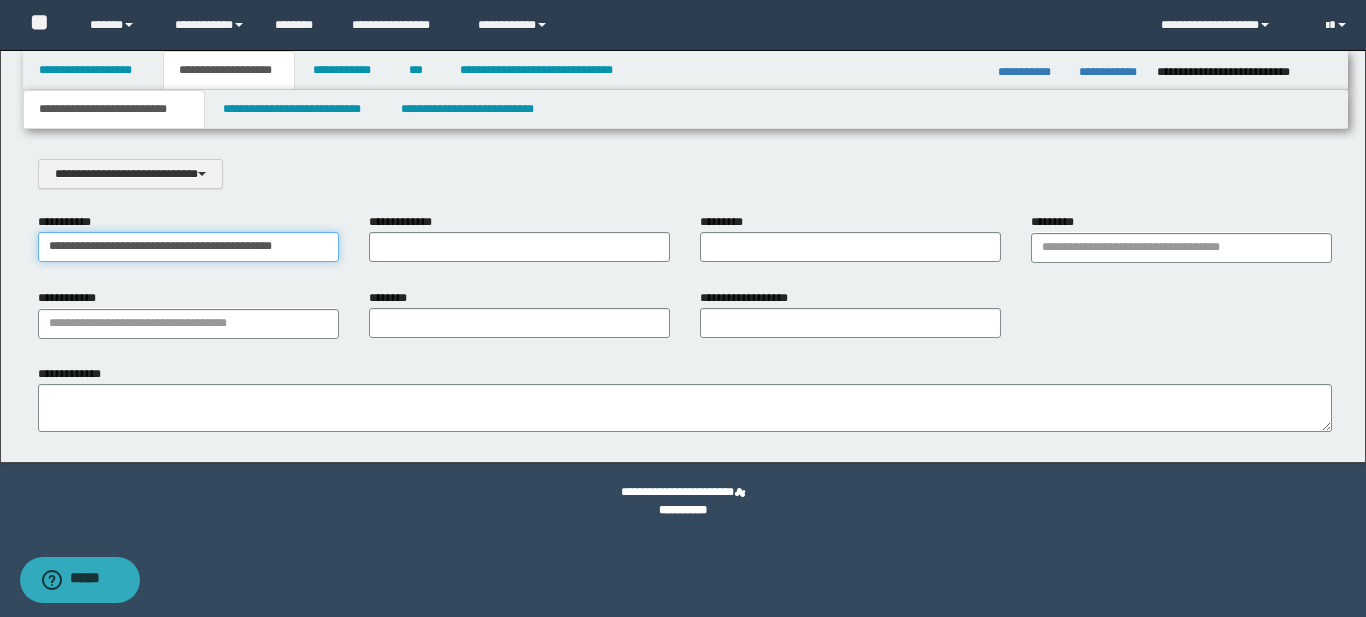 type on "**********" 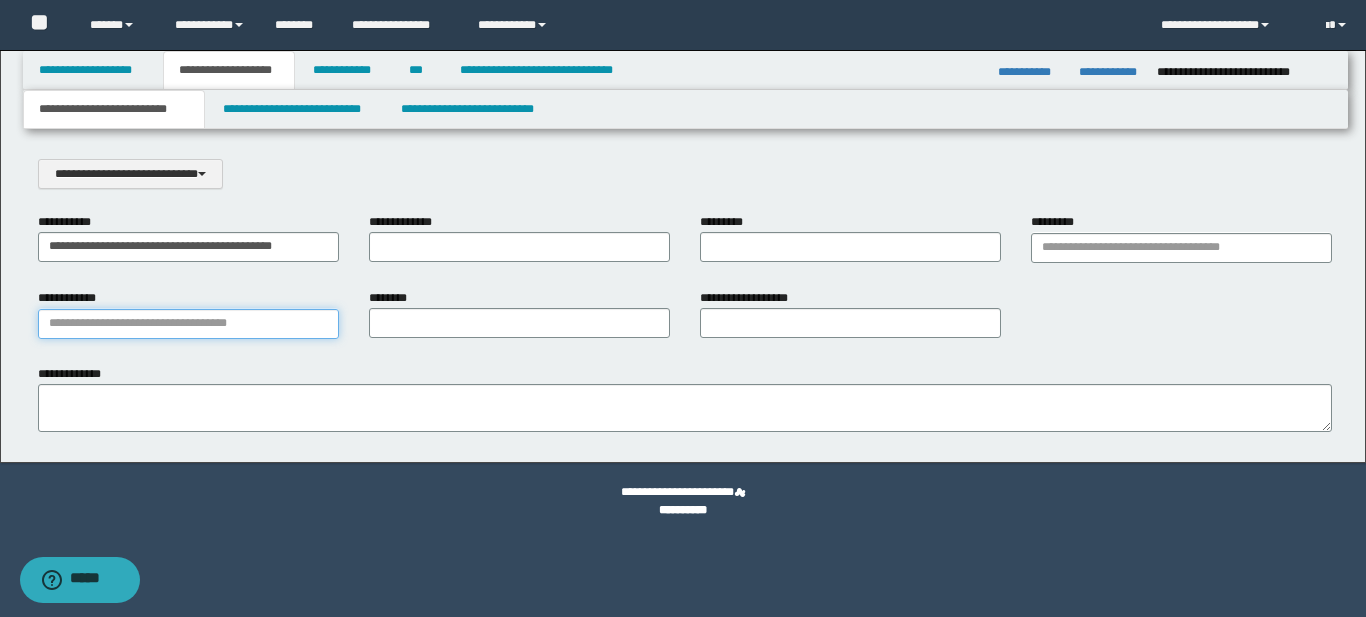 click on "**********" at bounding box center (188, 324) 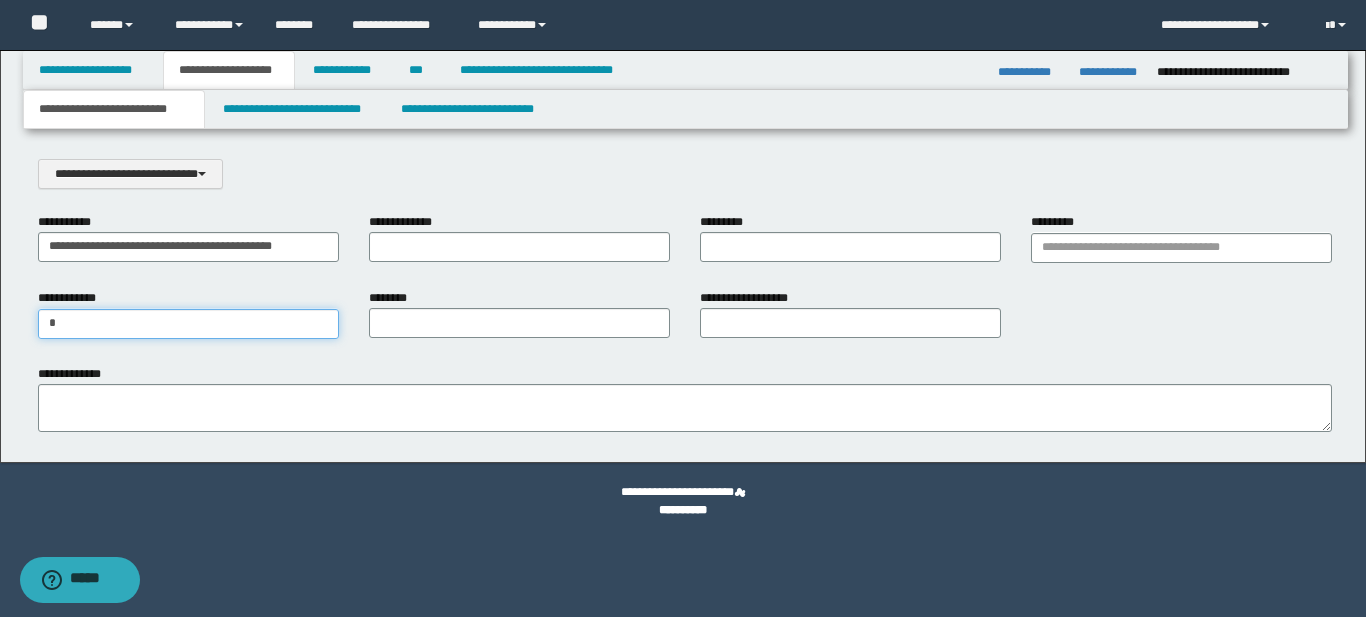 type on "**" 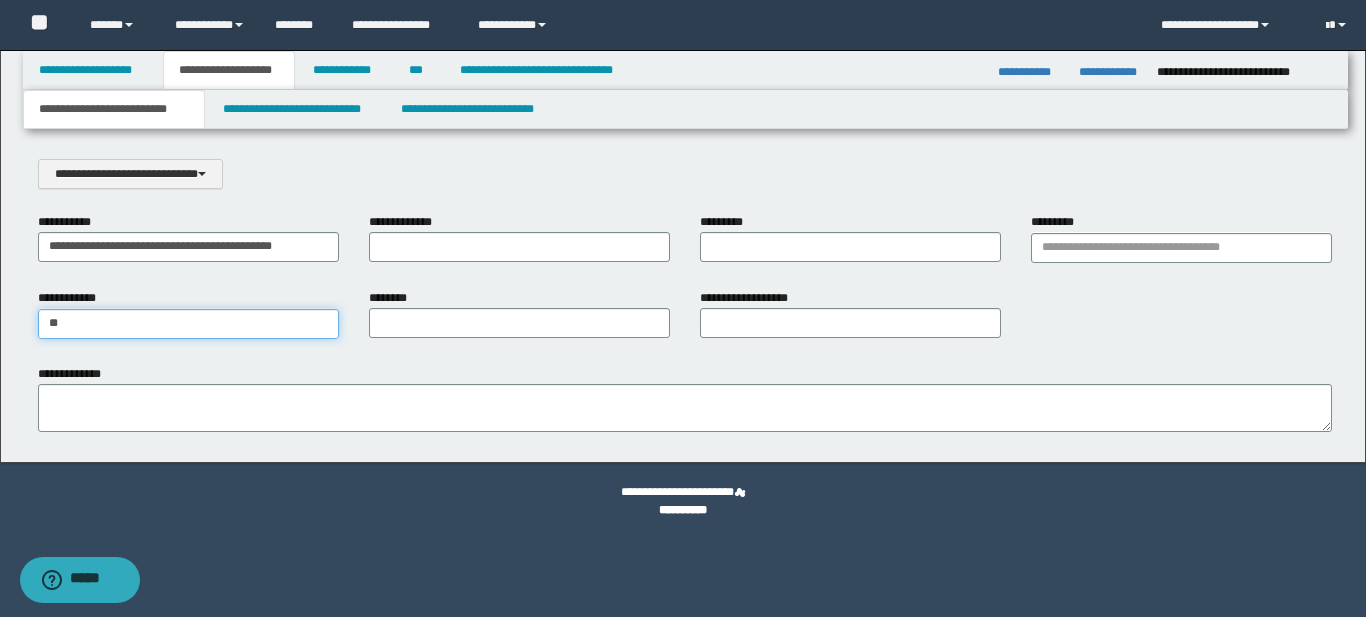 type on "**********" 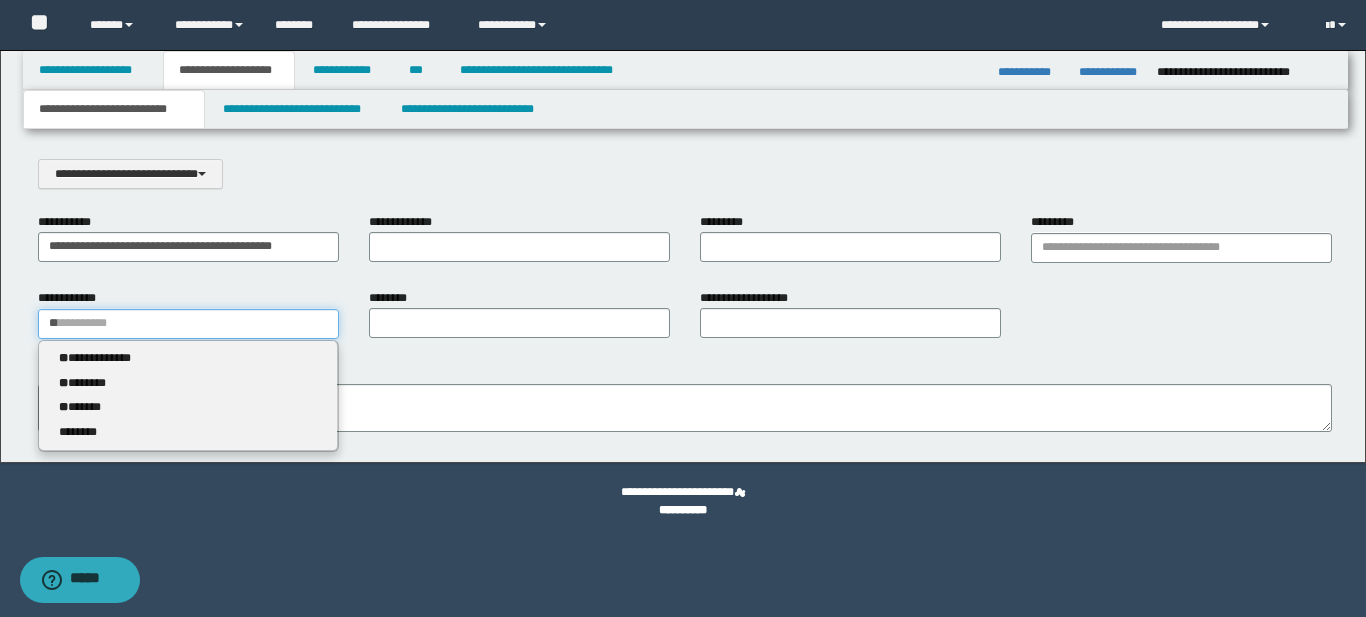 type 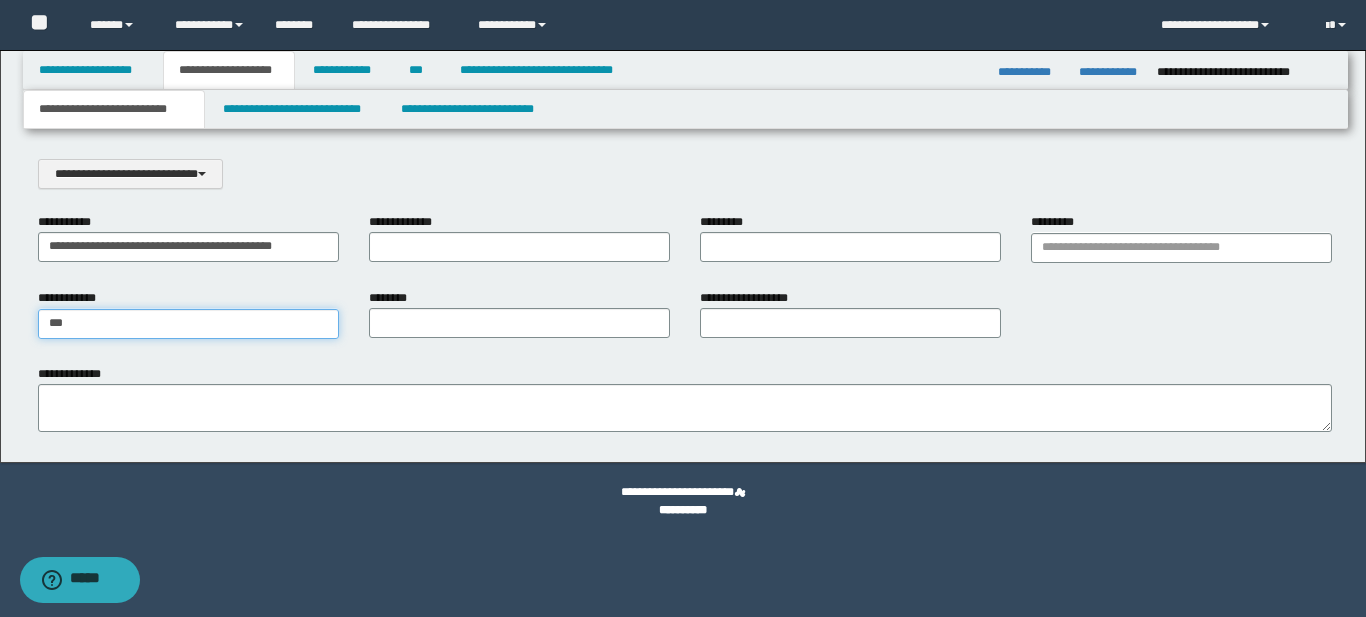 type on "******" 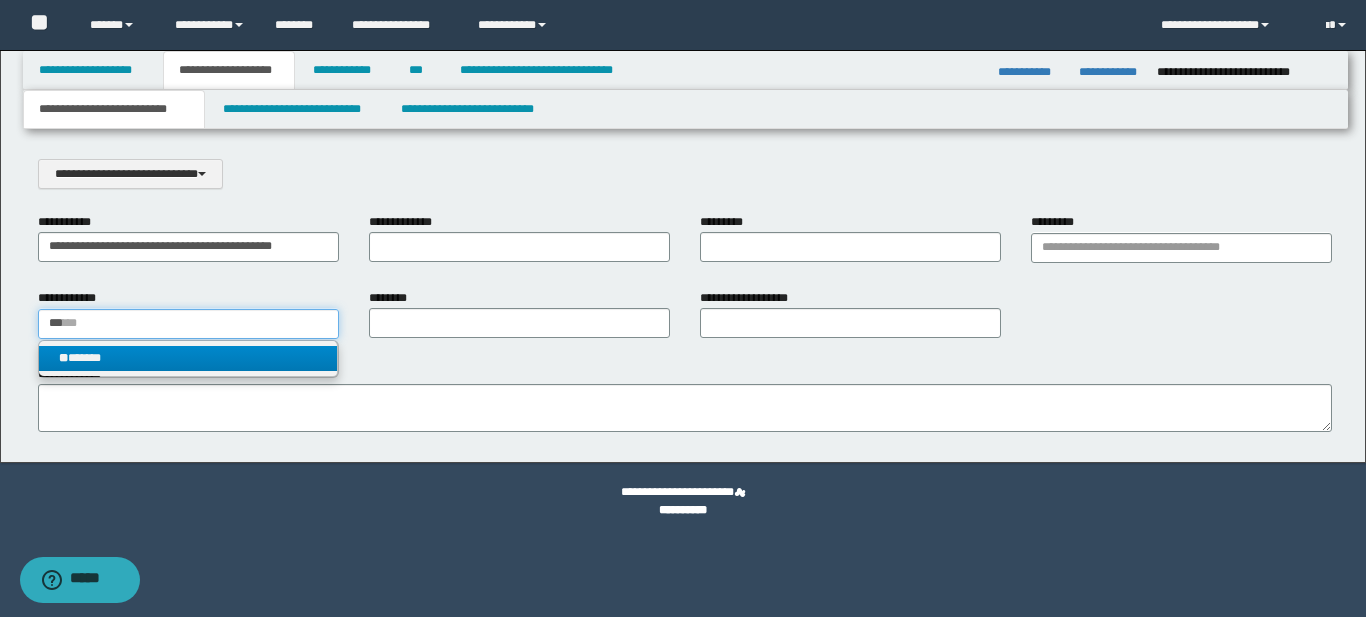 type on "***" 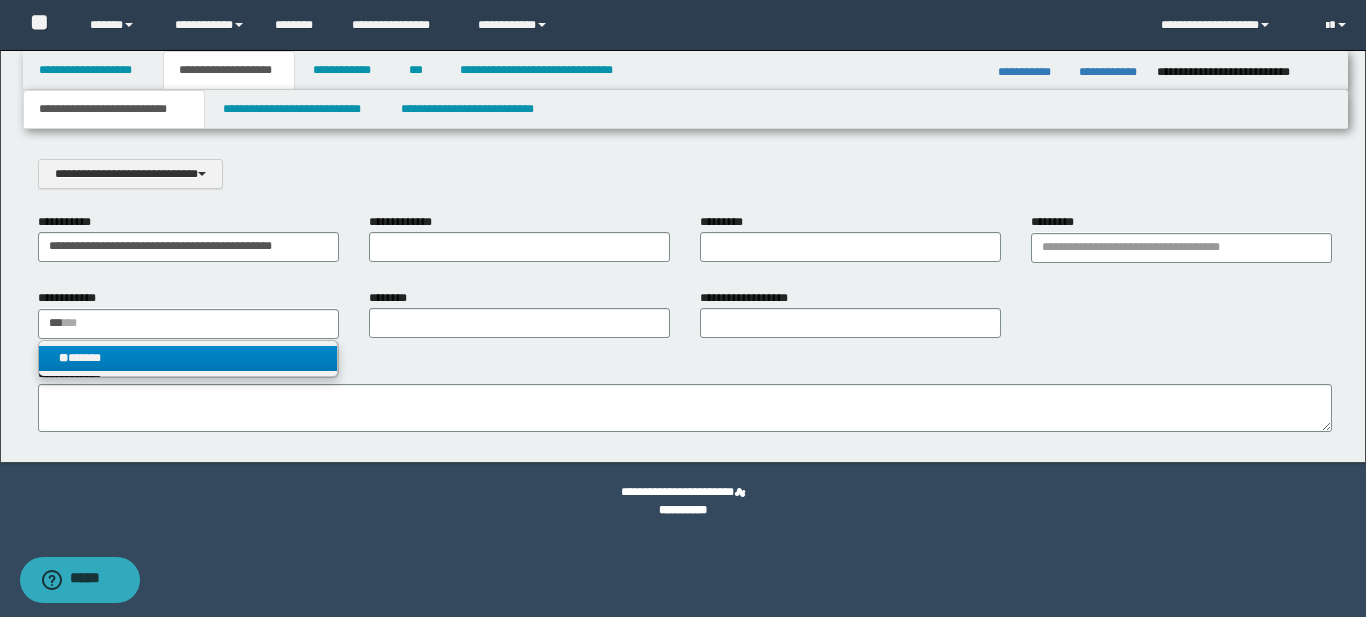 click on "** ******" at bounding box center [188, 358] 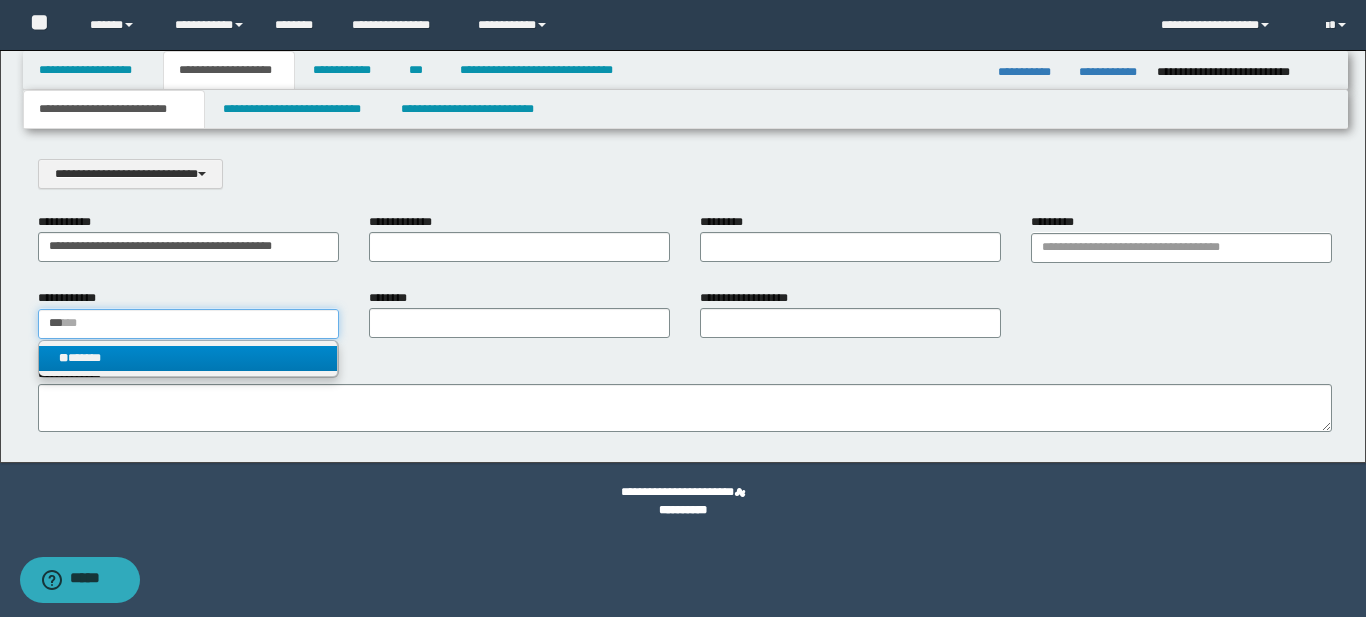 type 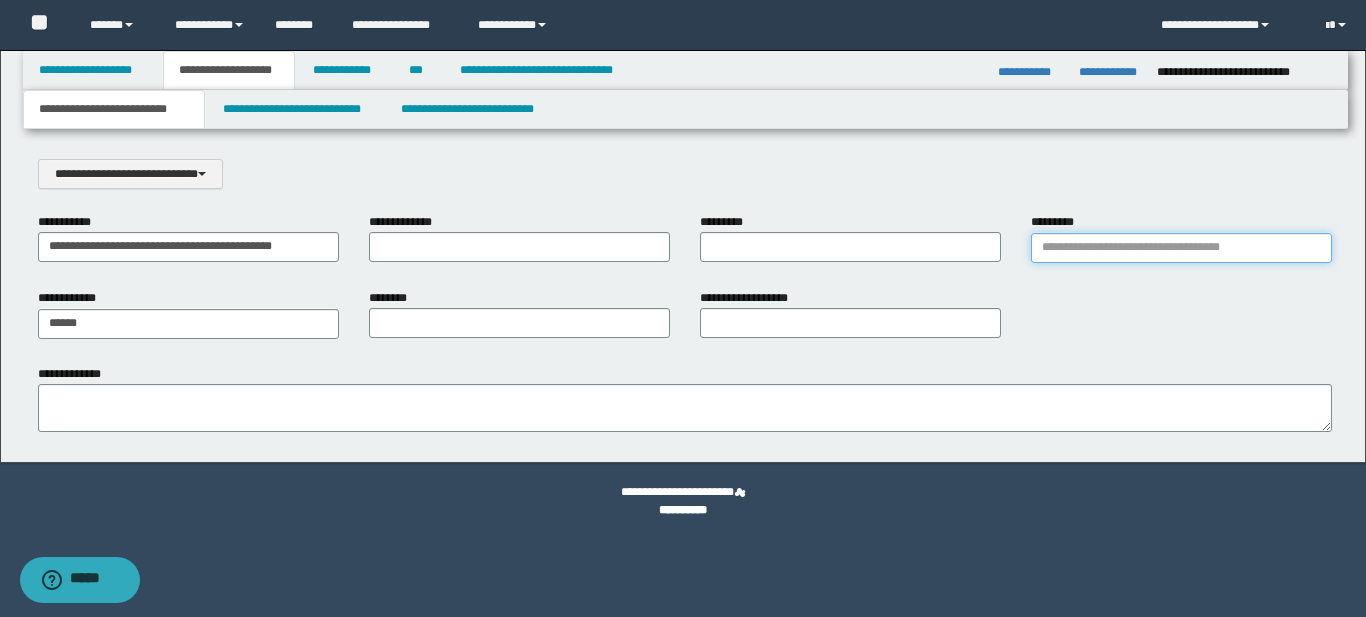click on "*********" at bounding box center [1181, 248] 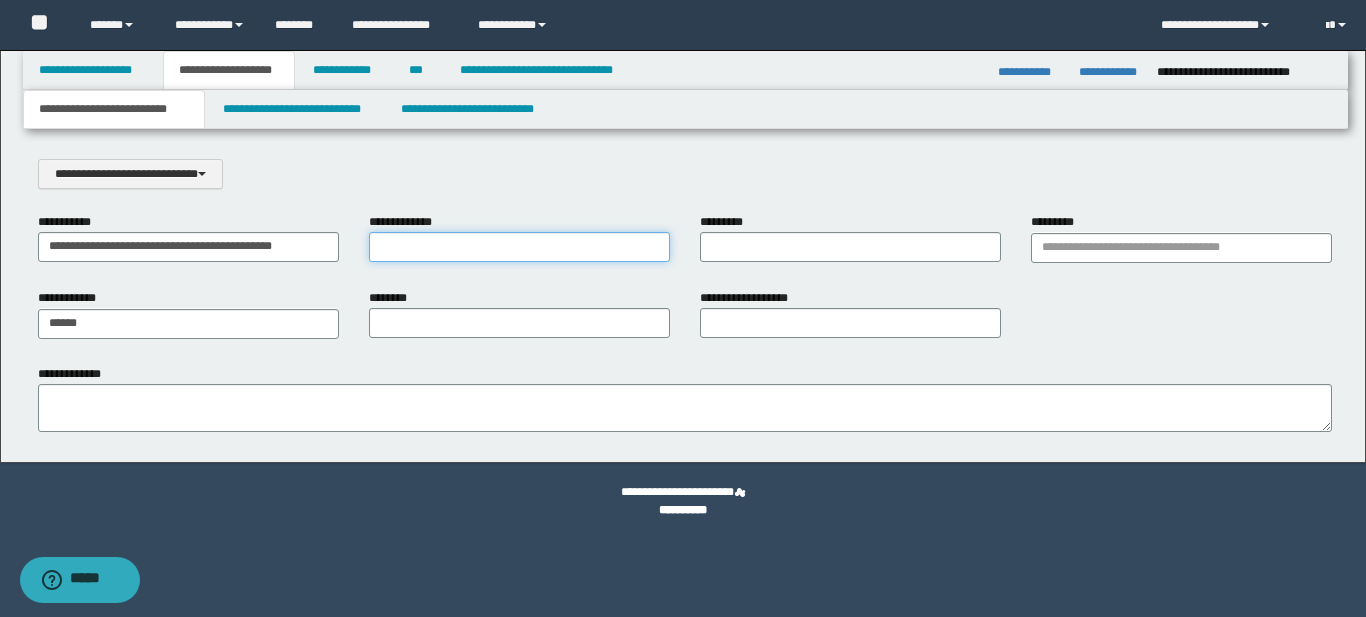 click on "**********" at bounding box center [519, 247] 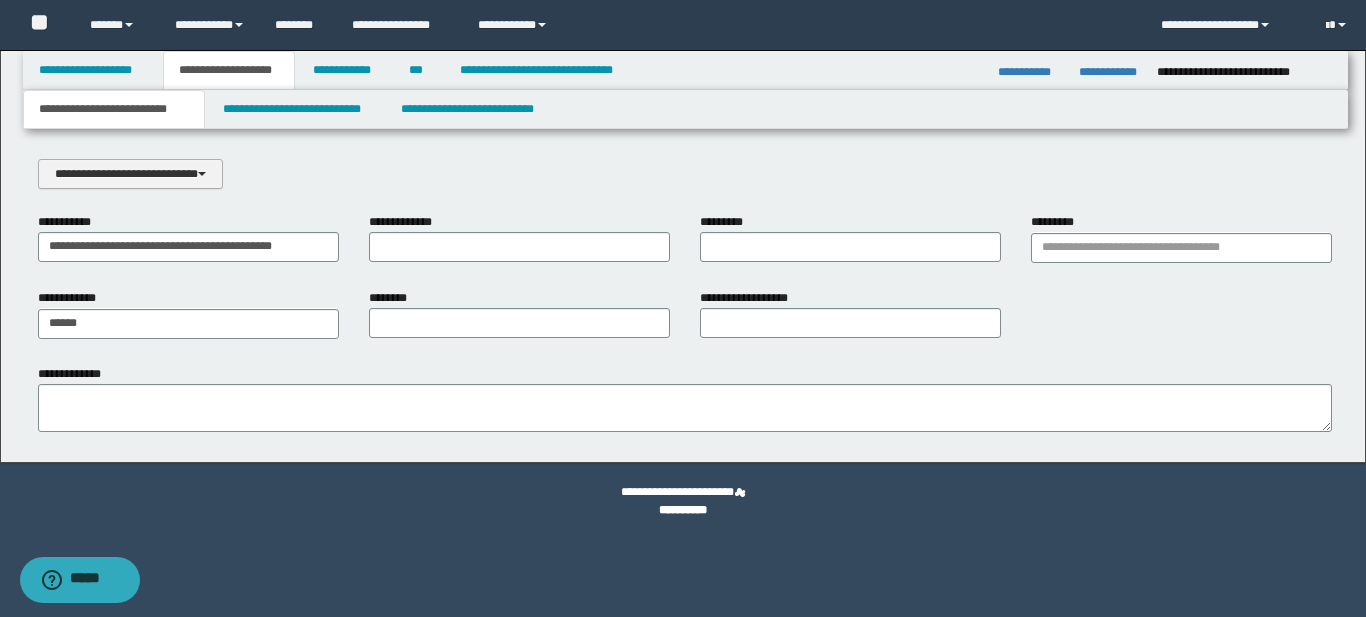 click on "**********" at bounding box center (130, 174) 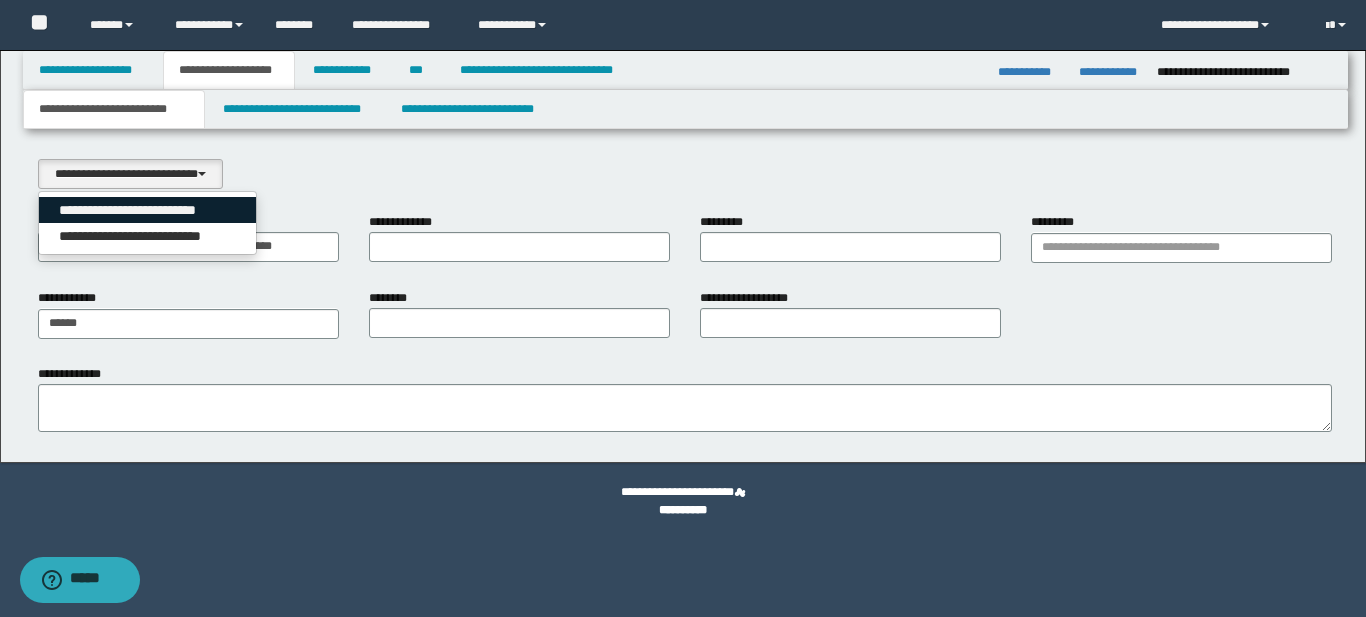 click on "**********" at bounding box center (148, 210) 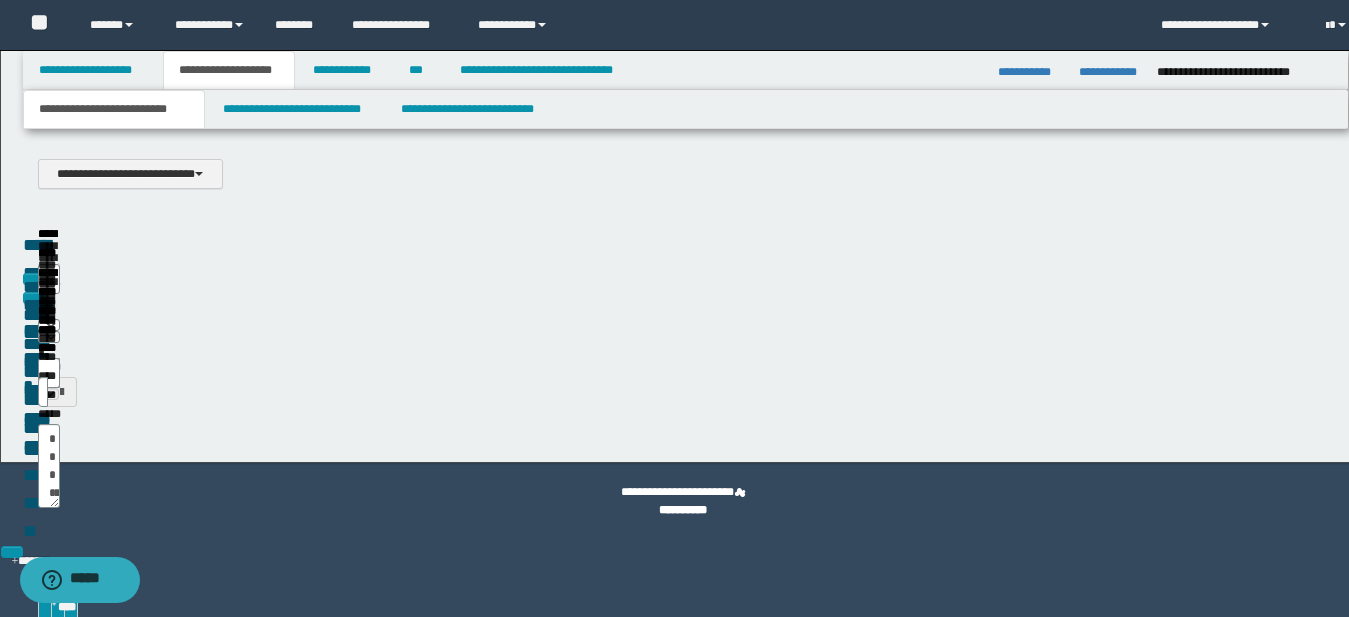 type on "**********" 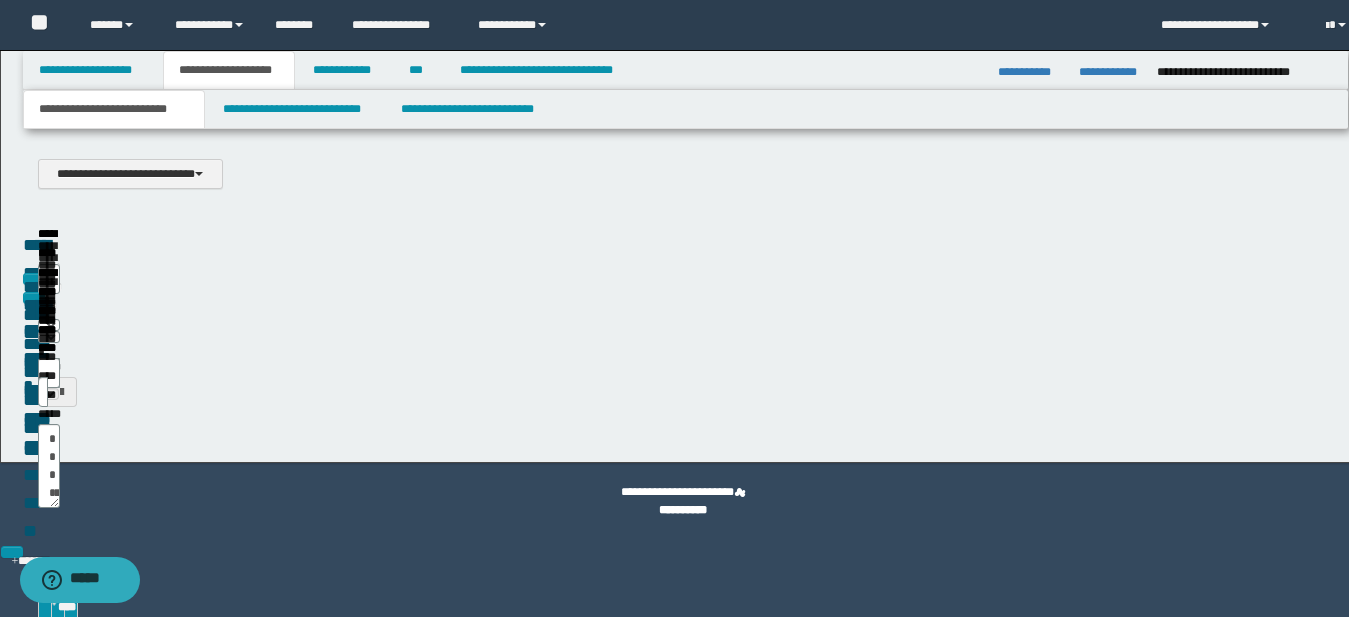 type on "**" 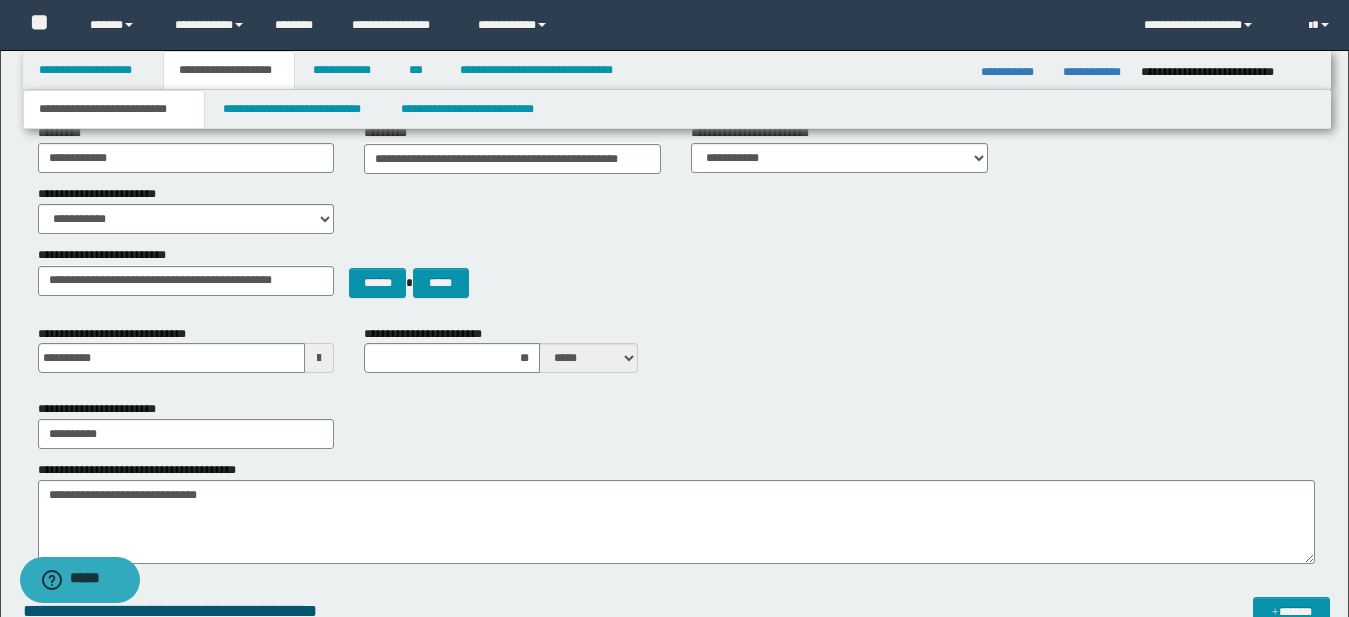 scroll, scrollTop: 177, scrollLeft: 0, axis: vertical 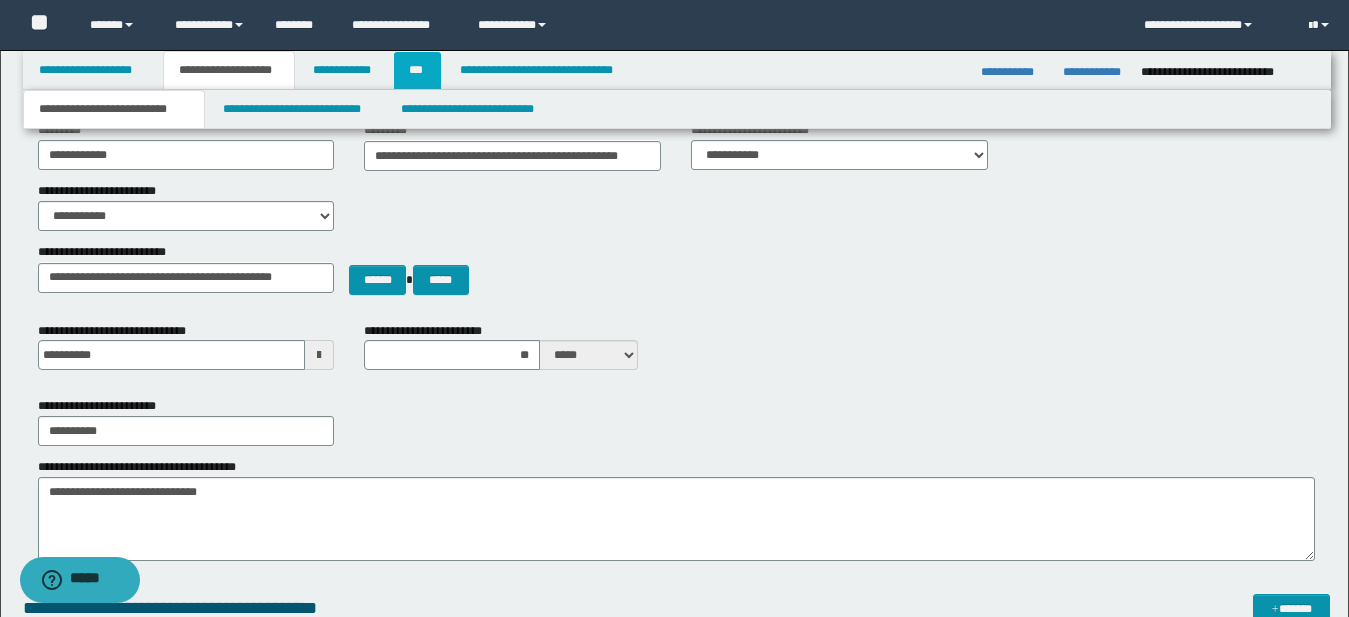 click on "***" at bounding box center [417, 70] 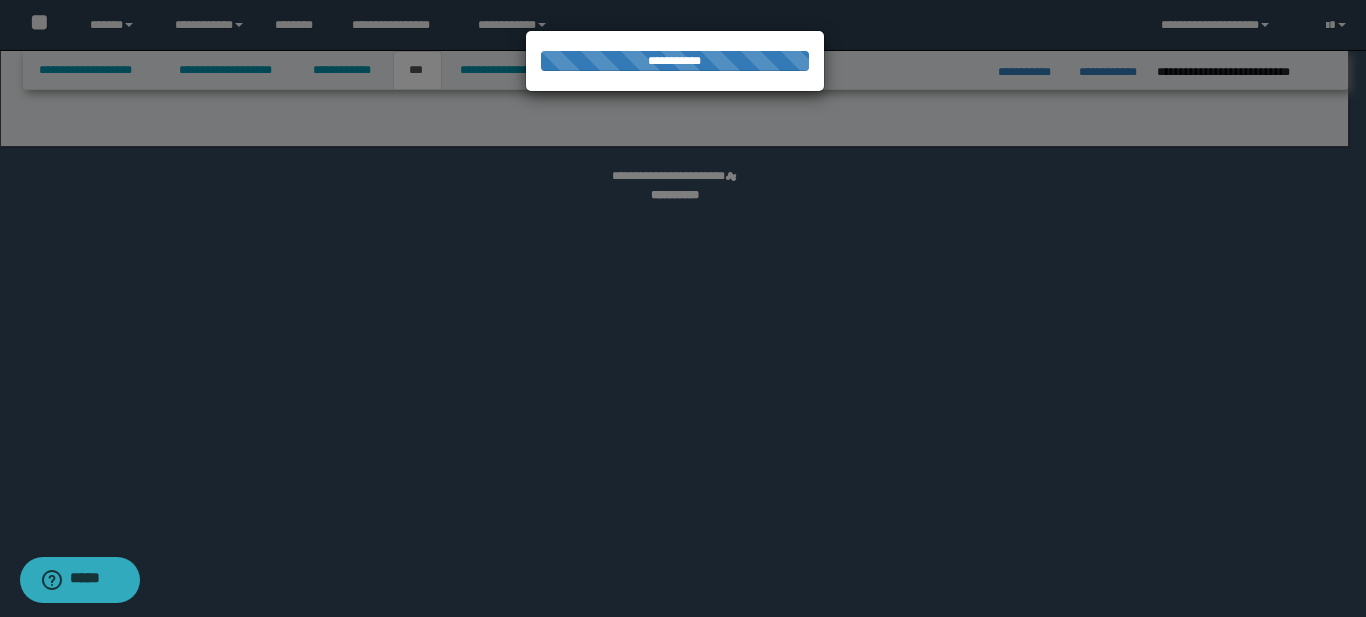 select on "***" 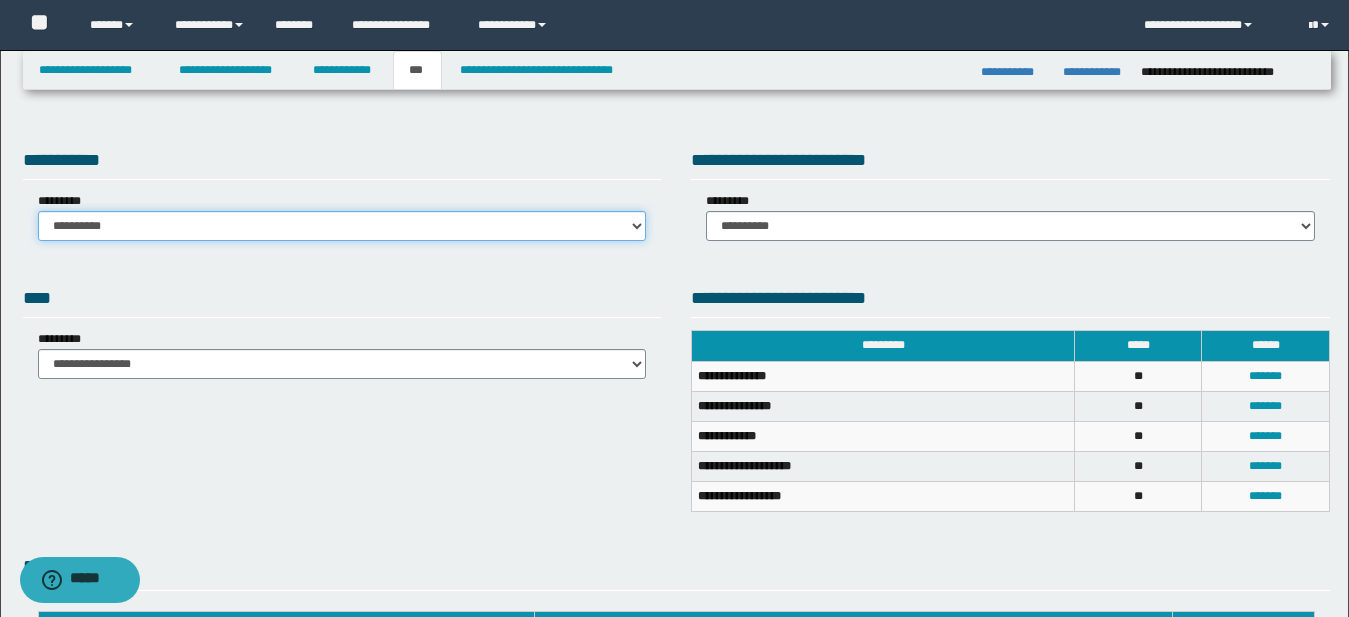 click on "**********" at bounding box center (342, 226) 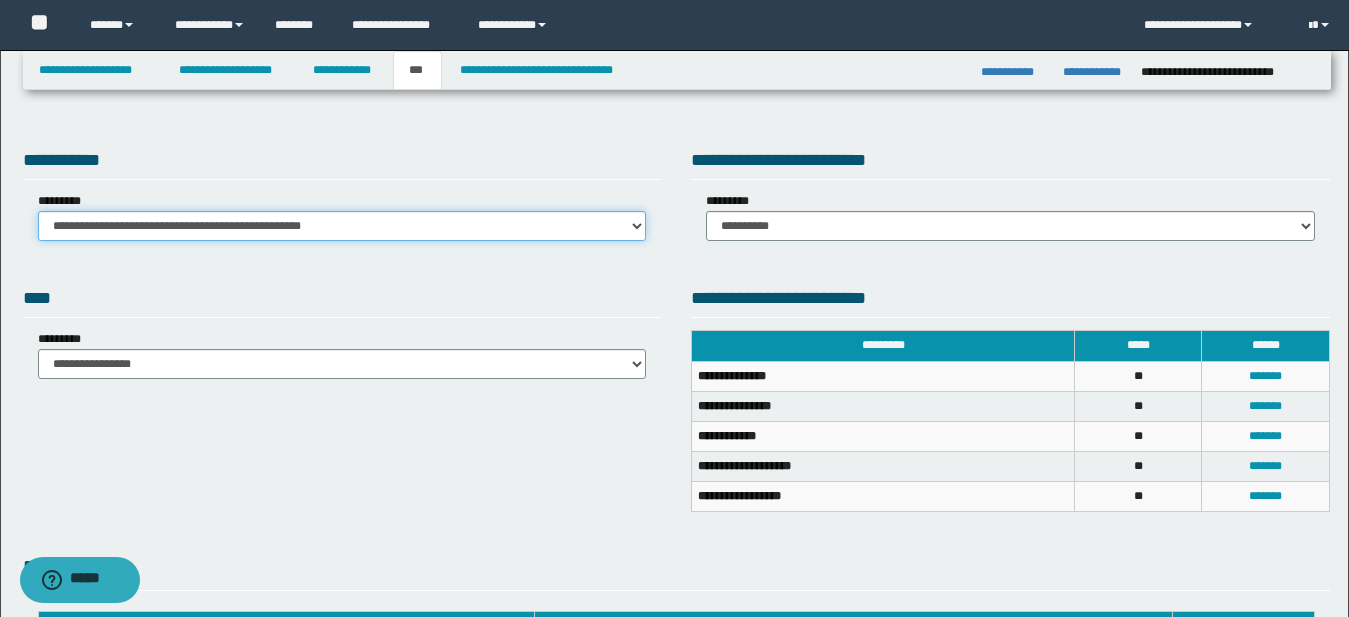 click on "**********" at bounding box center (342, 226) 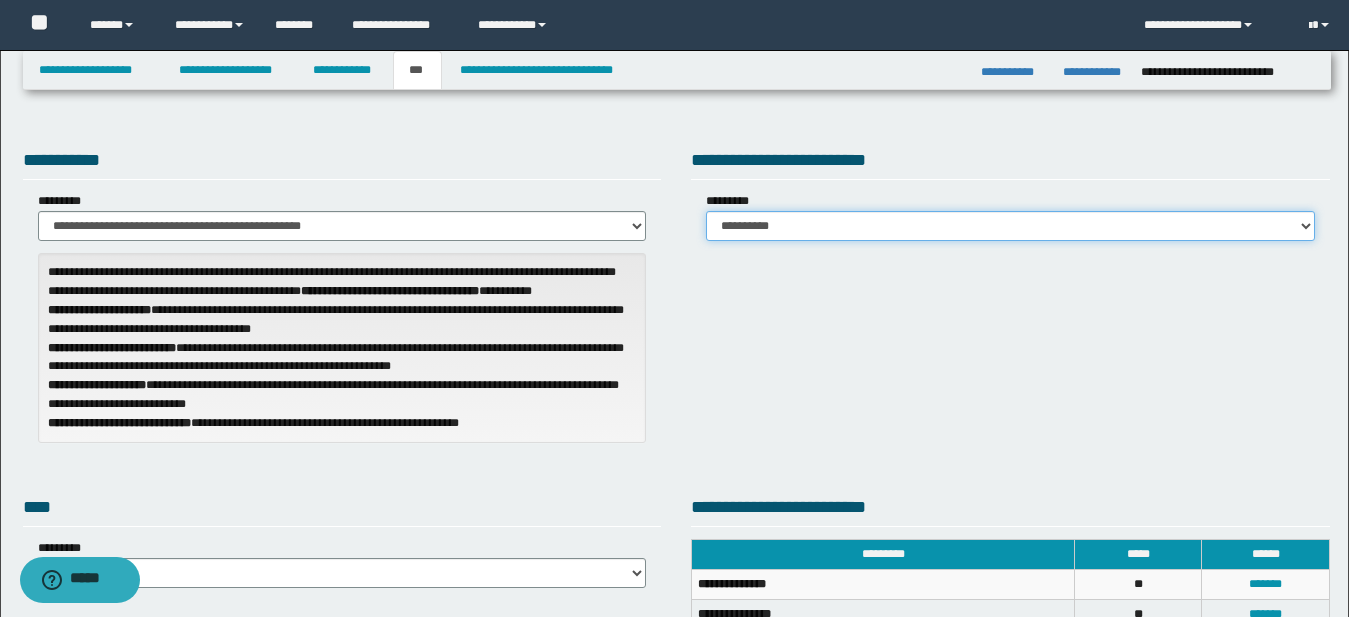 click on "**********" at bounding box center [1010, 226] 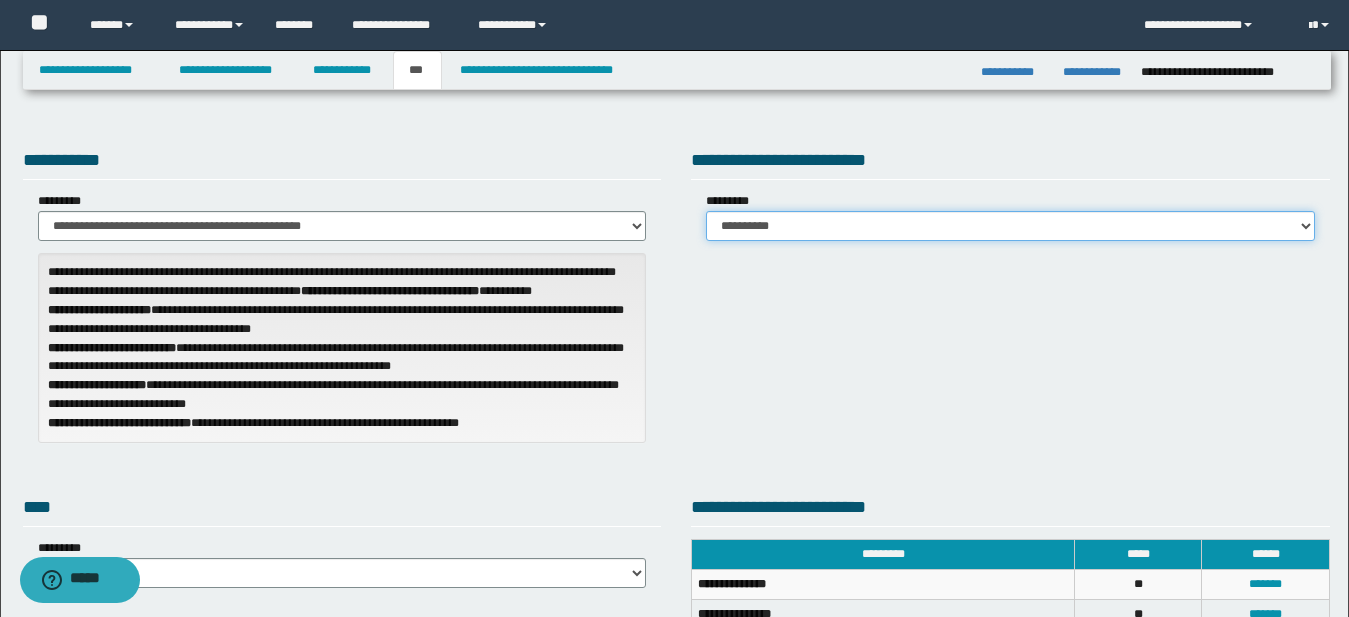 select on "*" 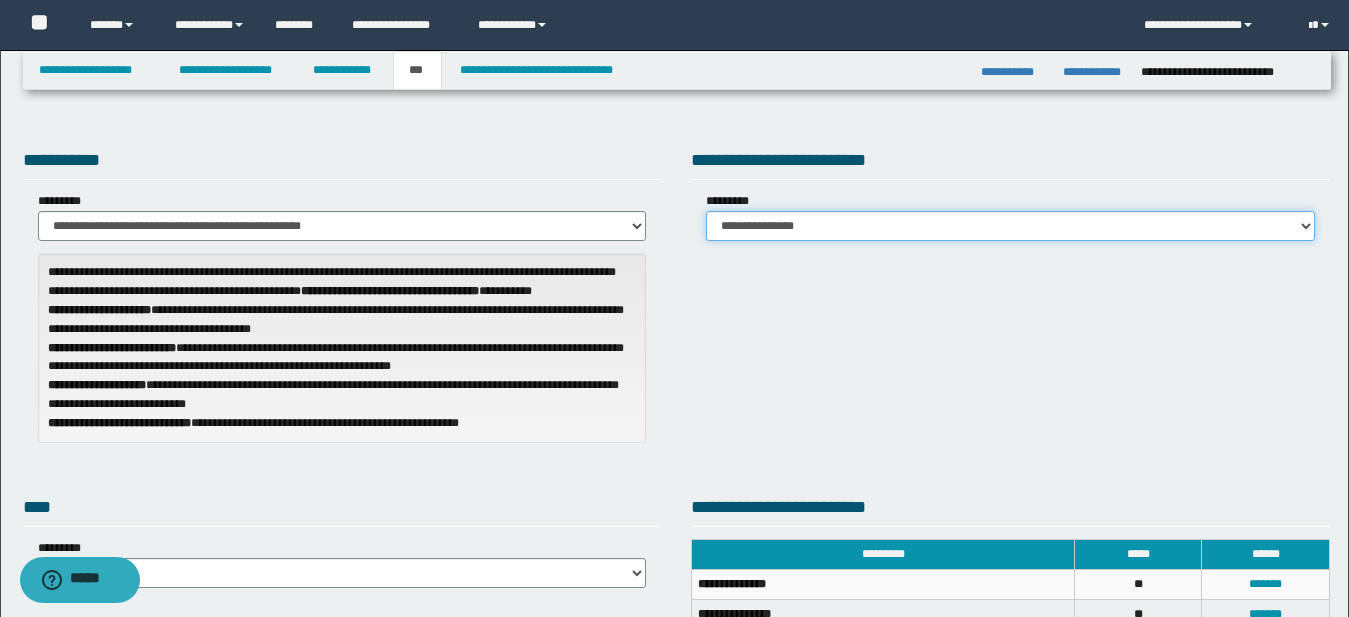 click on "**********" at bounding box center [1010, 226] 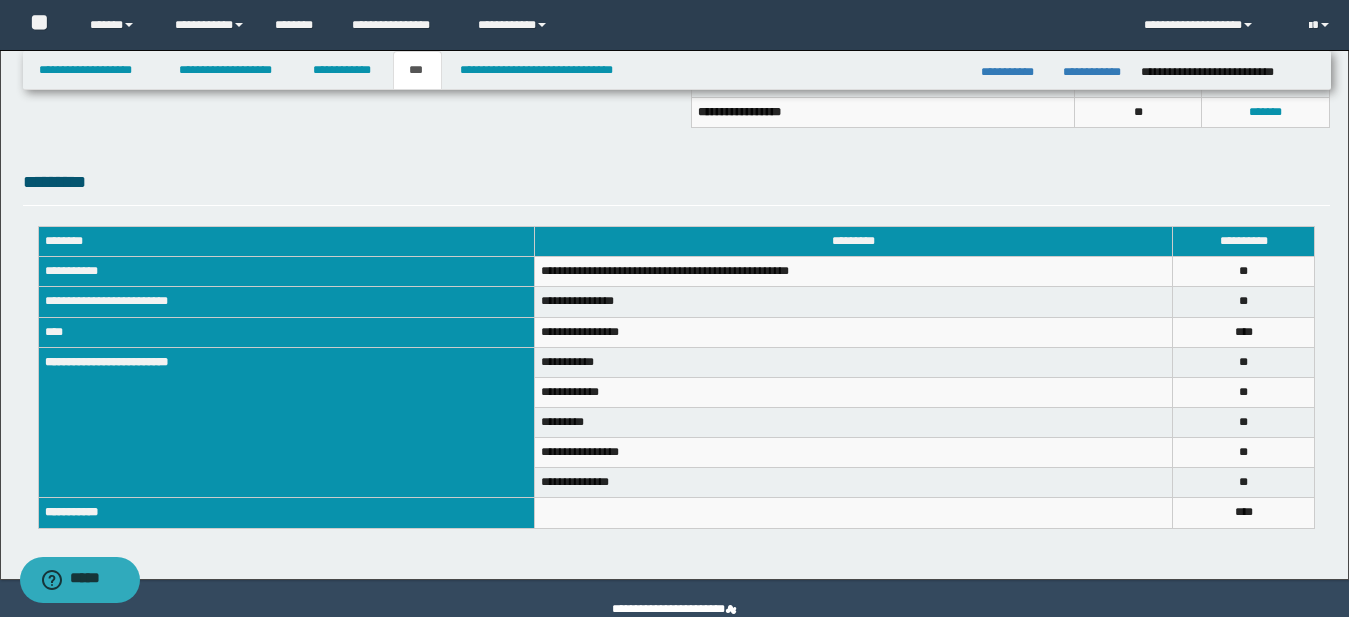 scroll, scrollTop: 633, scrollLeft: 0, axis: vertical 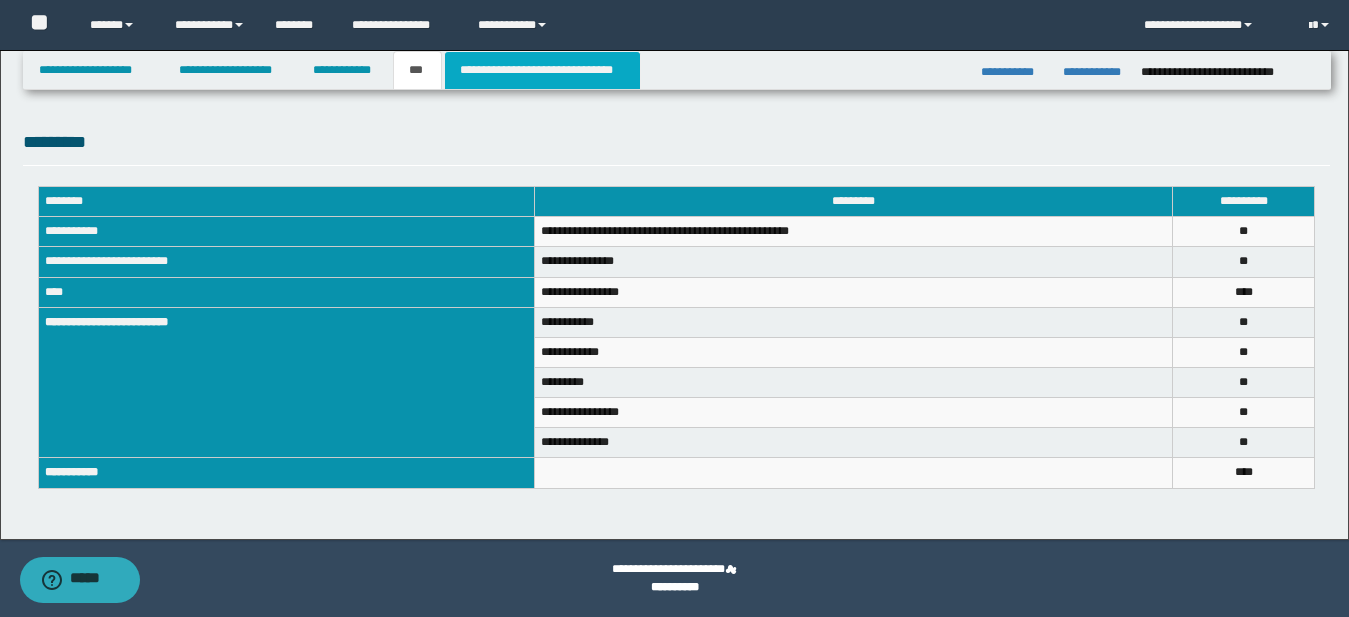 click on "**********" at bounding box center (542, 70) 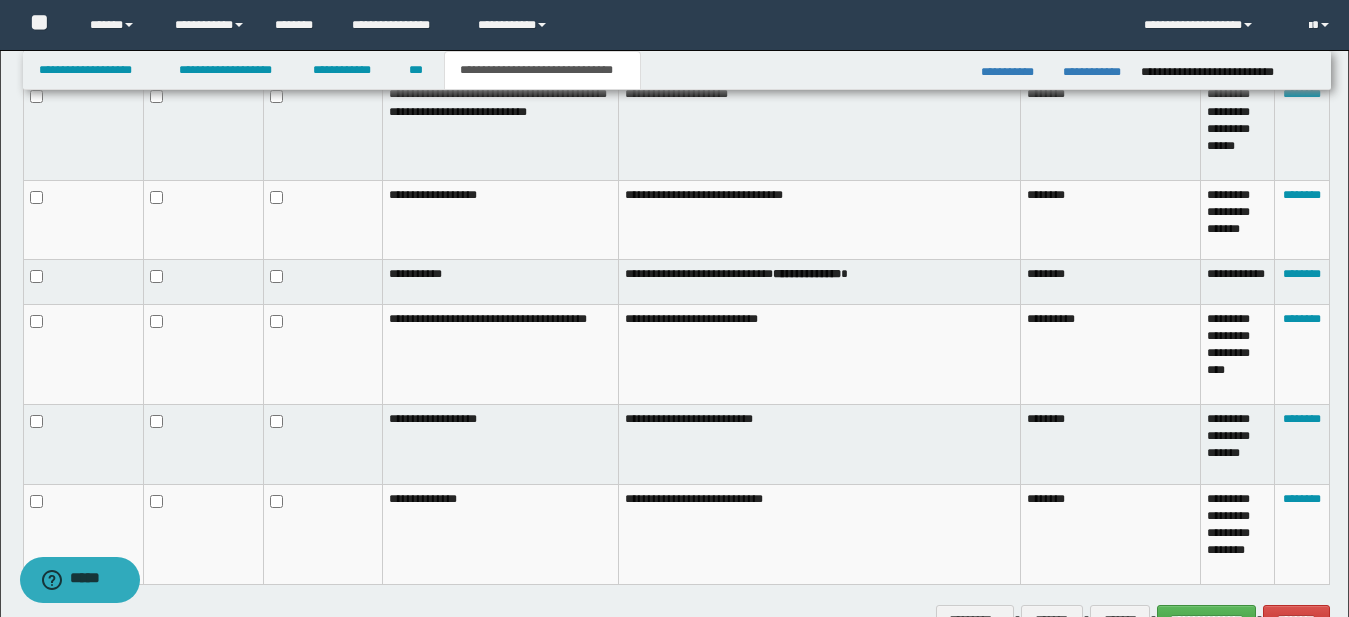 scroll, scrollTop: 1299, scrollLeft: 0, axis: vertical 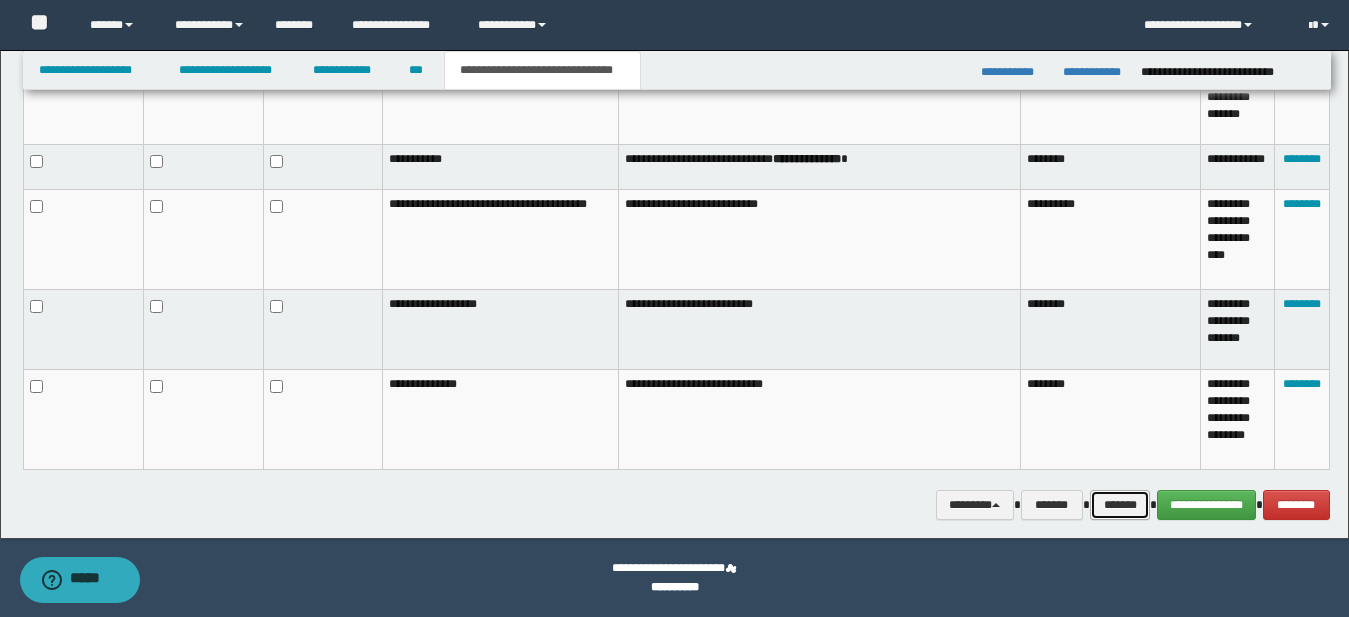 click on "*******" at bounding box center (1120, 505) 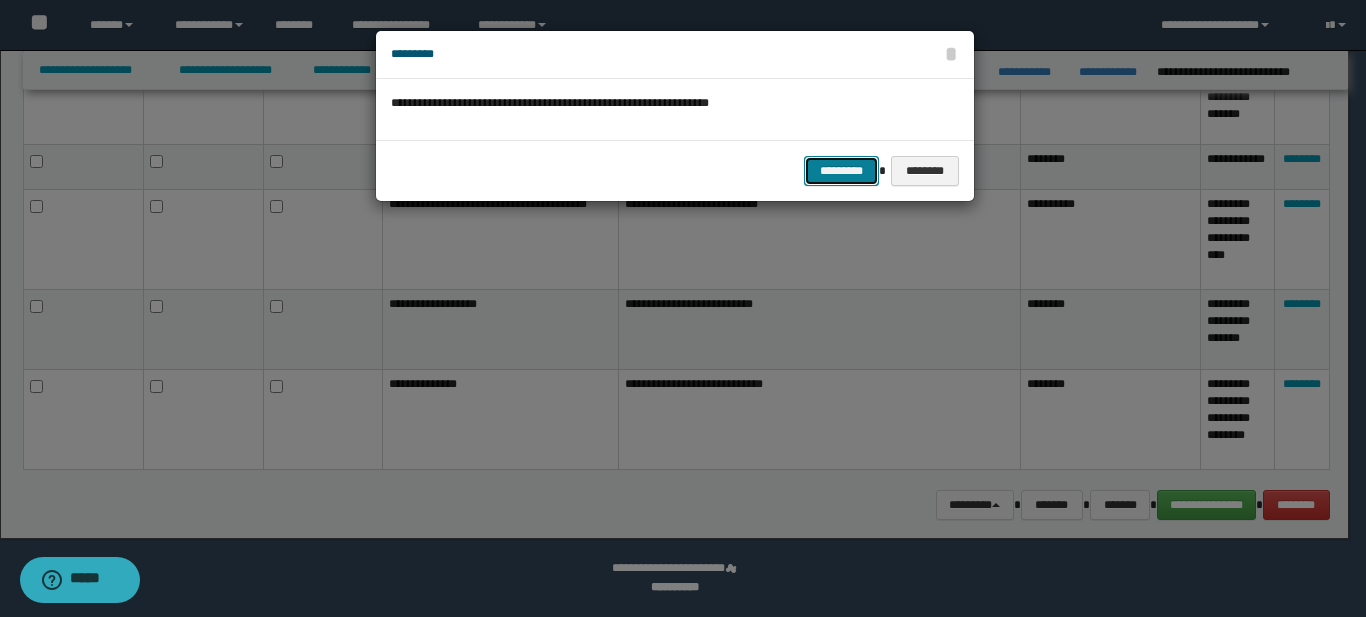 click on "*********" at bounding box center (841, 171) 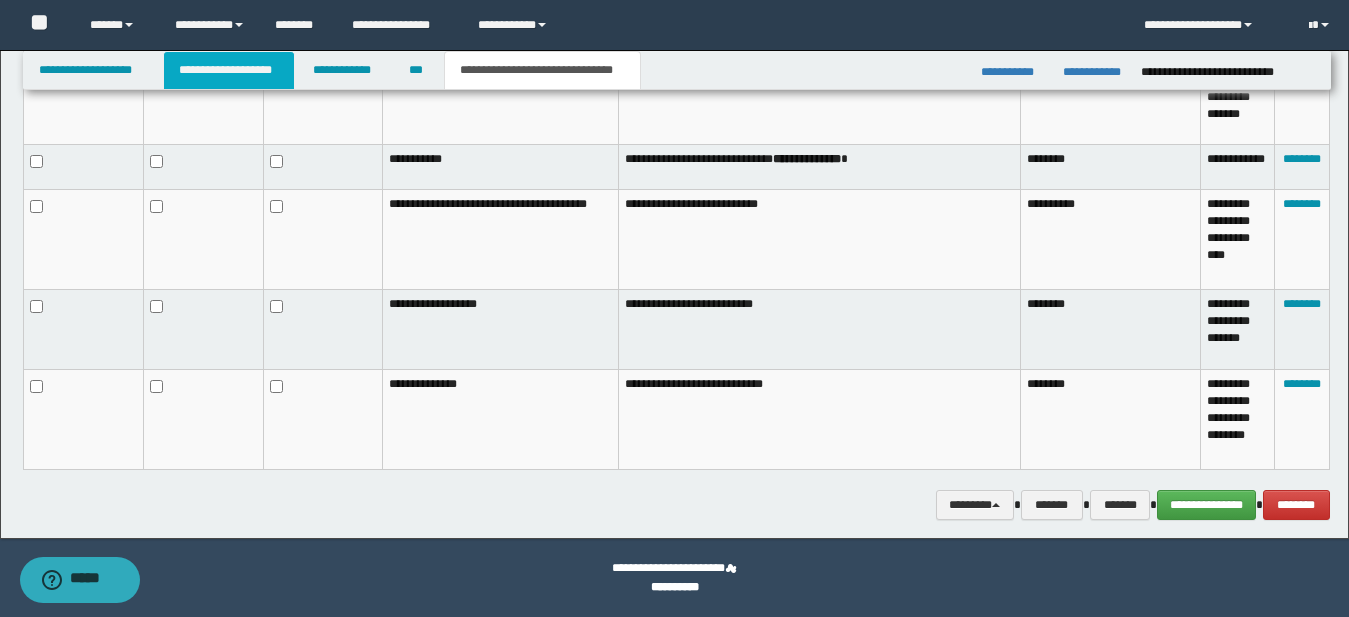 click on "**********" at bounding box center [229, 70] 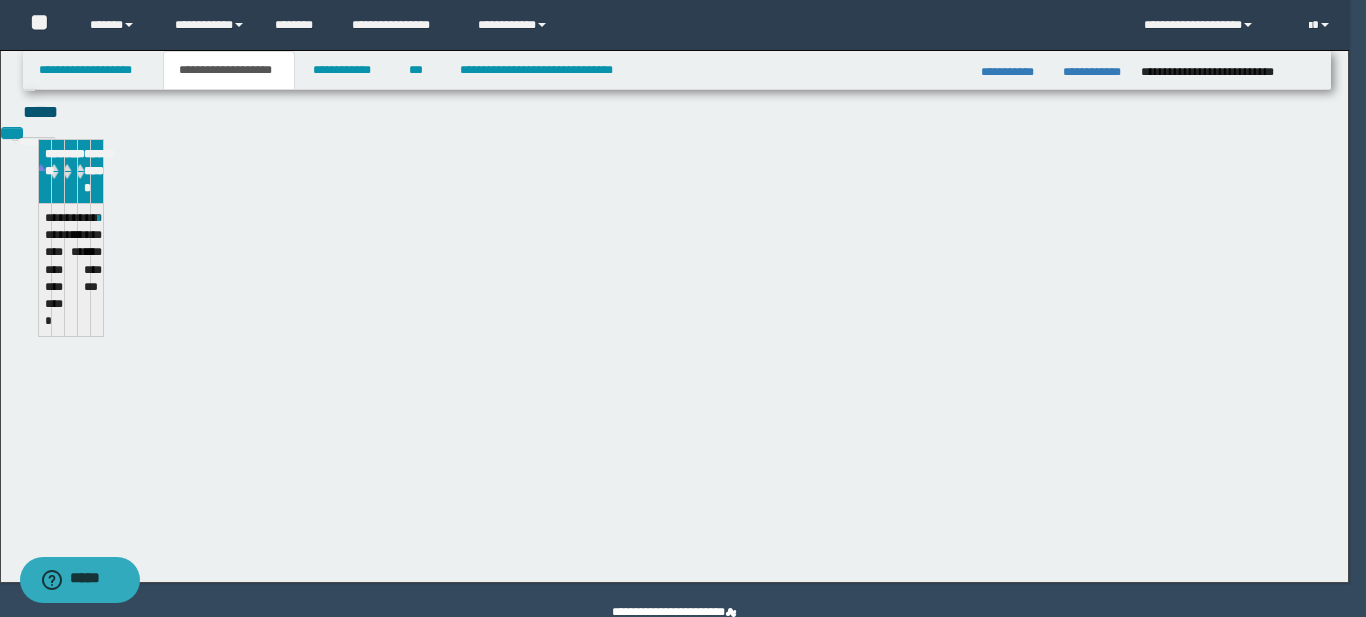 type on "**********" 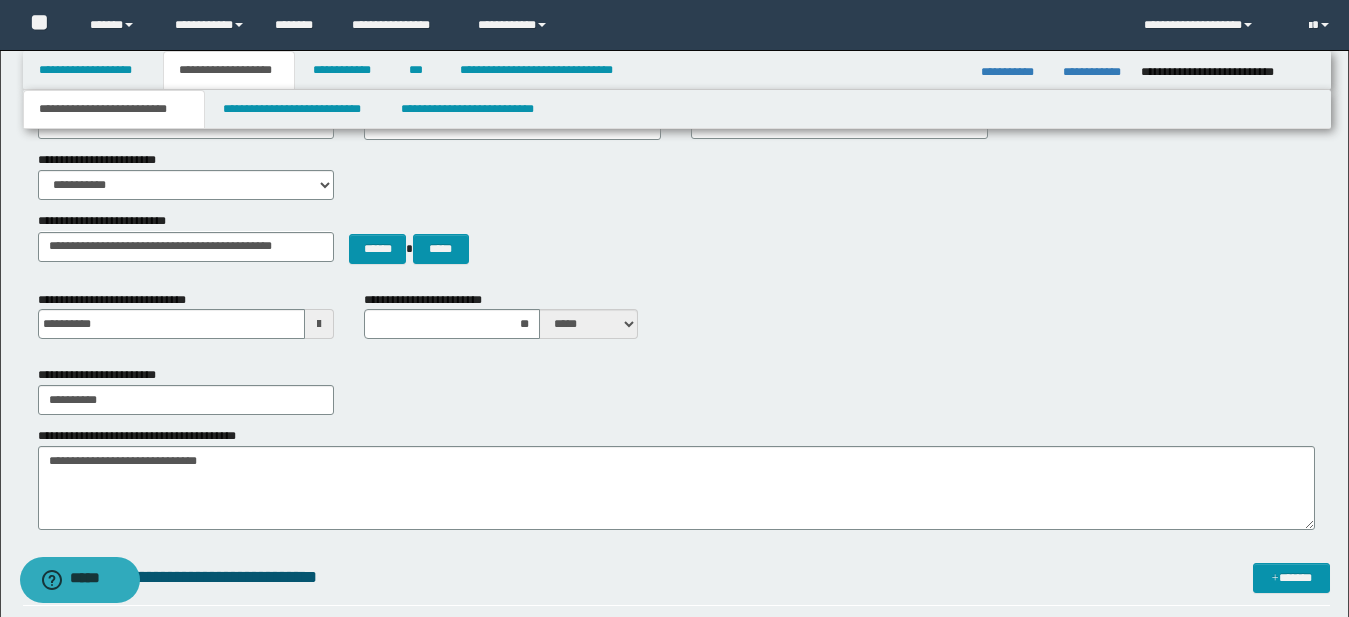 scroll, scrollTop: 209, scrollLeft: 0, axis: vertical 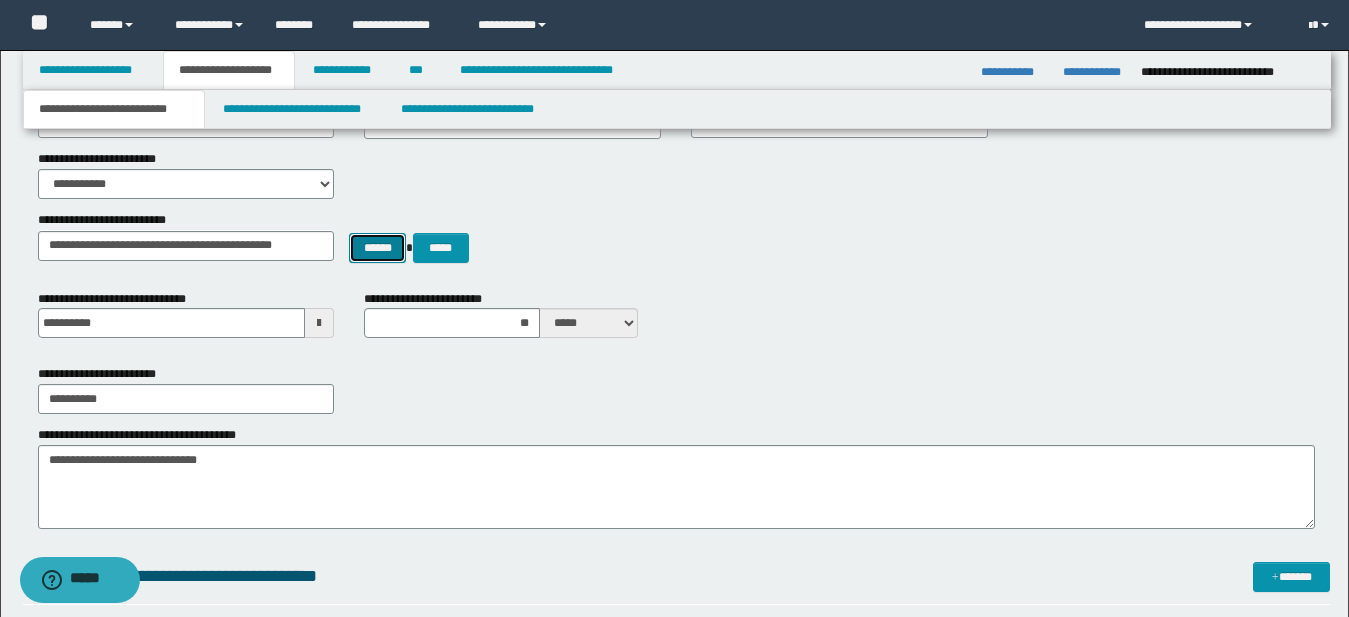 click on "******" at bounding box center [377, 248] 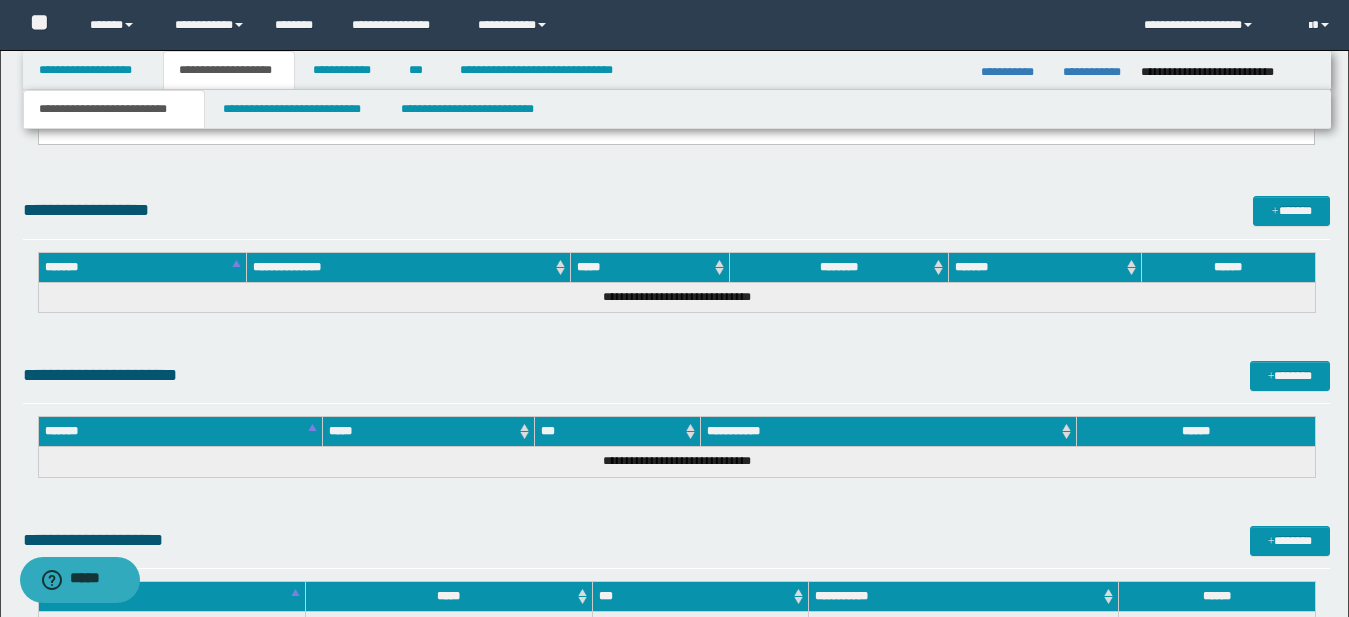 scroll, scrollTop: 1255, scrollLeft: 0, axis: vertical 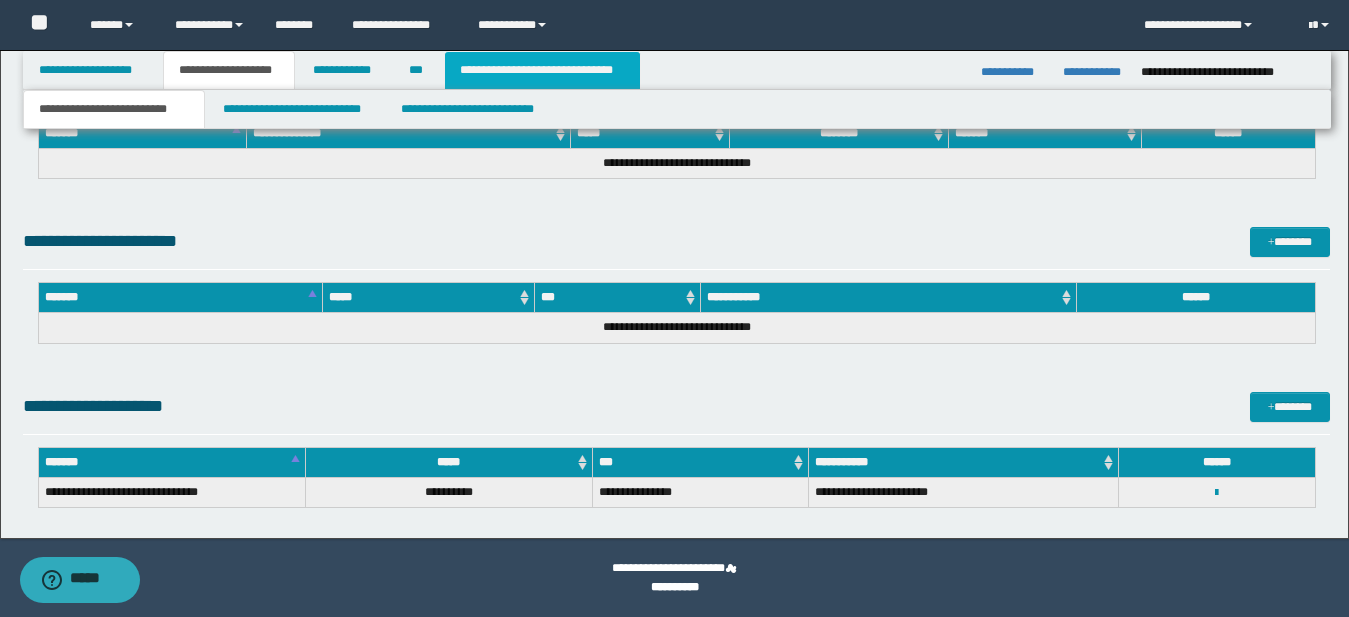 click on "**********" at bounding box center (542, 70) 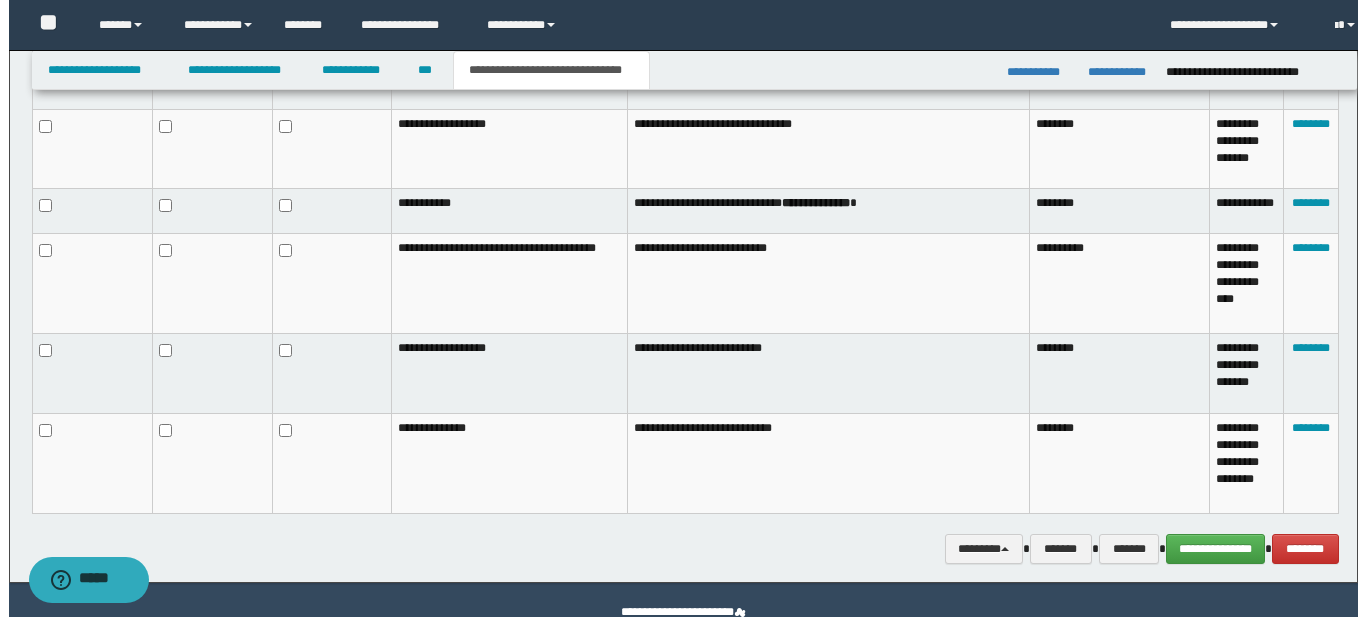 scroll, scrollTop: 1224, scrollLeft: 0, axis: vertical 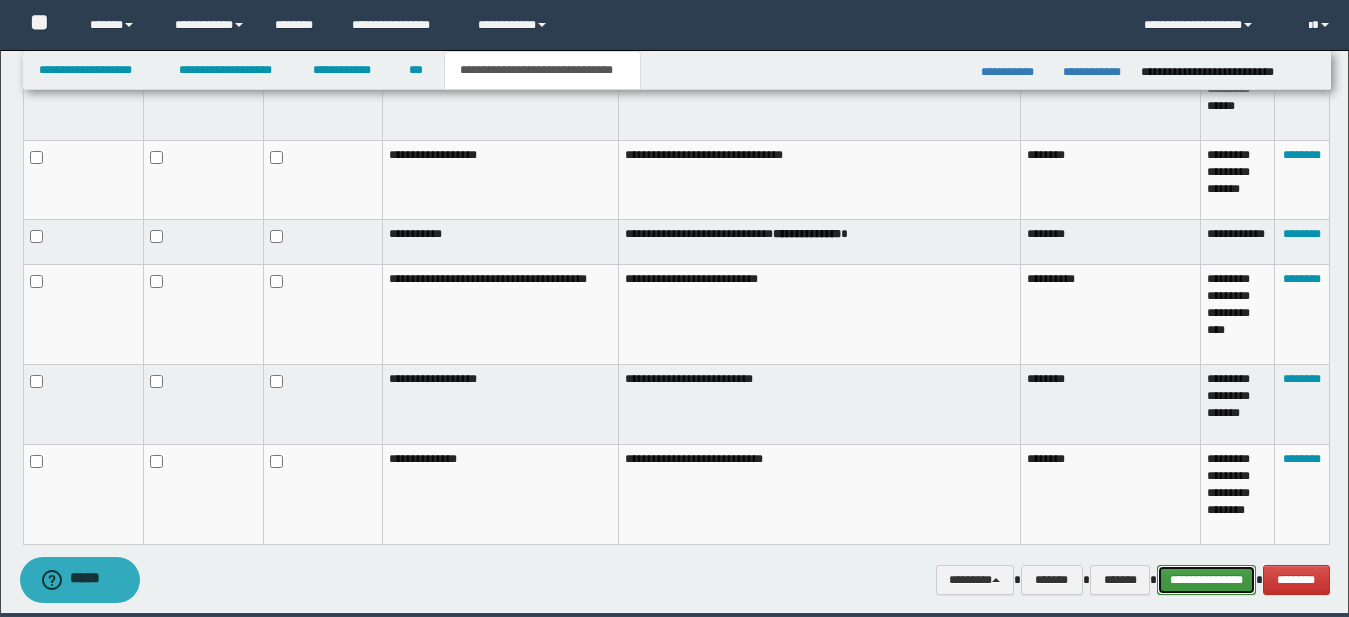 click on "**********" at bounding box center (1206, 580) 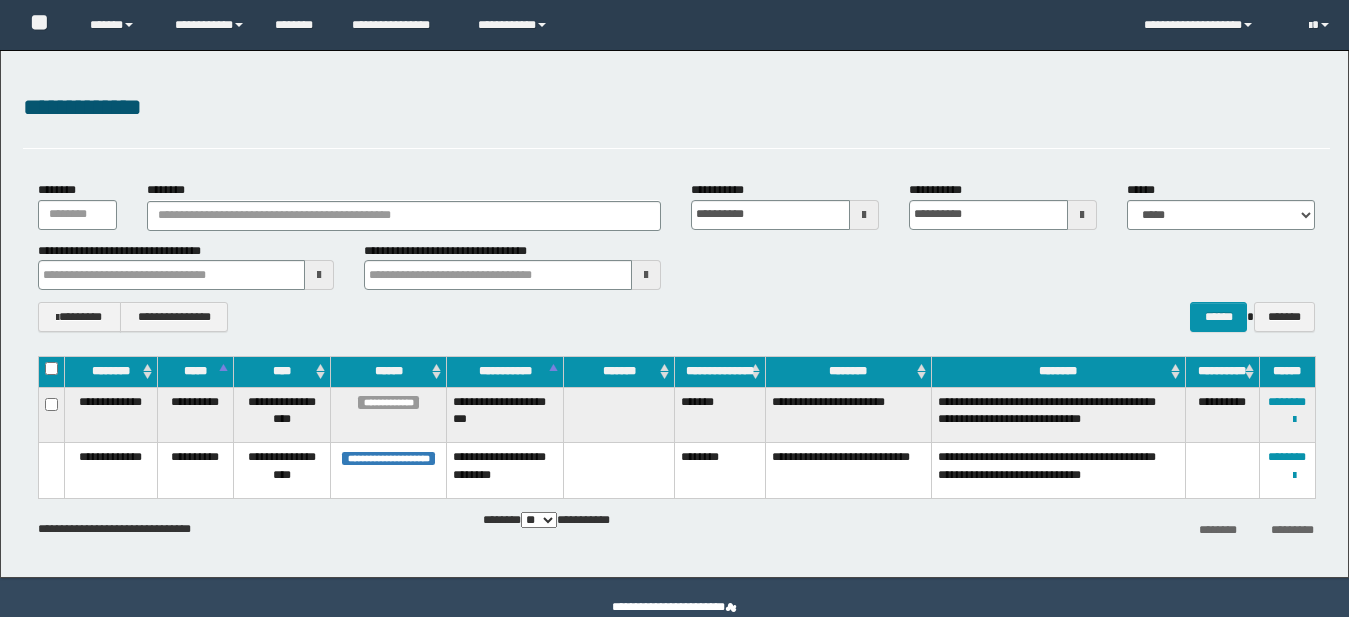 scroll, scrollTop: 0, scrollLeft: 0, axis: both 